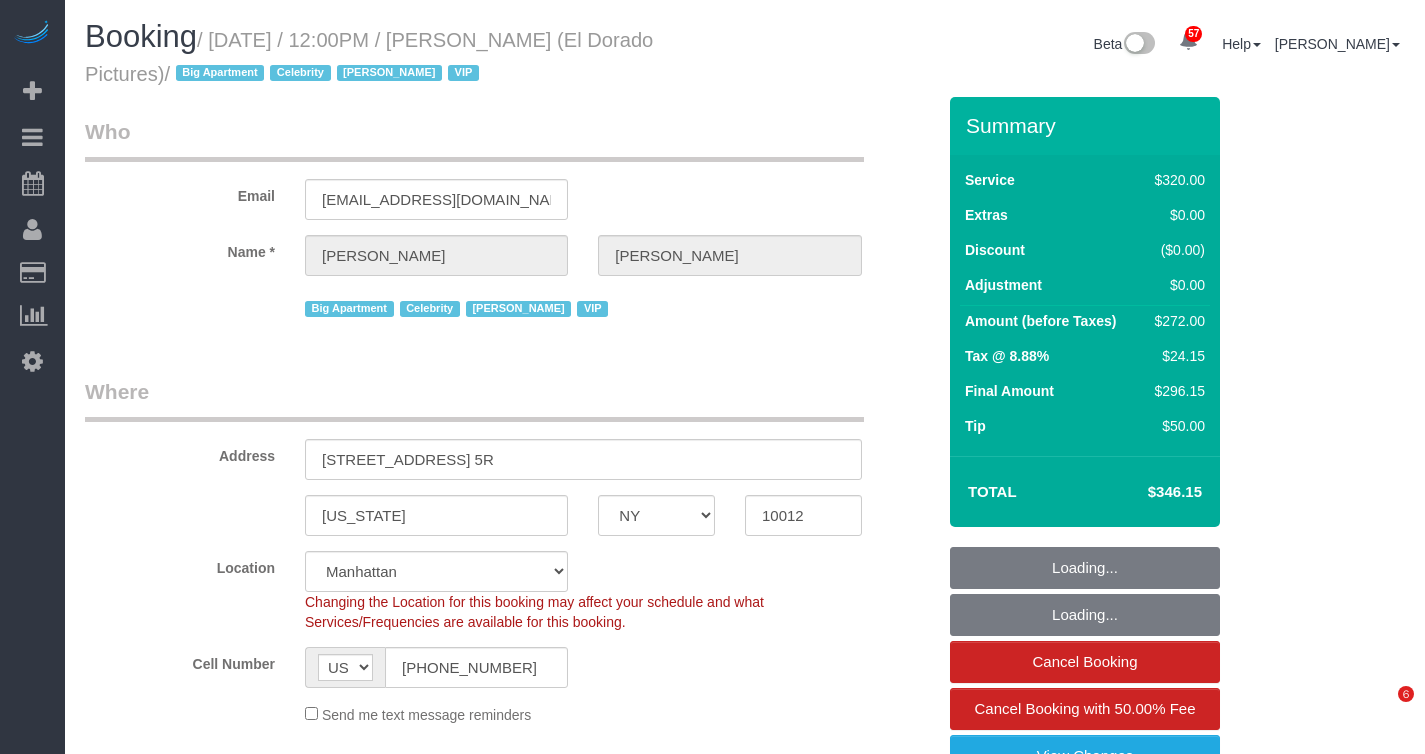 select on "NY" 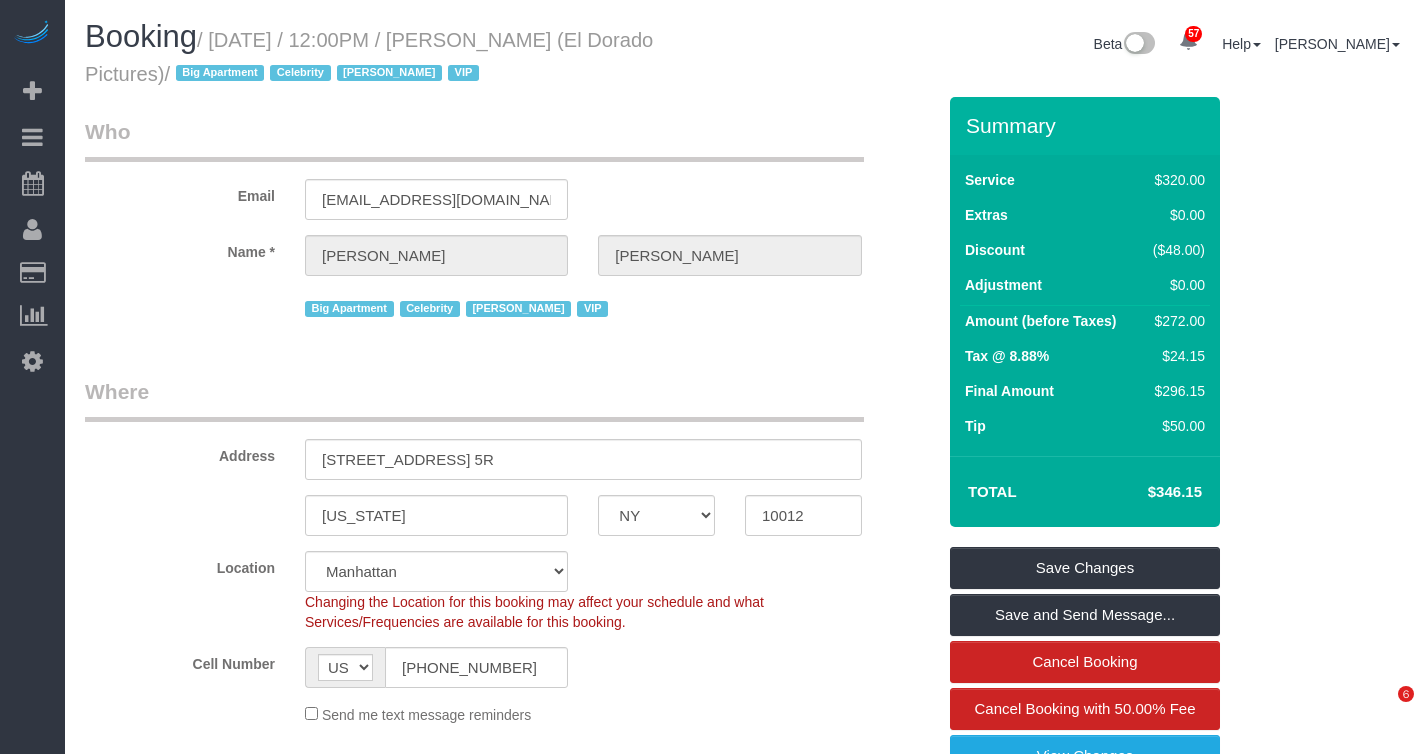 scroll, scrollTop: 0, scrollLeft: 0, axis: both 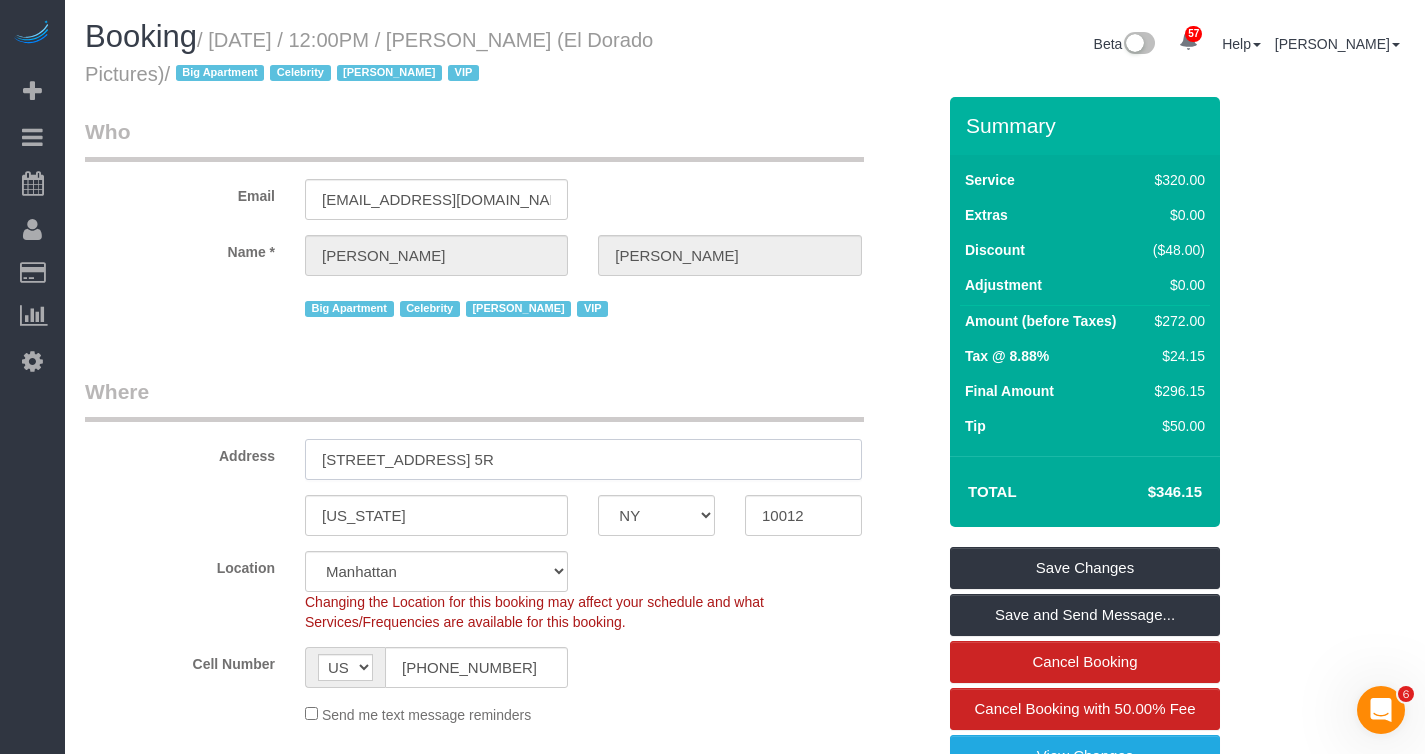 click on "[STREET_ADDRESS] 5R" at bounding box center [583, 459] 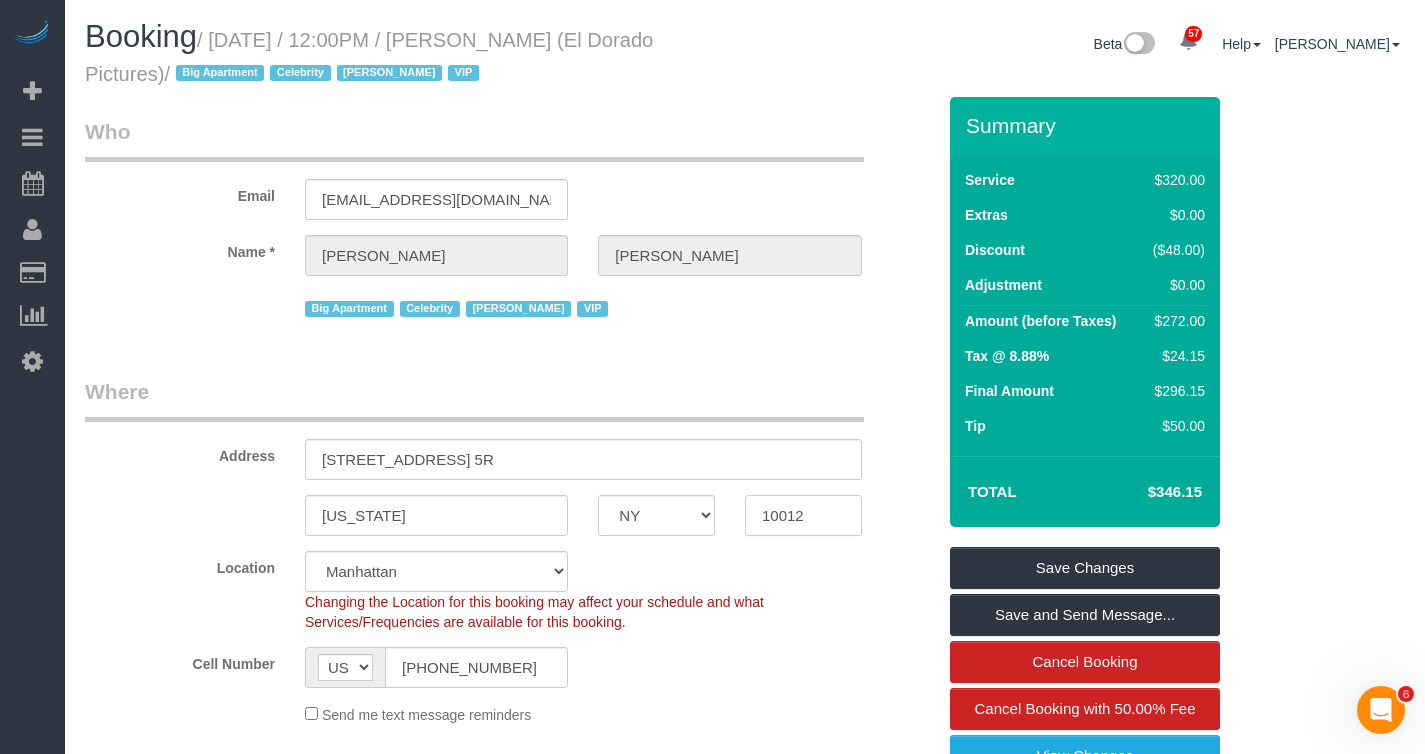click on "10012" at bounding box center (803, 515) 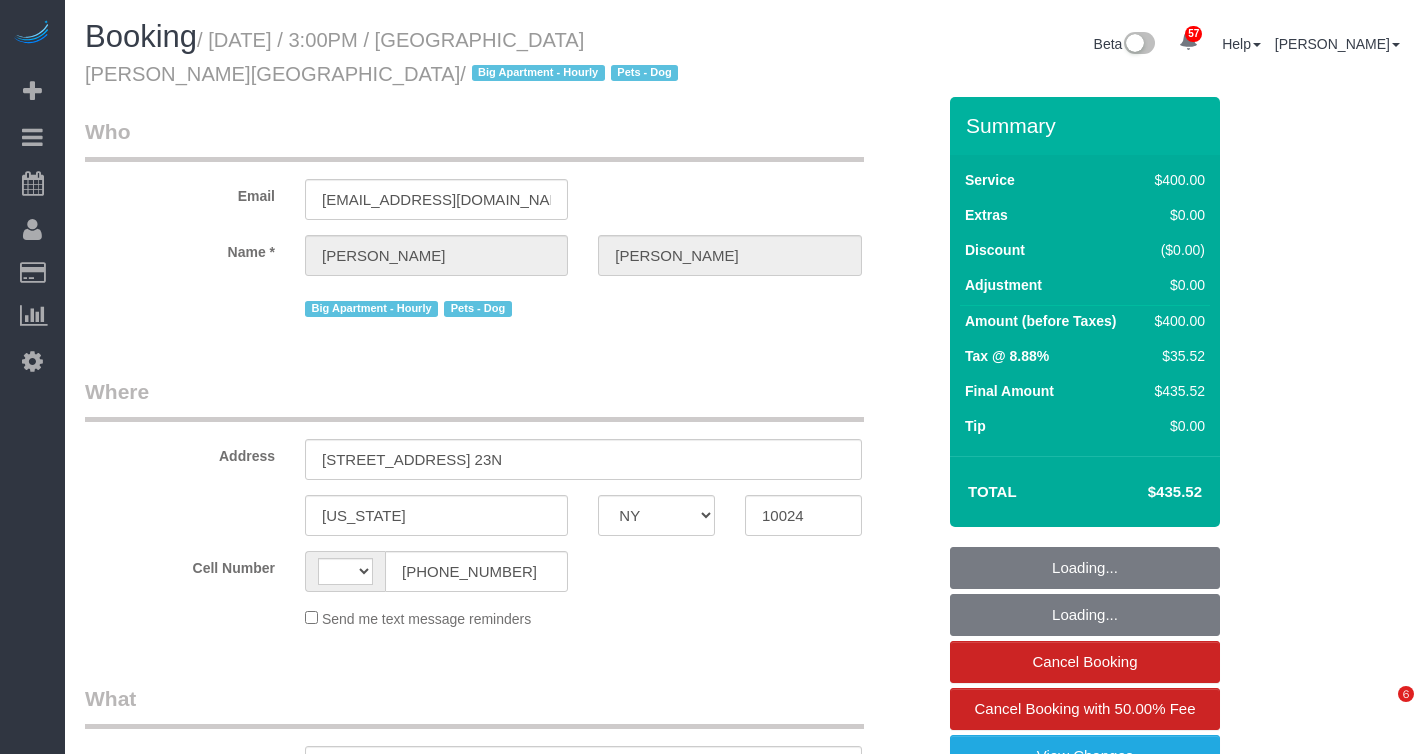 select on "NY" 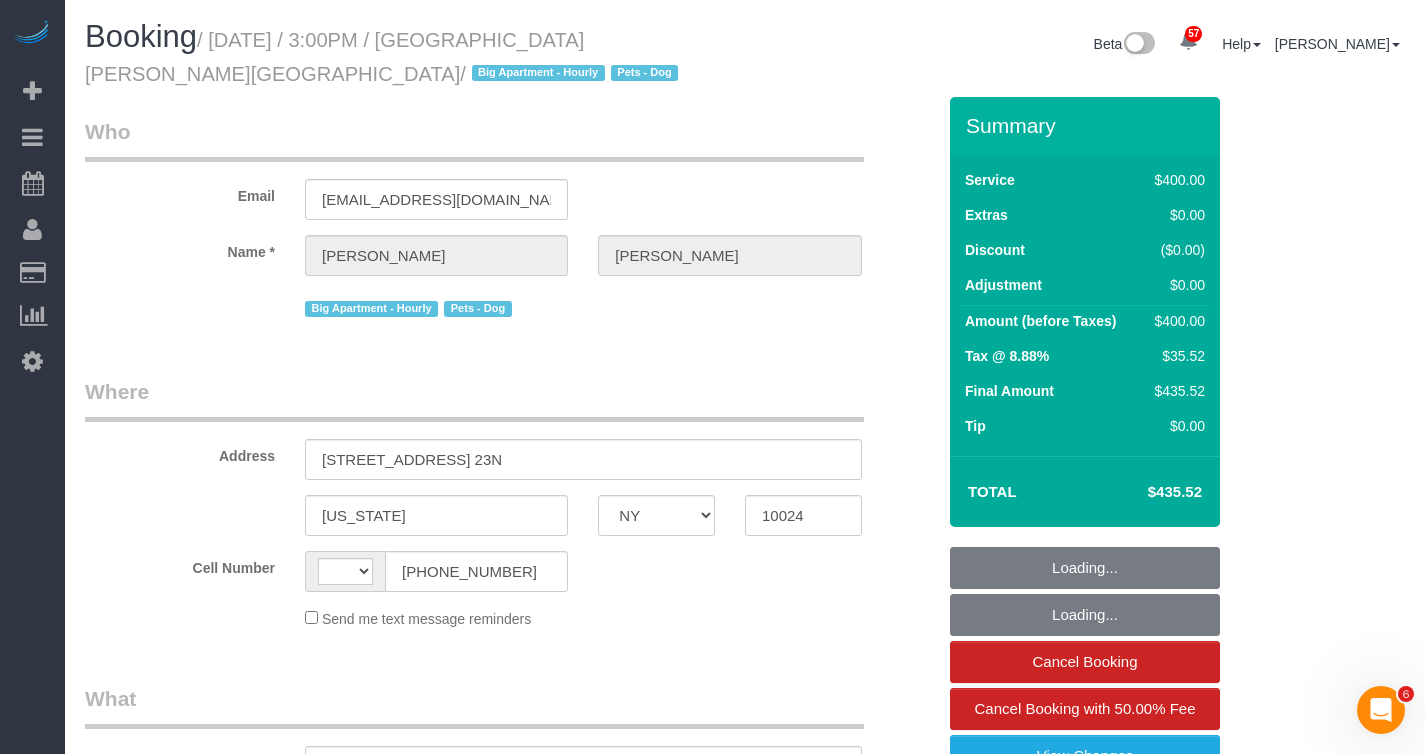 scroll, scrollTop: 0, scrollLeft: 0, axis: both 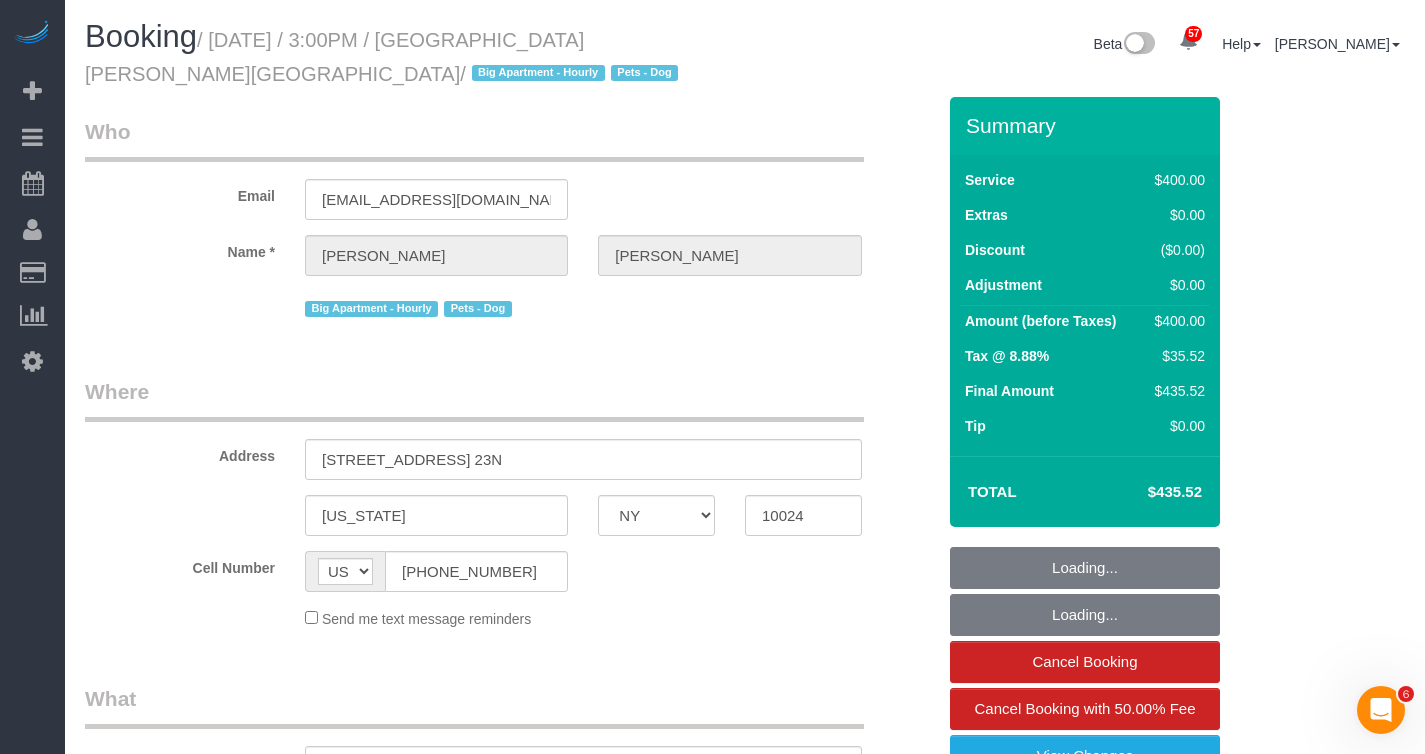 select on "object:908" 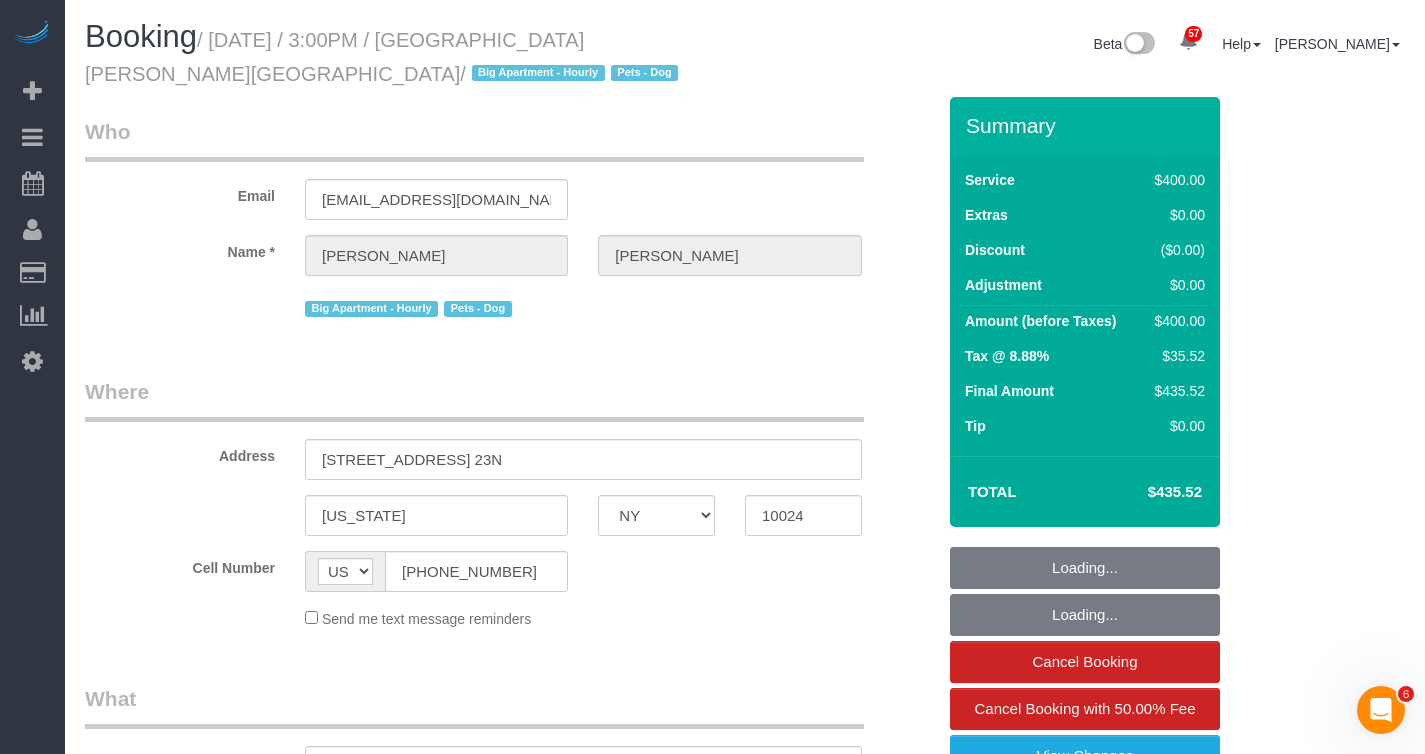 select on "spot1" 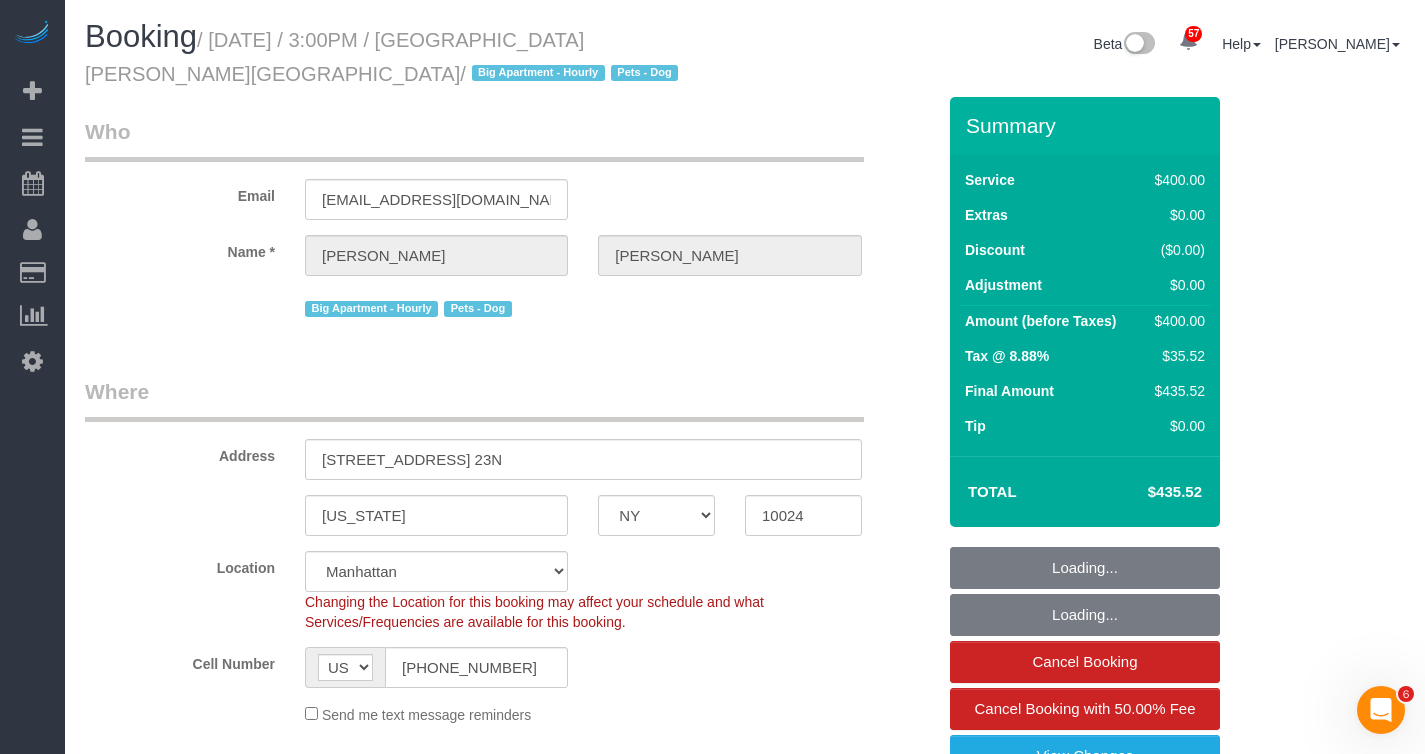 select on "object:1064" 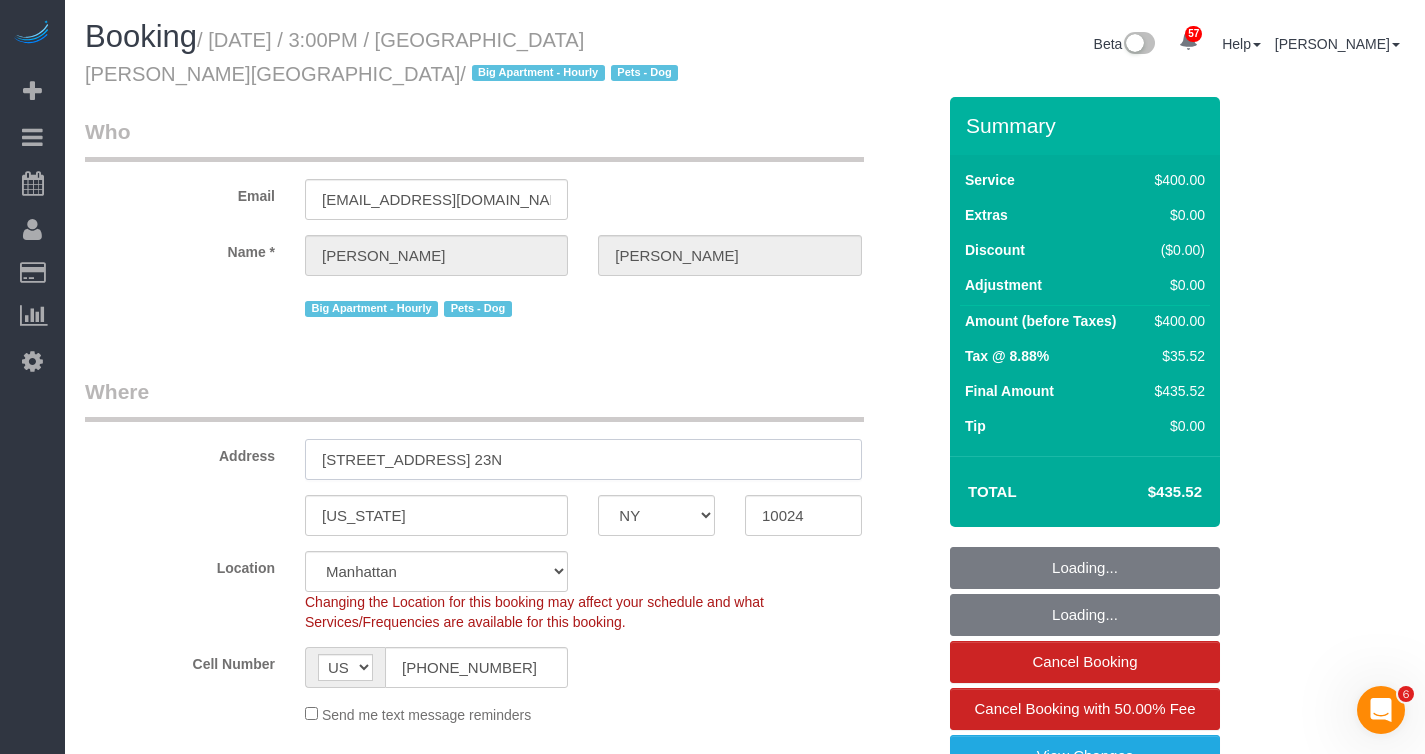 click on "230 West 79th Street, Apt. 23N" at bounding box center [583, 459] 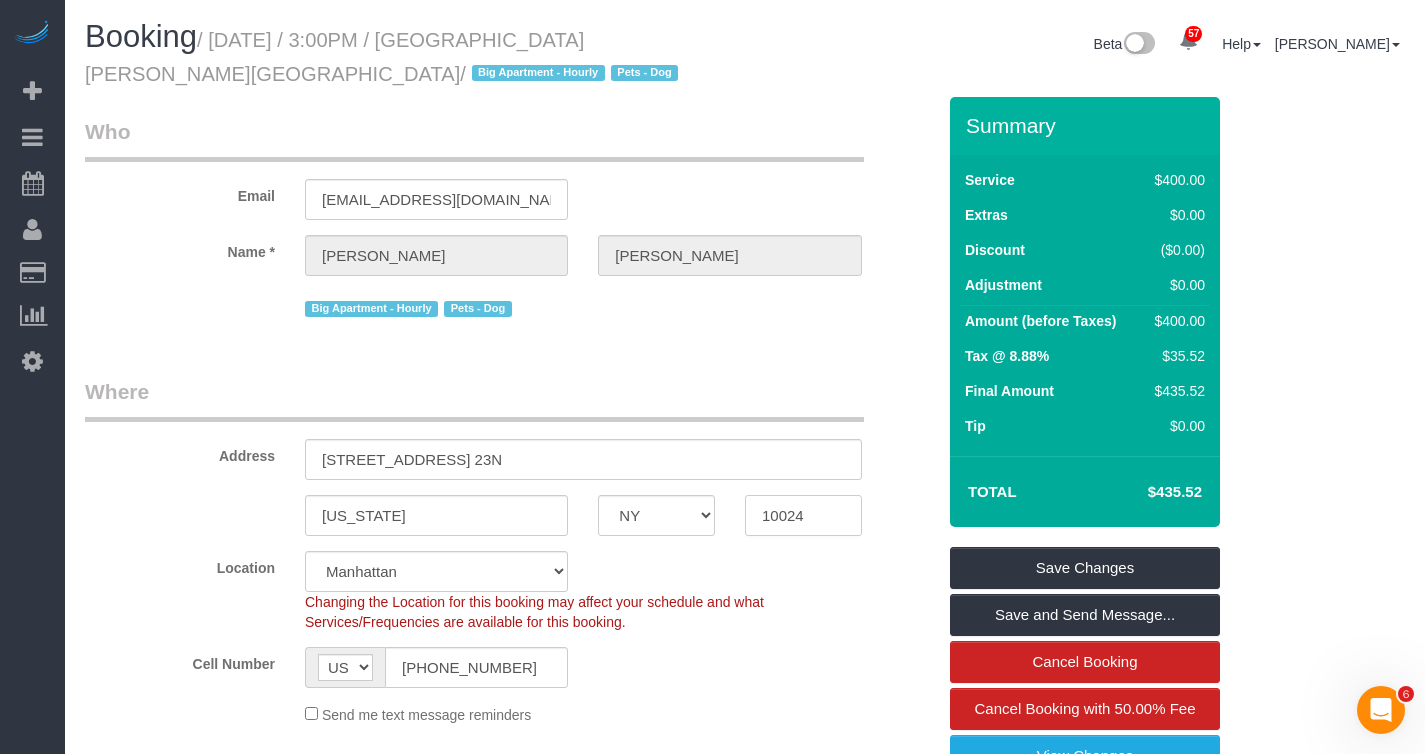 click on "10024" at bounding box center (803, 515) 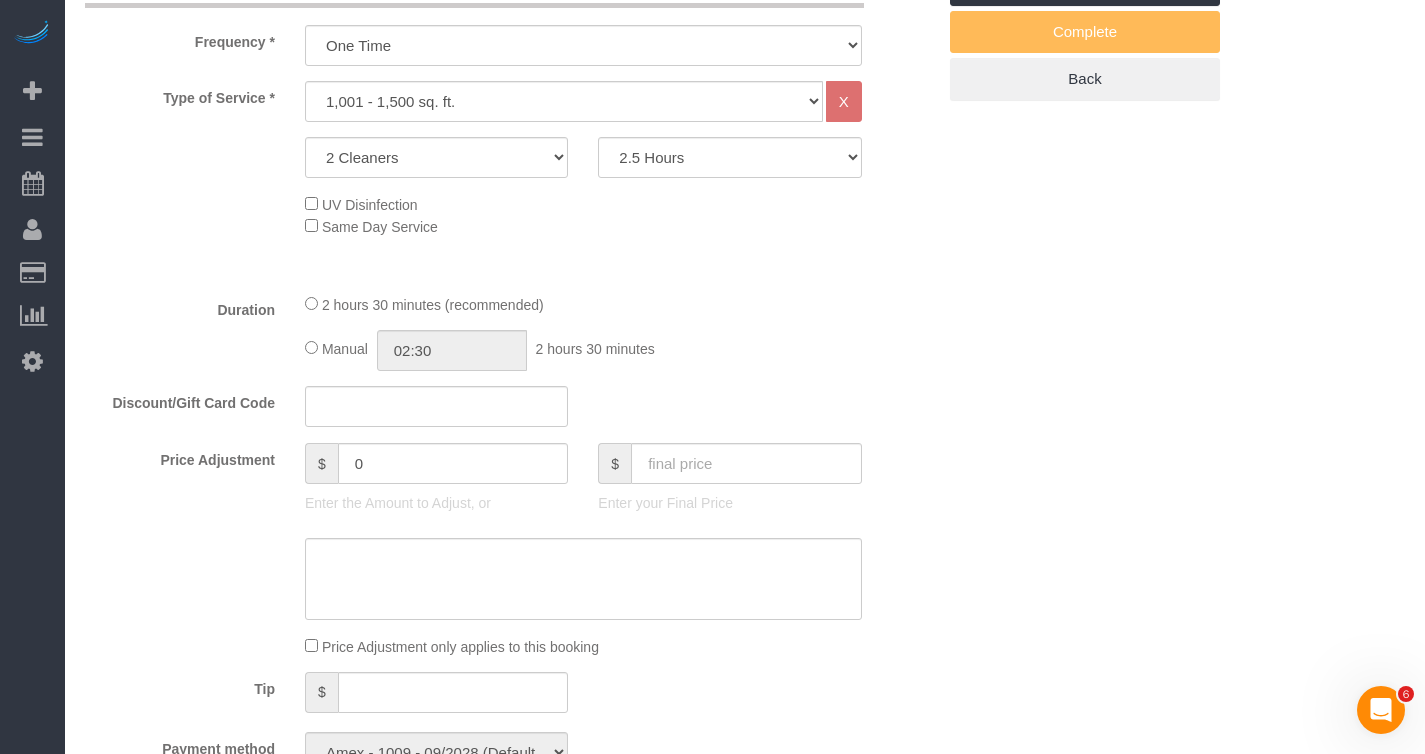 scroll, scrollTop: 818, scrollLeft: 0, axis: vertical 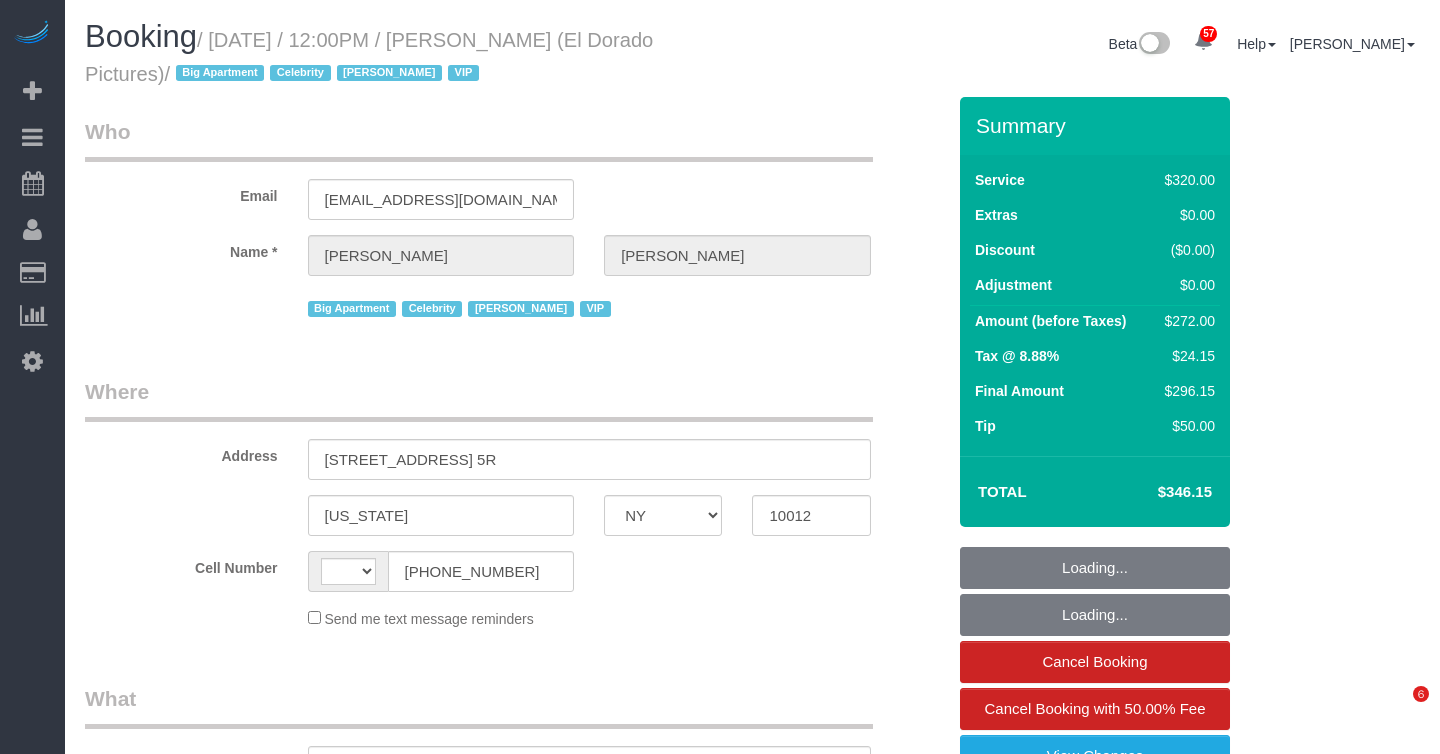 select on "NY" 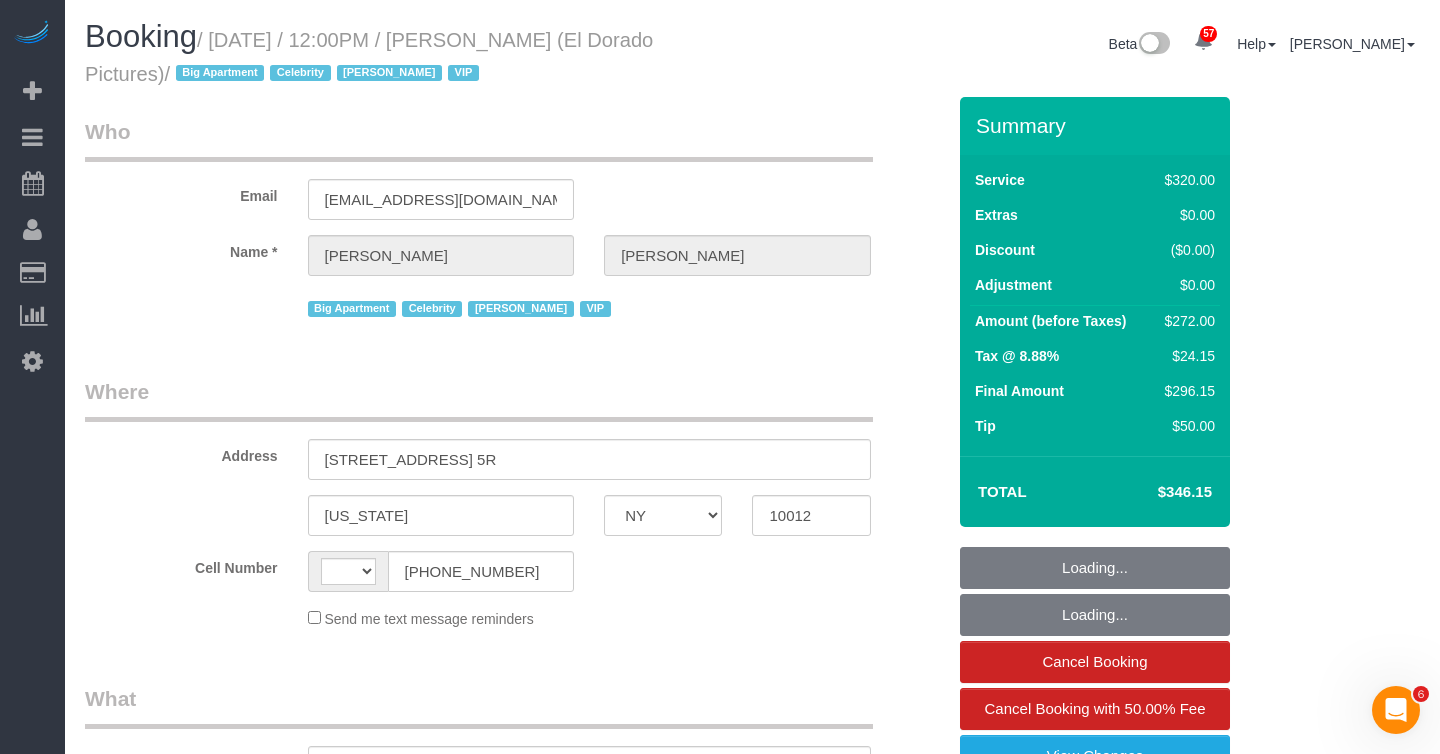 scroll, scrollTop: 0, scrollLeft: 0, axis: both 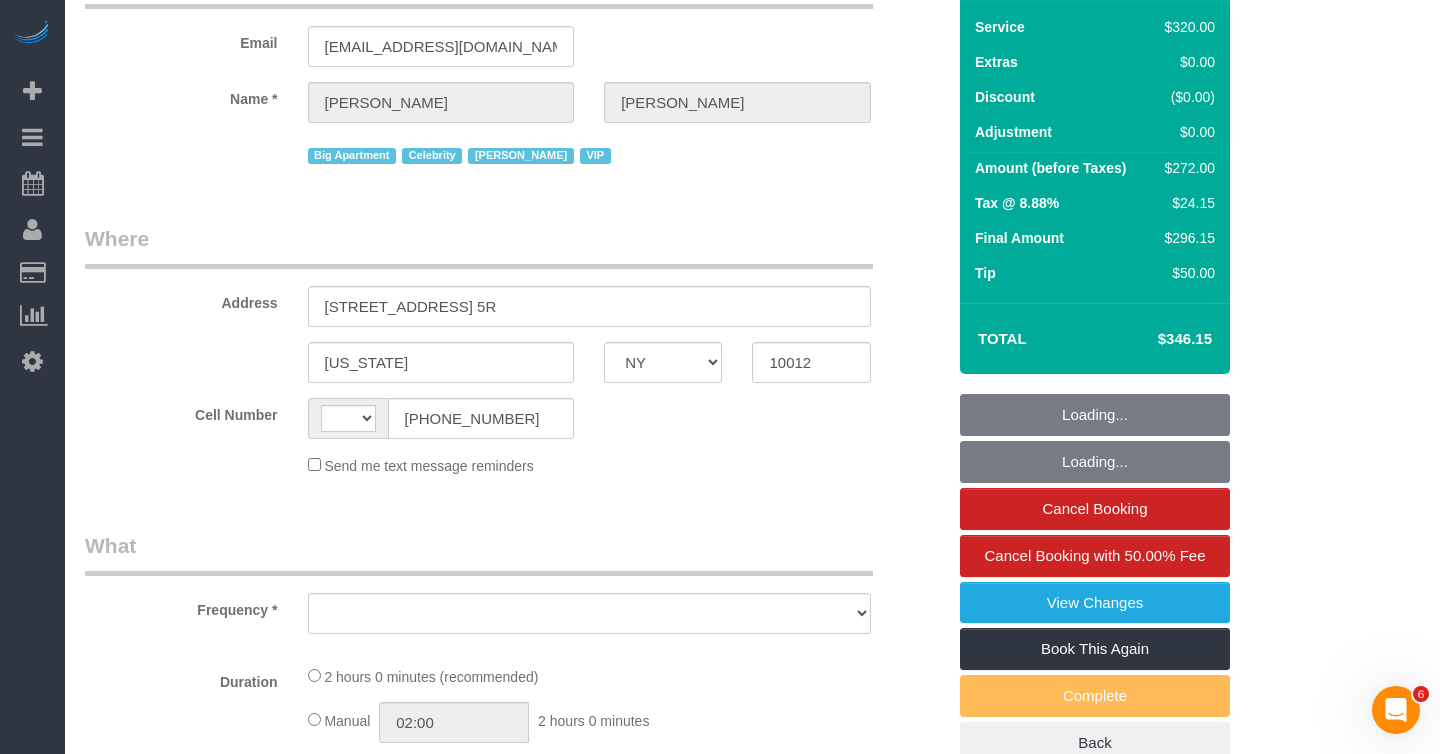 select on "string:[GEOGRAPHIC_DATA]" 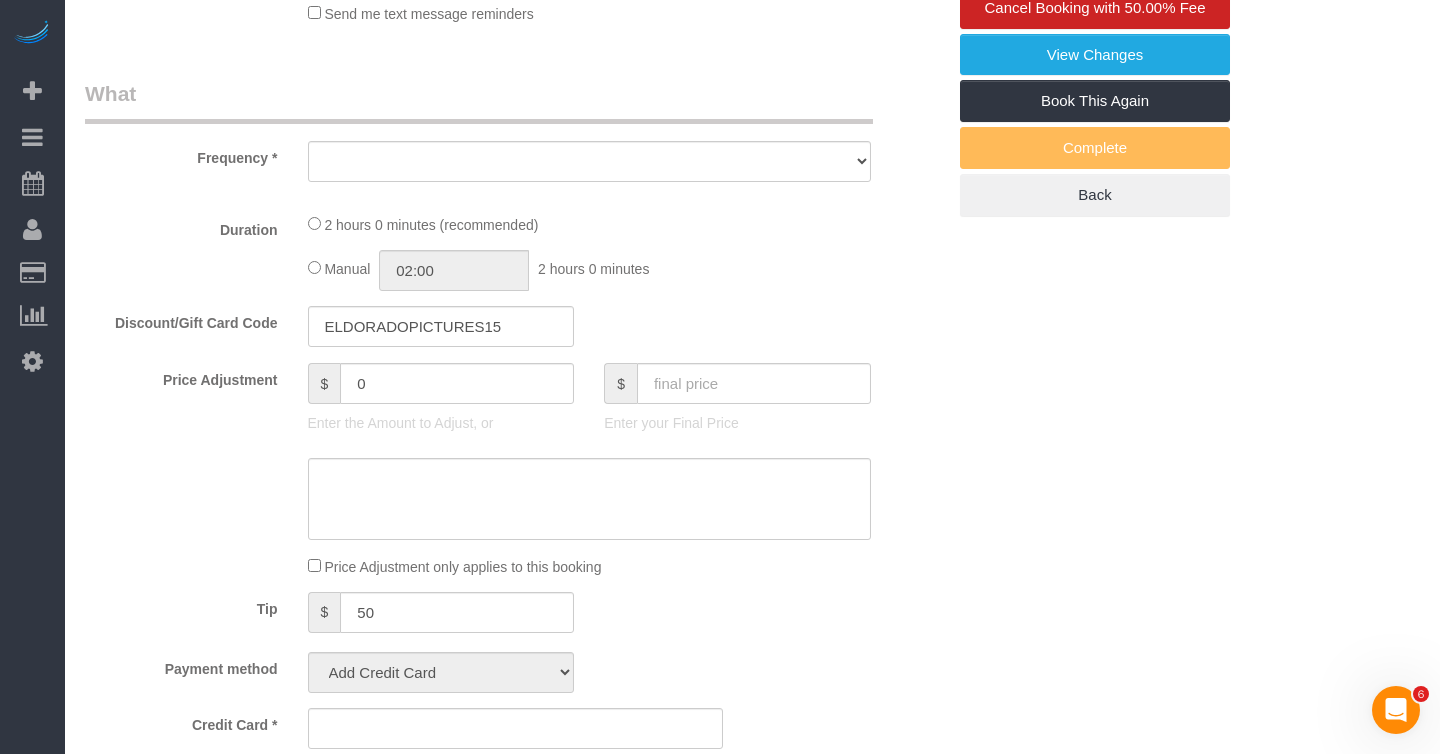 select on "string:stripe-card_1DRQHl4VGloSiKo7WRHlJyta" 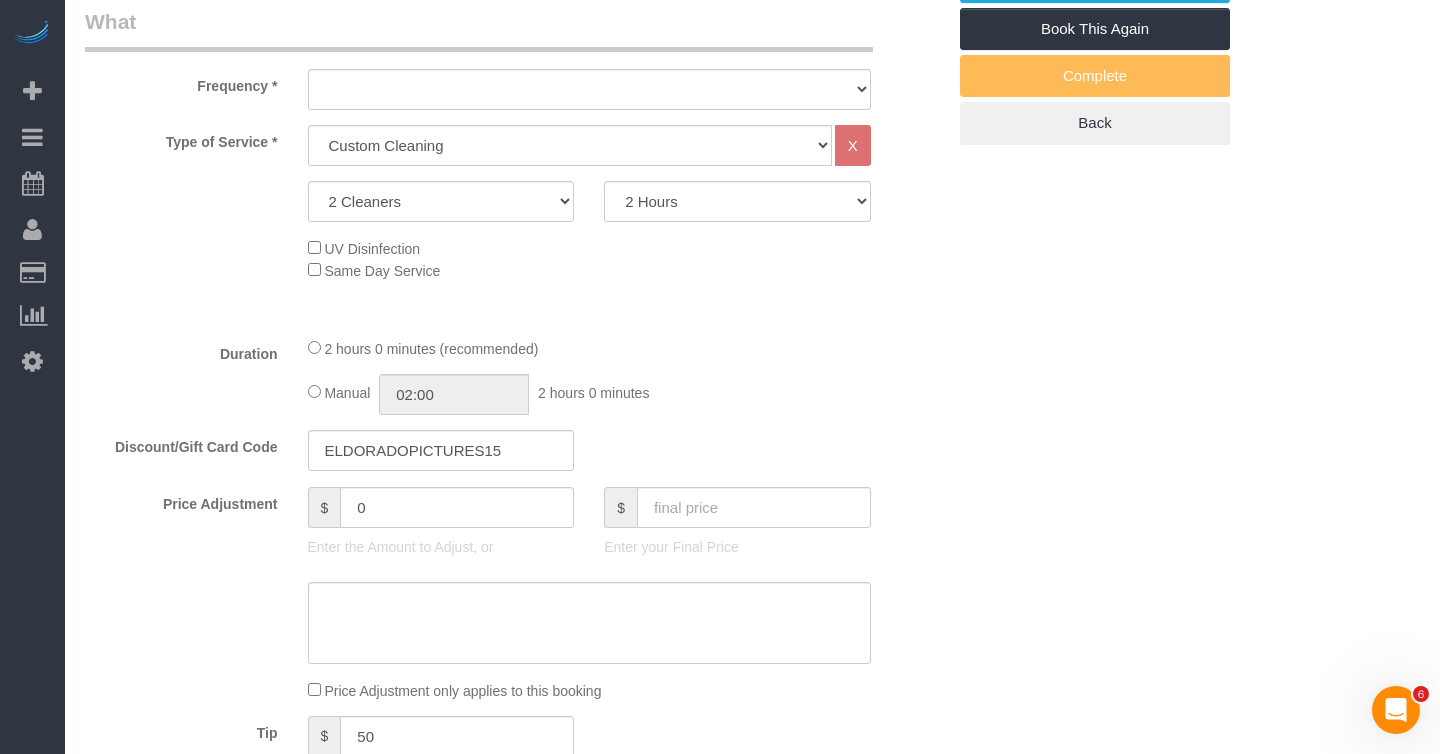 select on "object:966" 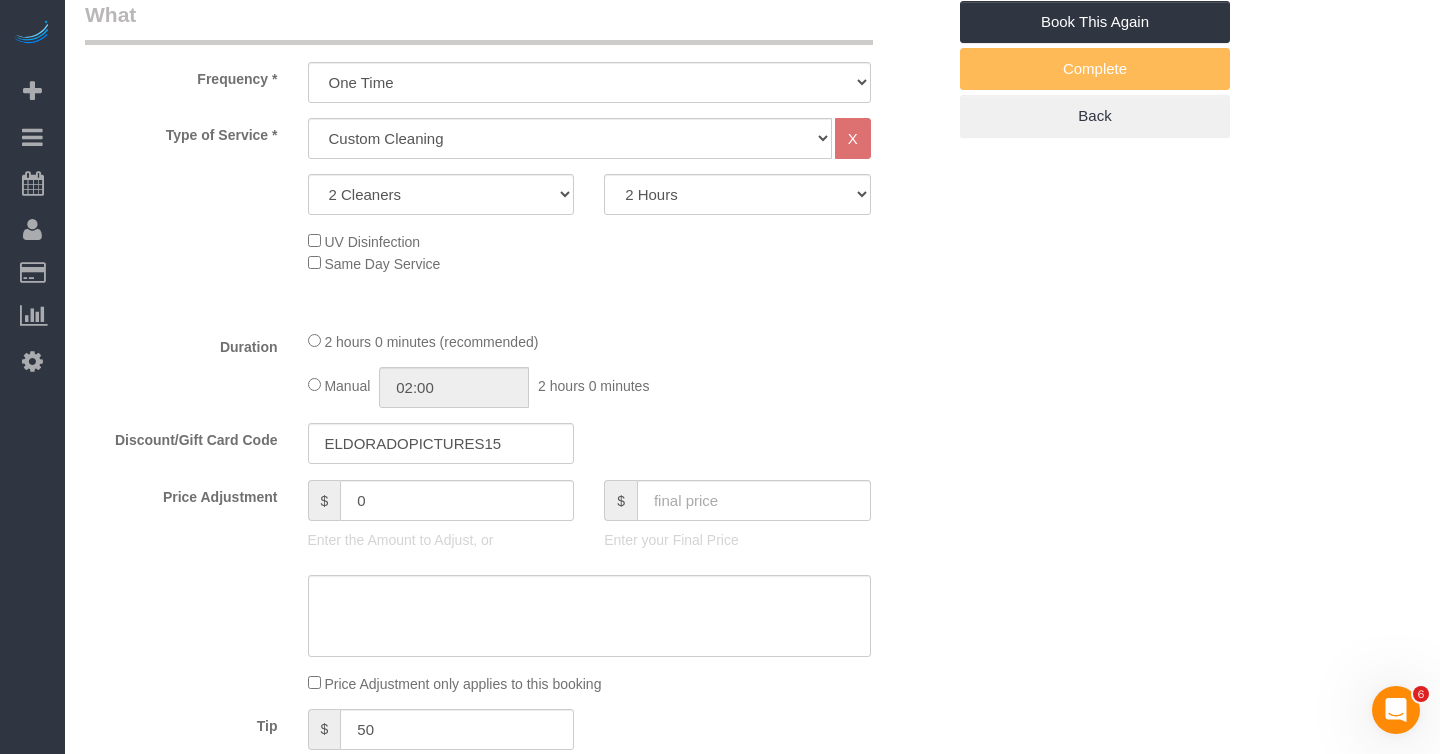 select on "object:1485" 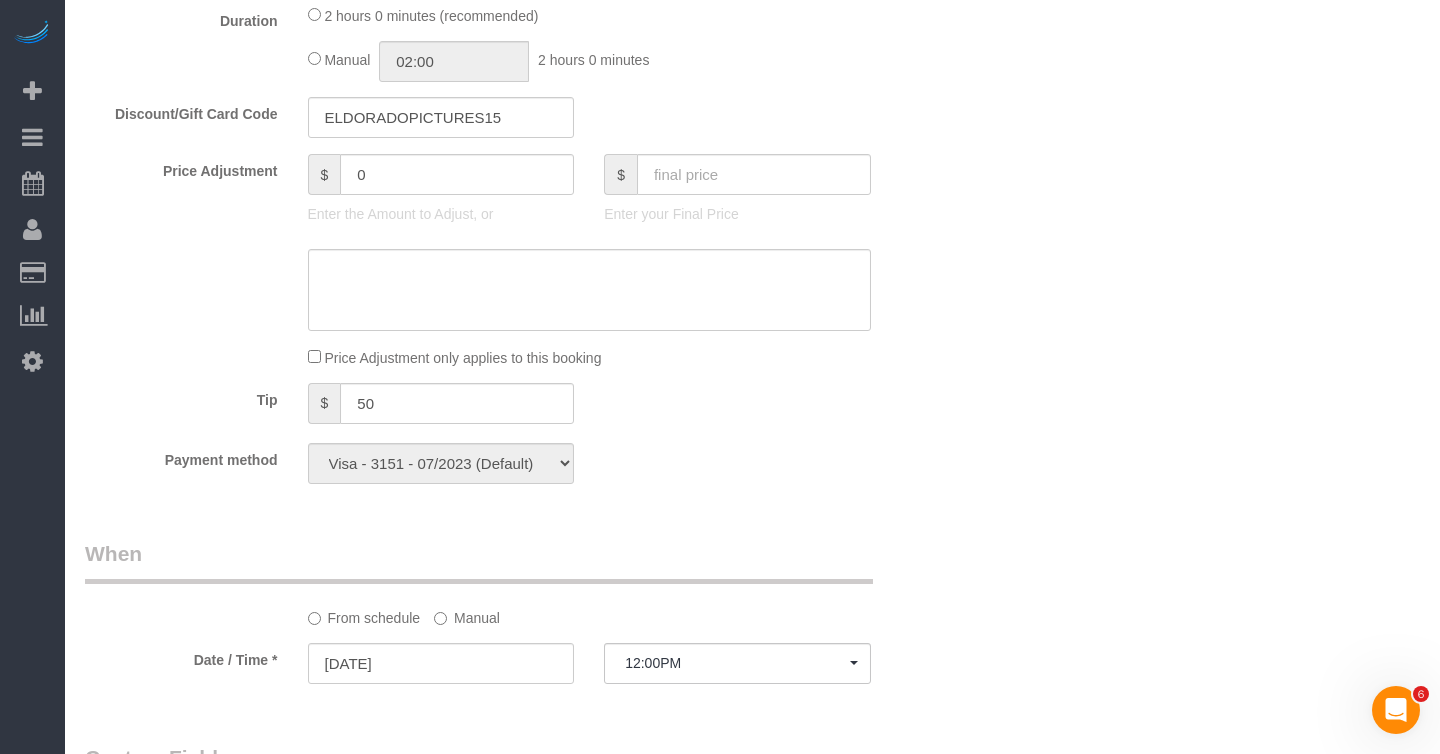 scroll, scrollTop: 1118, scrollLeft: 0, axis: vertical 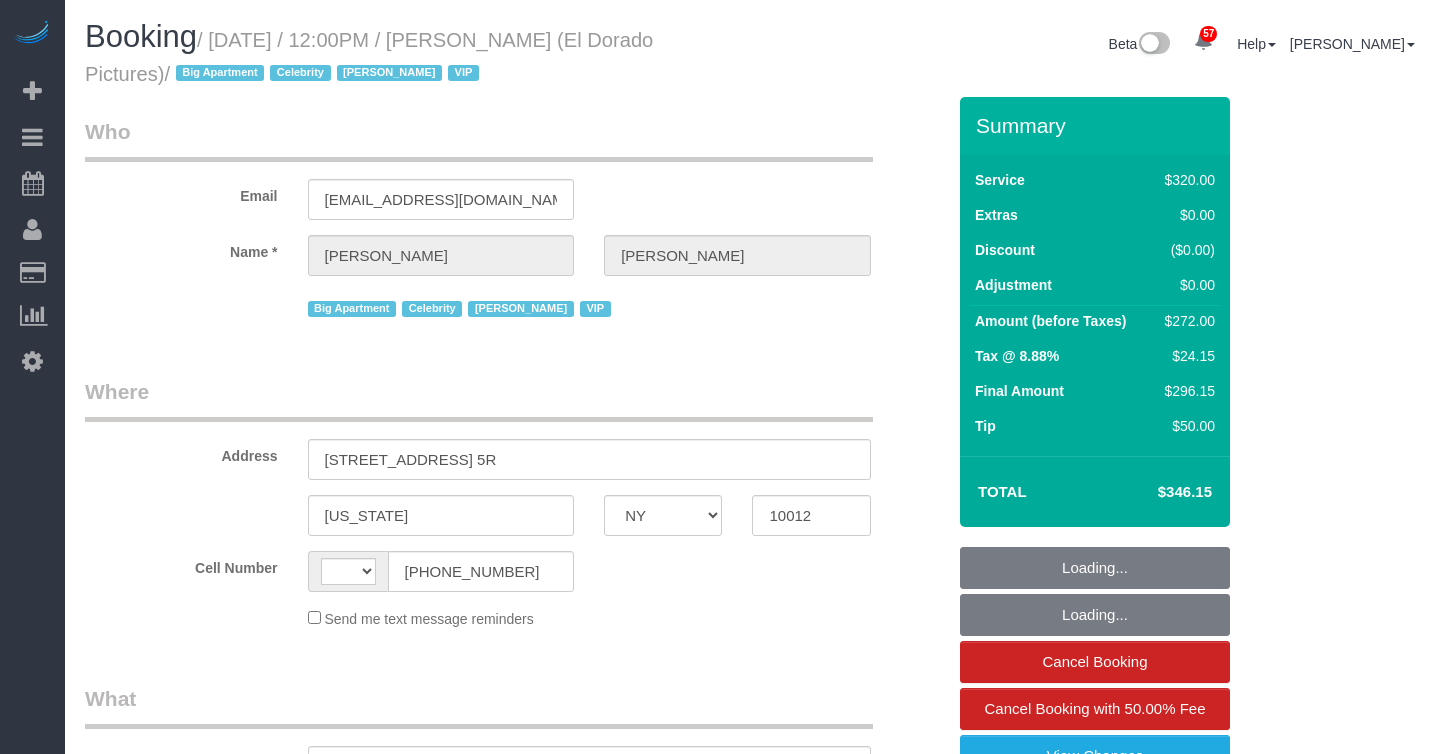 select on "NY" 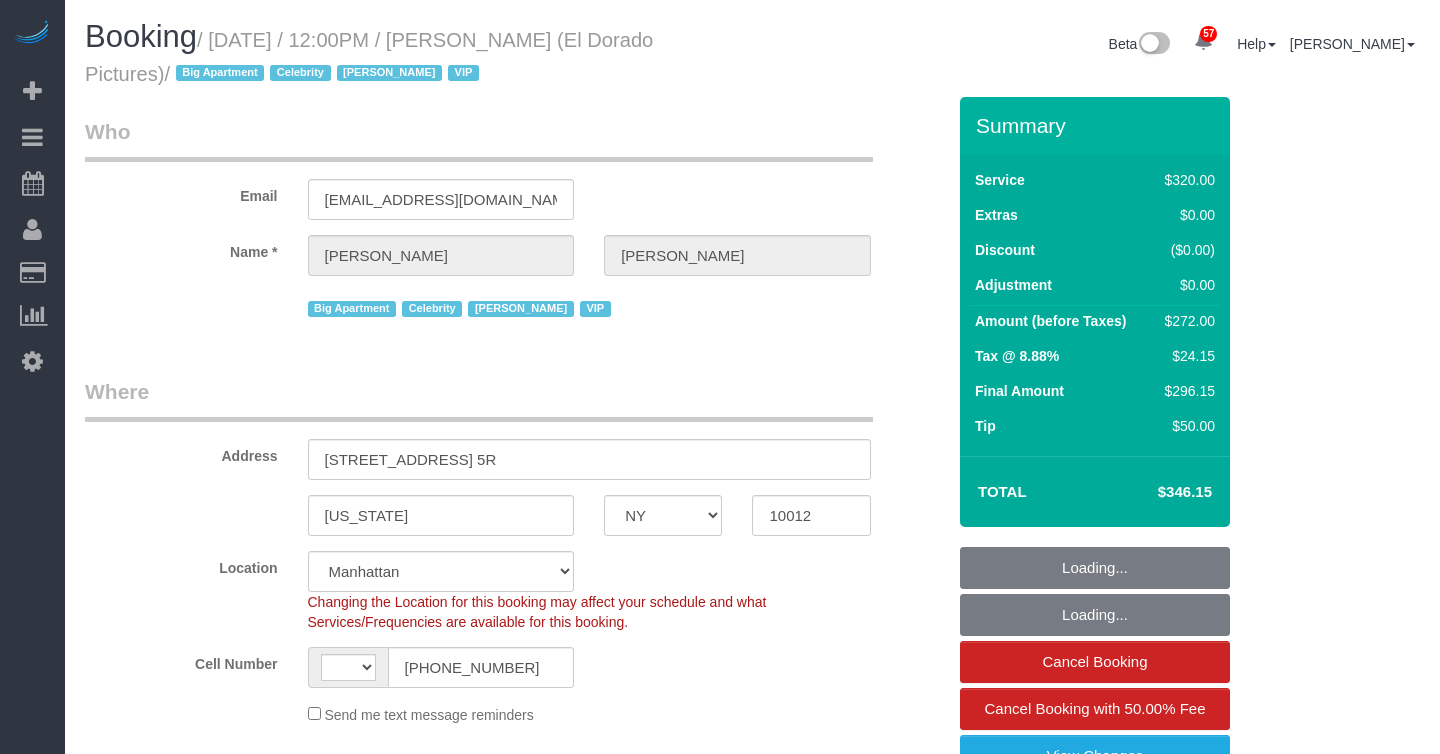 select on "string:US" 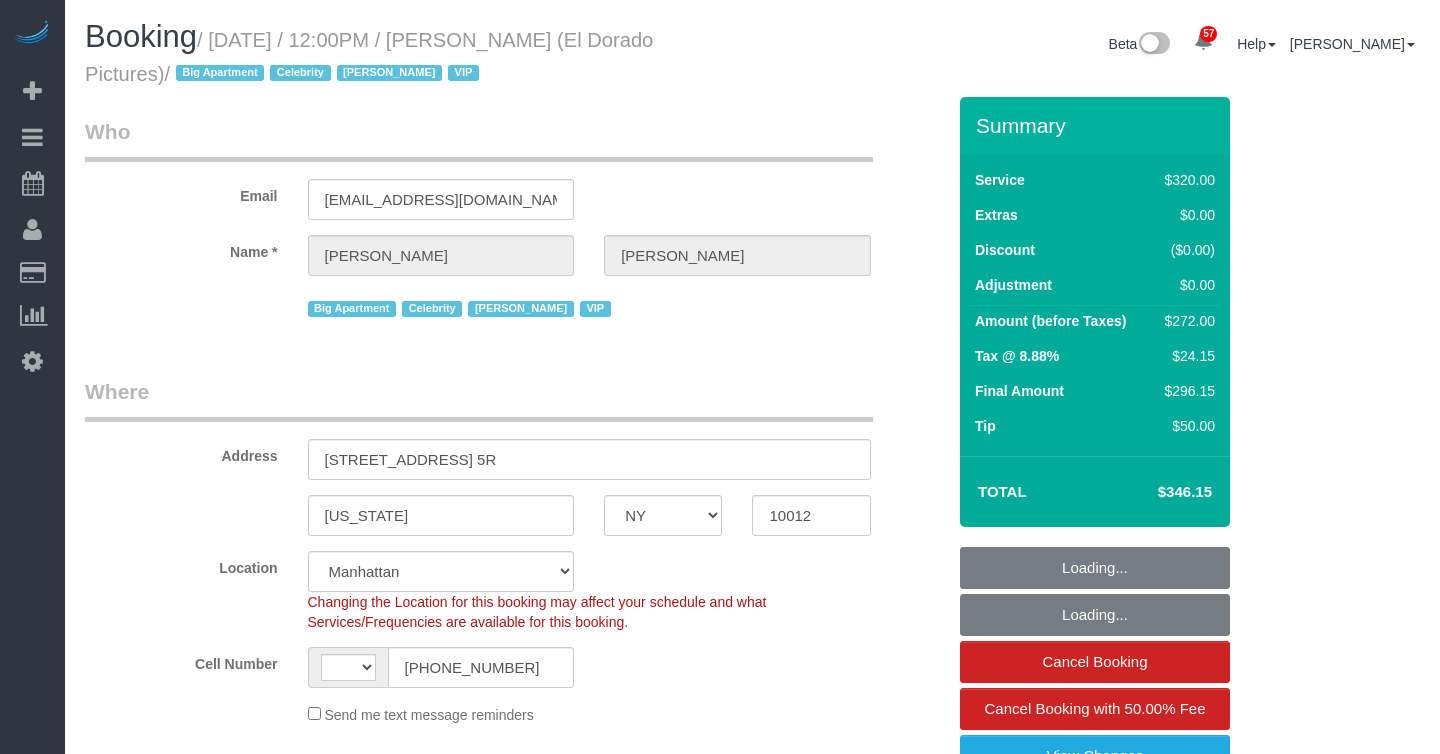 select on "string:stripe-card_1DRQHl4VGloSiKo7WRHlJyta" 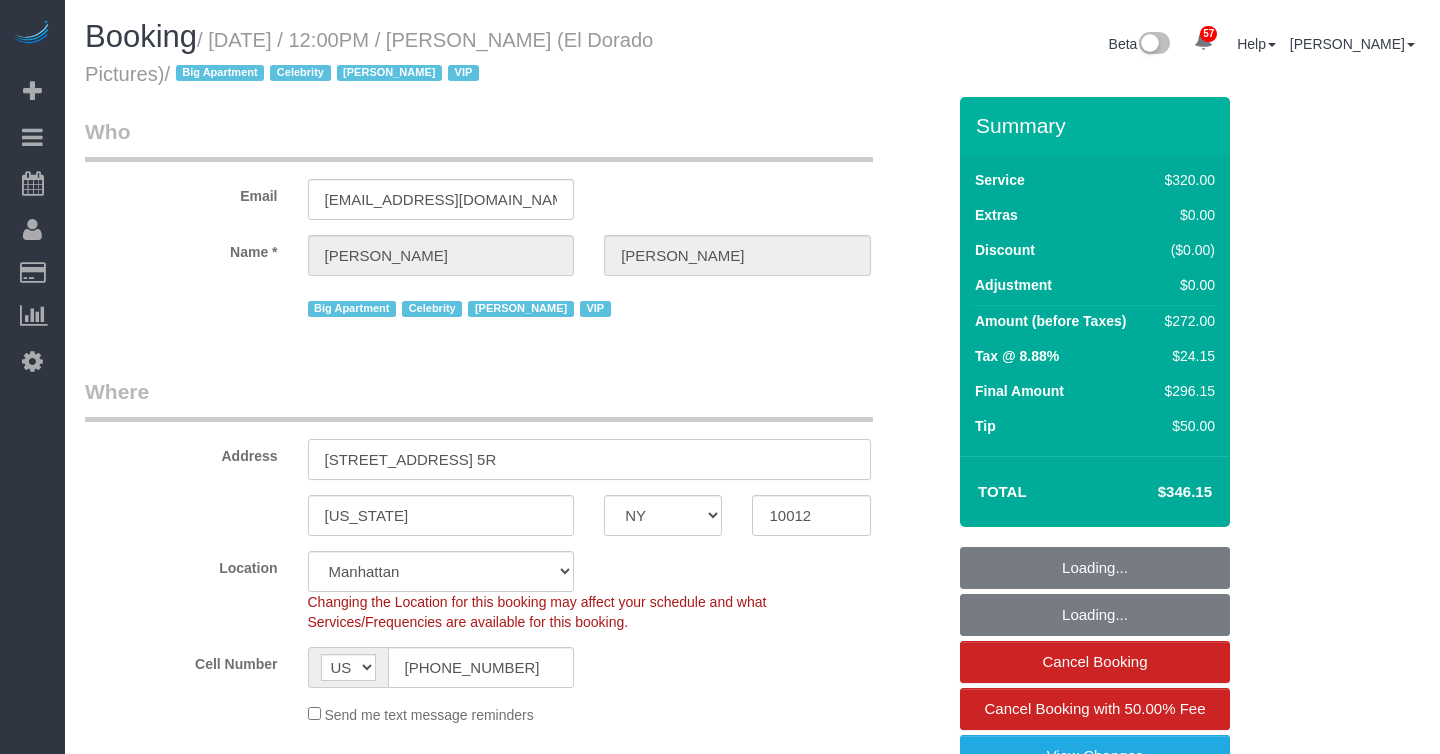 click on "620 Broadway, Apt. 5R" at bounding box center [589, 459] 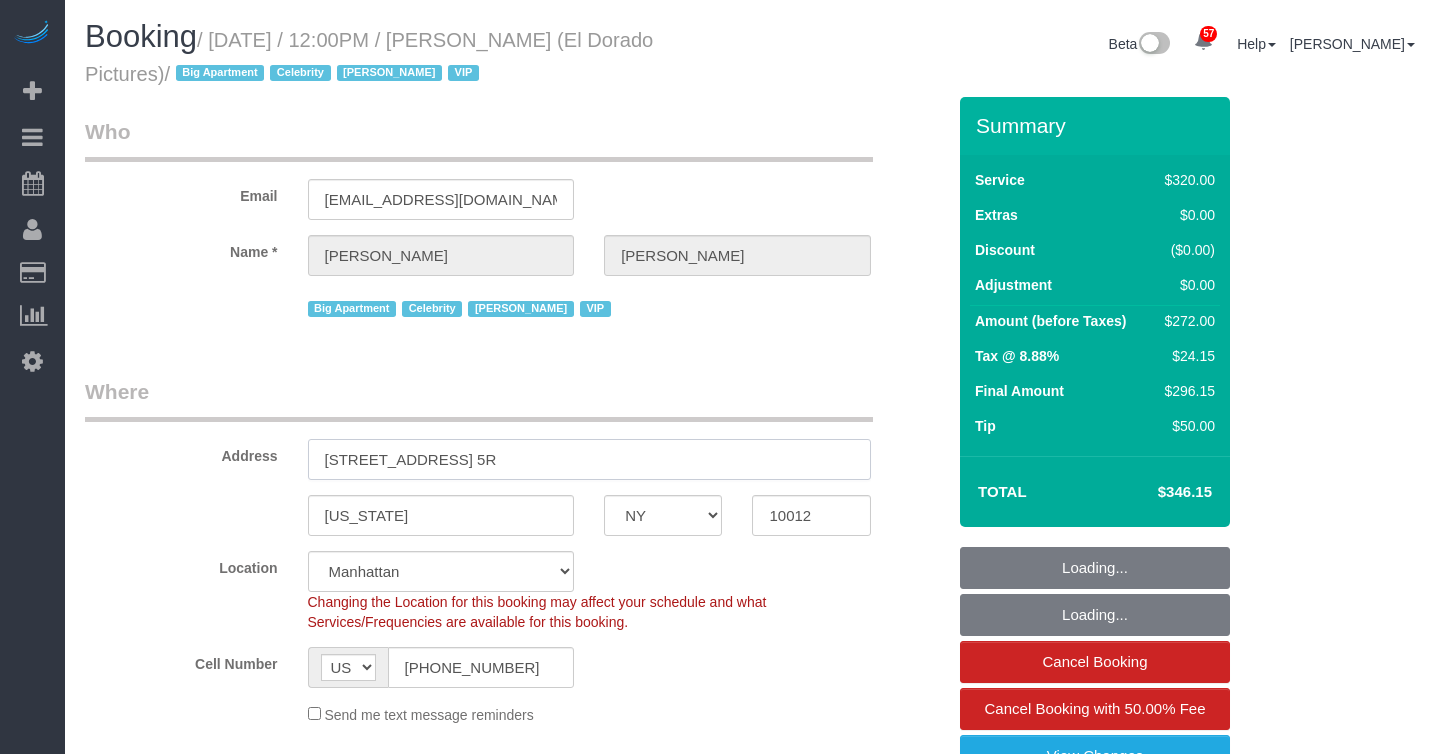 select on "object:1485" 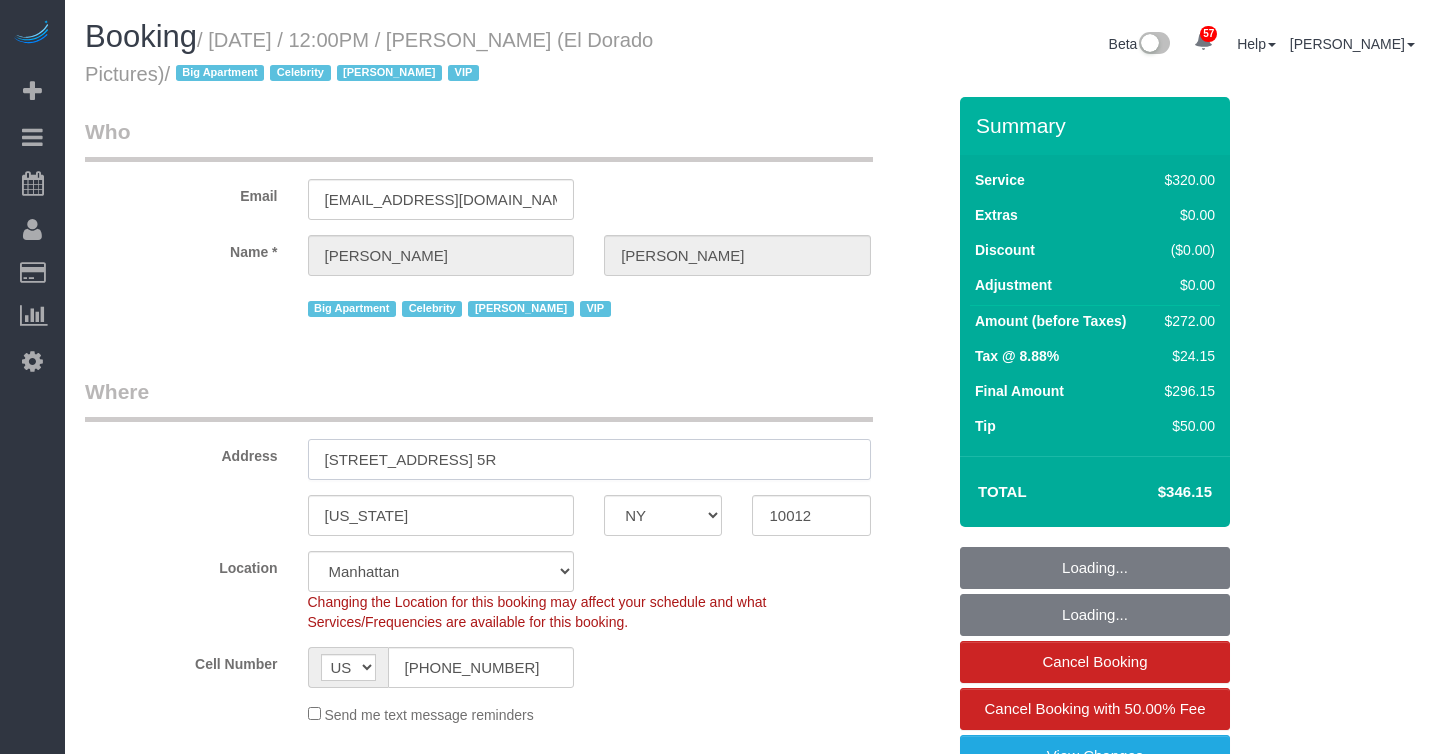 select on "number:89" 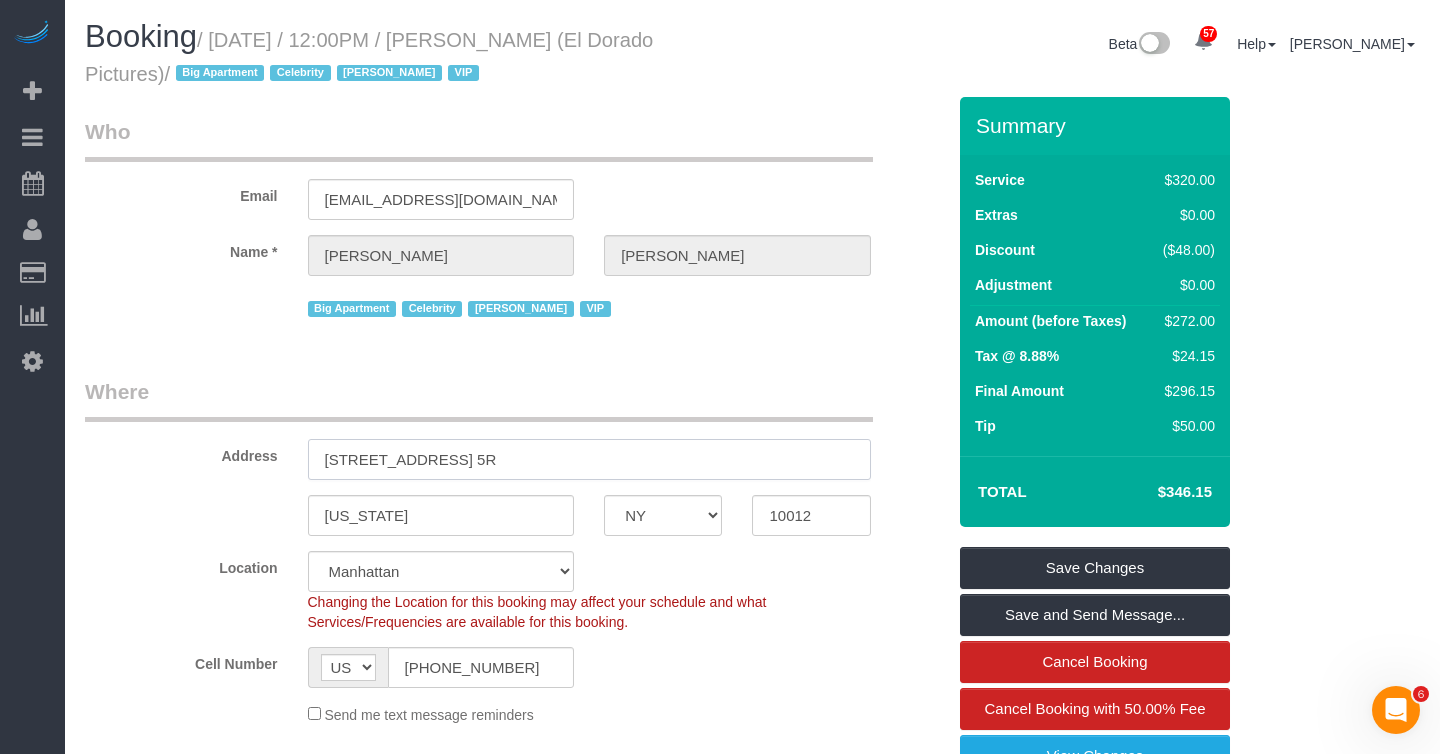 scroll, scrollTop: 0, scrollLeft: 0, axis: both 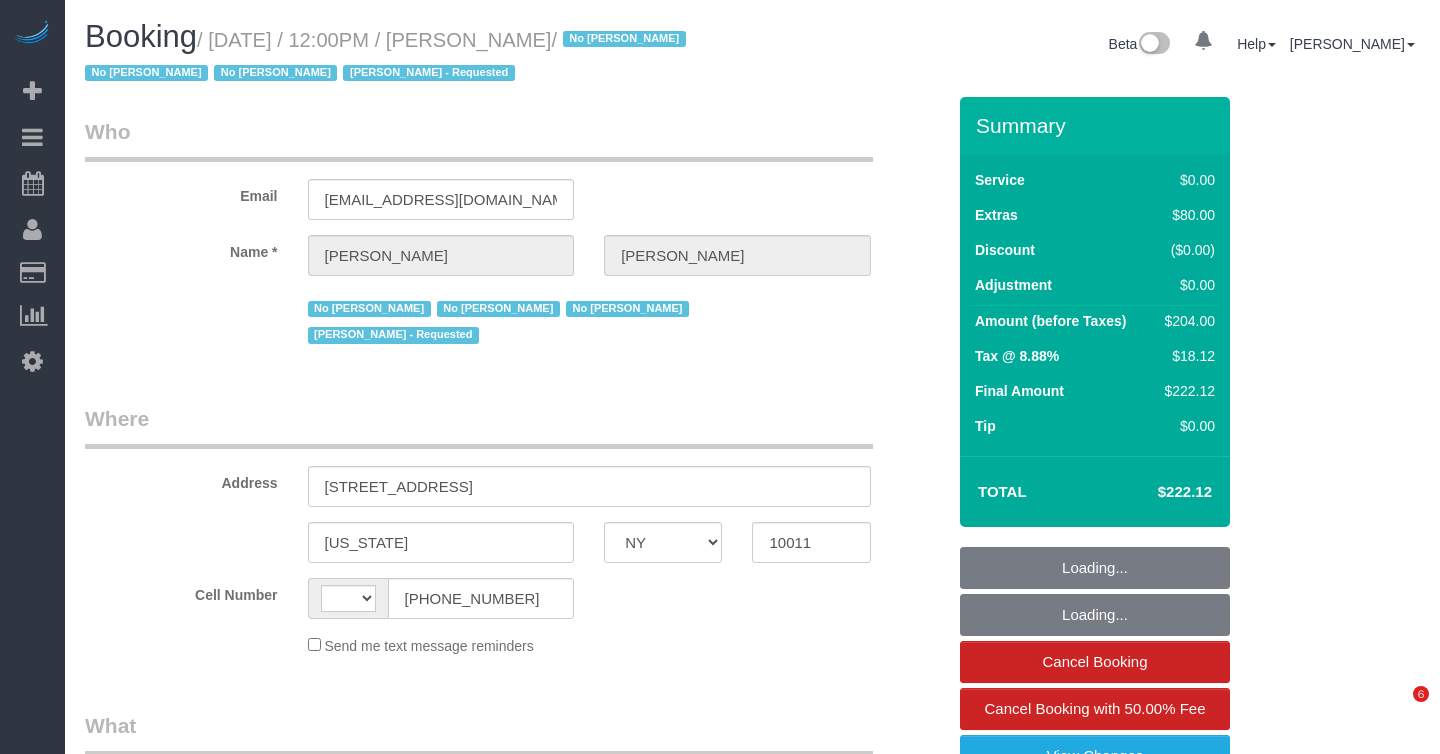 select on "NY" 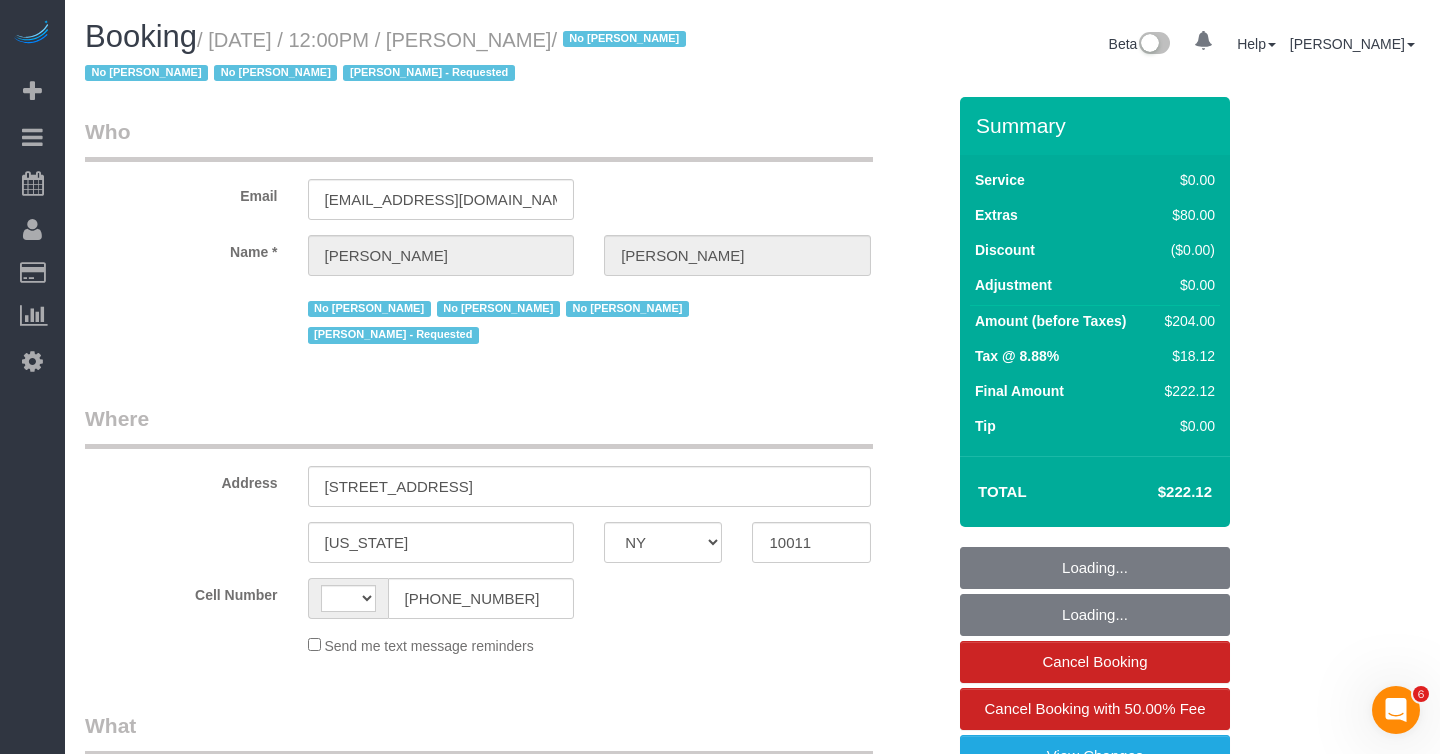scroll, scrollTop: 0, scrollLeft: 0, axis: both 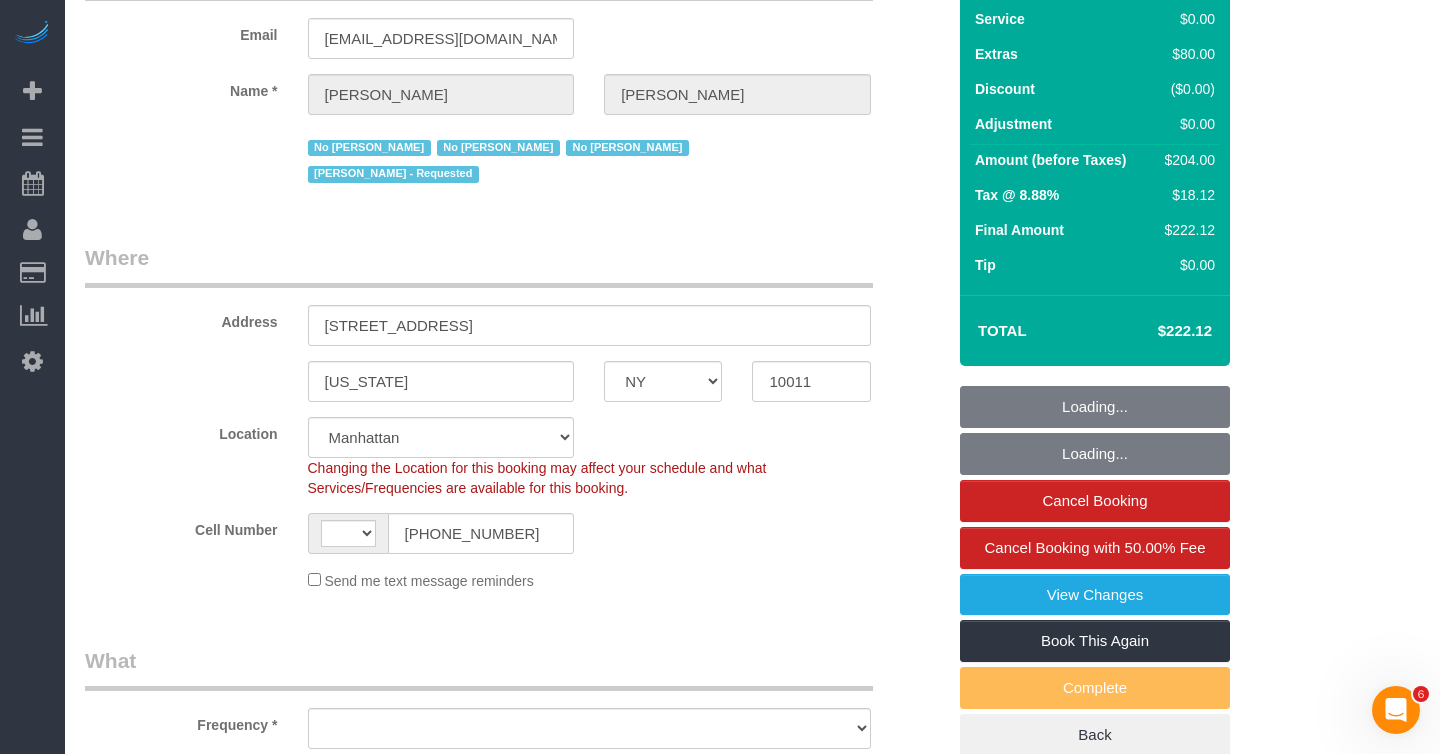 select on "string:[GEOGRAPHIC_DATA]" 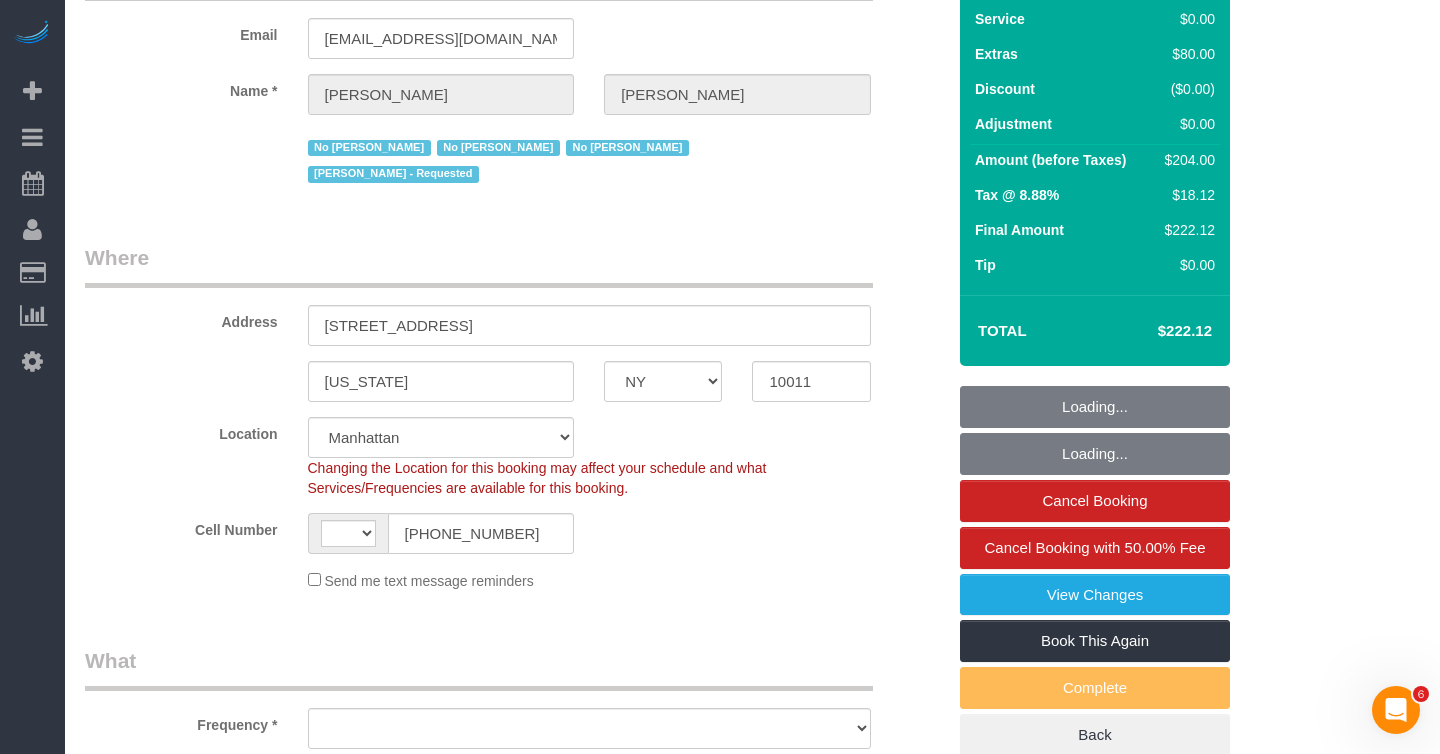 select on "string:stripe-pm_1NDe7p4VGloSiKo7wBeN3prY" 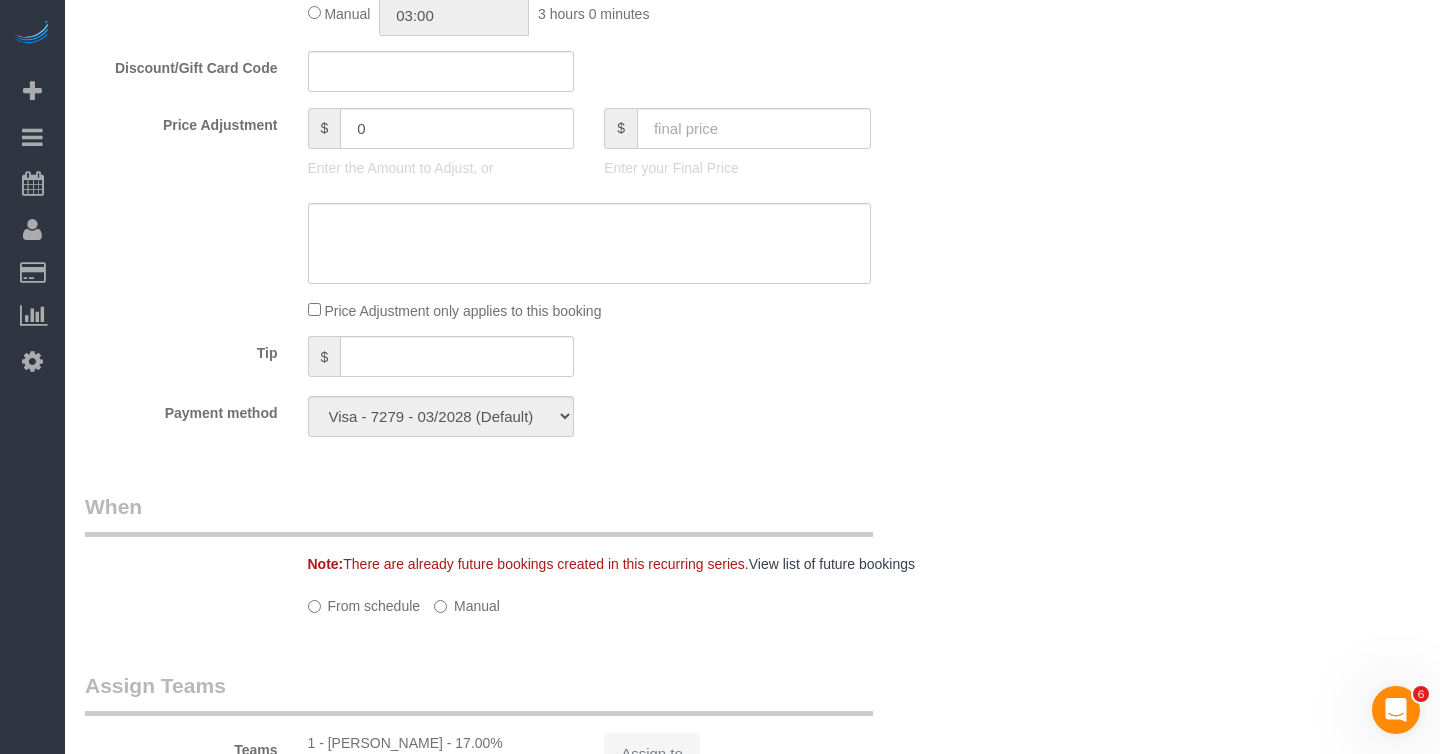 select on "object:967" 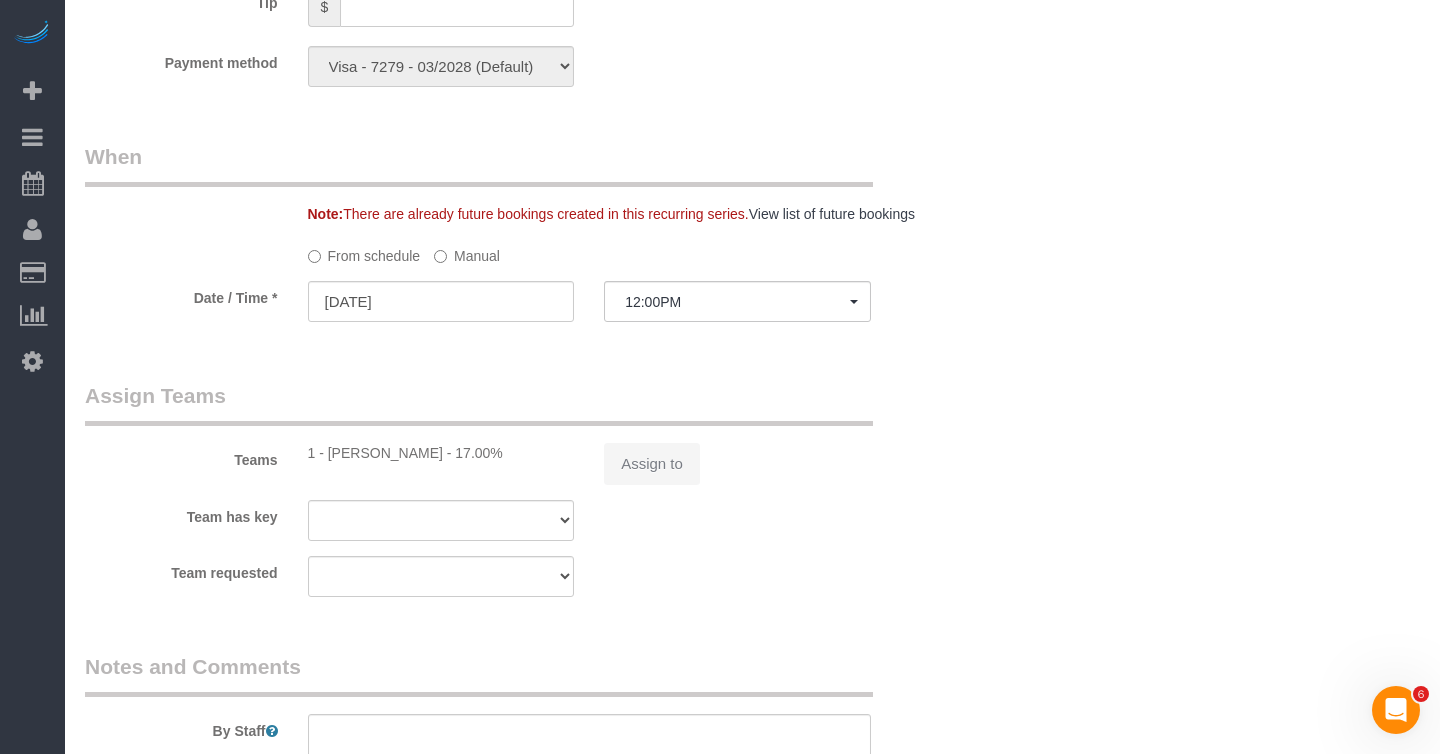 select on "number:89" 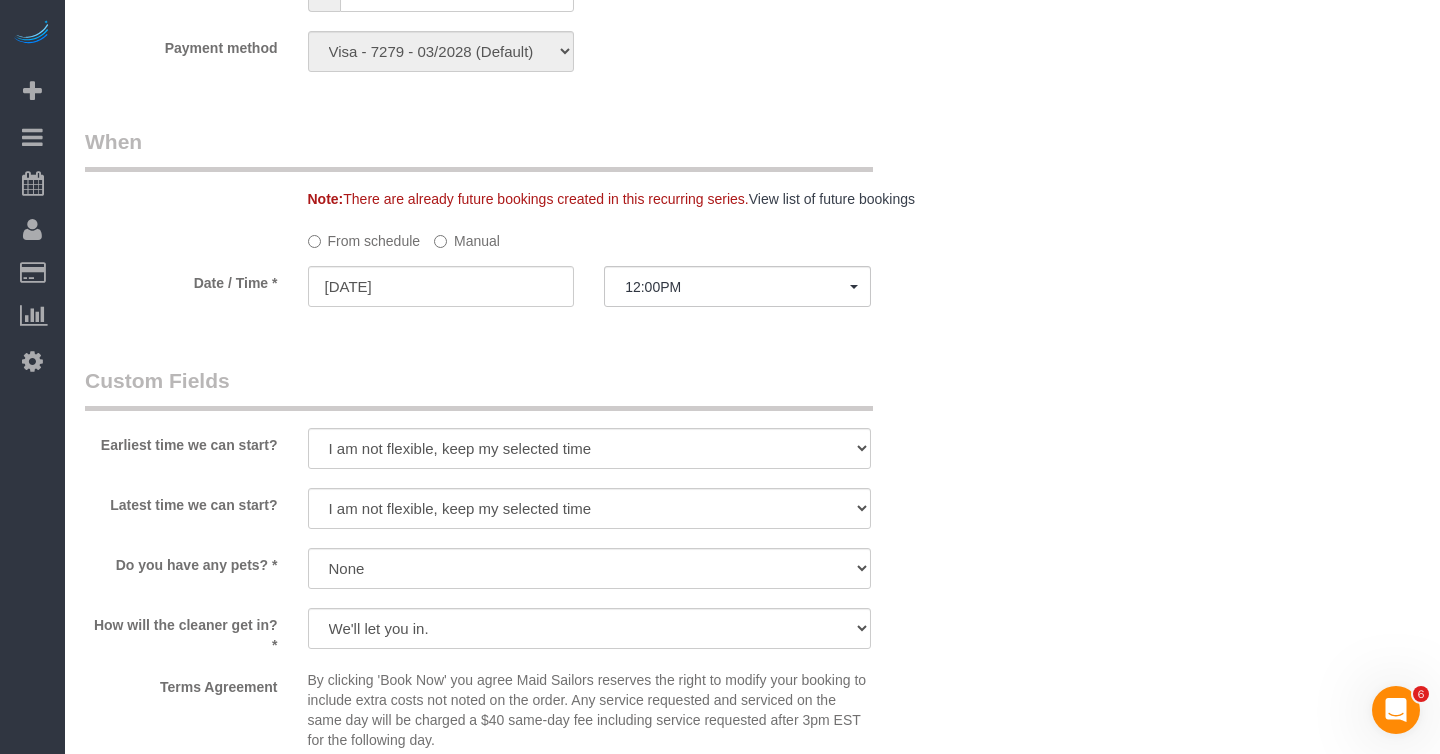 select on "1" 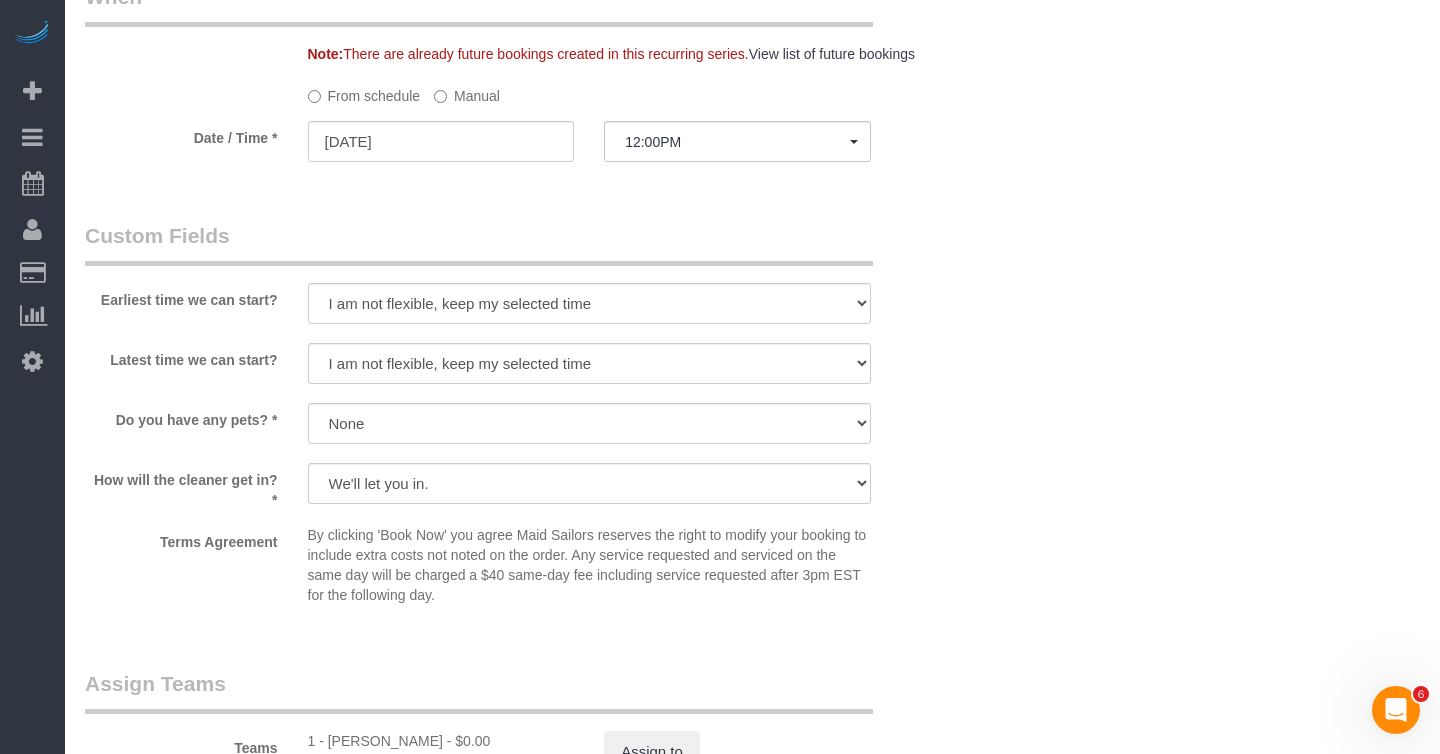 select on "object:1515" 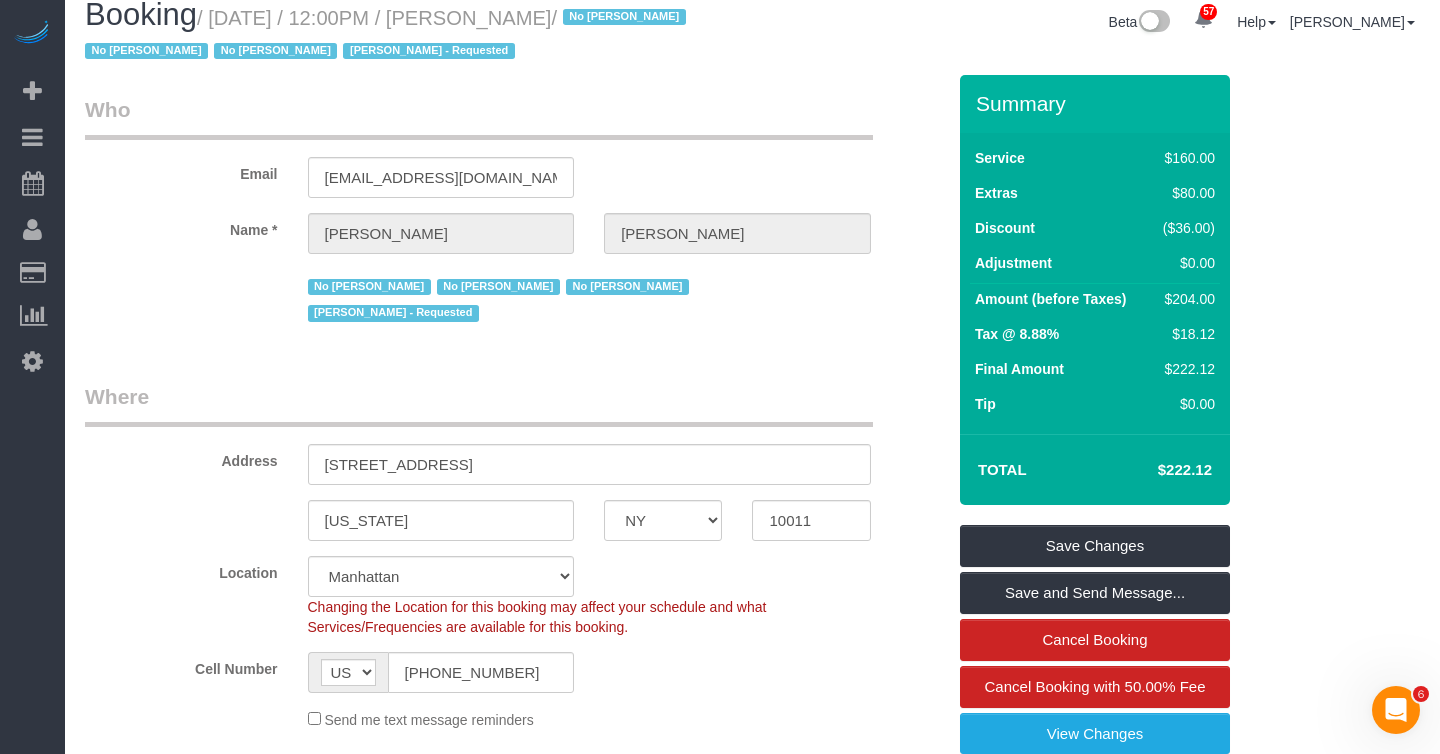 scroll, scrollTop: 28, scrollLeft: 0, axis: vertical 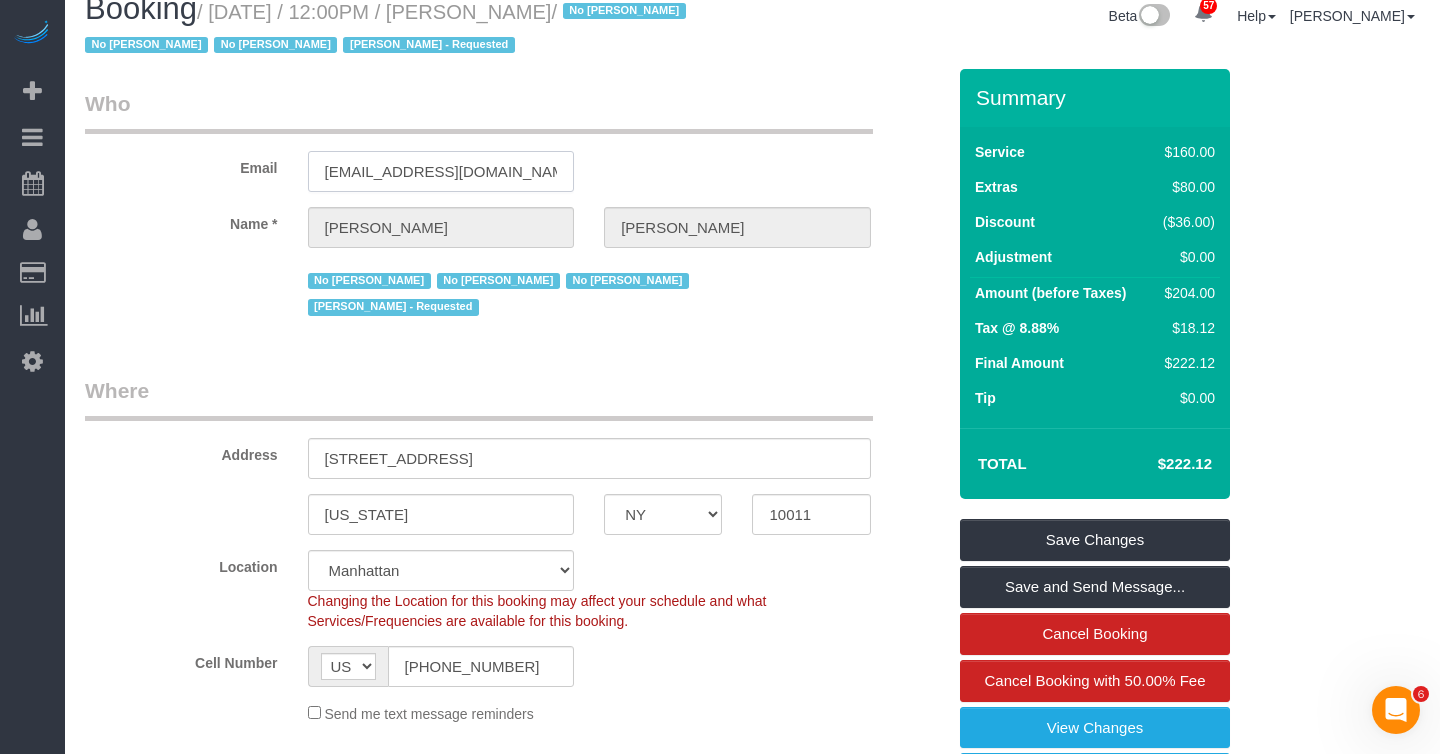 click on "djoeligy@gmail.com" at bounding box center [441, 171] 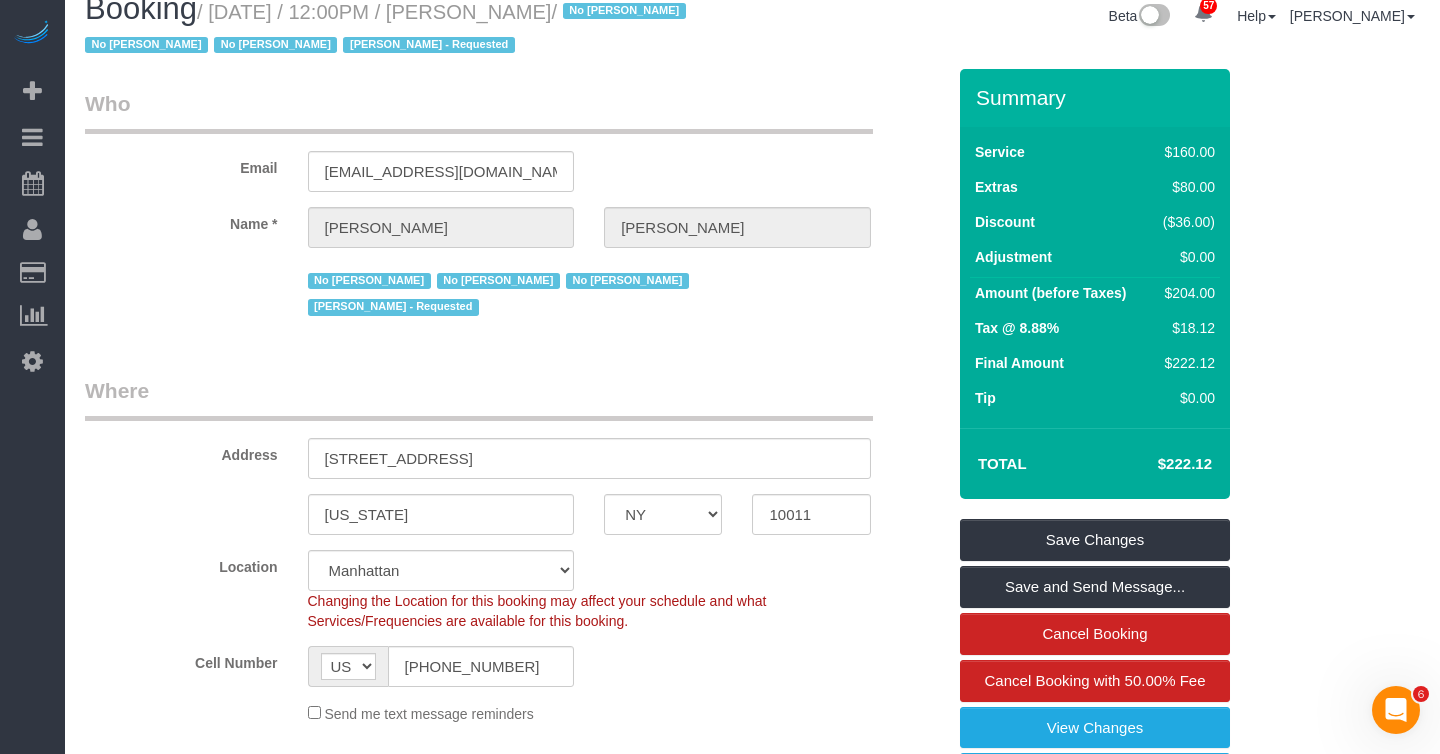 drag, startPoint x: 225, startPoint y: 14, endPoint x: 596, endPoint y: 13, distance: 371.00134 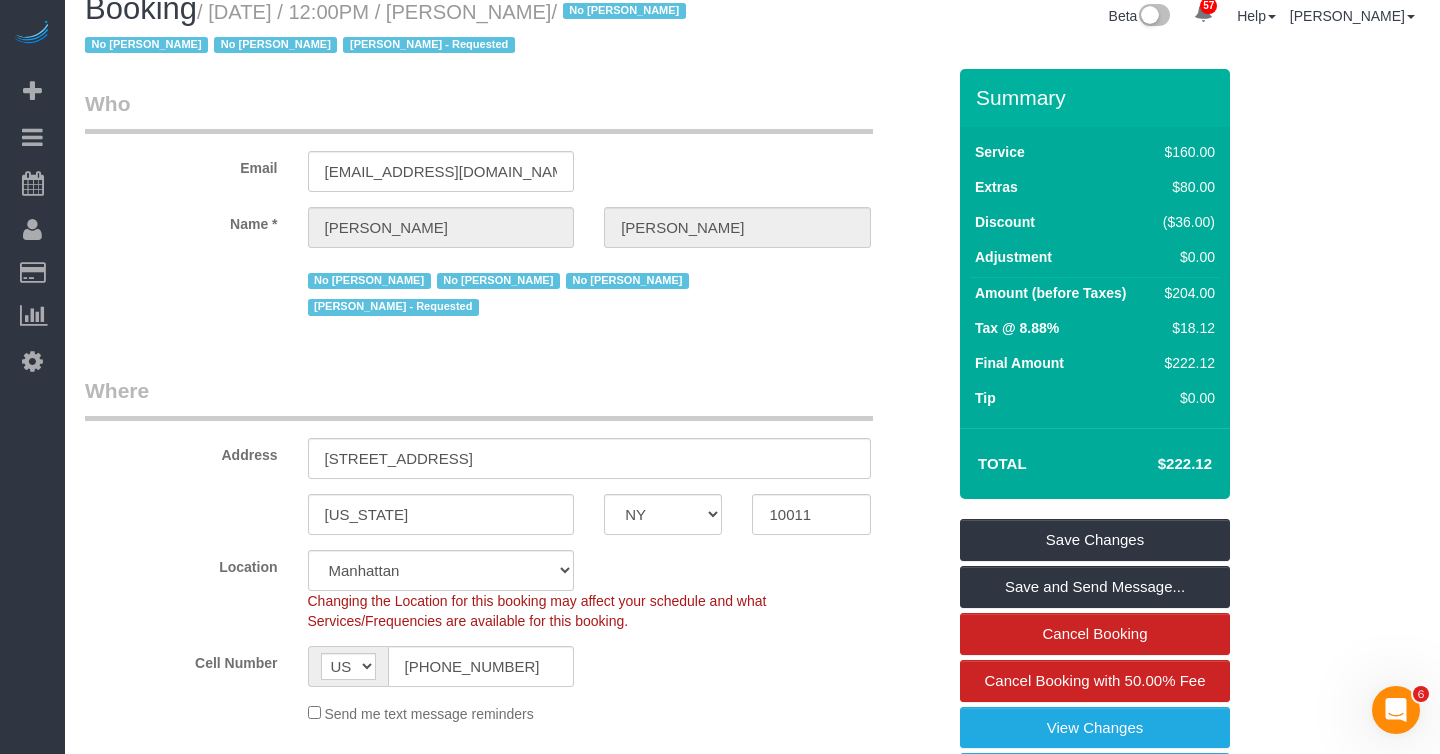 click on "/ July 01, 2025 / 12:00PM / Joel Gottsegen
/
No Noufoh Sodandji
No Samanda Shaw
No Steven Brown
Saabirah Emanuel - Requested" at bounding box center (388, 29) 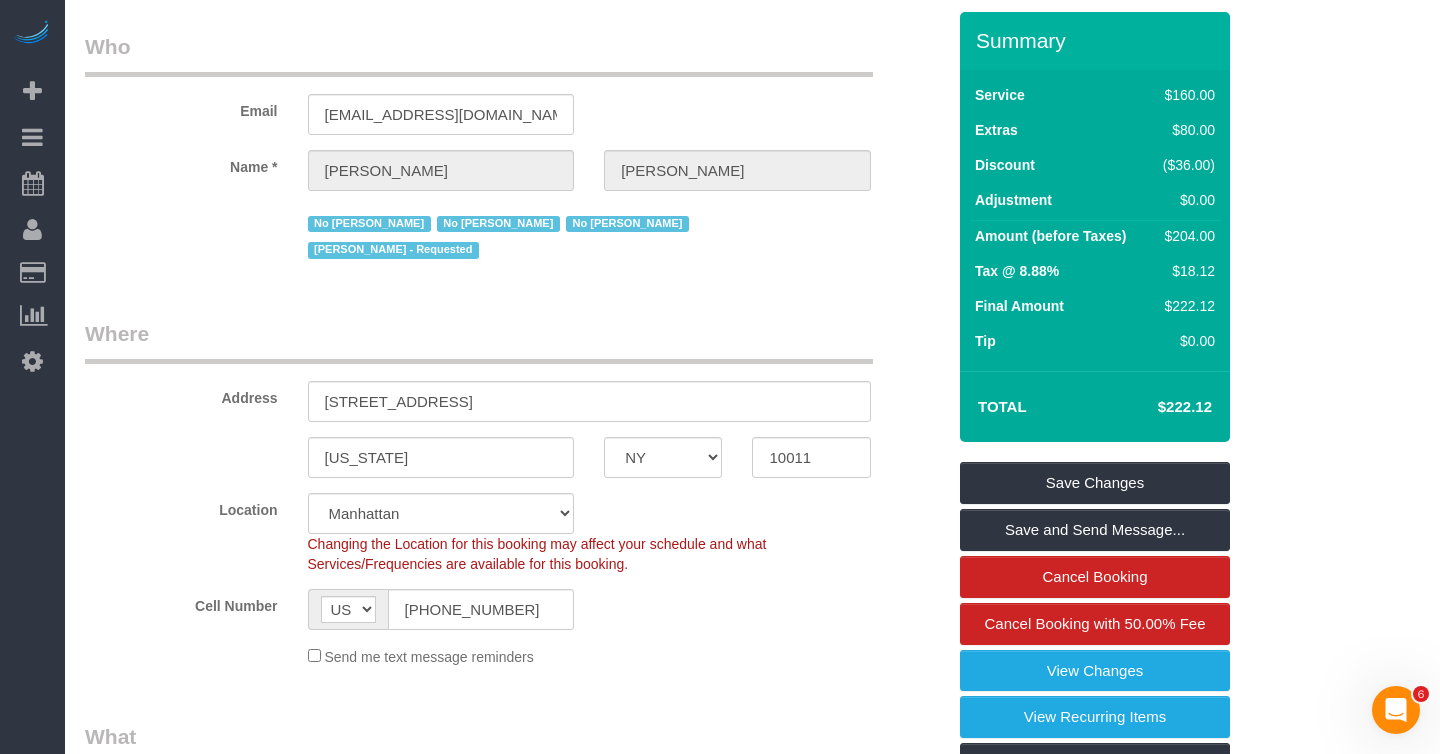 scroll, scrollTop: 0, scrollLeft: 0, axis: both 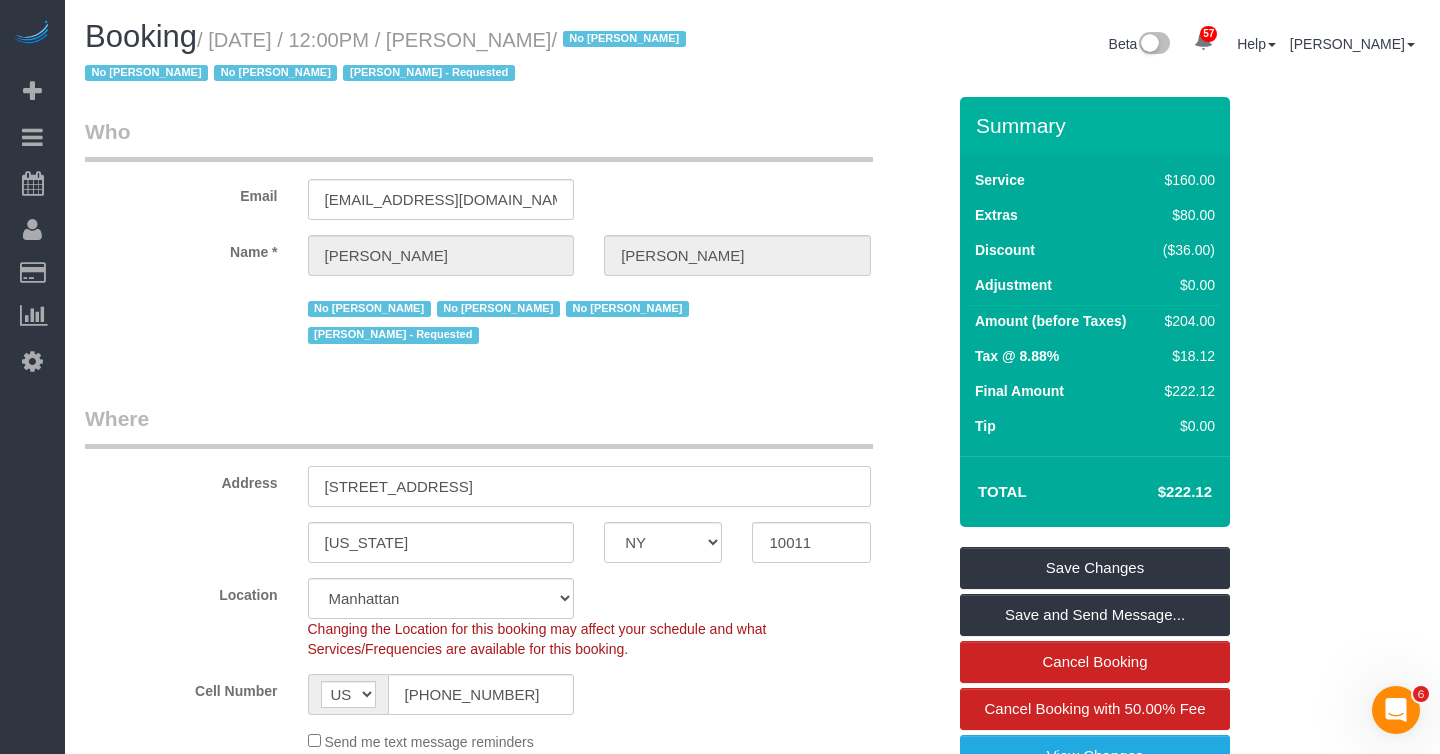 click on "59 West 12th Street, Apt 7D" at bounding box center (589, 486) 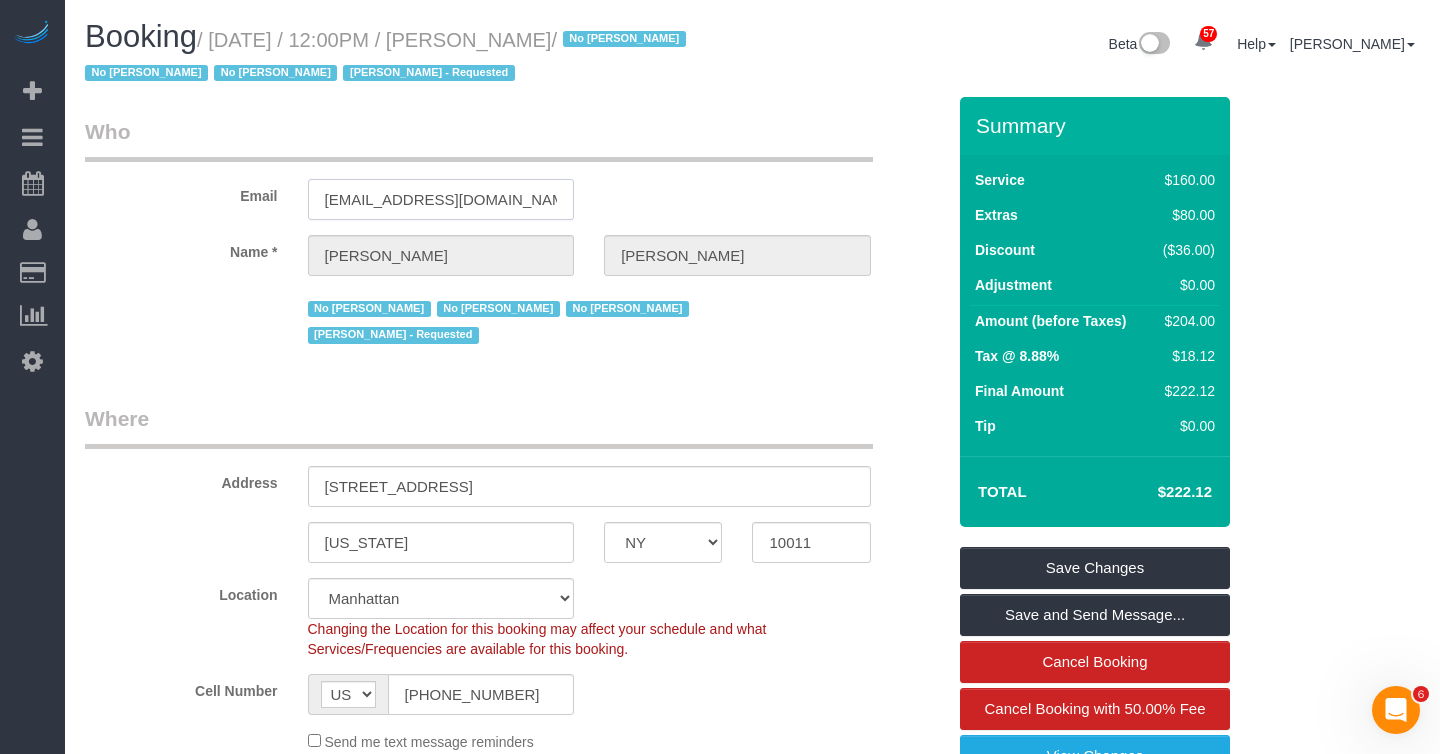 click on "djoeligy@gmail.com" at bounding box center [441, 199] 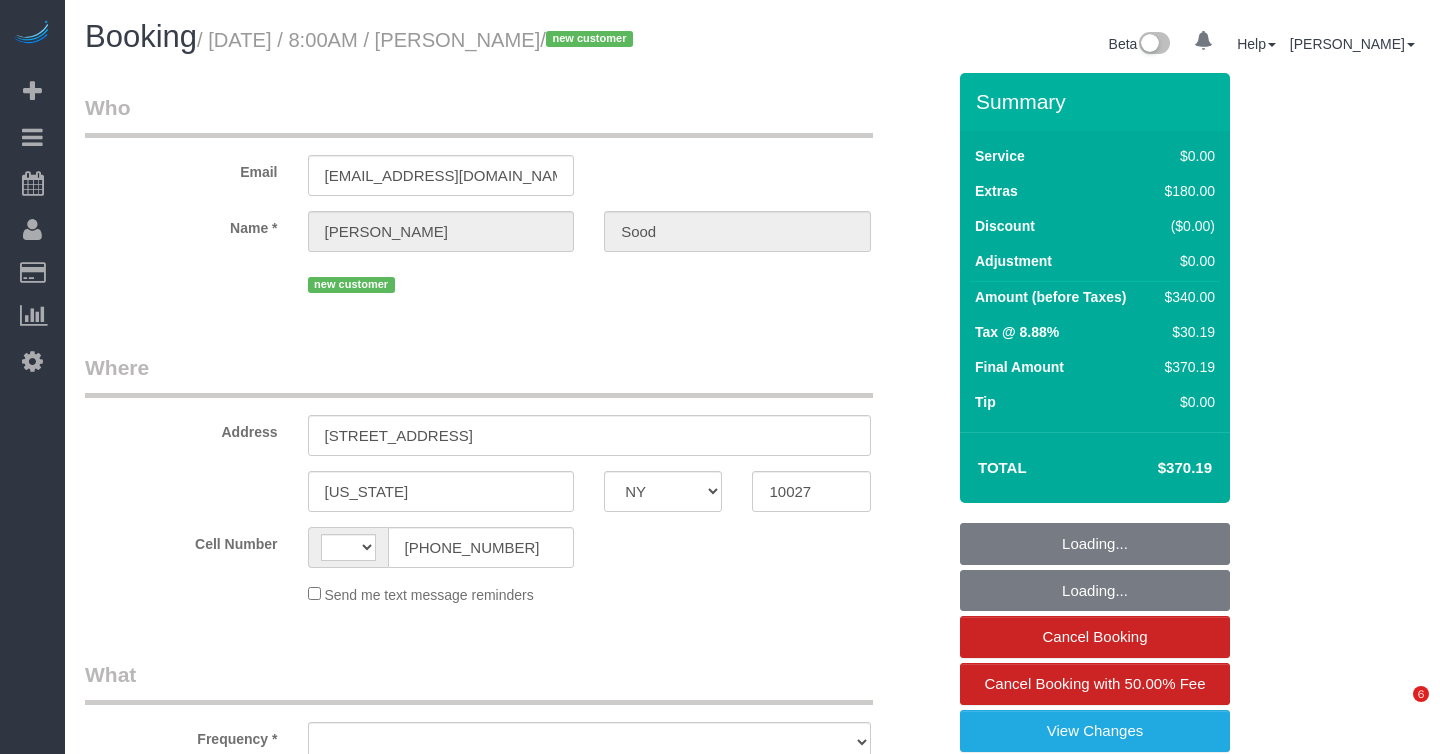 select on "NY" 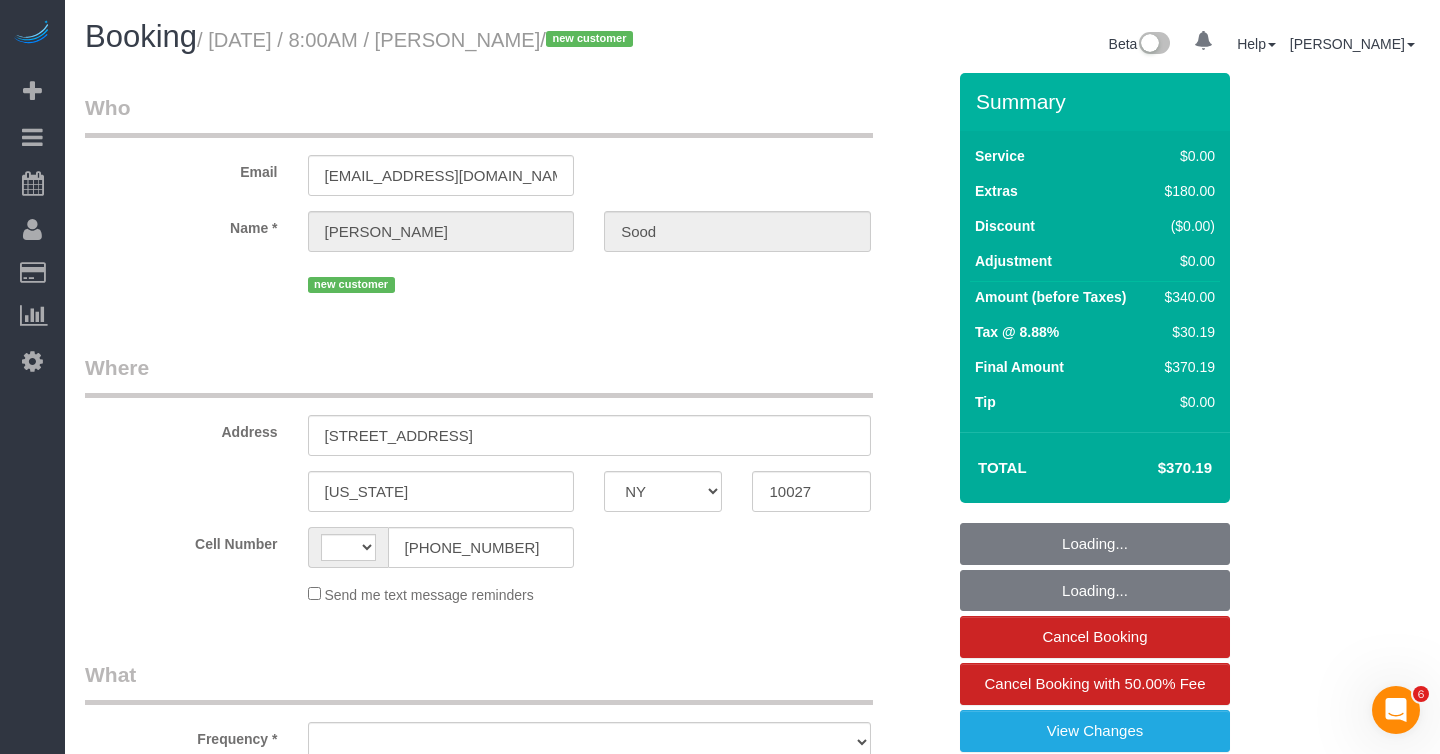 scroll, scrollTop: 0, scrollLeft: 0, axis: both 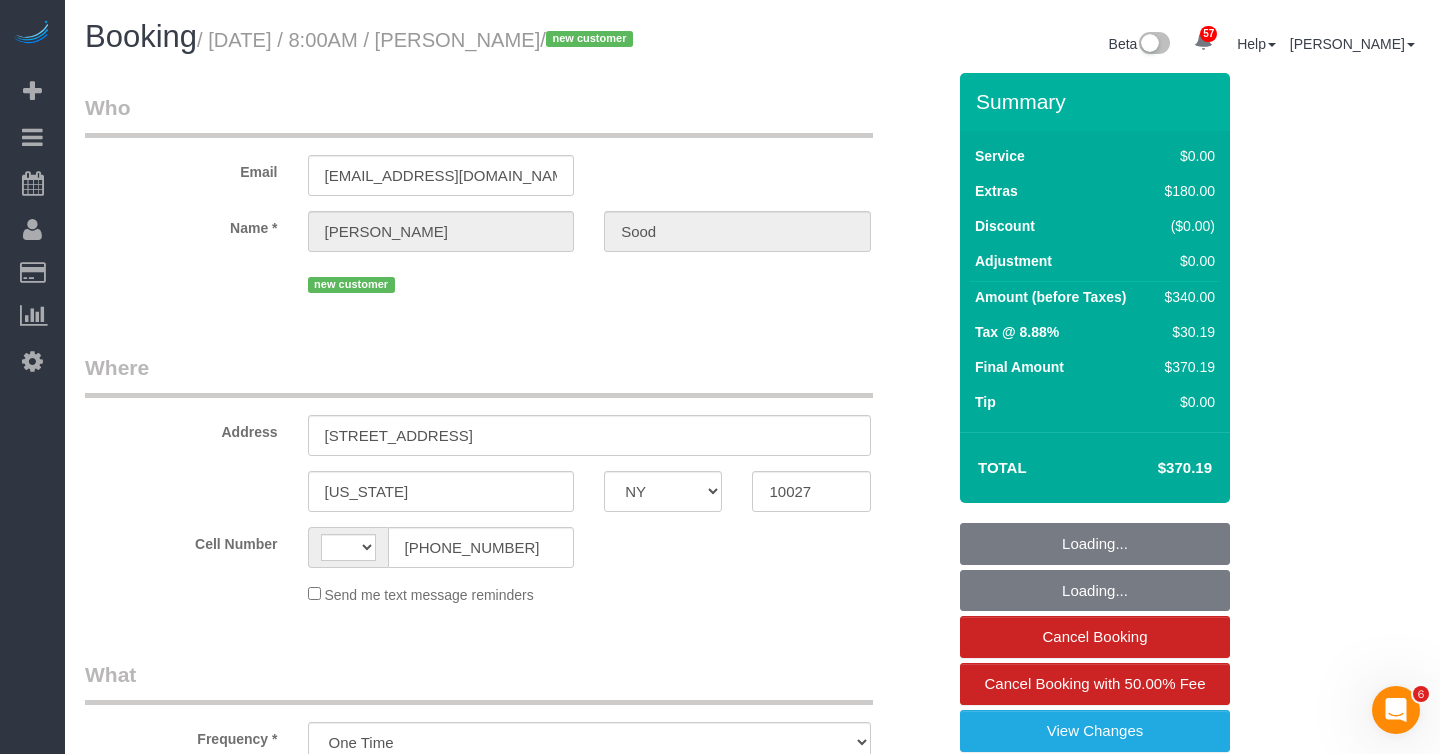 select on "string:[GEOGRAPHIC_DATA]" 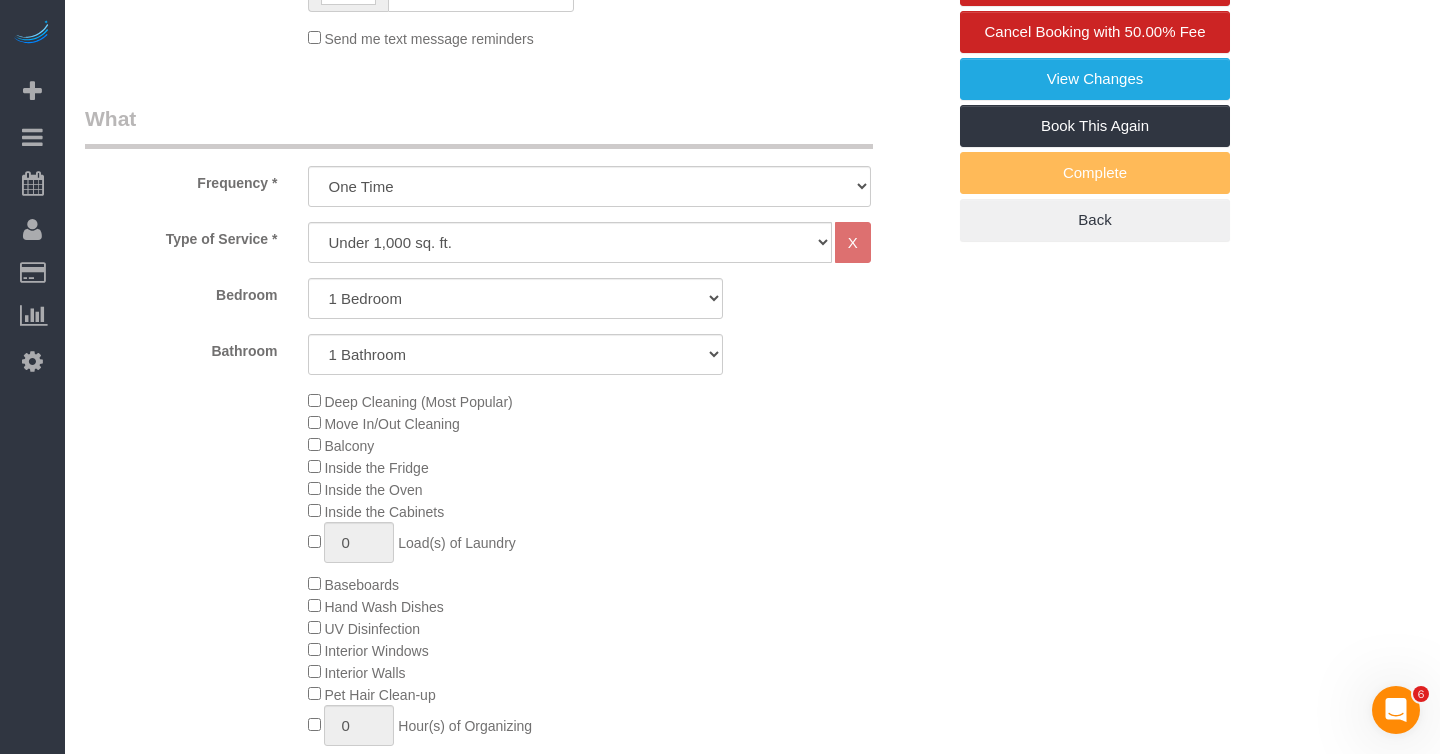select on "object:1078" 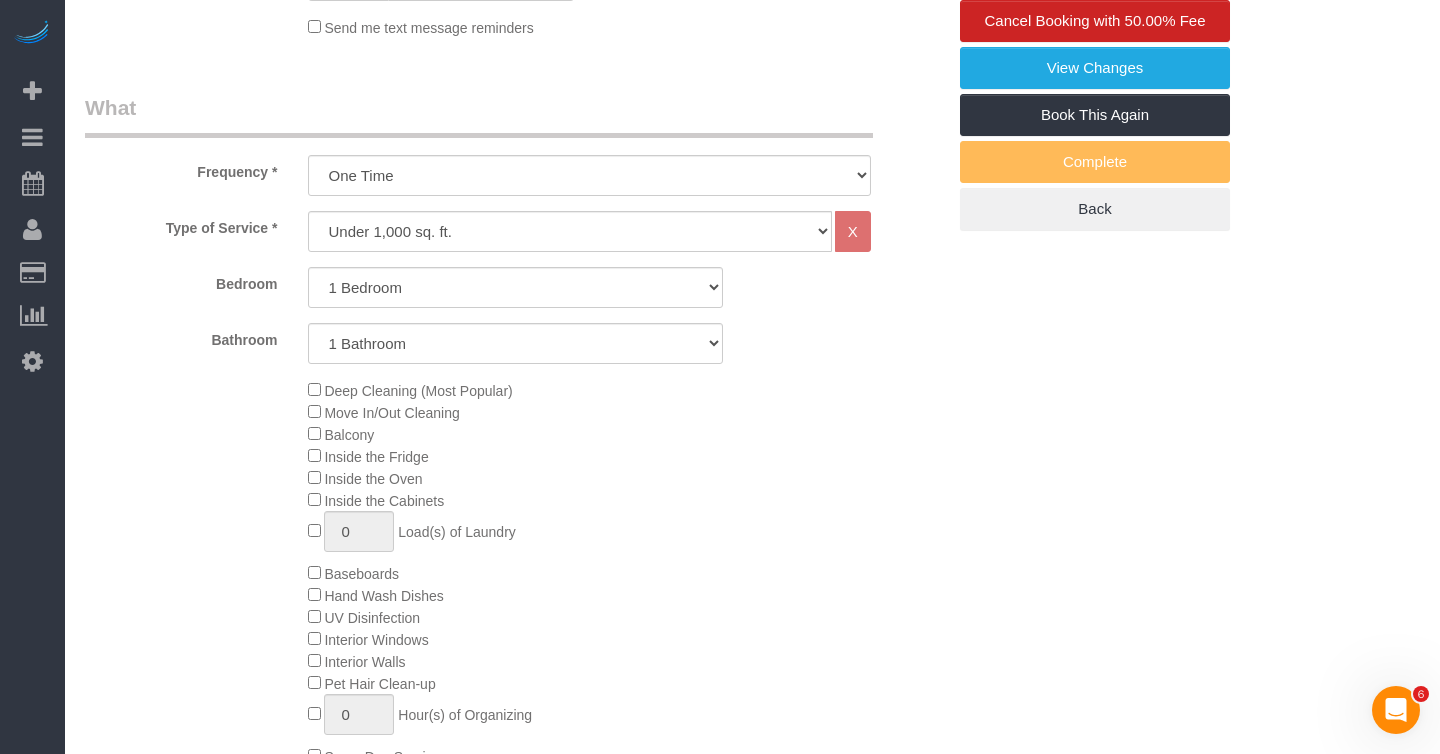 select on "spot1" 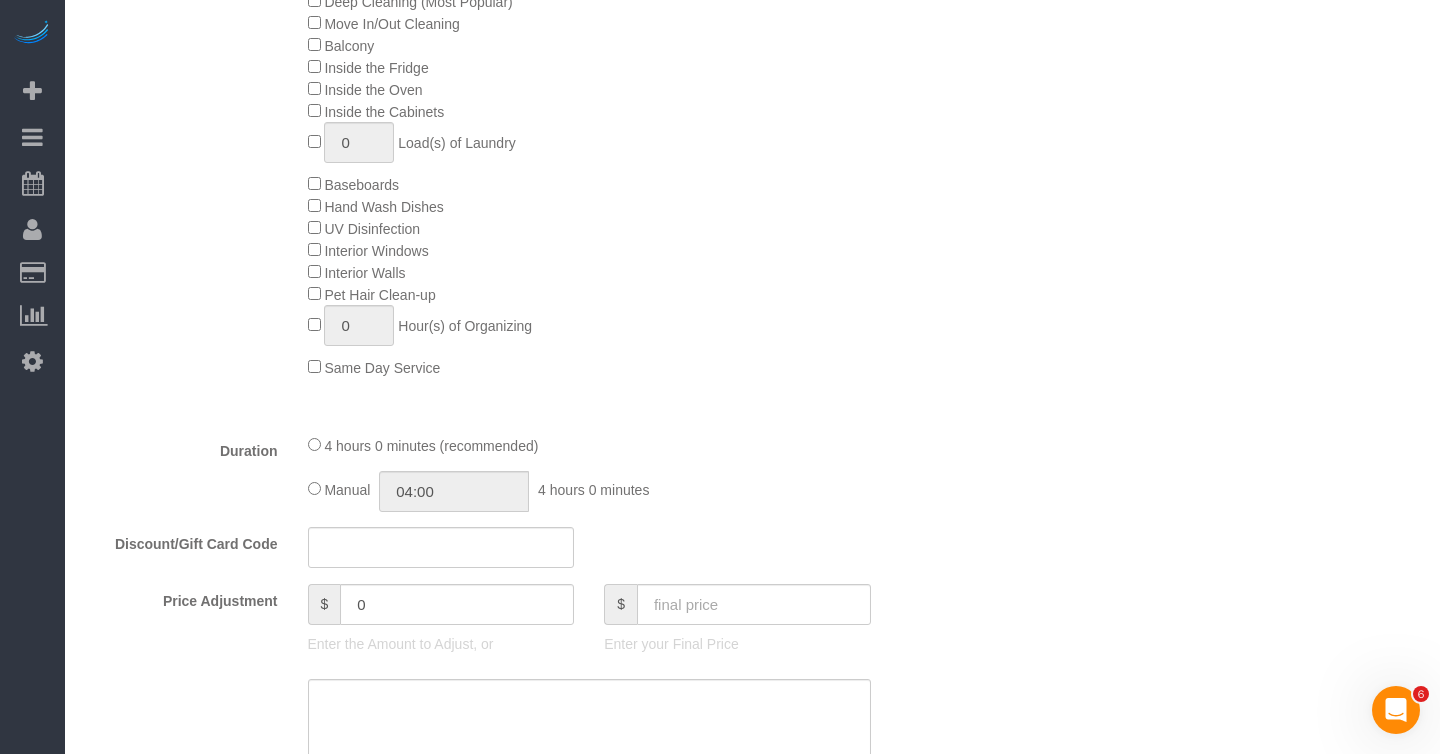 select on "1" 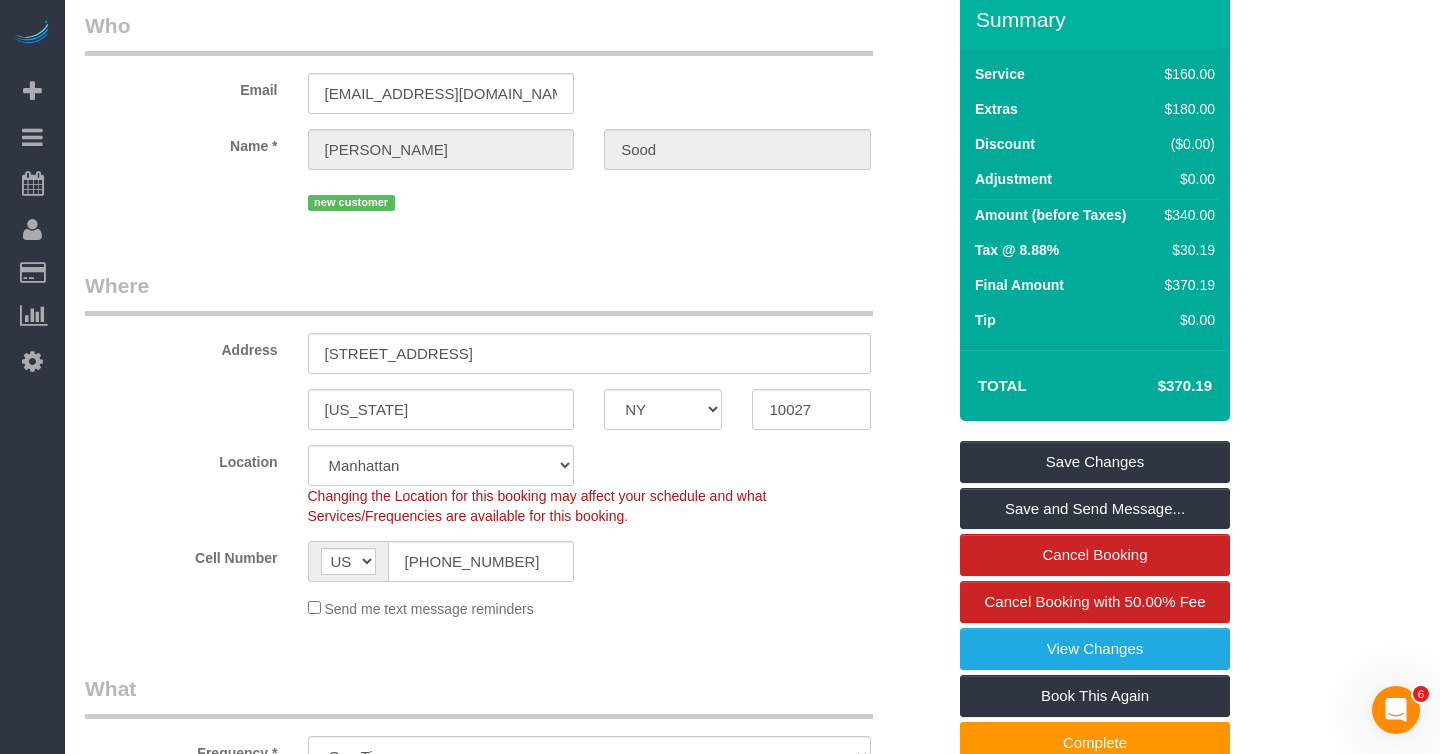 scroll, scrollTop: 115, scrollLeft: 0, axis: vertical 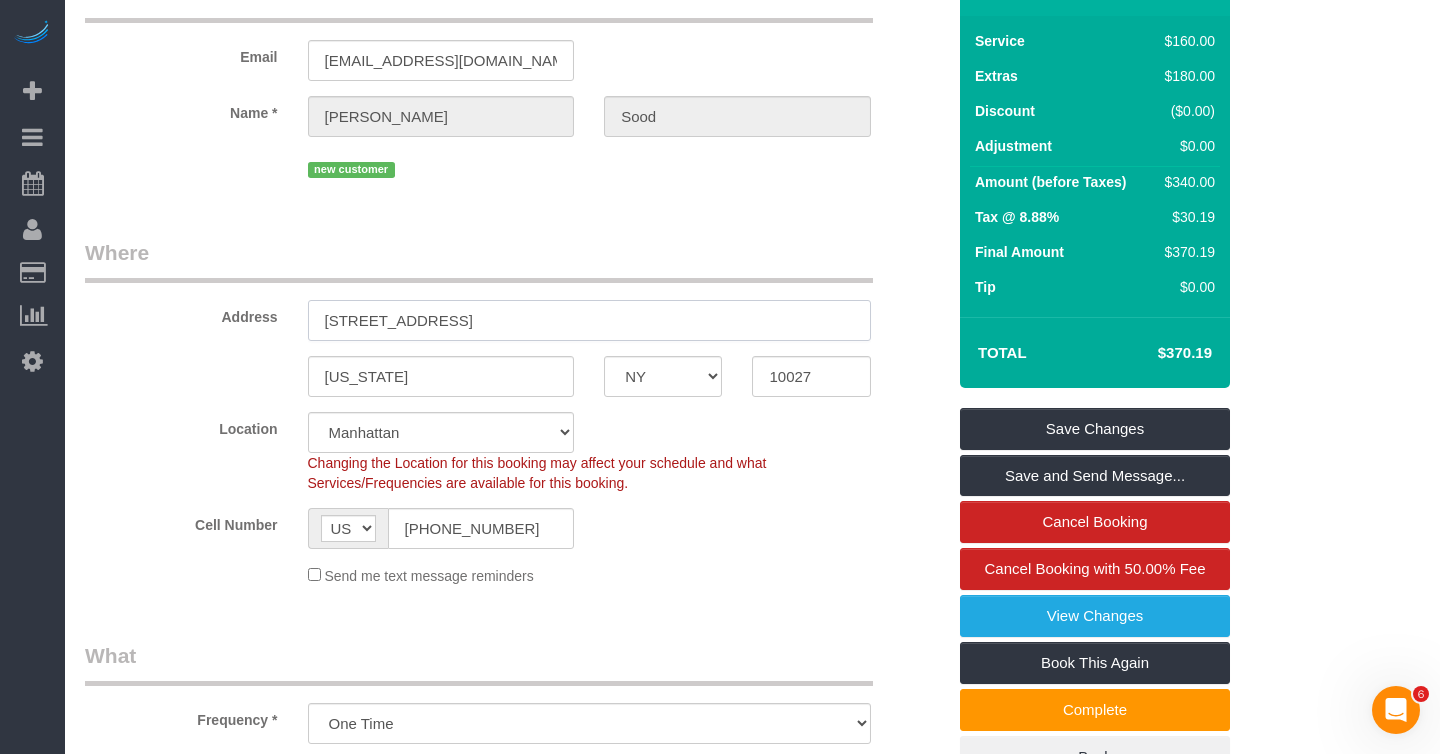 click on "[STREET_ADDRESS]" at bounding box center [589, 320] 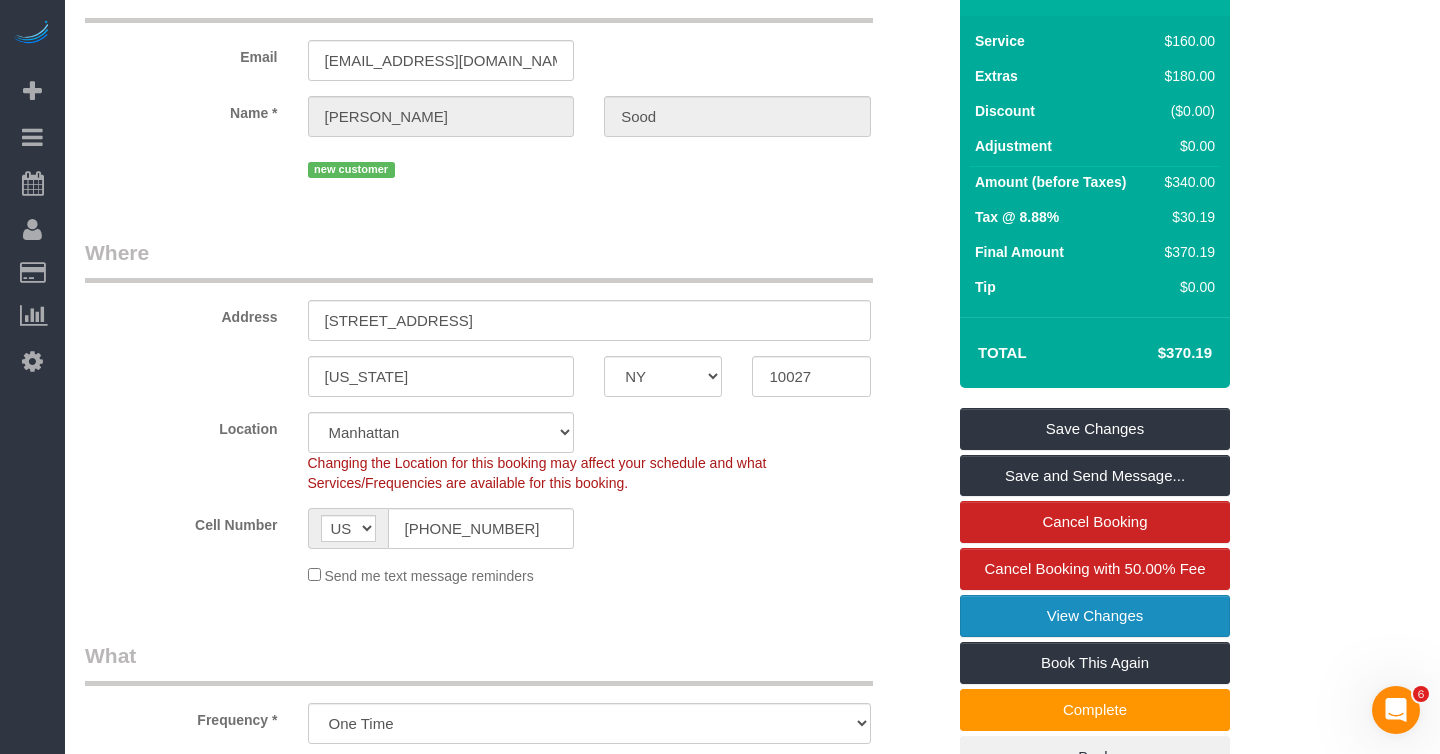 click on "View Changes" at bounding box center (1095, 616) 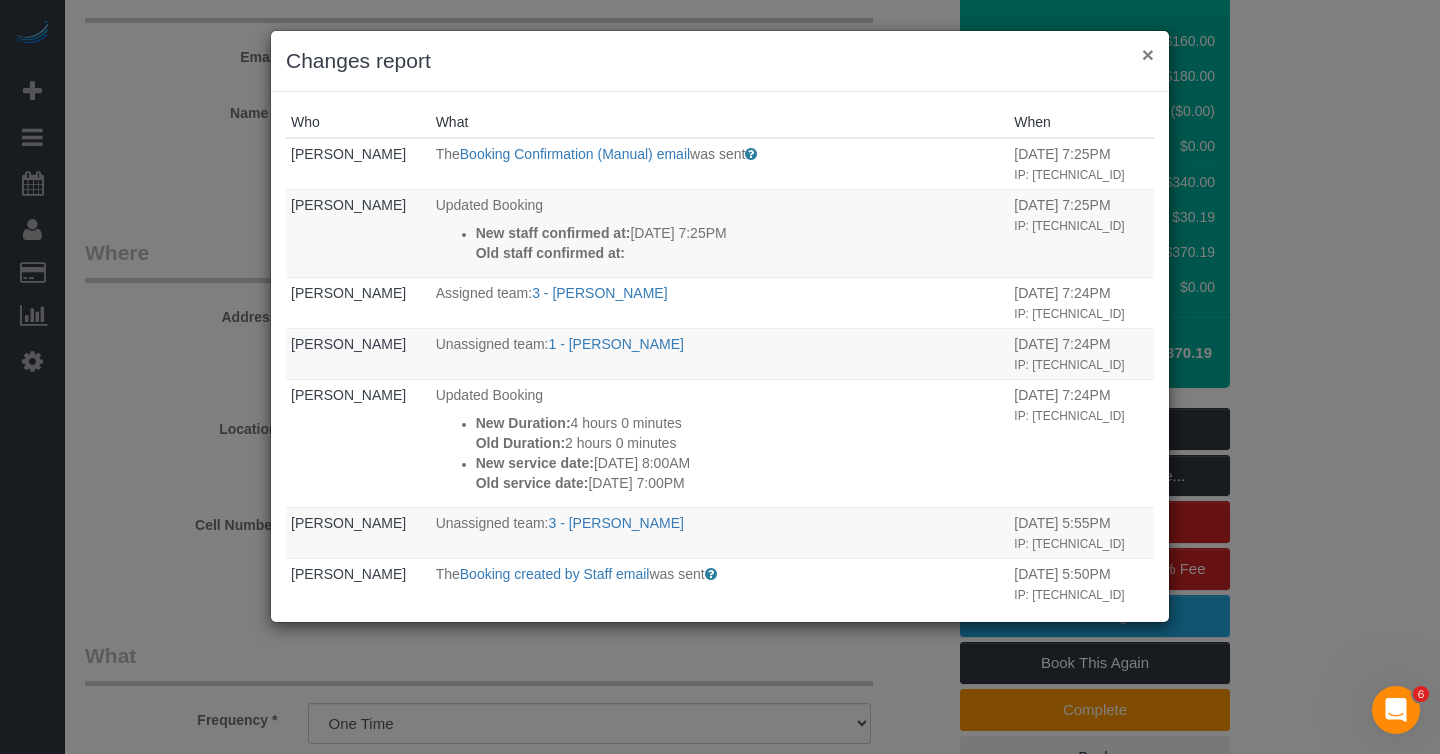 click on "×" at bounding box center (1148, 54) 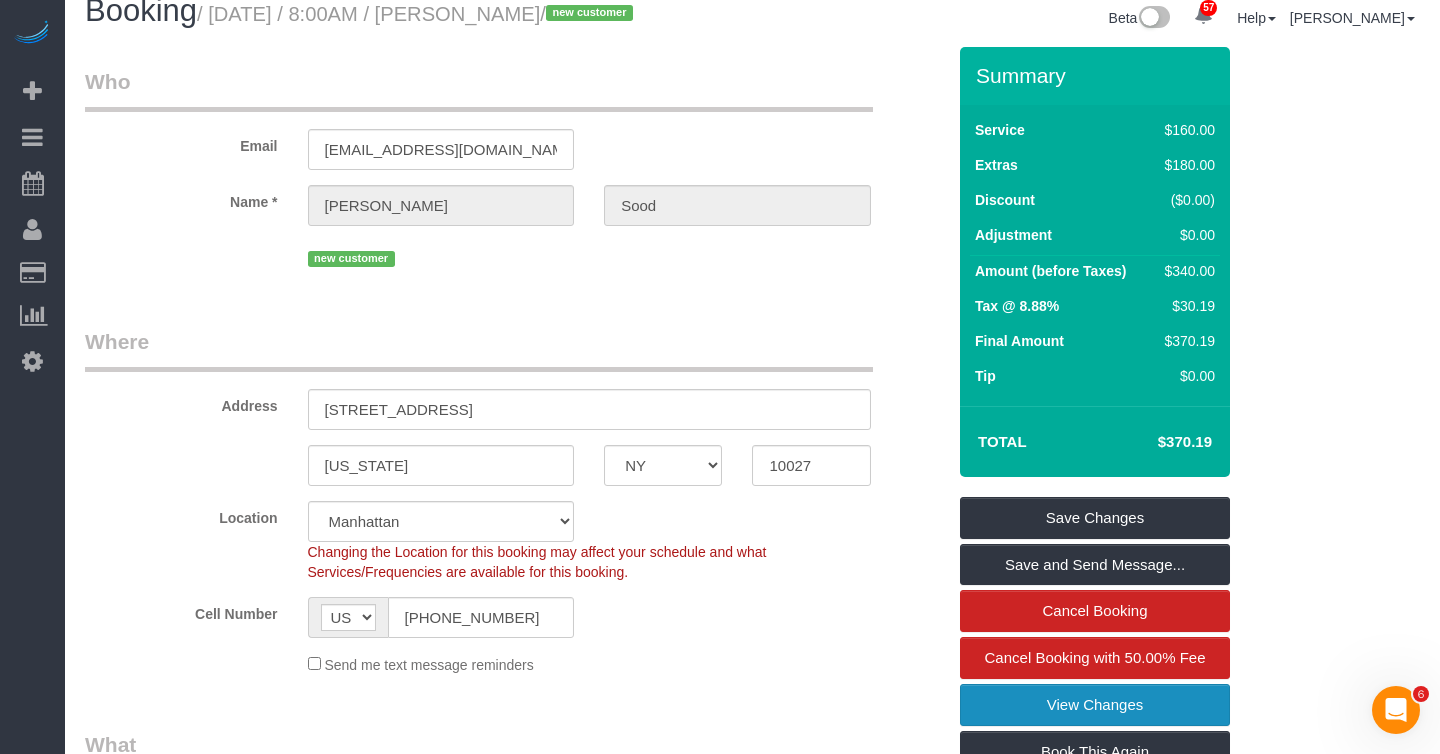 scroll, scrollTop: 0, scrollLeft: 0, axis: both 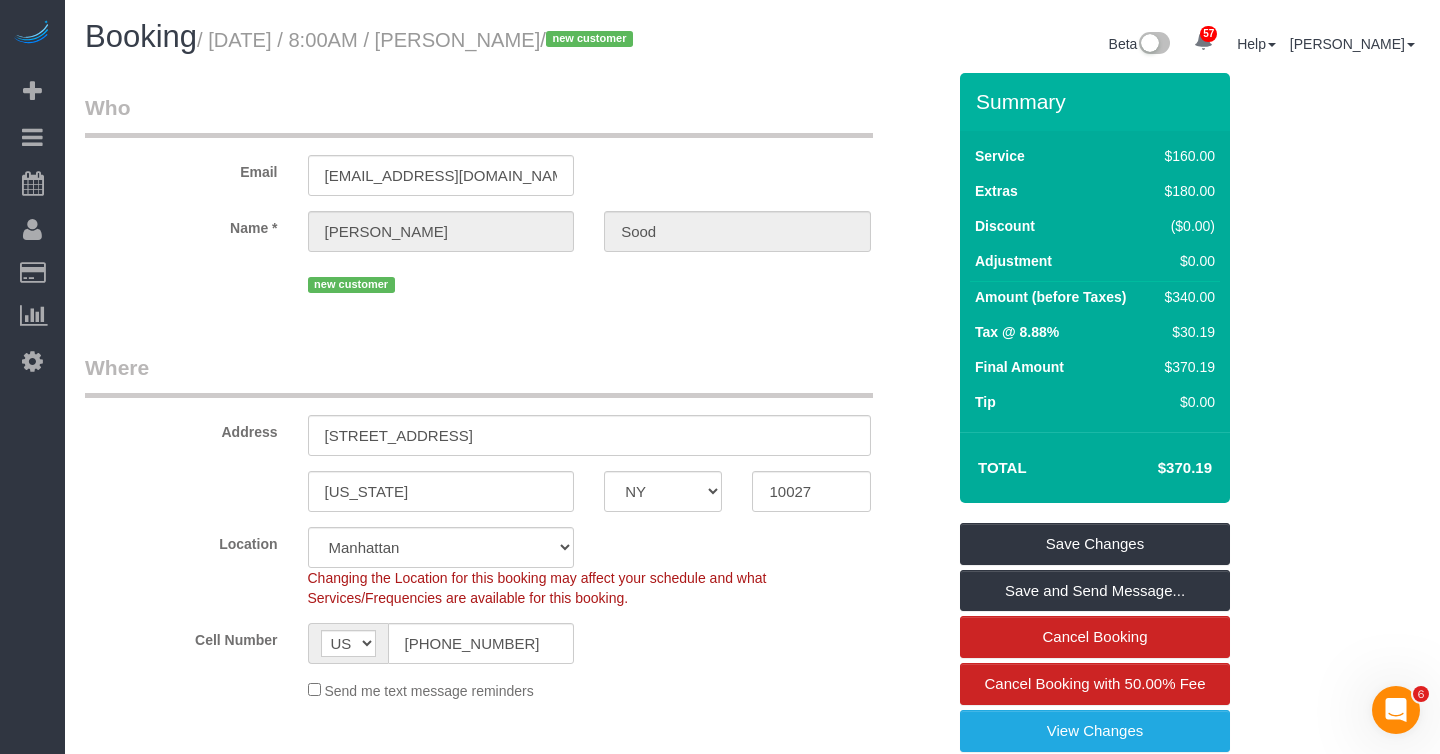 click on "Booking
/ [DATE] / 8:00AM / [PERSON_NAME]
/
new customer" at bounding box center (411, 37) 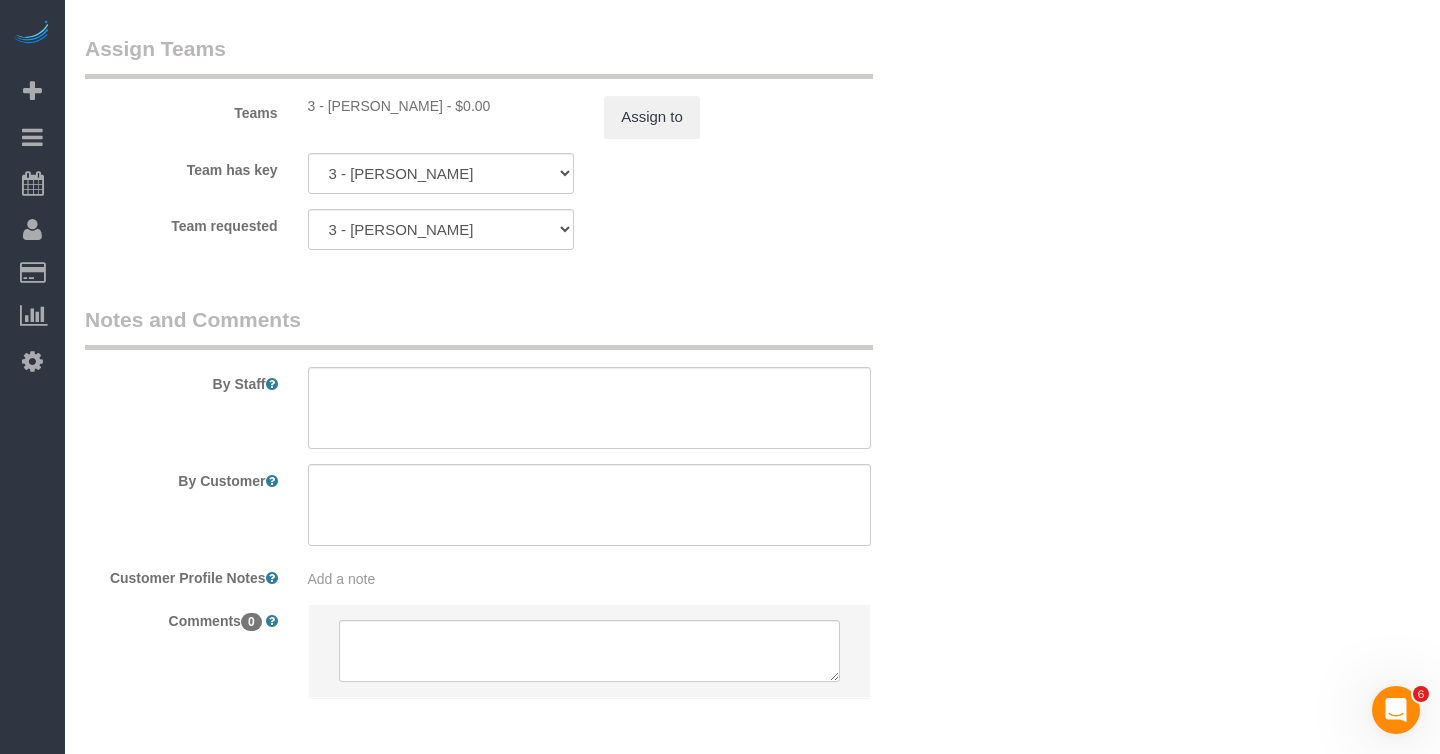 scroll, scrollTop: 2726, scrollLeft: 0, axis: vertical 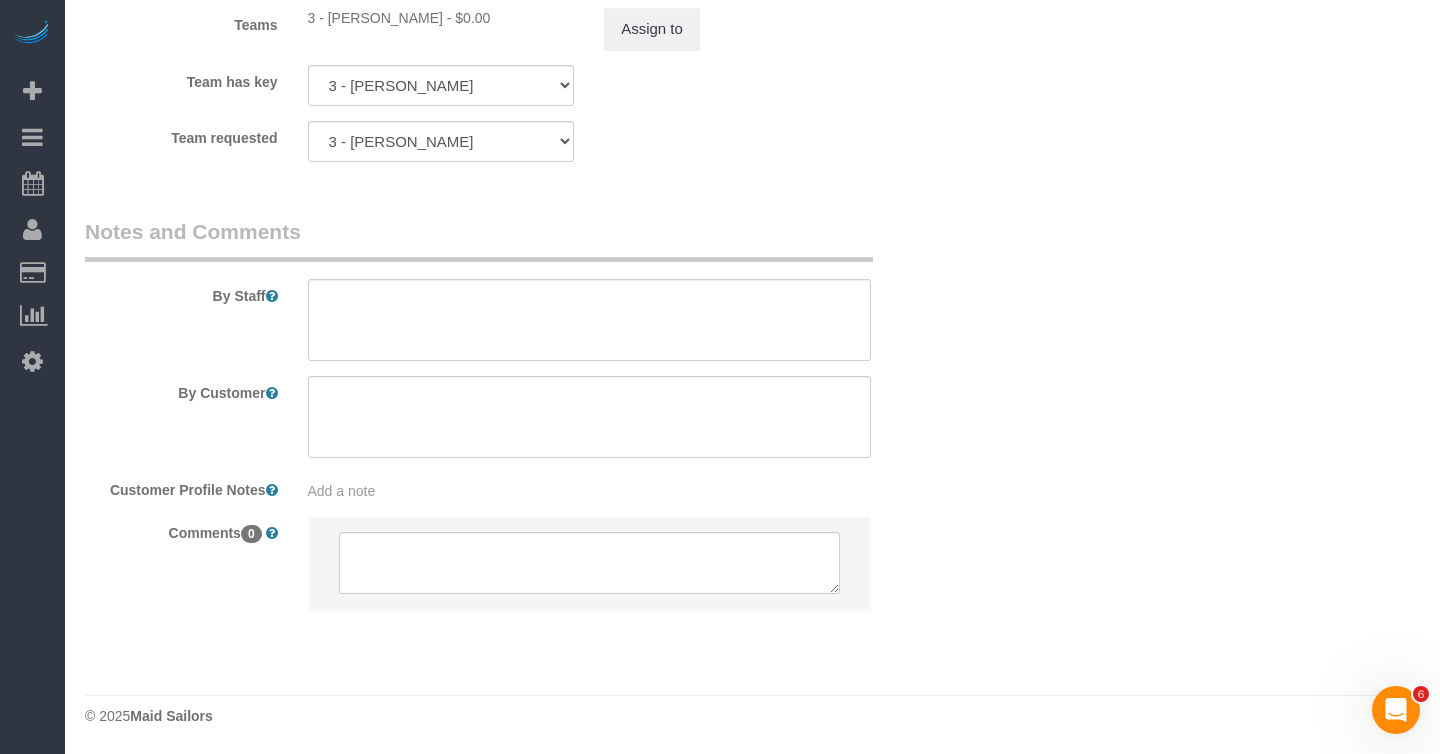 click on "By Staff
By Customer
Customer Profile Notes
Add a note
Comments
0" at bounding box center (515, 423) 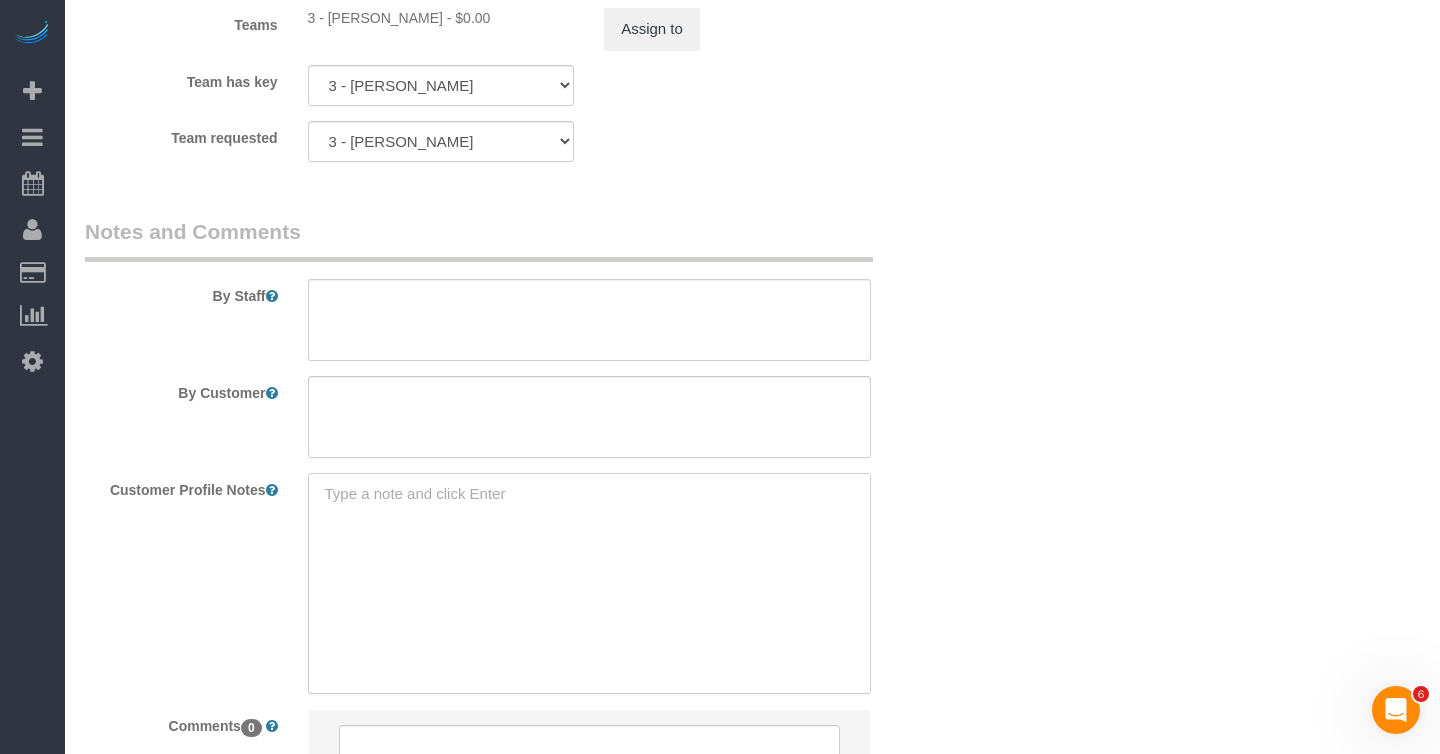 click at bounding box center [589, 583] 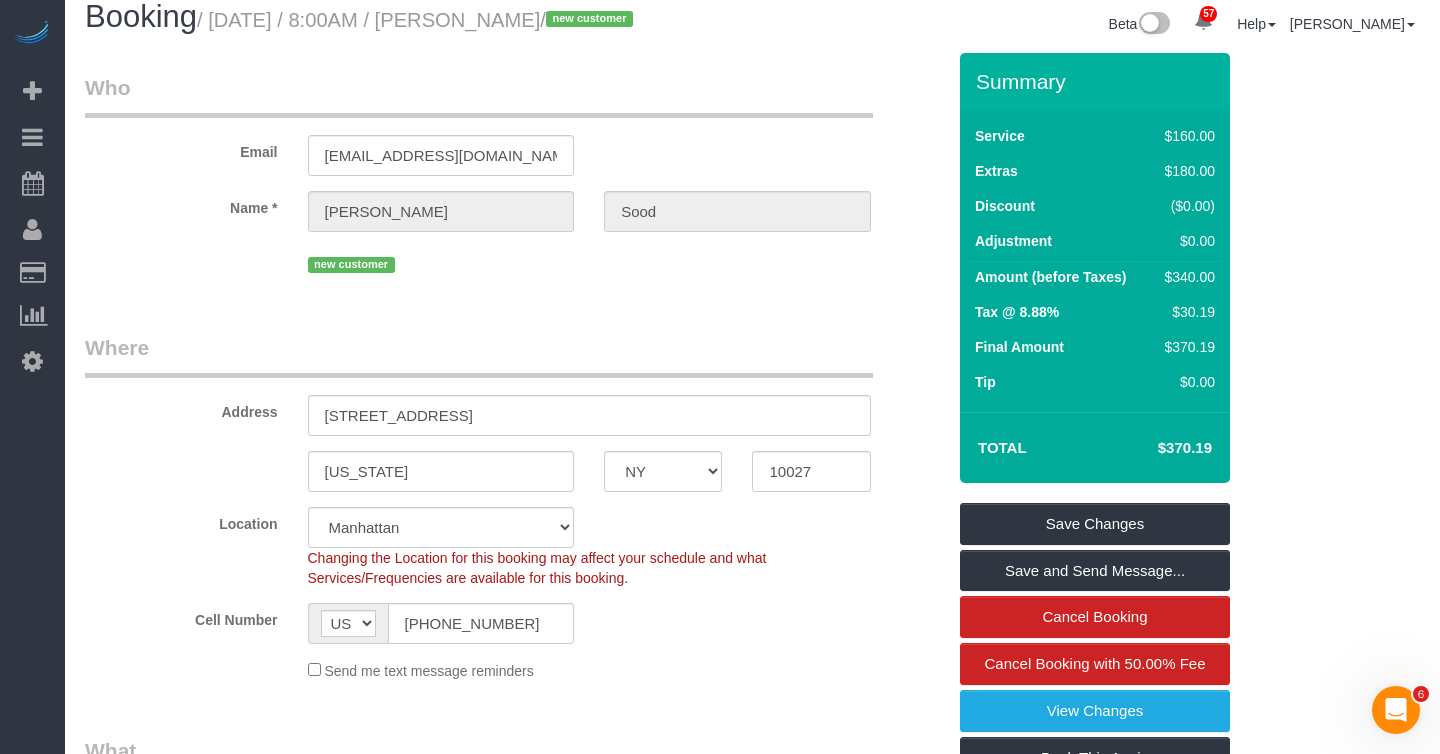 scroll, scrollTop: 0, scrollLeft: 0, axis: both 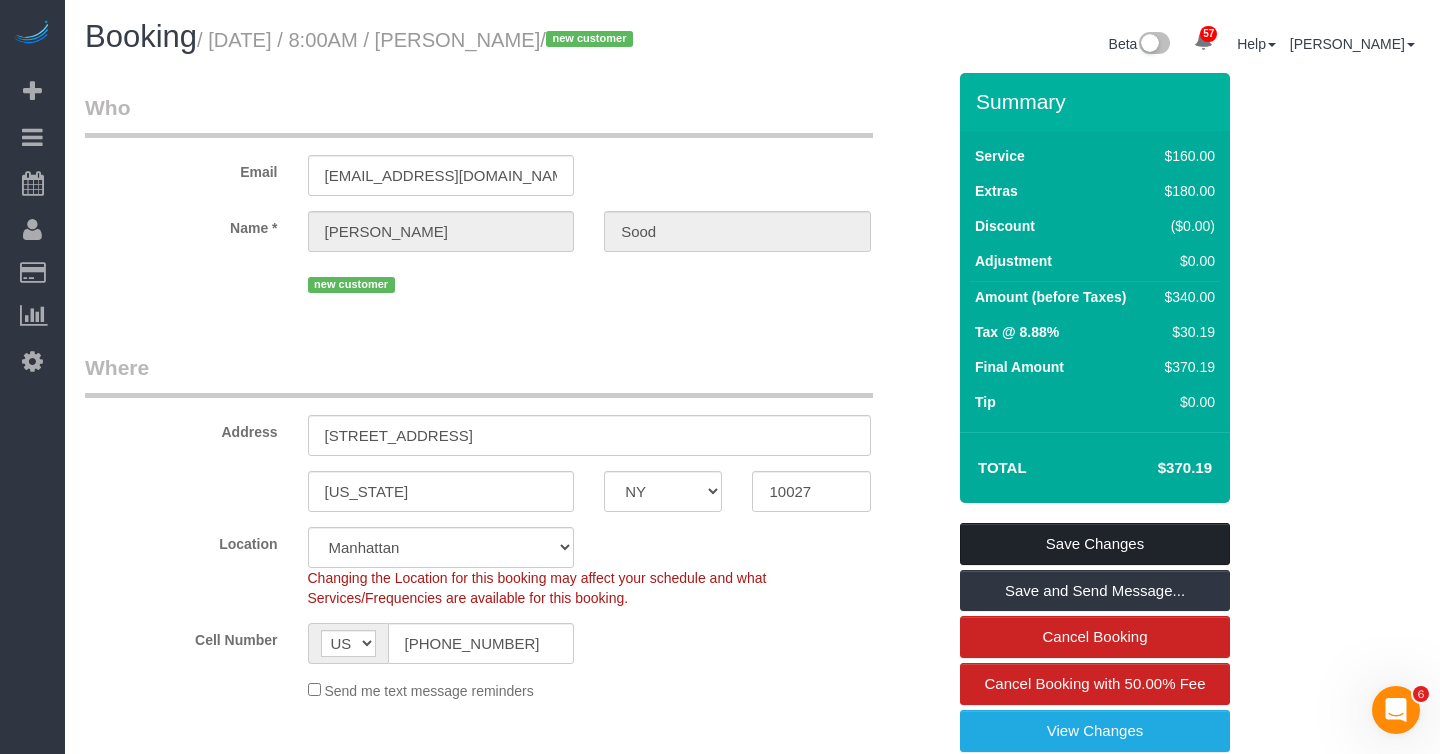 click on "Save Changes" at bounding box center (1095, 544) 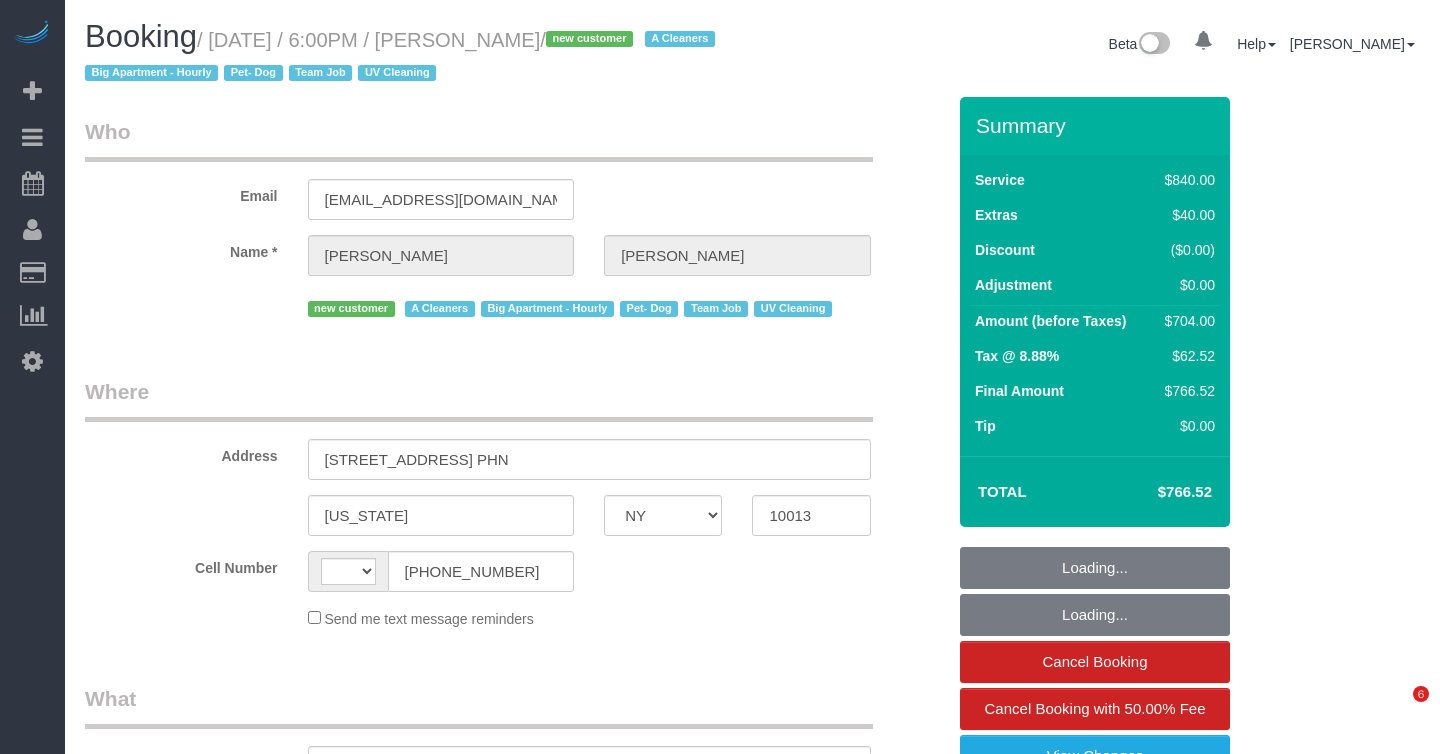select on "NY" 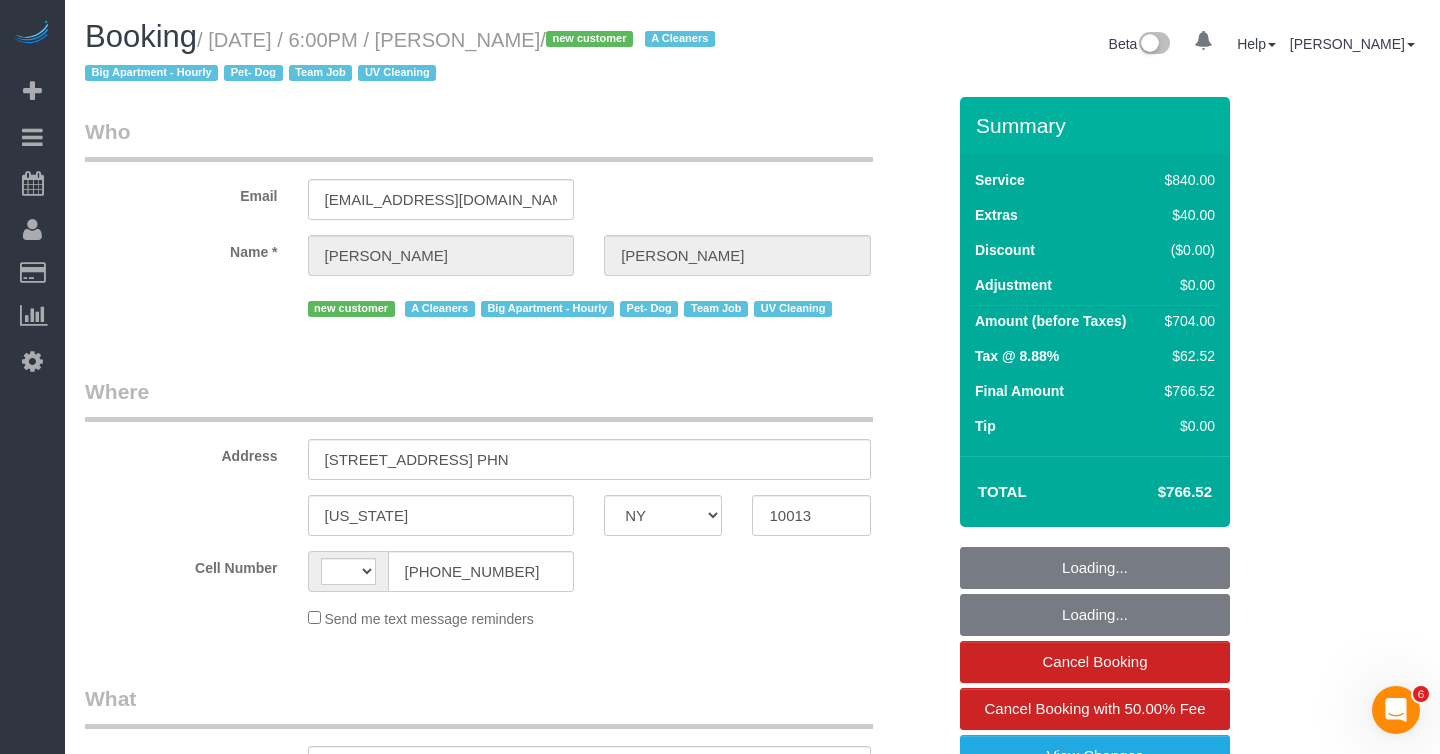 scroll, scrollTop: 0, scrollLeft: 0, axis: both 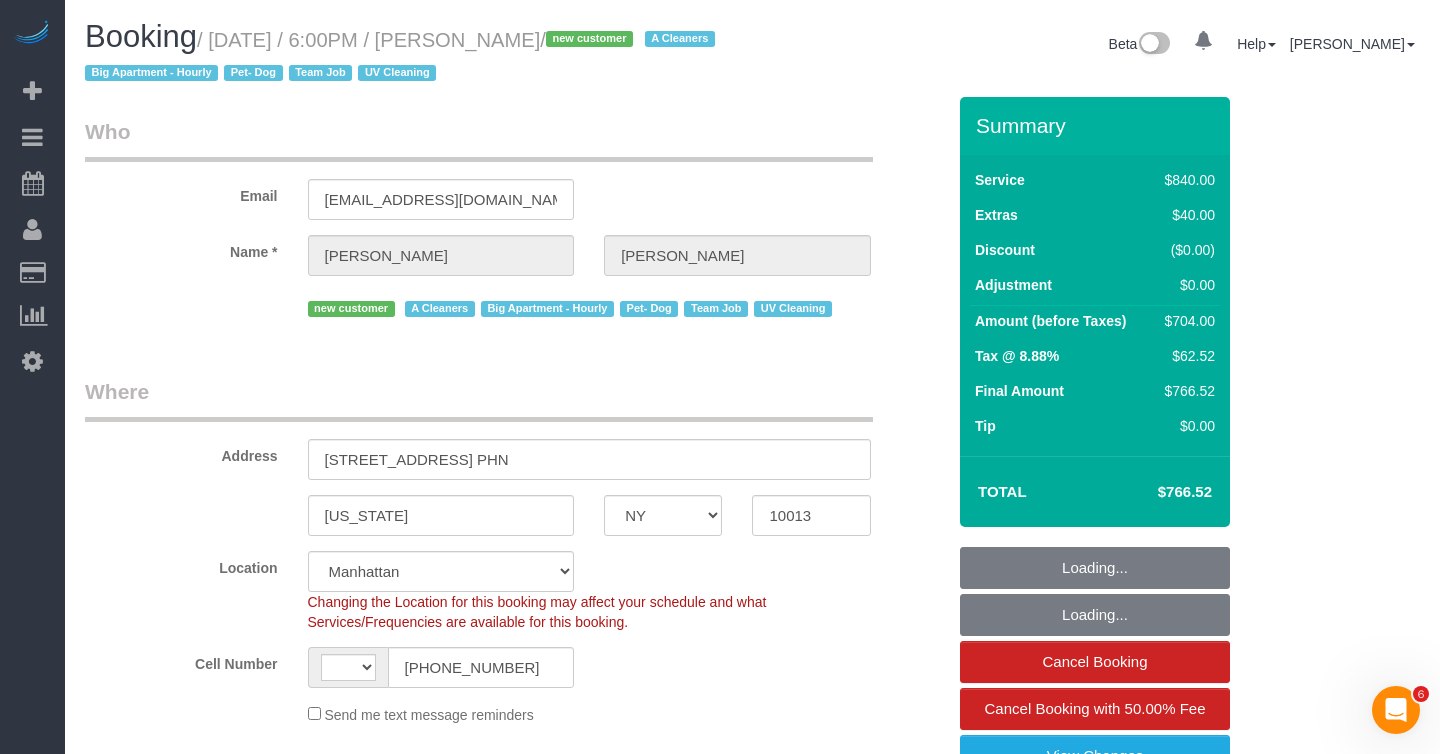 select on "string:[GEOGRAPHIC_DATA]" 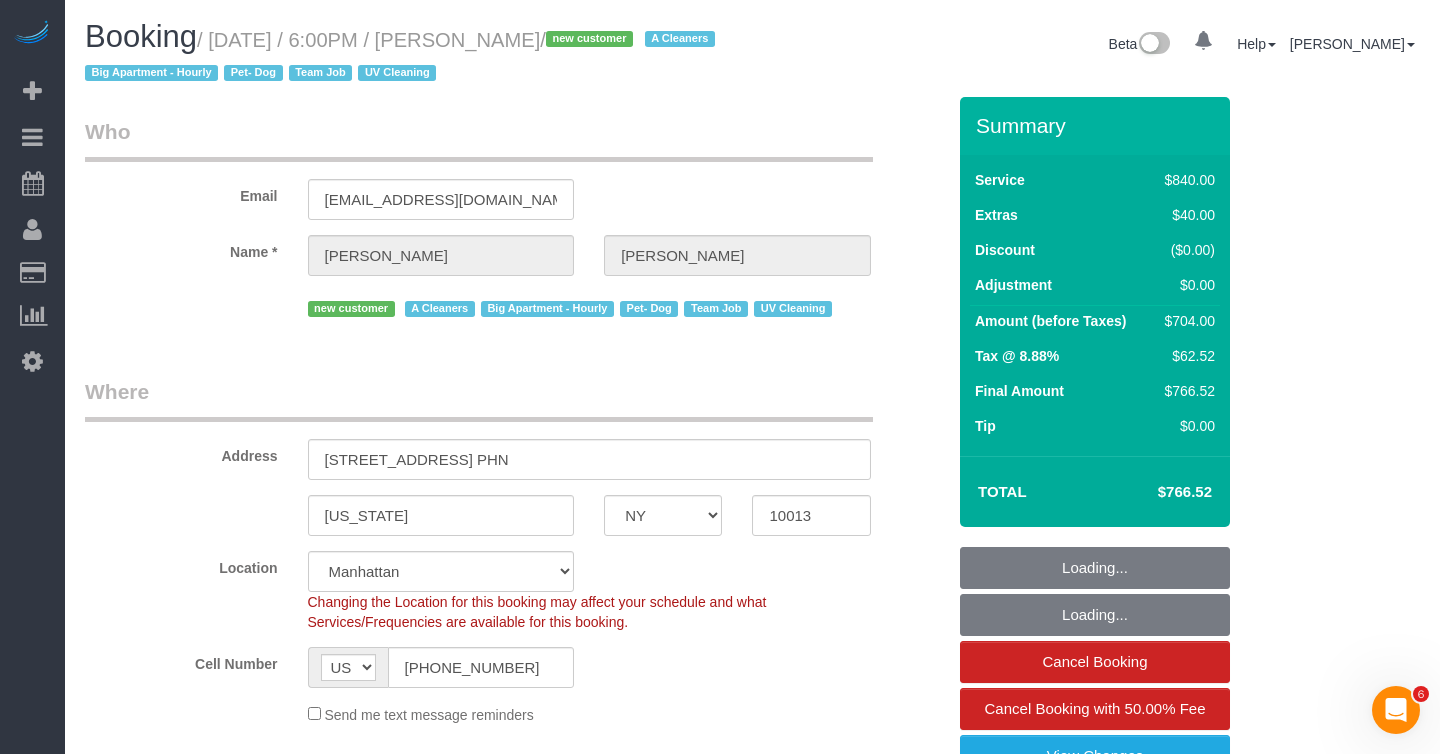 select on "object:849" 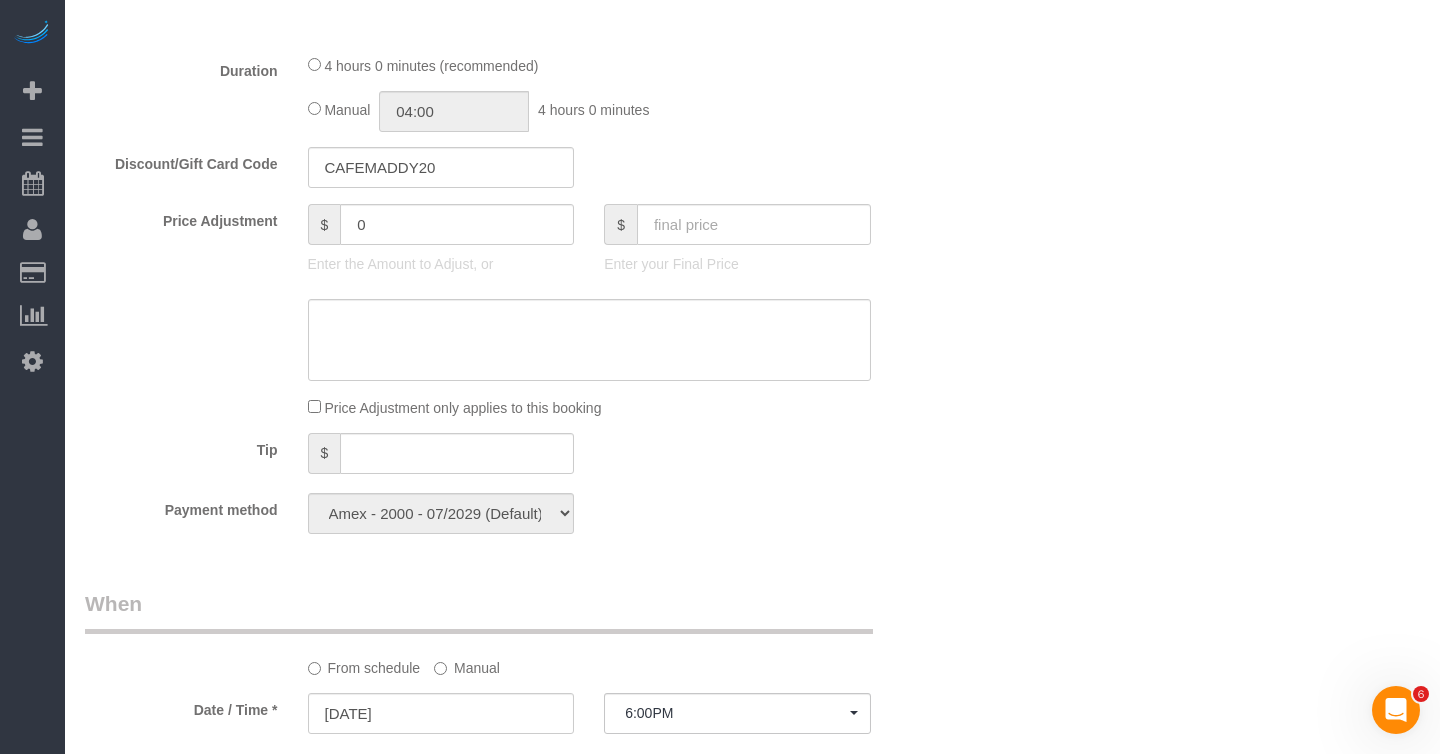 select on "object:1461" 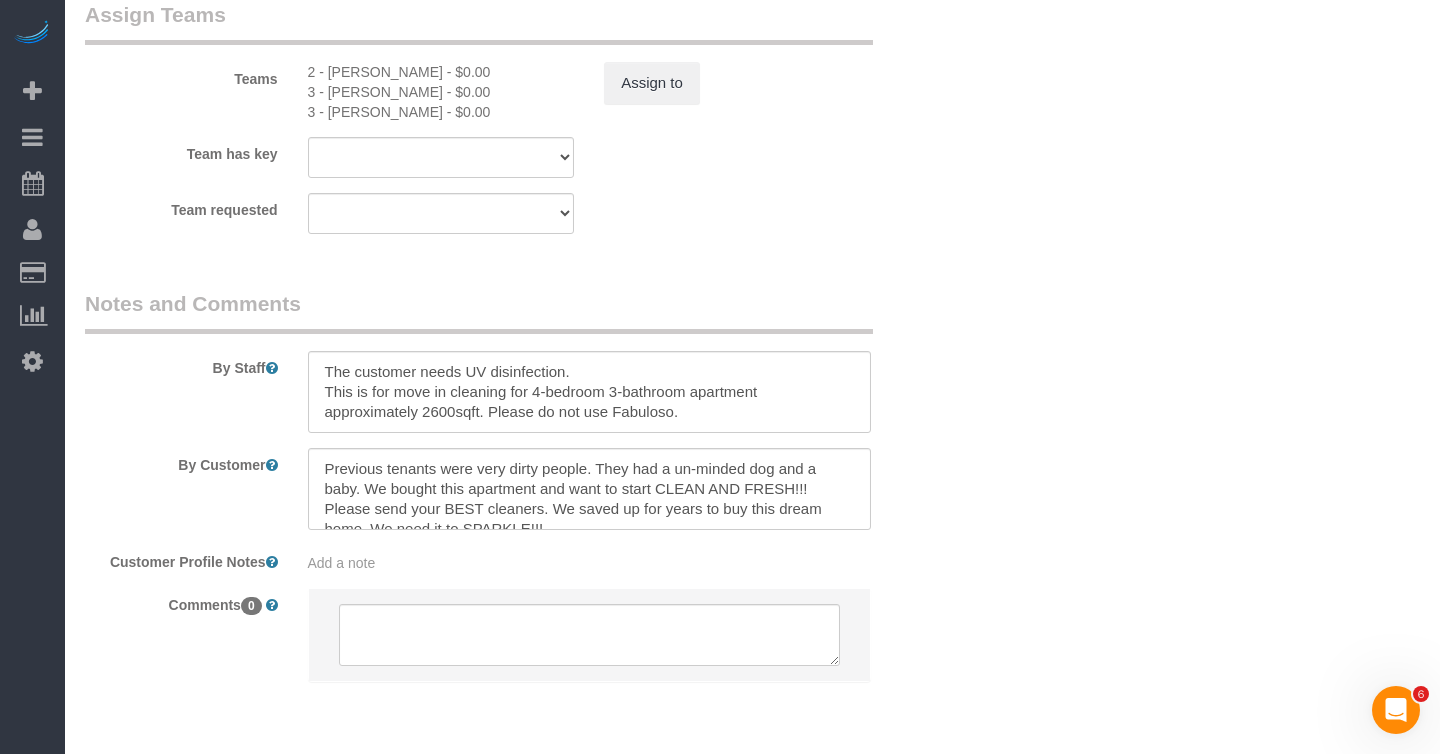scroll, scrollTop: 2369, scrollLeft: 0, axis: vertical 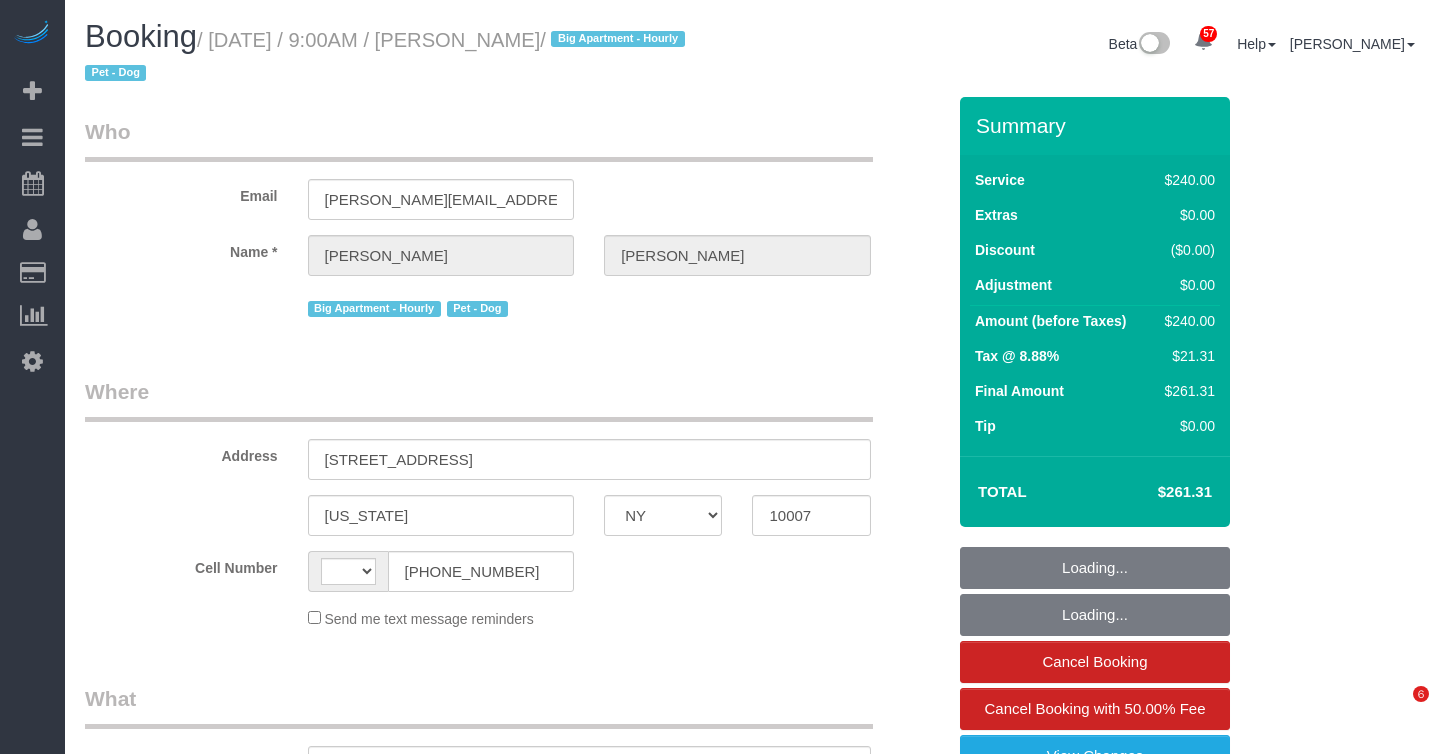 select on "NY" 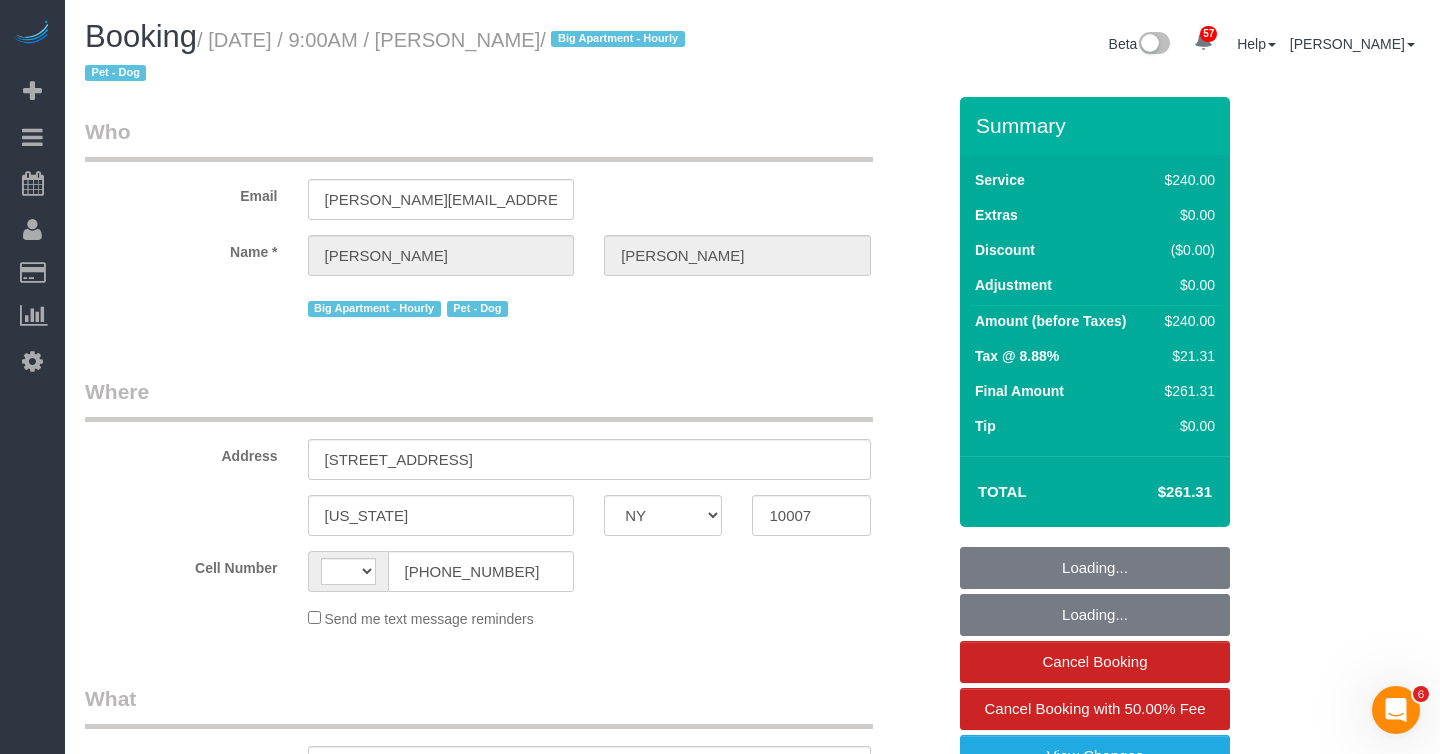 scroll, scrollTop: 0, scrollLeft: 0, axis: both 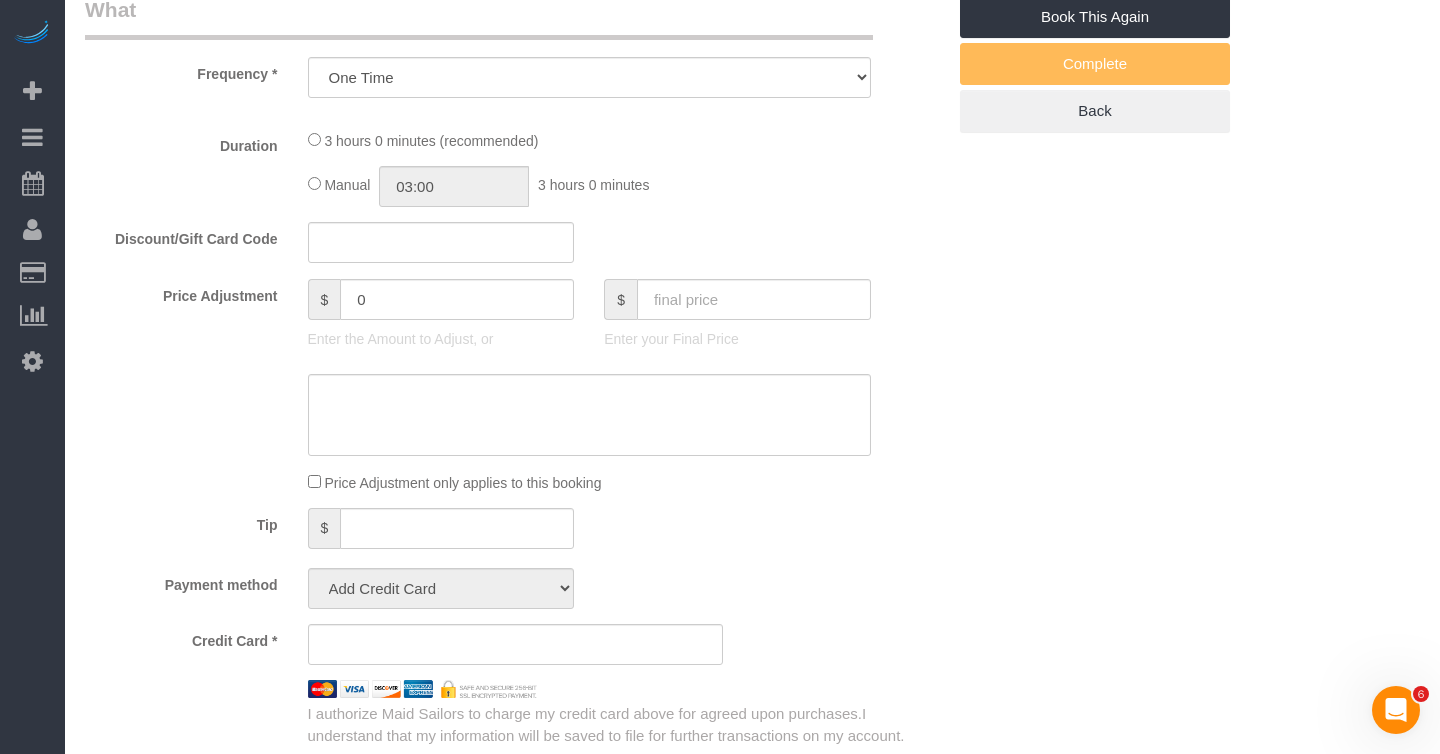 select on "string:[GEOGRAPHIC_DATA]" 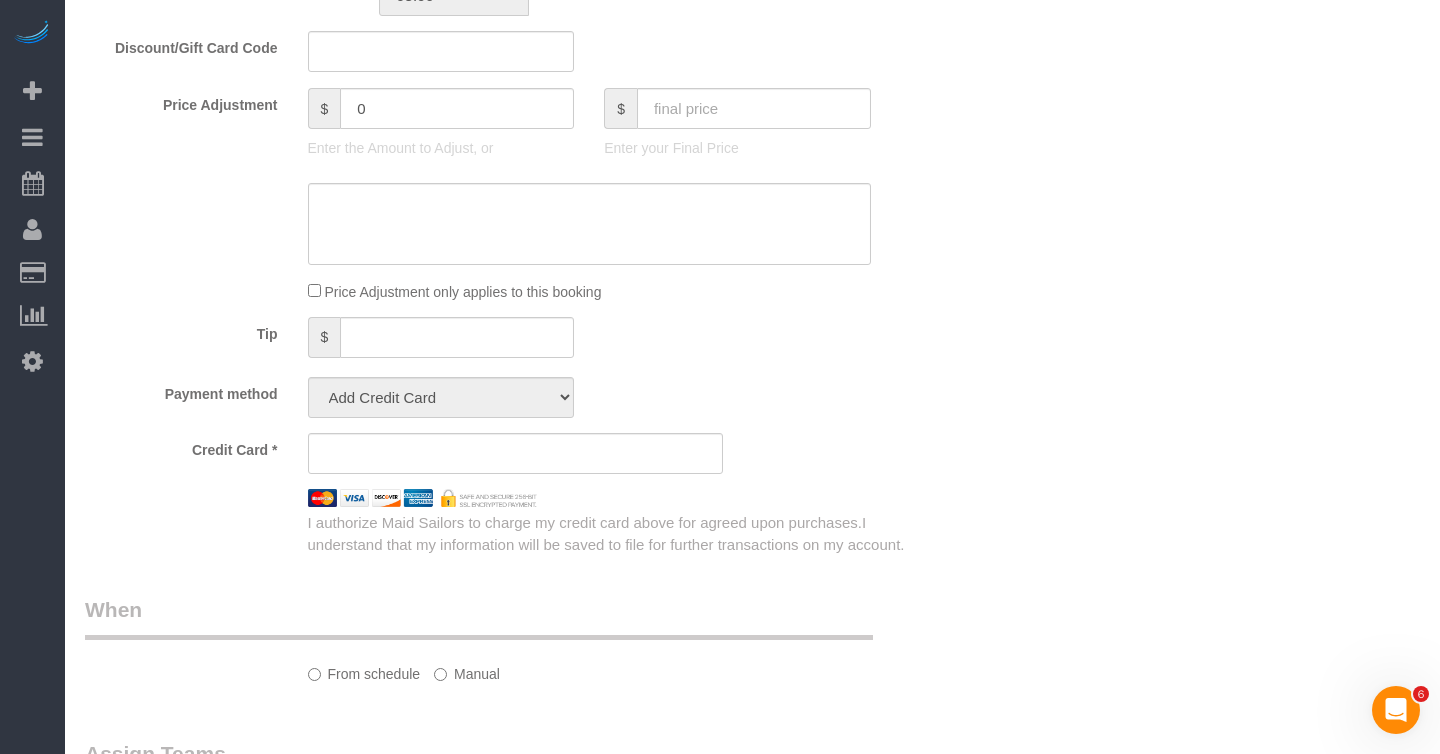 select on "string:stripe-pm_1QdZj74VGloSiKo7nYhfFZc7" 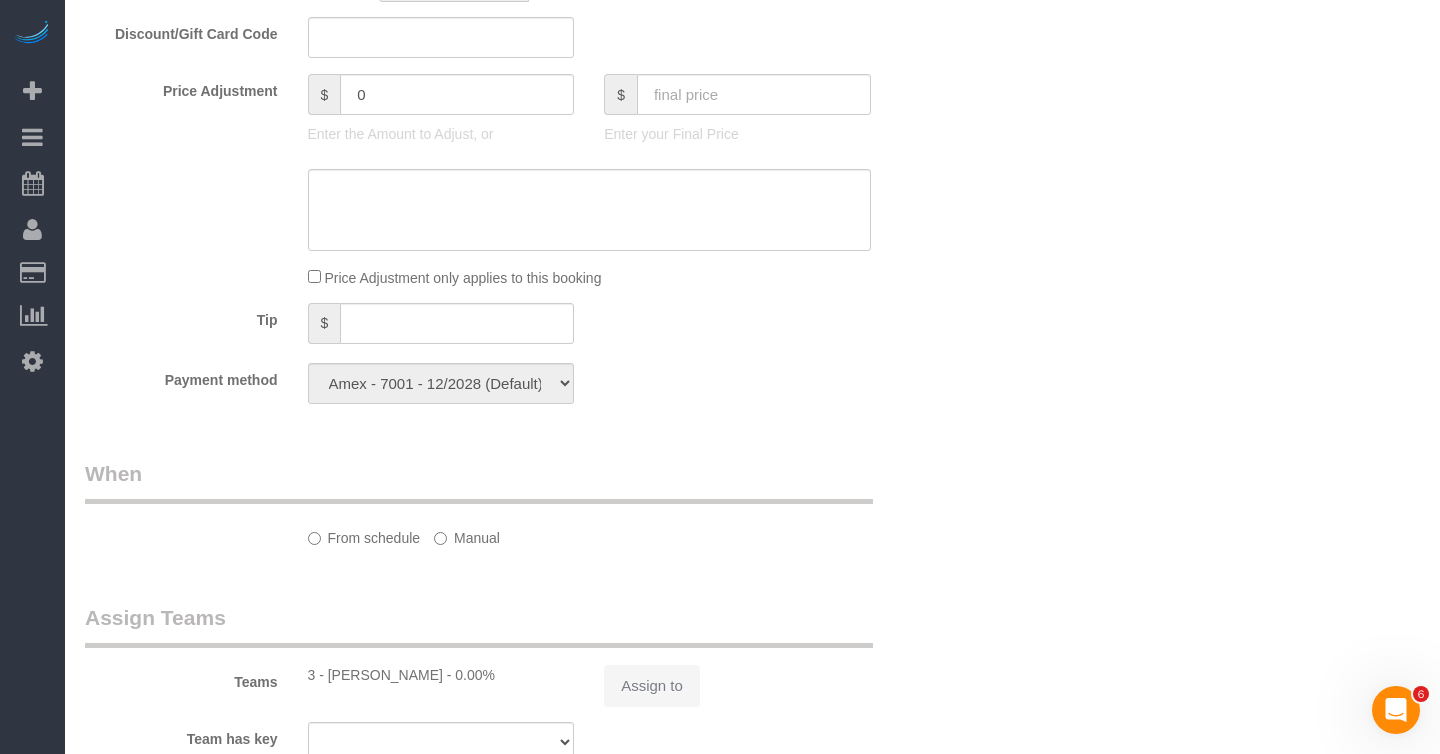 select on "object:910" 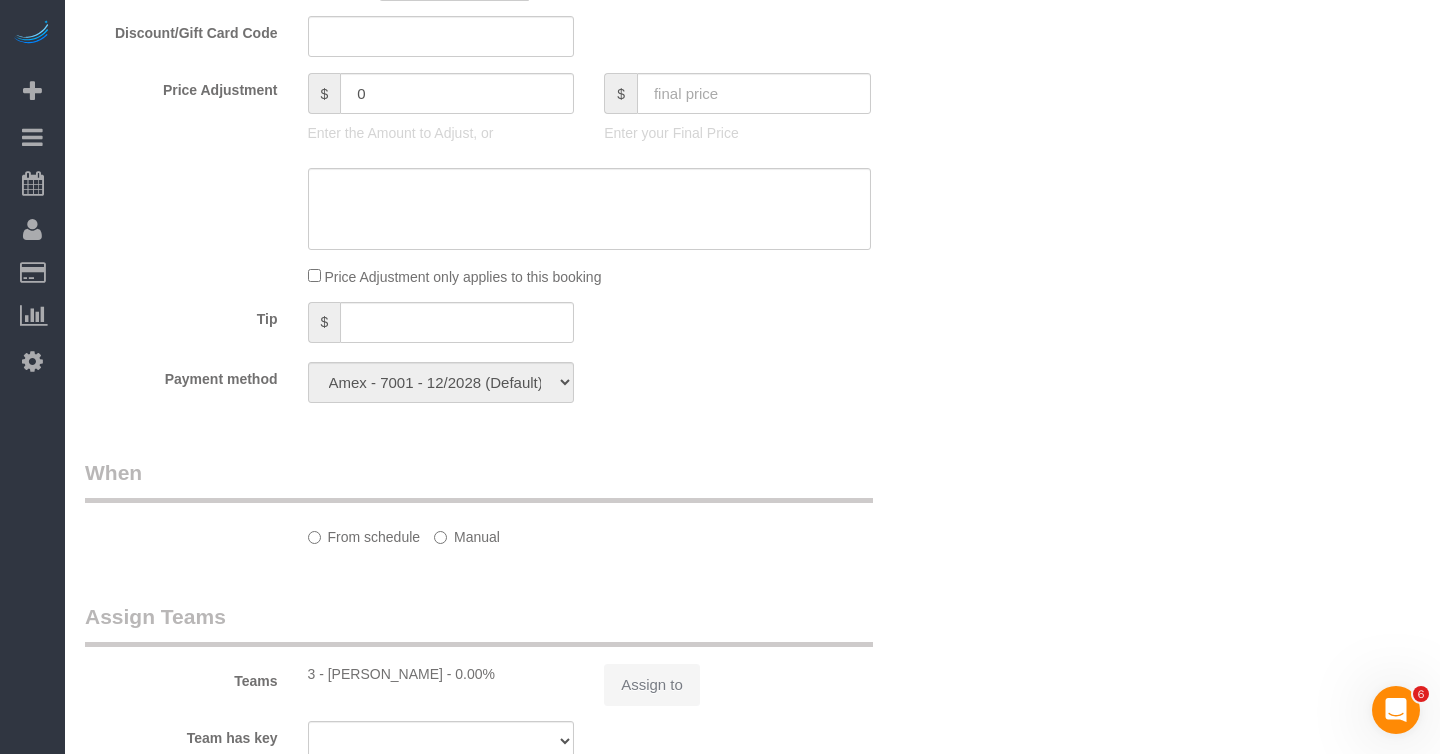 select on "spot1" 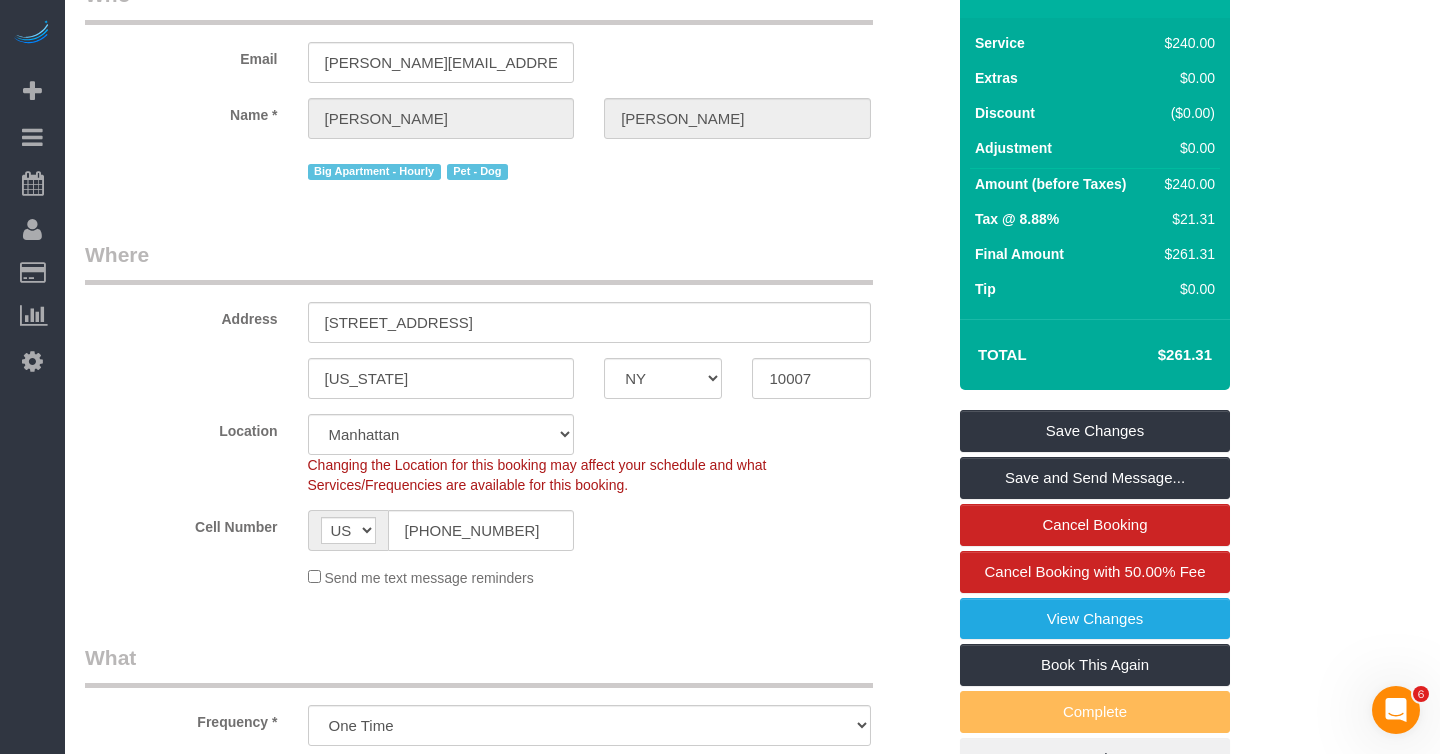 scroll, scrollTop: 135, scrollLeft: 0, axis: vertical 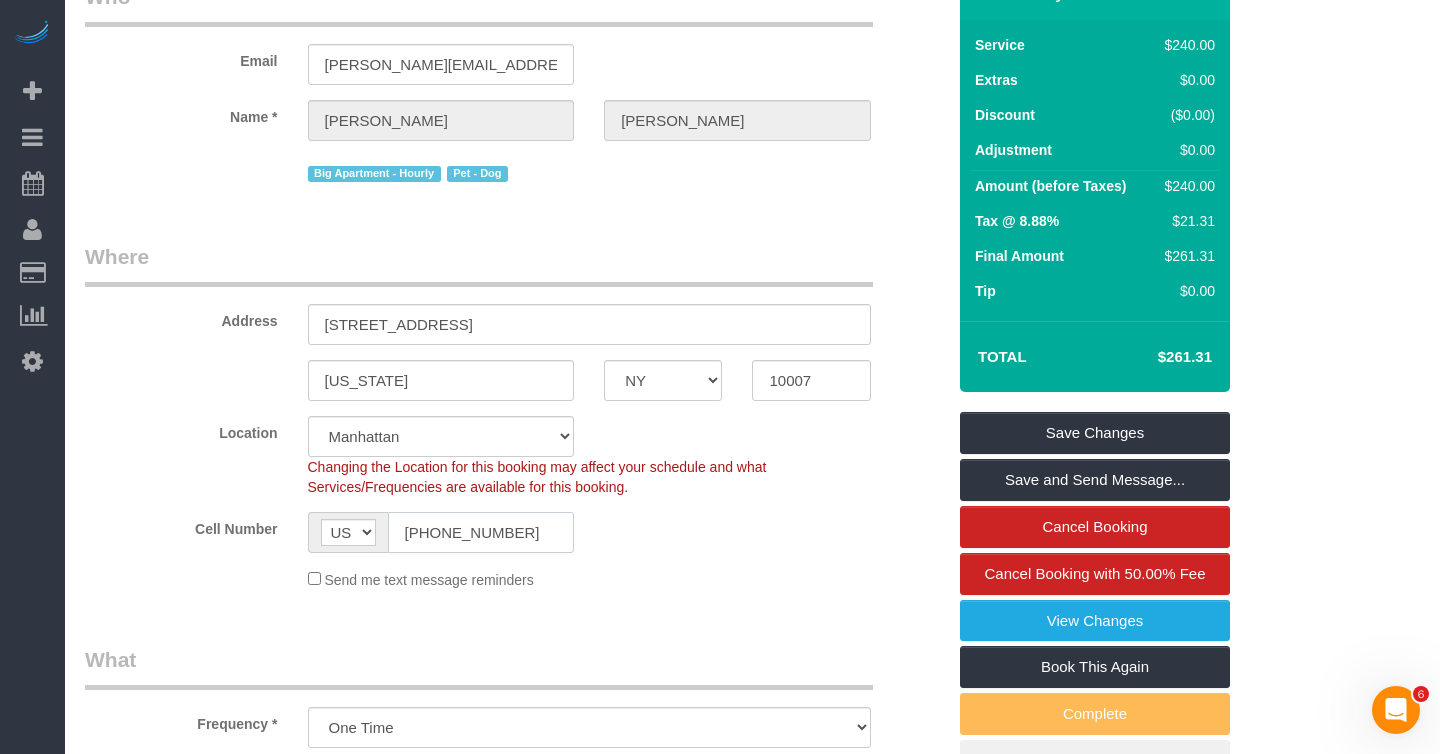 click on "[PHONE_NUMBER]" 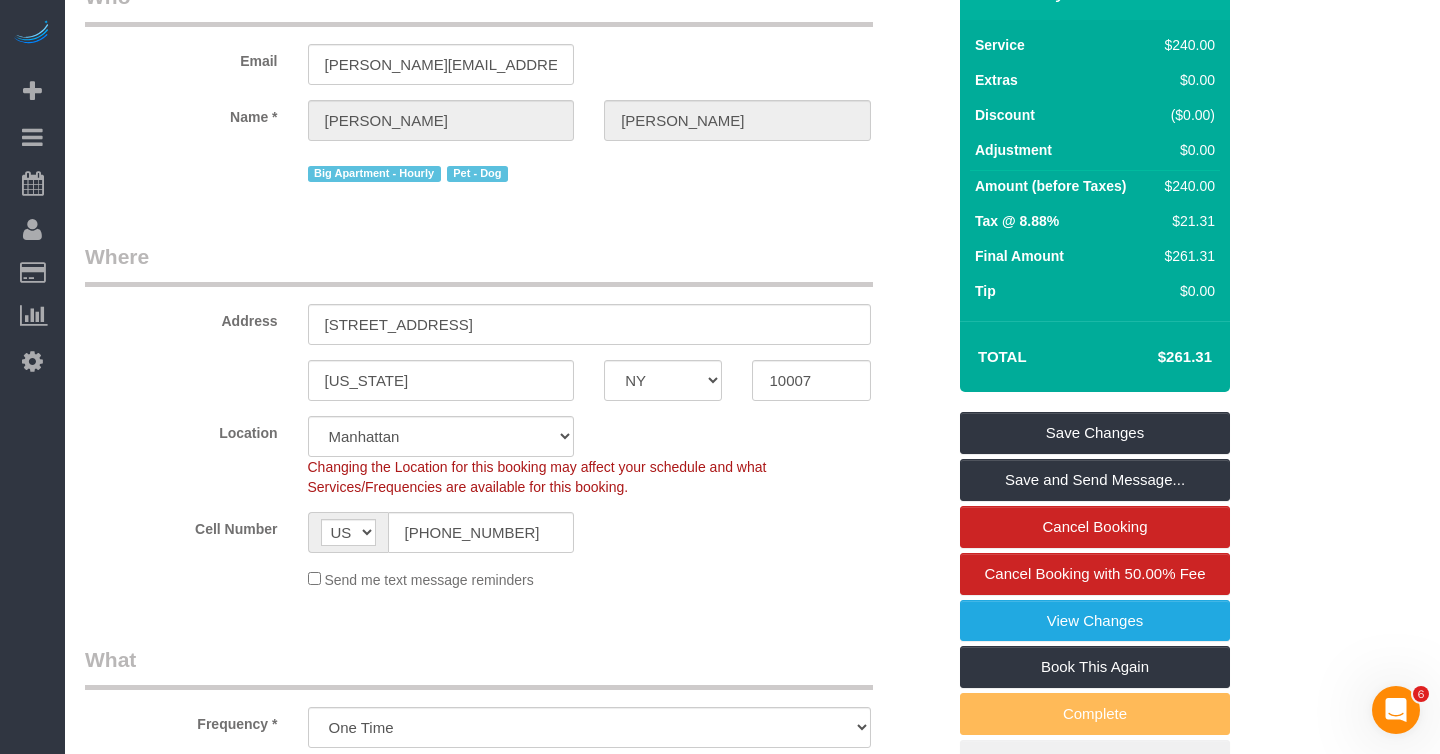 scroll, scrollTop: 0, scrollLeft: 0, axis: both 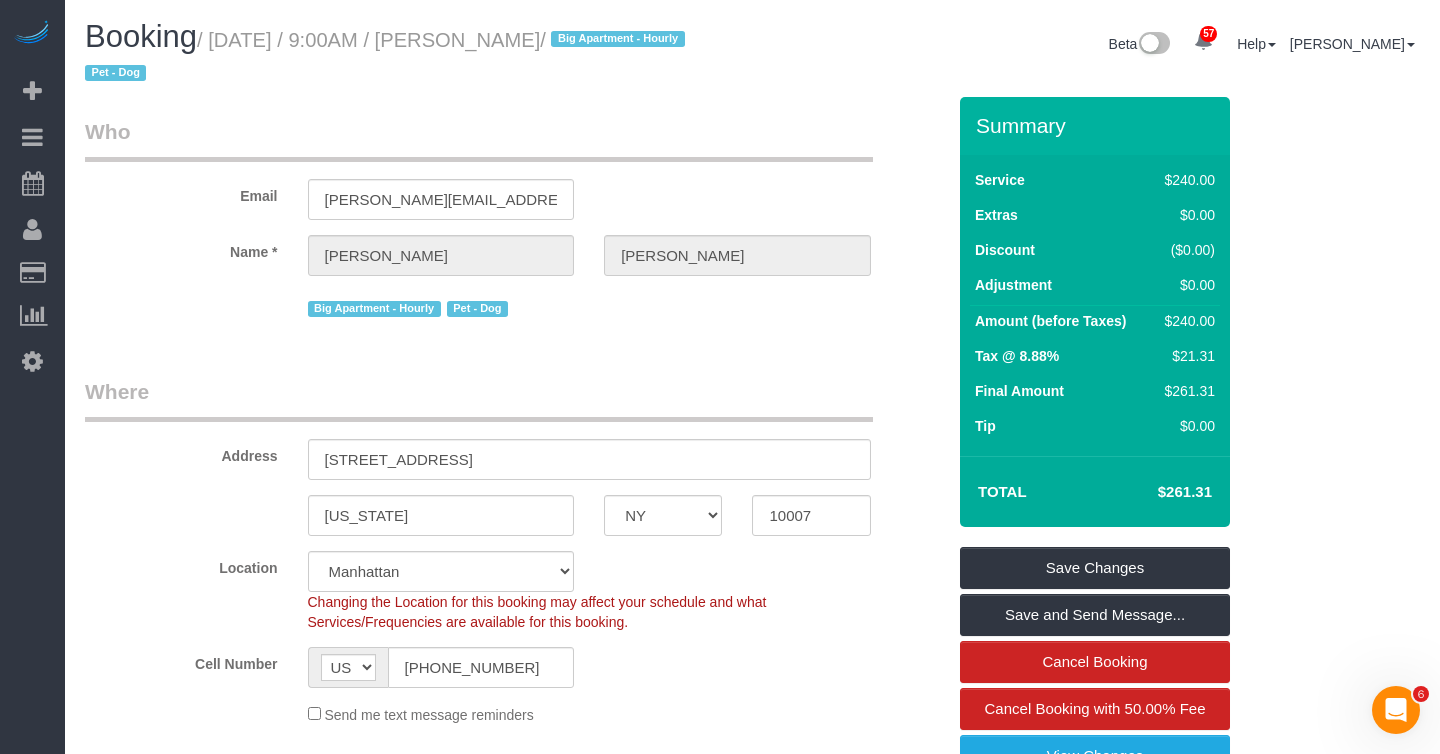 drag, startPoint x: 227, startPoint y: 40, endPoint x: 564, endPoint y: 34, distance: 337.0534 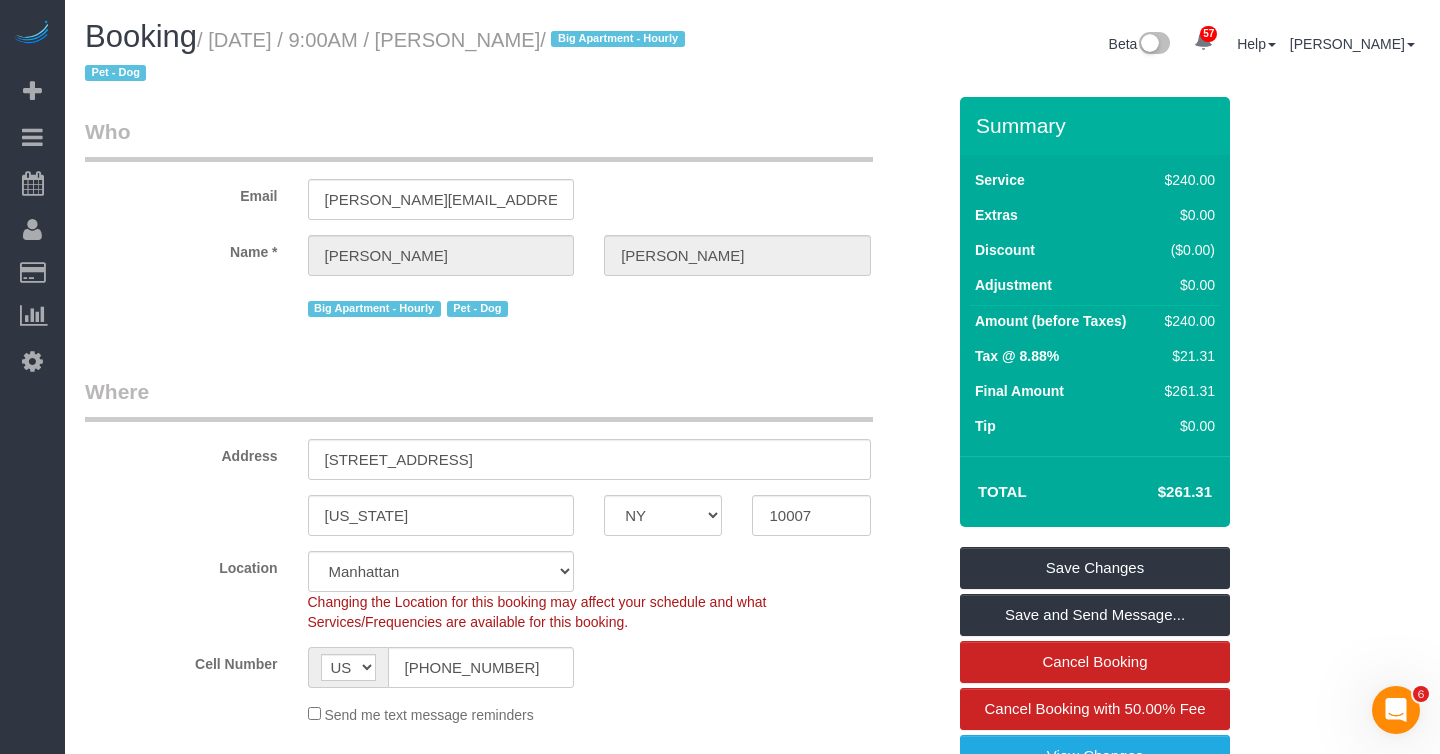 click on "/ [DATE] / 9:00AM / [PERSON_NAME]
/
Big Apartment - Hourly
Pet - Dog" at bounding box center (388, 57) 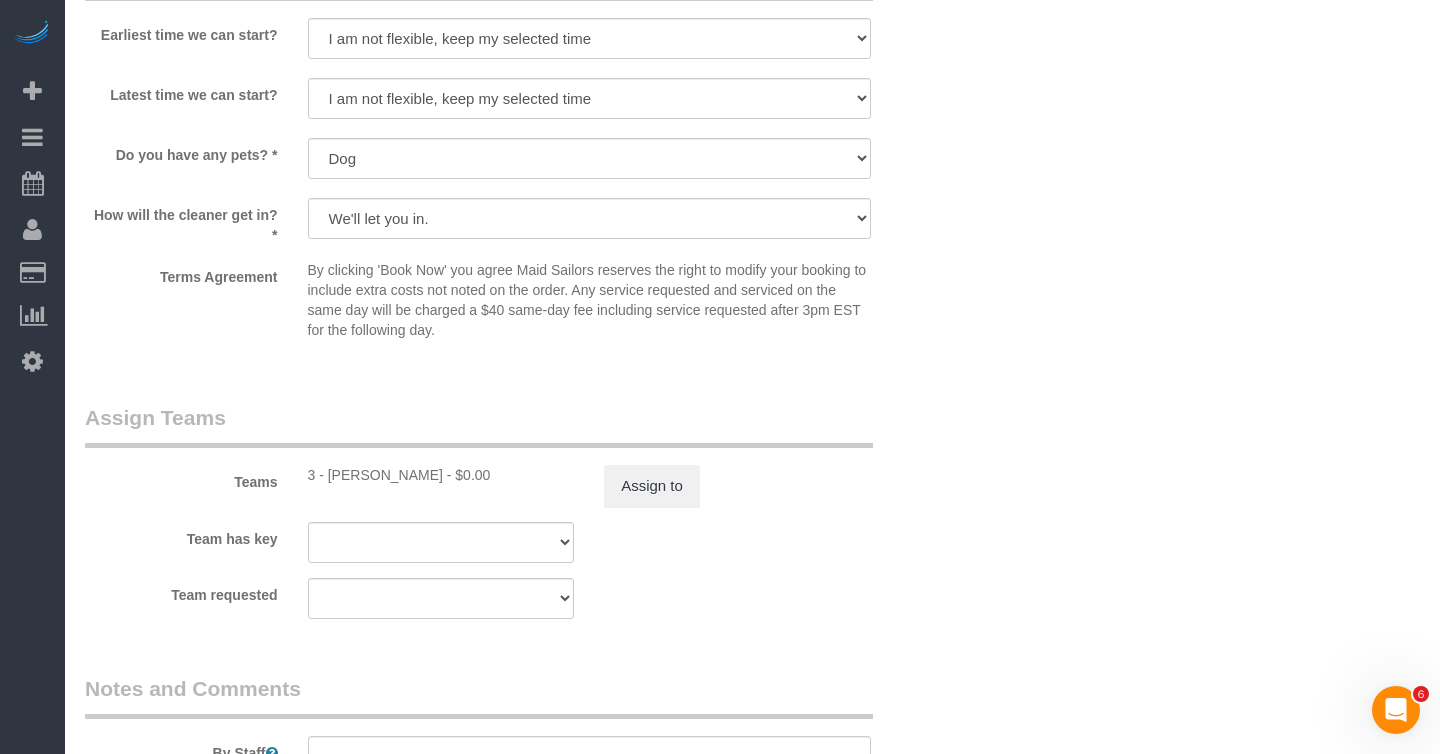 scroll, scrollTop: 1952, scrollLeft: 0, axis: vertical 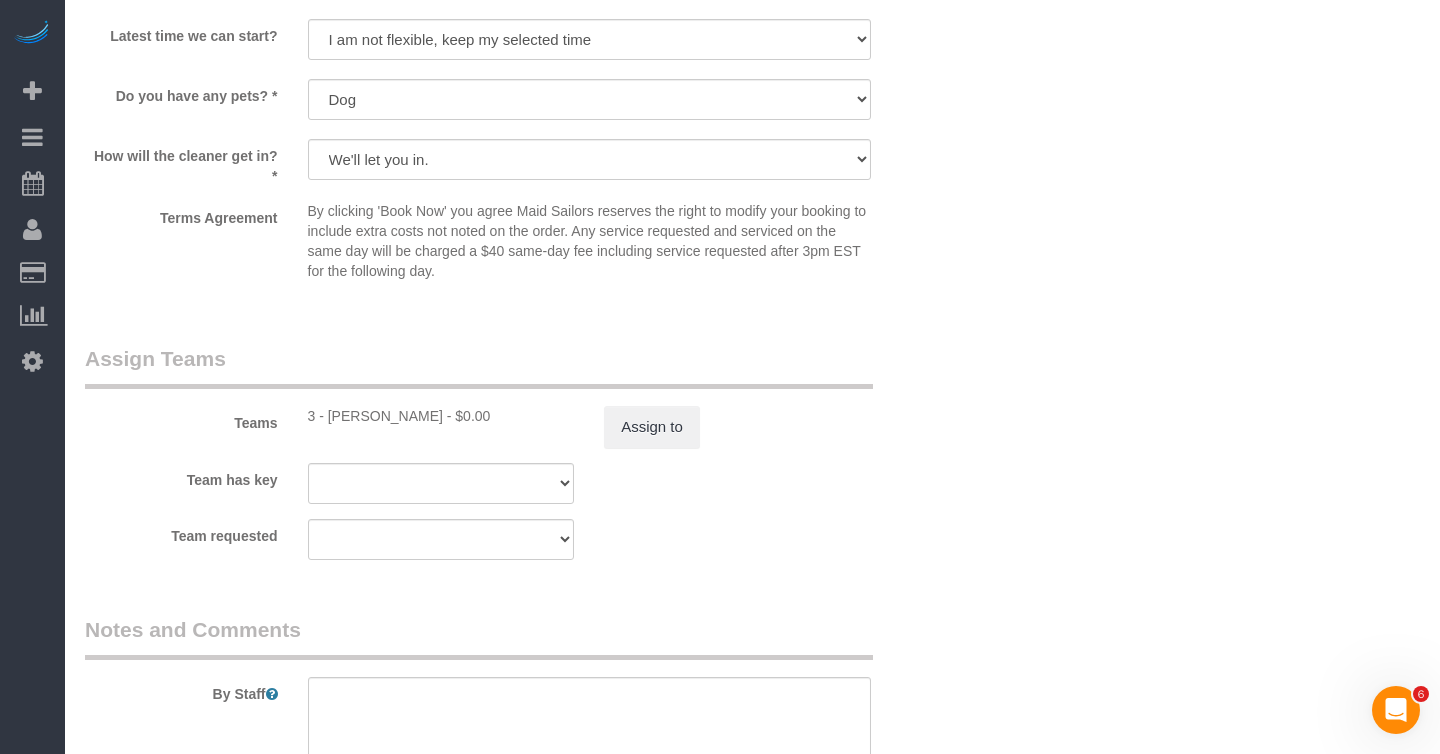 drag, startPoint x: 331, startPoint y: 415, endPoint x: 441, endPoint y: 416, distance: 110.00455 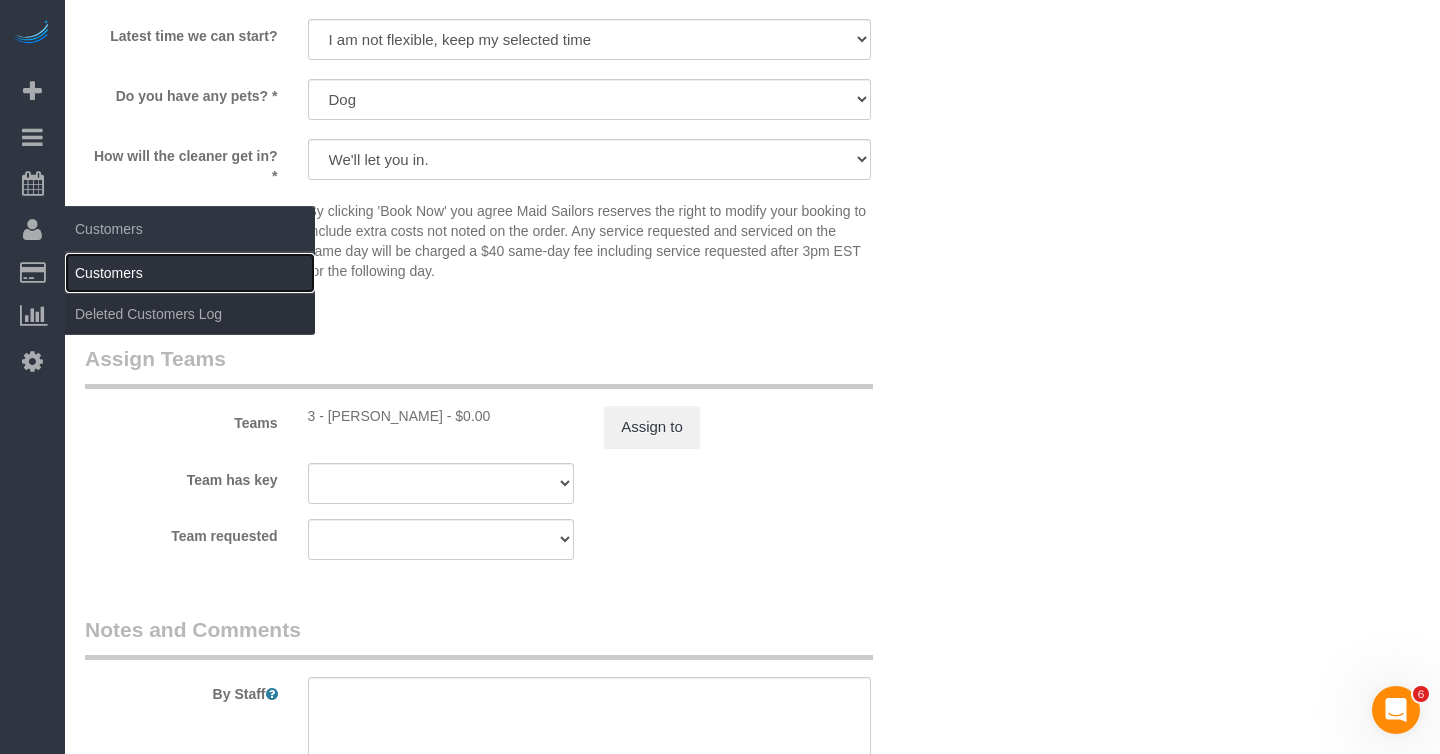click on "Customers" at bounding box center (190, 273) 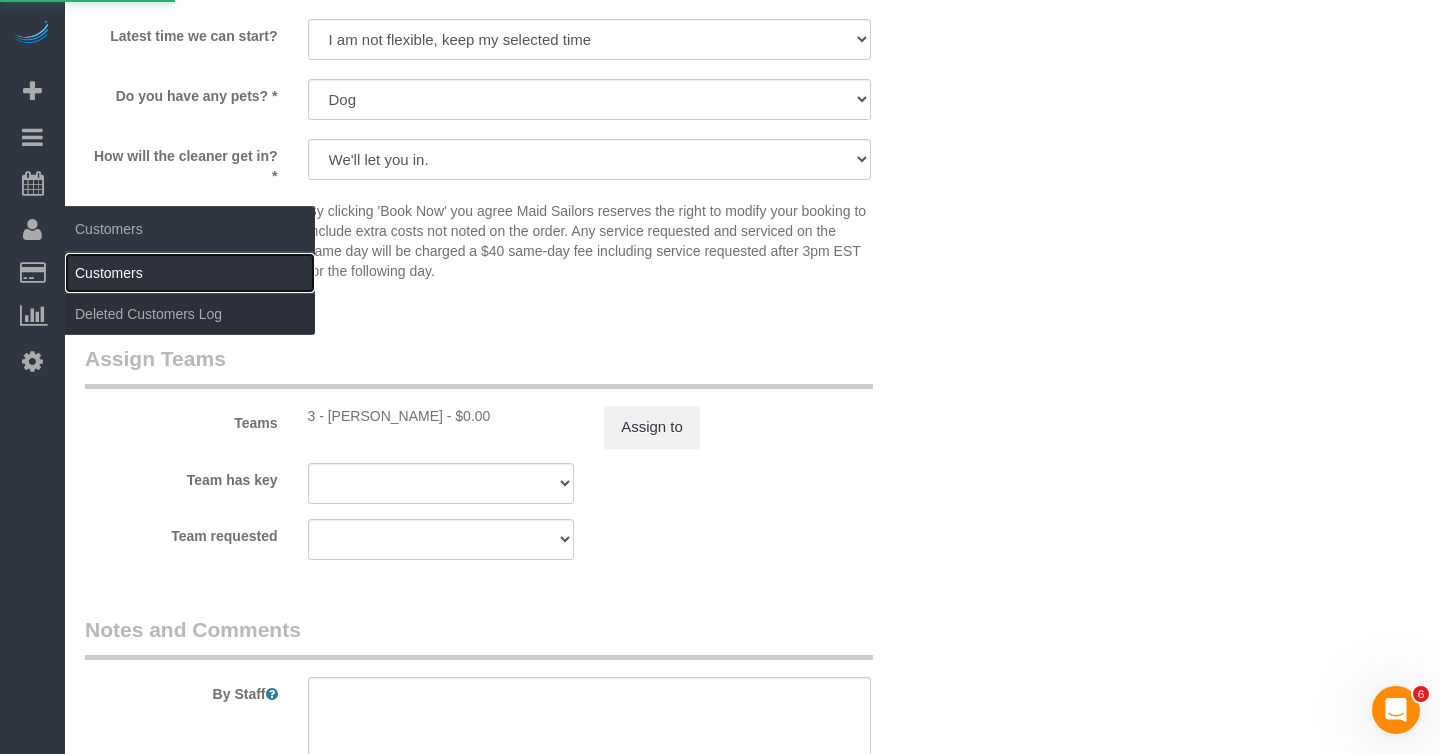 scroll, scrollTop: 0, scrollLeft: 0, axis: both 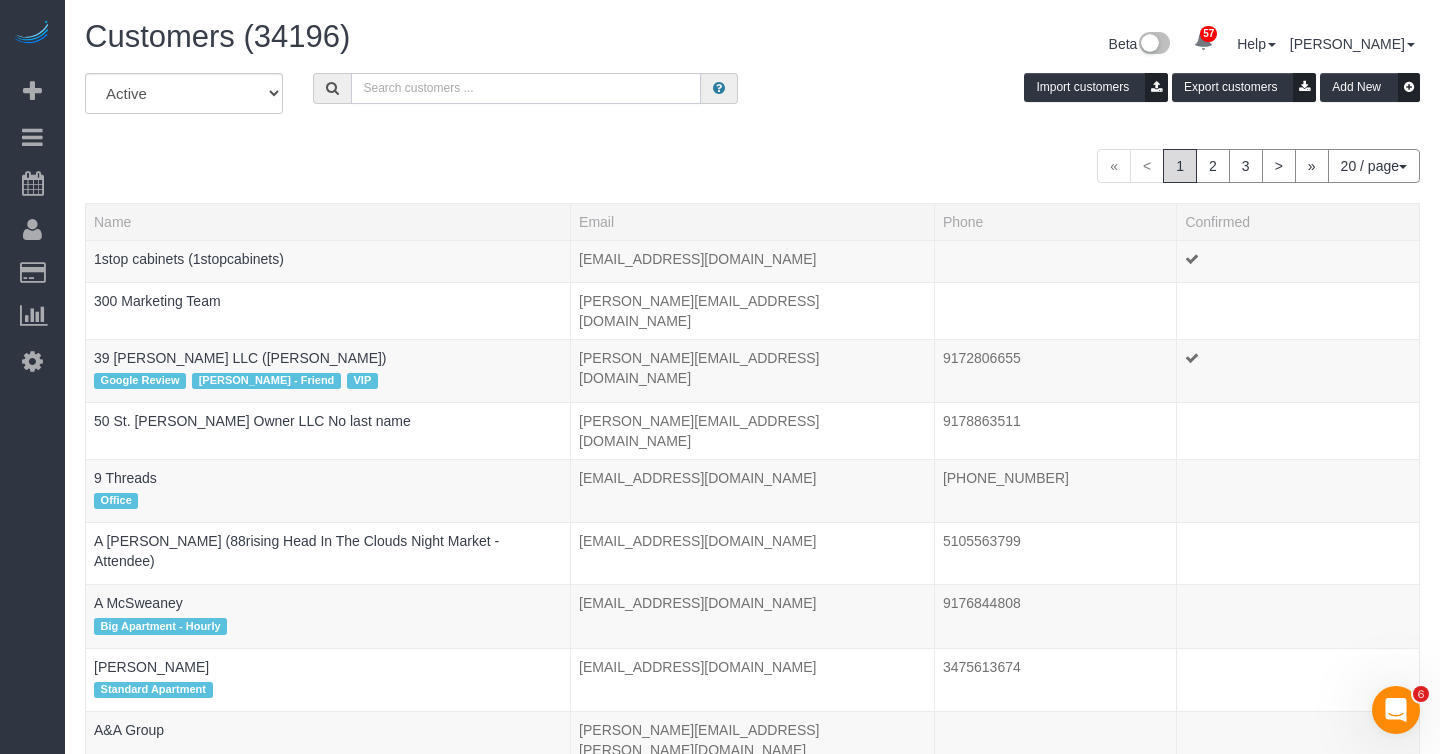 click at bounding box center (526, 88) 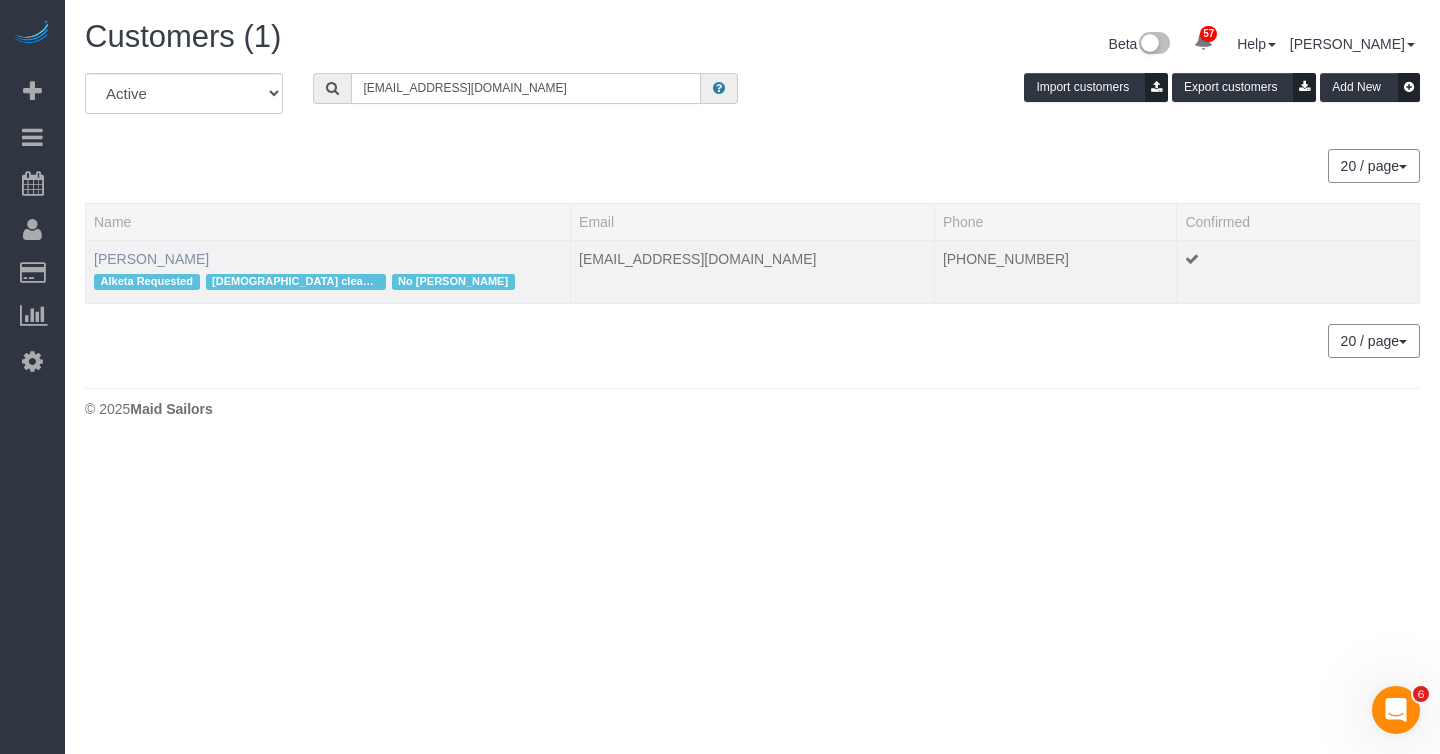 type on "[EMAIL_ADDRESS][DOMAIN_NAME]" 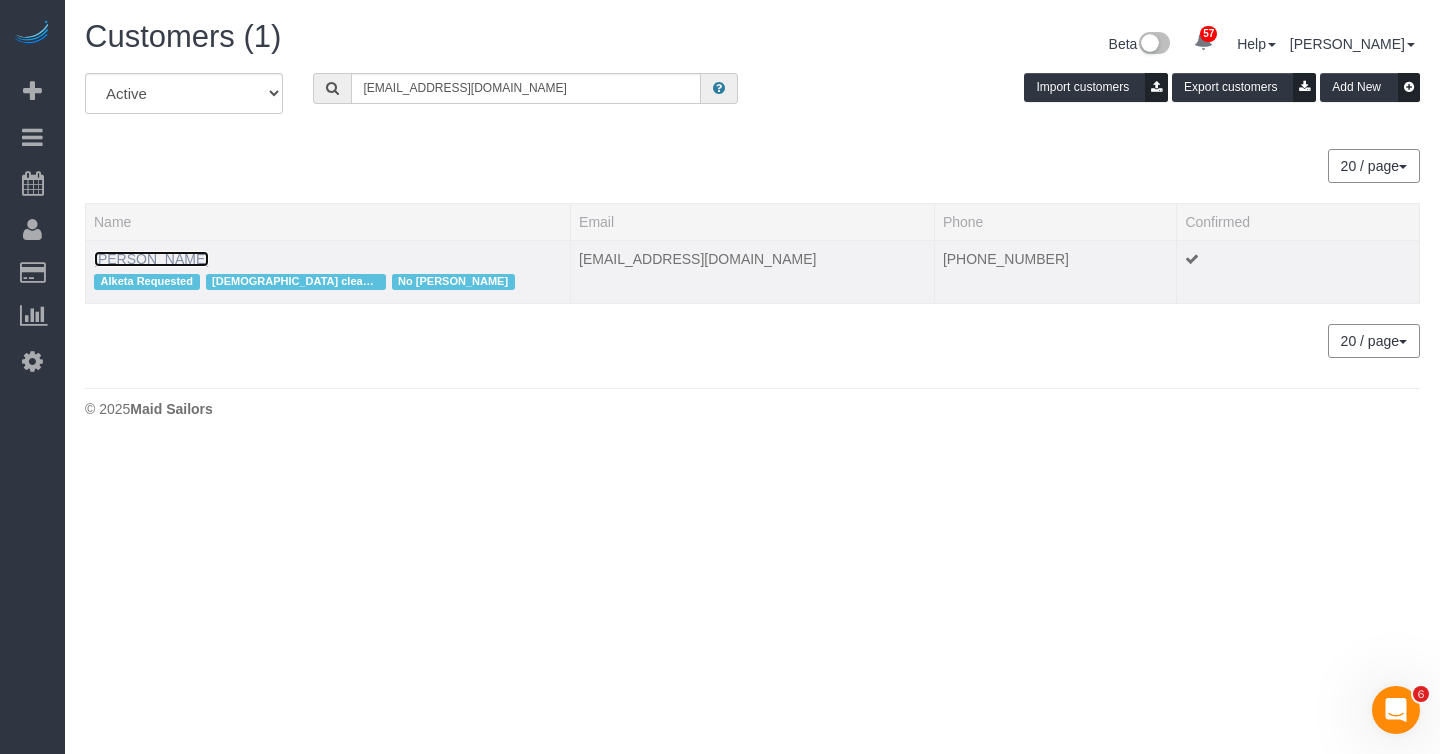 click on "Nicole Canales" at bounding box center (151, 259) 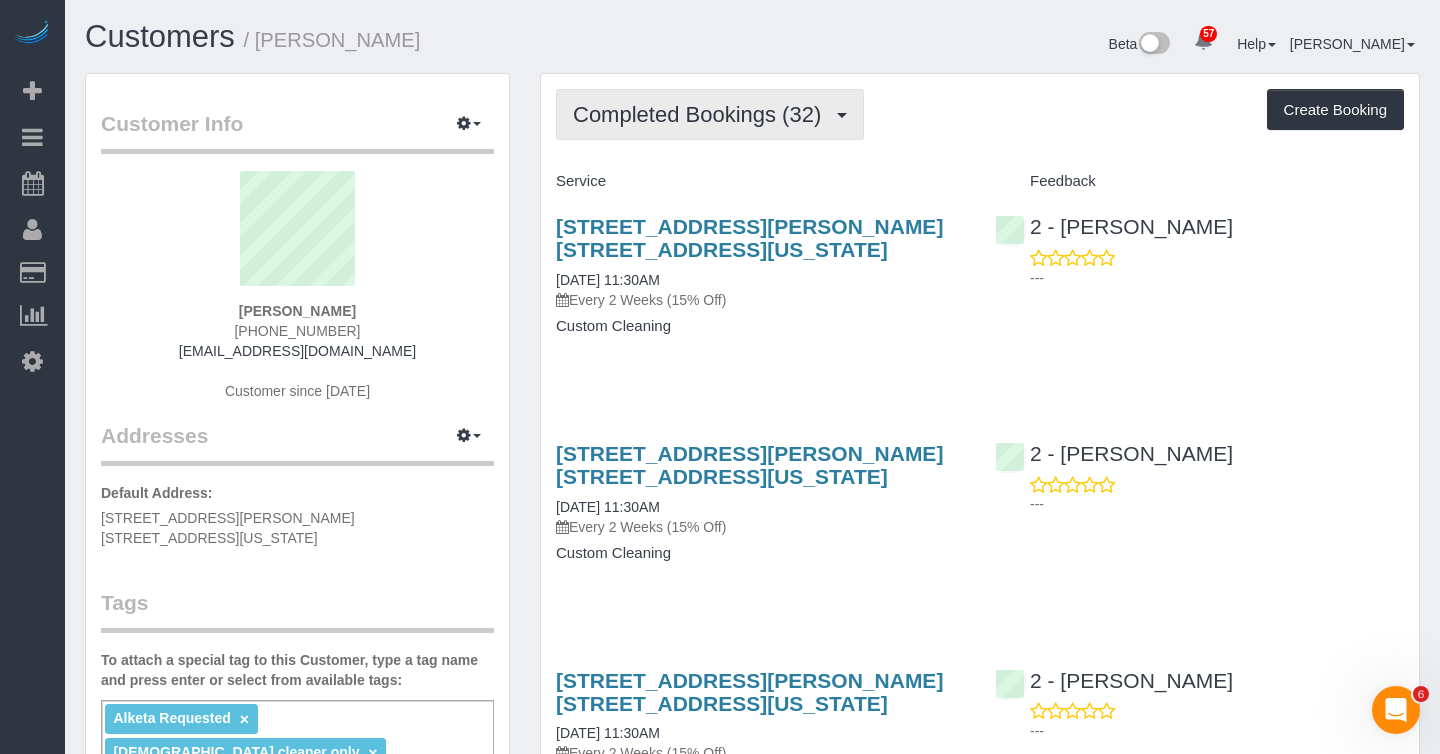 click on "Completed Bookings (32)" at bounding box center (702, 114) 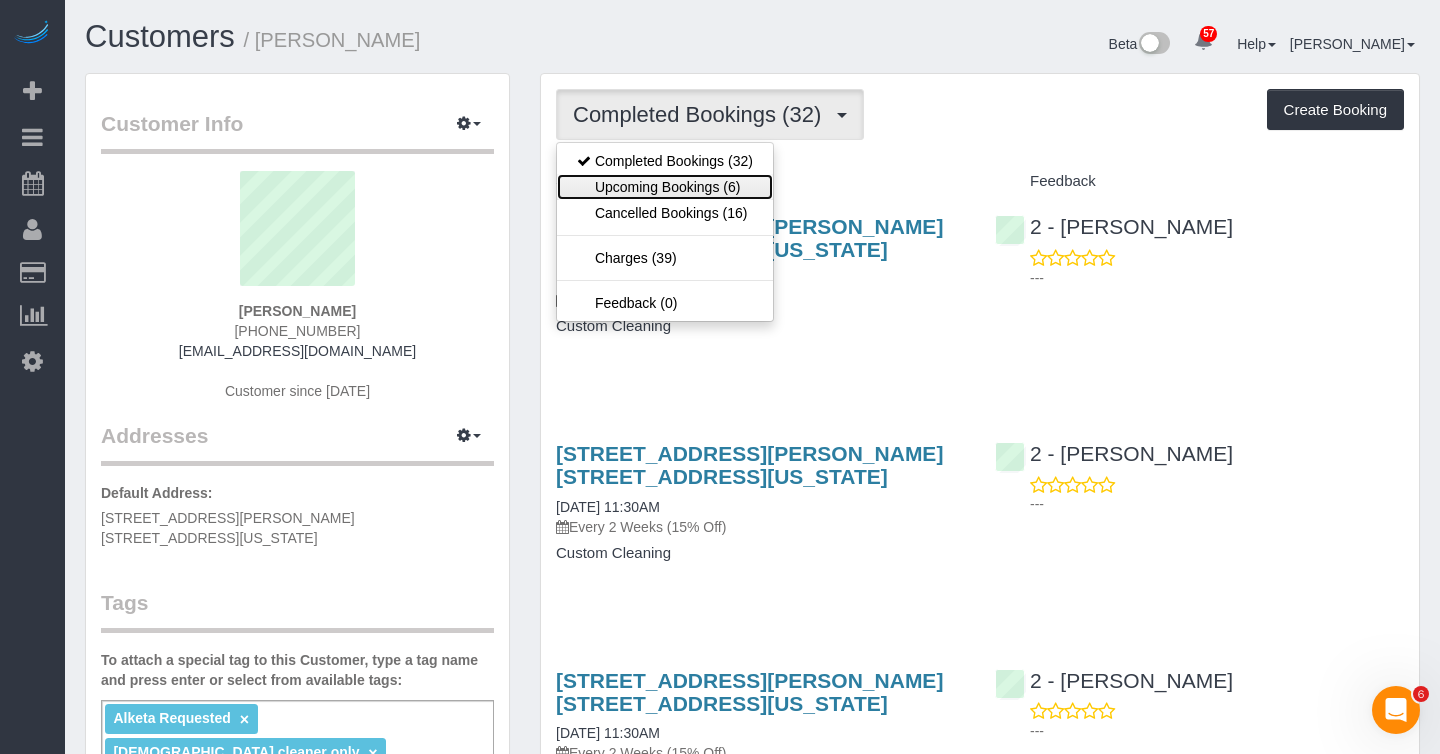 click on "Upcoming Bookings (6)" at bounding box center [665, 187] 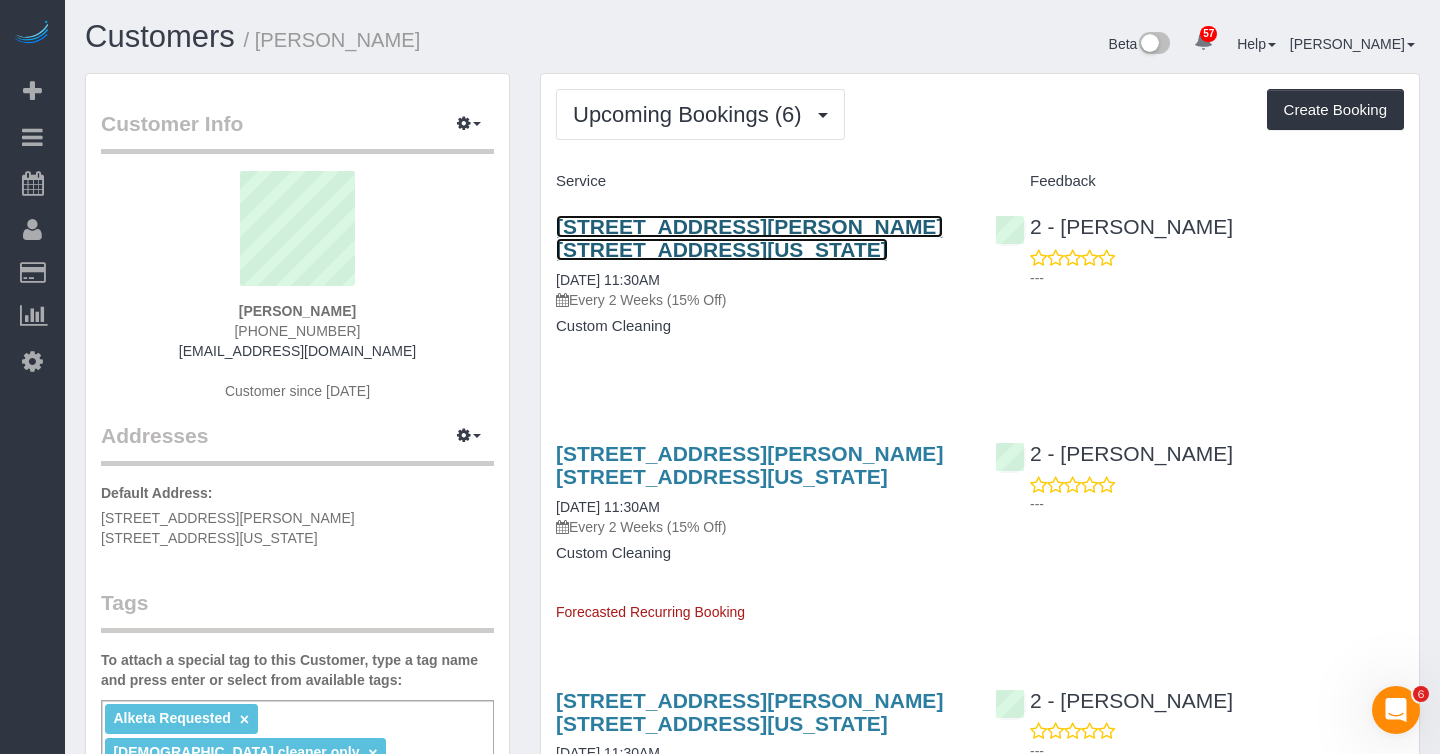 click on "105 Duane Street, Apt. 30e, New York,, NY 10007" at bounding box center (749, 238) 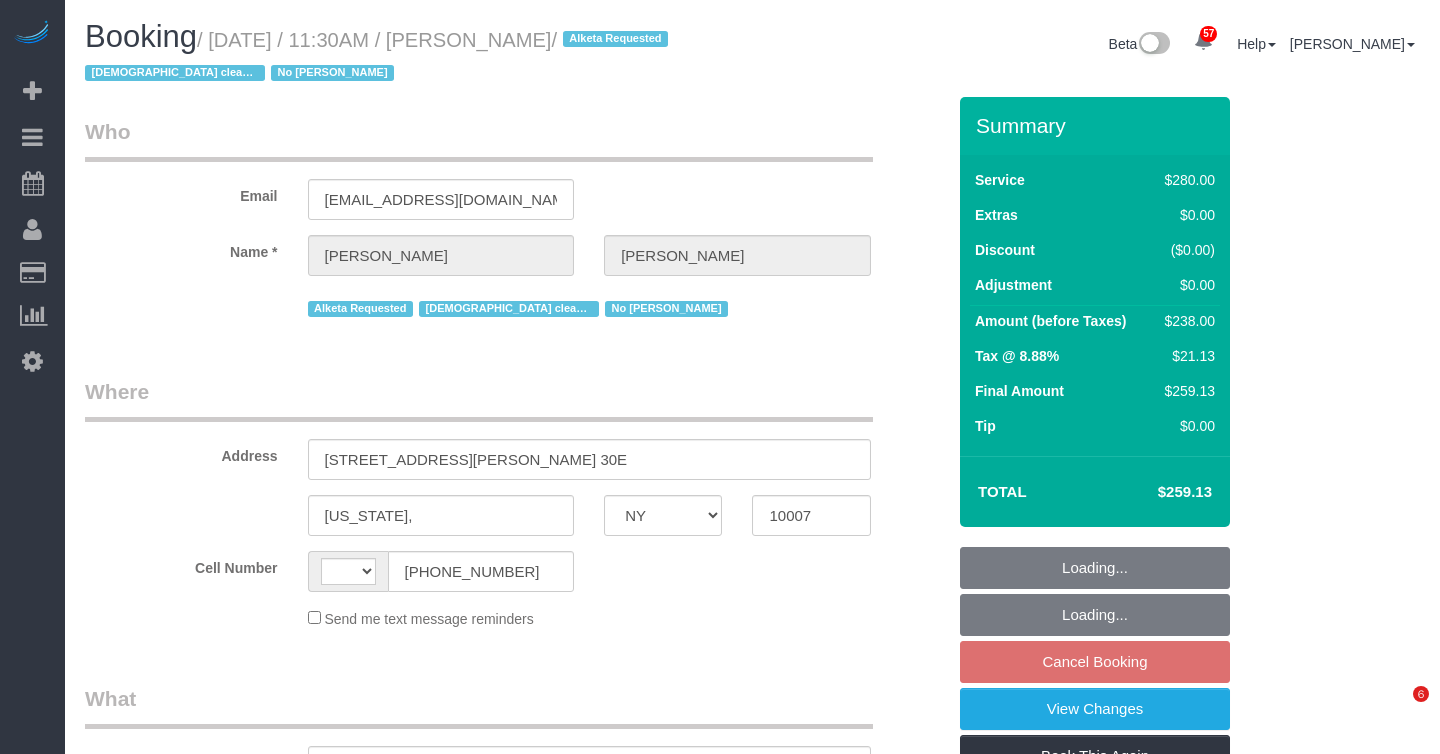 select on "NY" 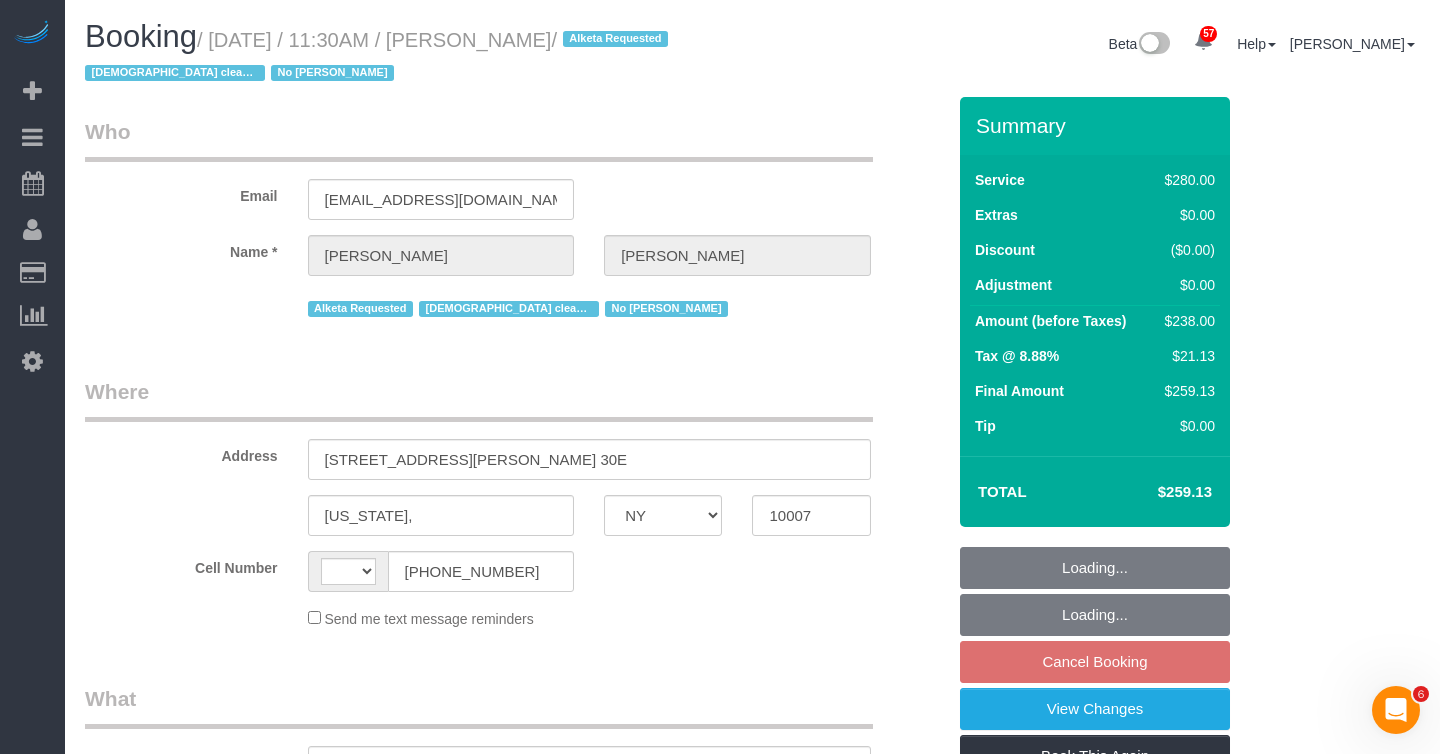 scroll, scrollTop: 0, scrollLeft: 0, axis: both 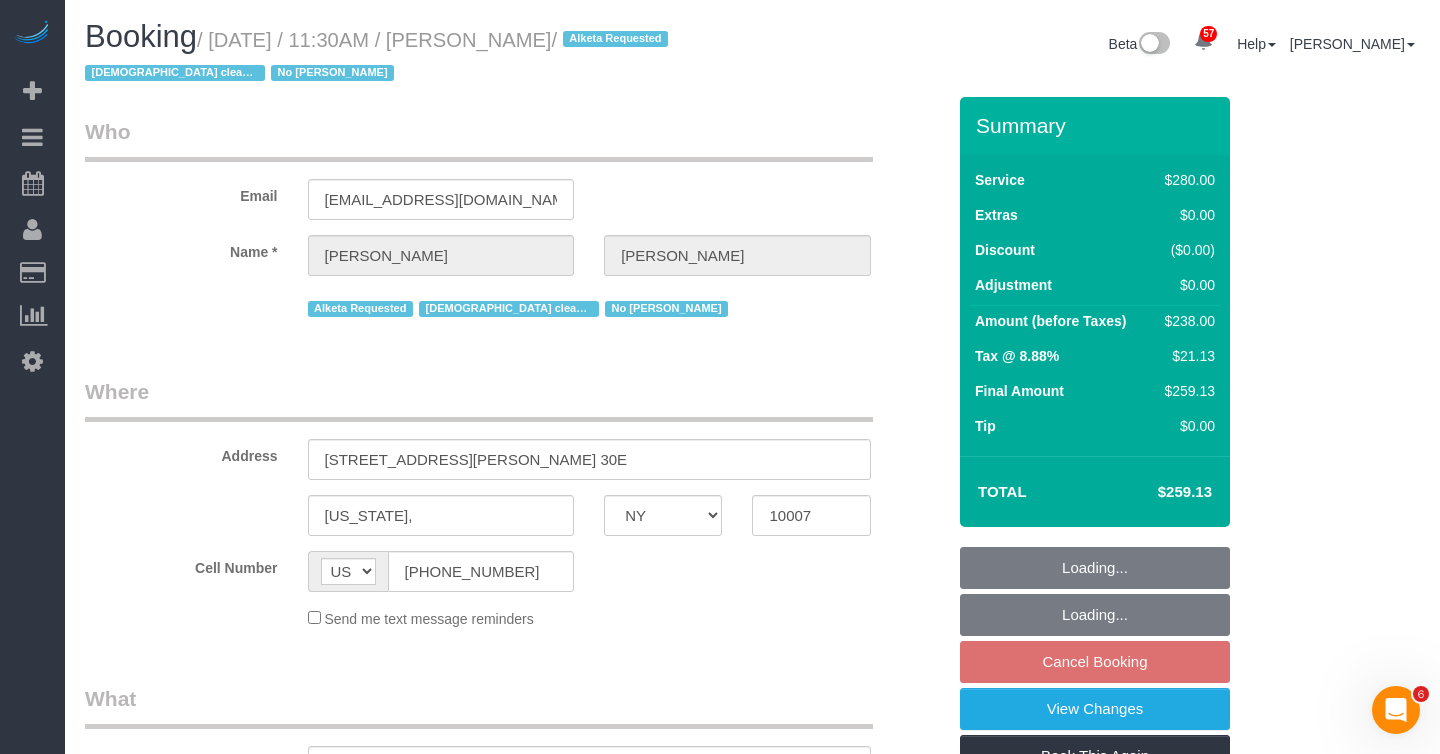 select on "210" 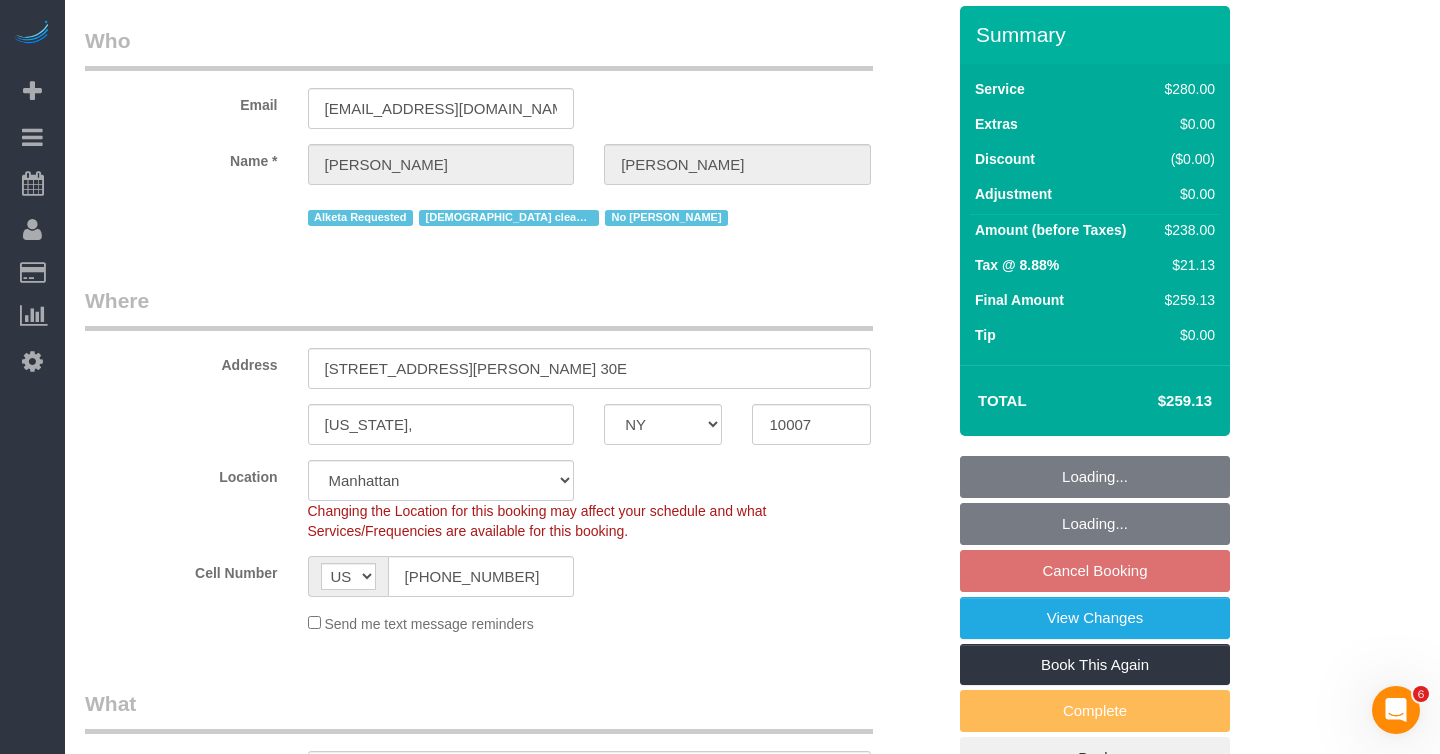 select on "object:1480" 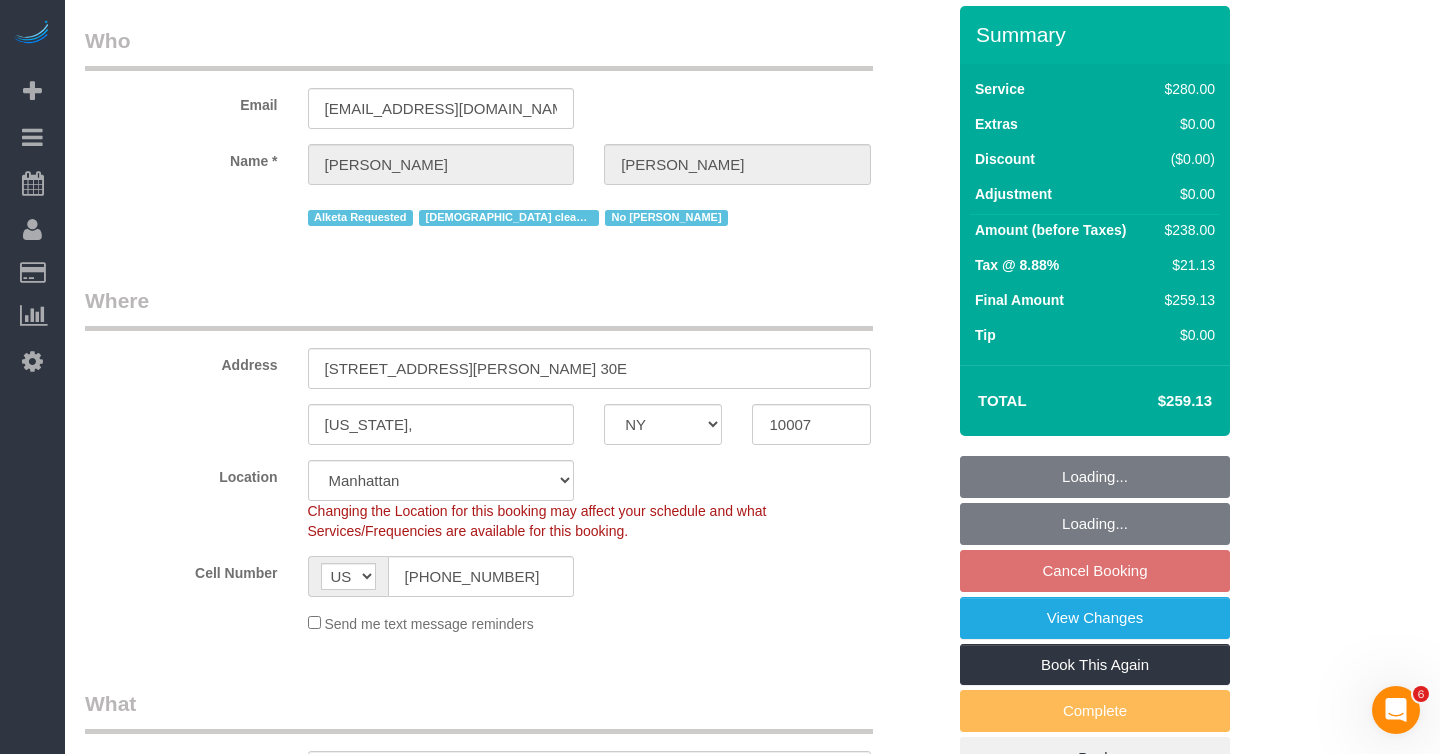 scroll, scrollTop: 92, scrollLeft: 0, axis: vertical 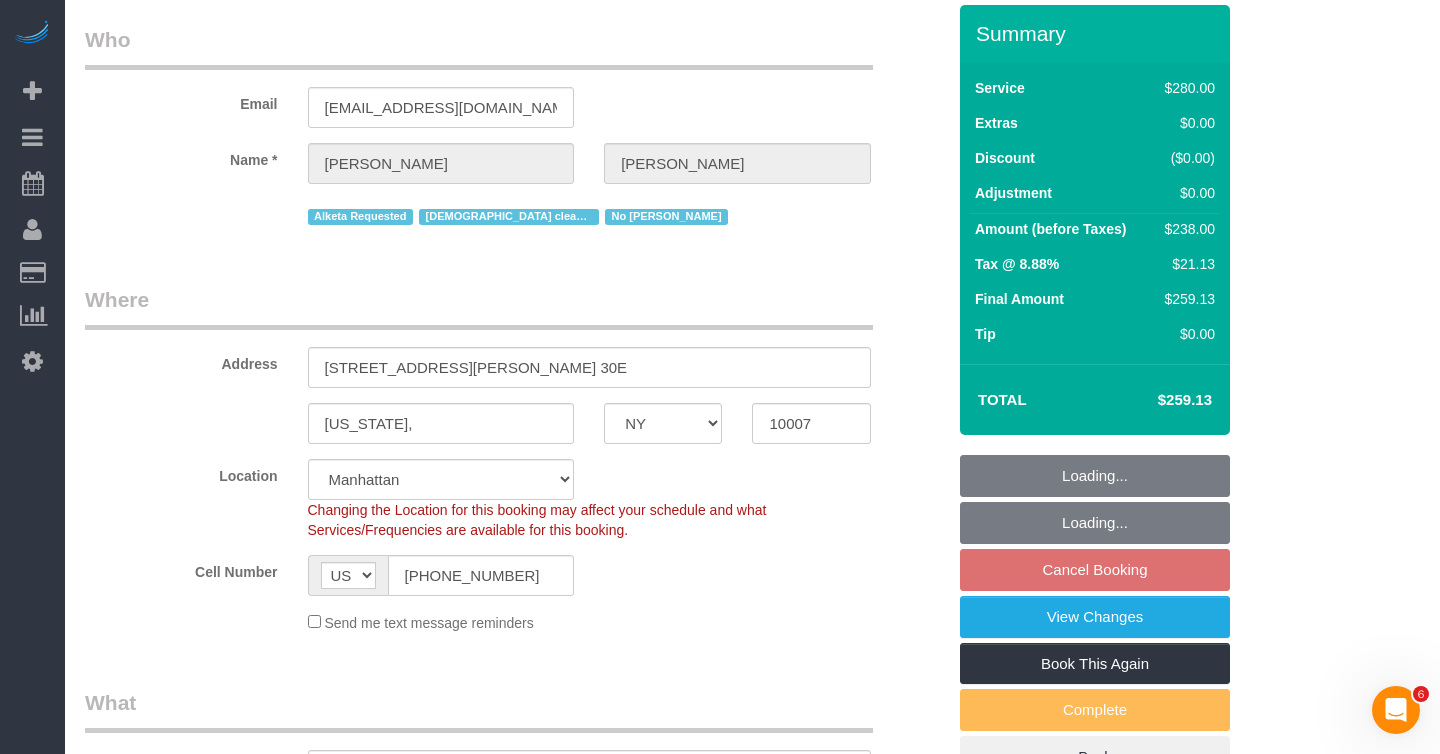 select on "string:stripe-pm_1Q2zBZ4VGloSiKo7CHxVeRVv" 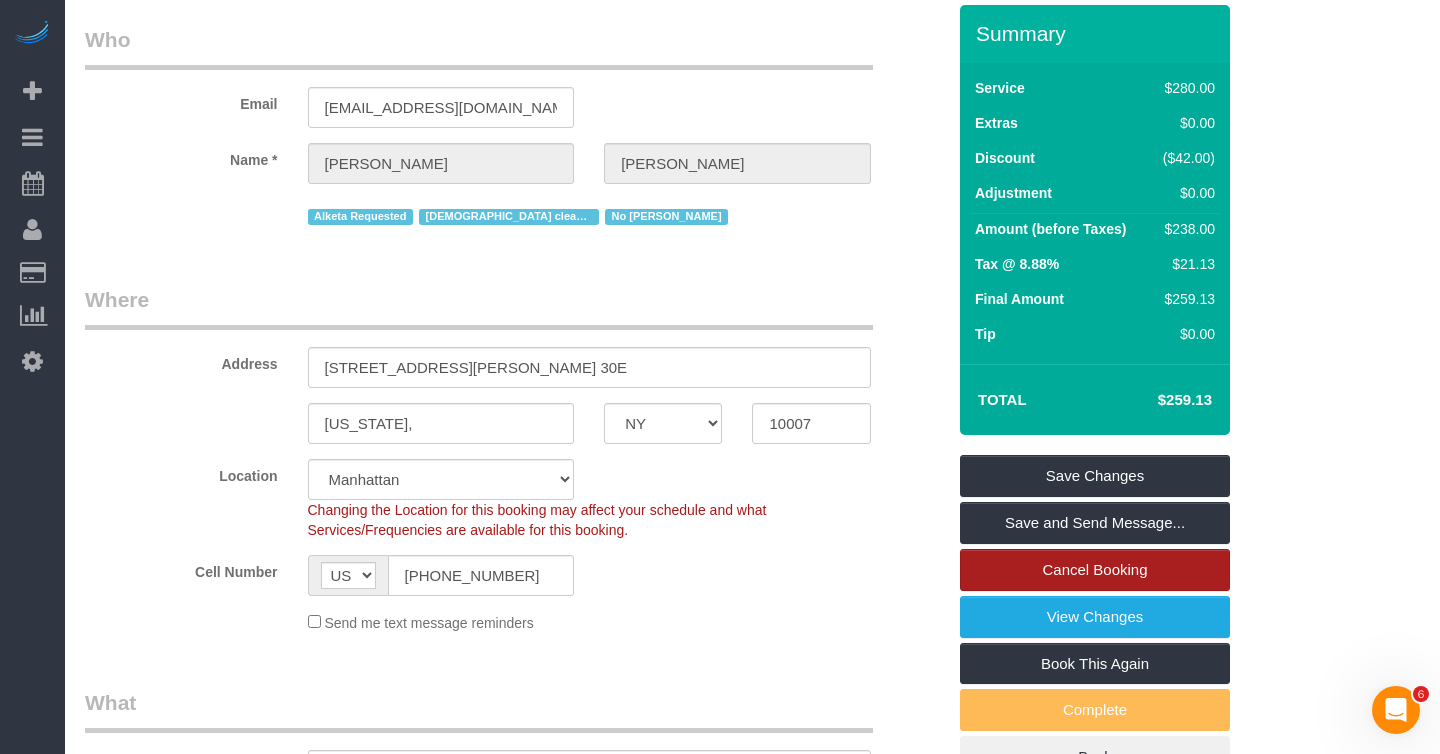 click on "Cancel Booking" at bounding box center (1095, 570) 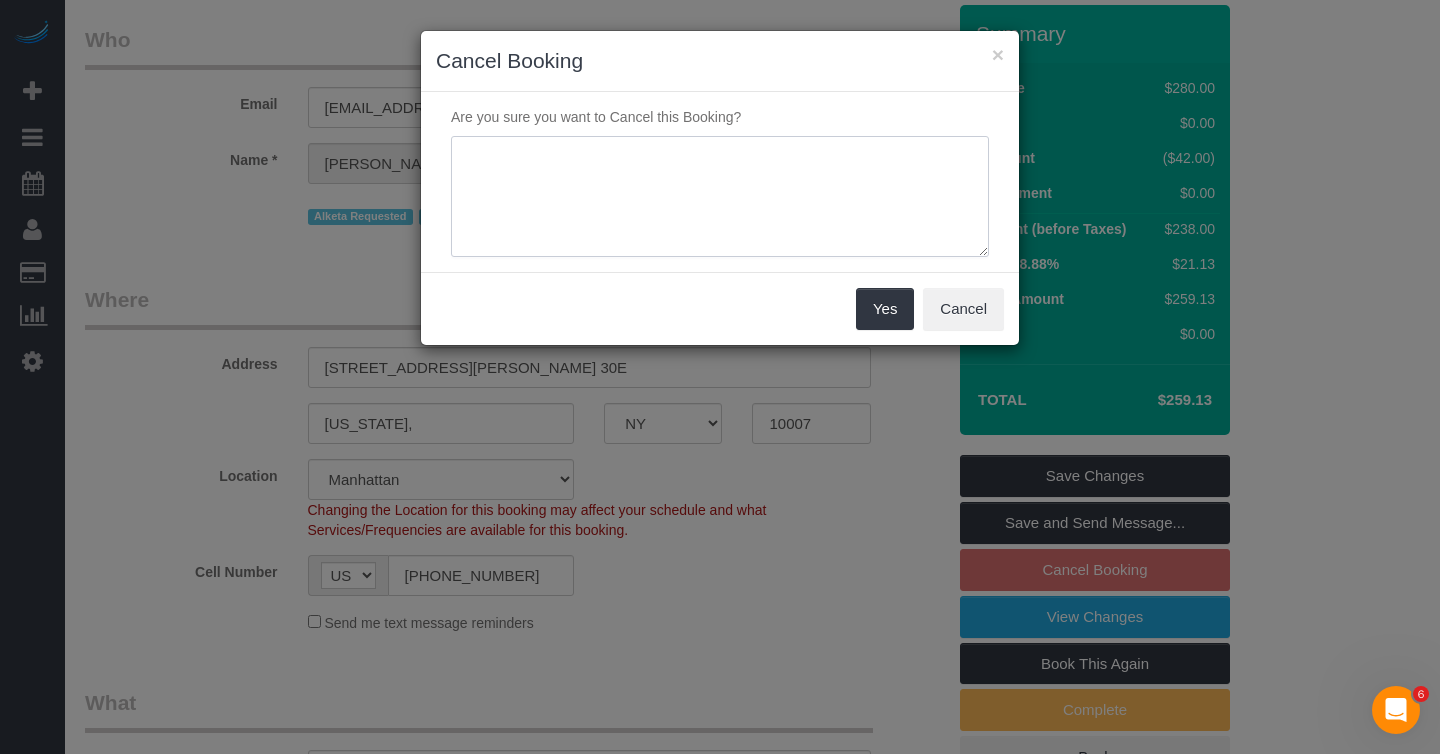 click at bounding box center [720, 197] 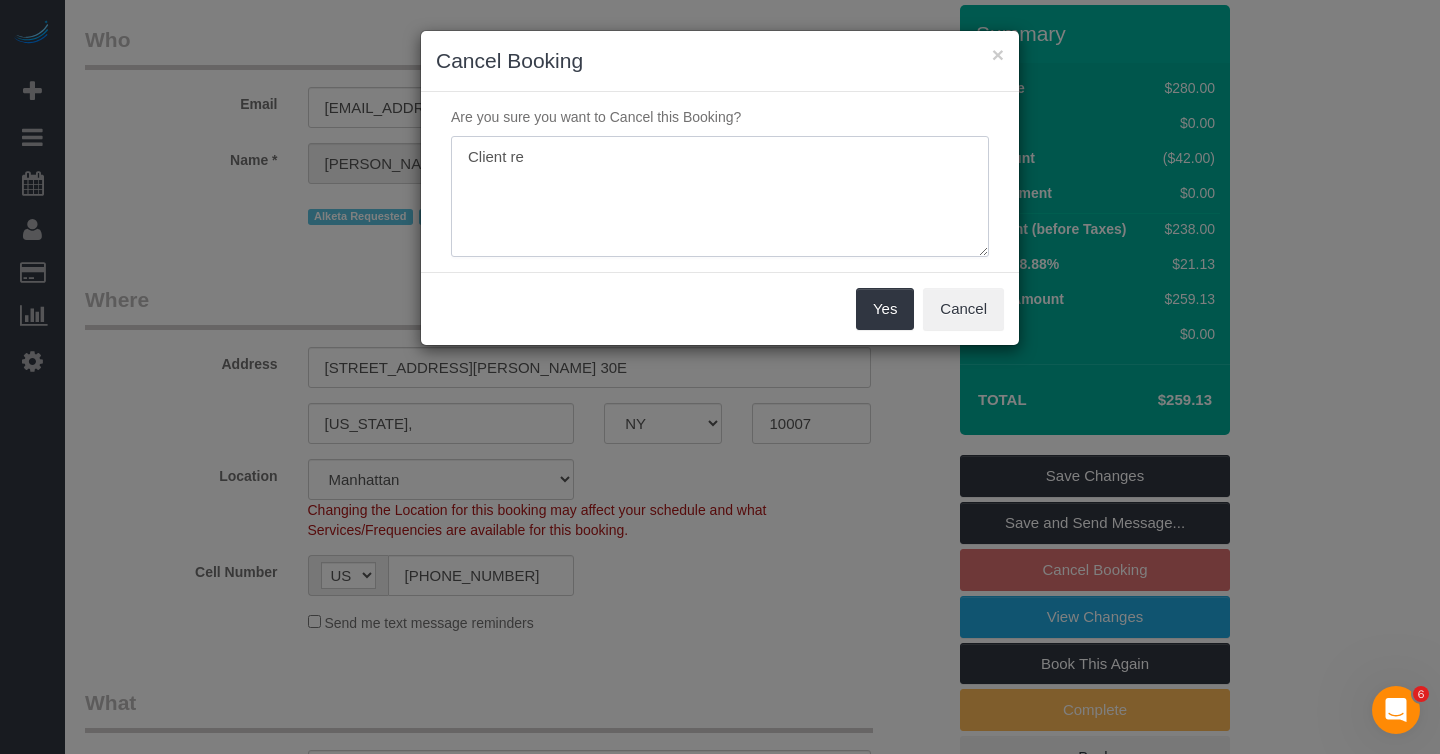 type on "Client re" 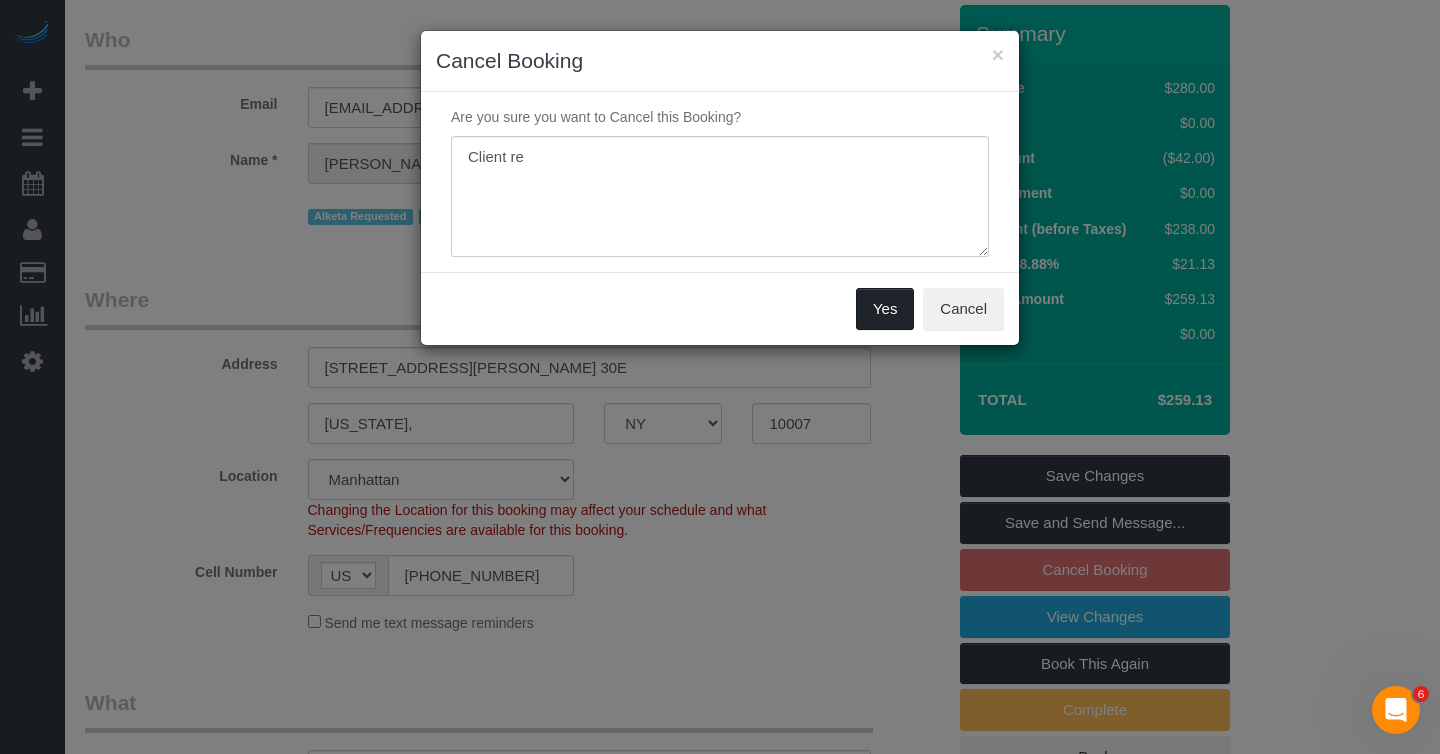 type 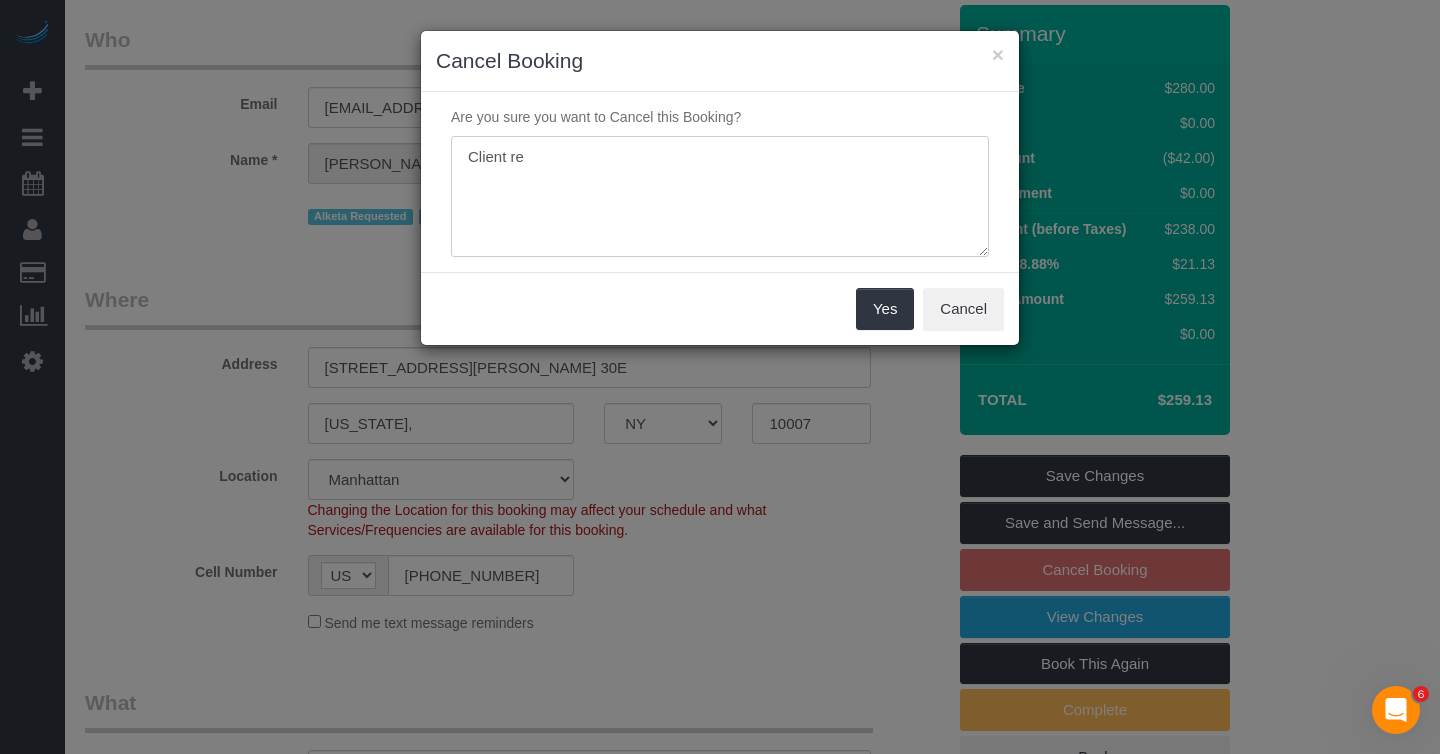 click at bounding box center (720, 197) 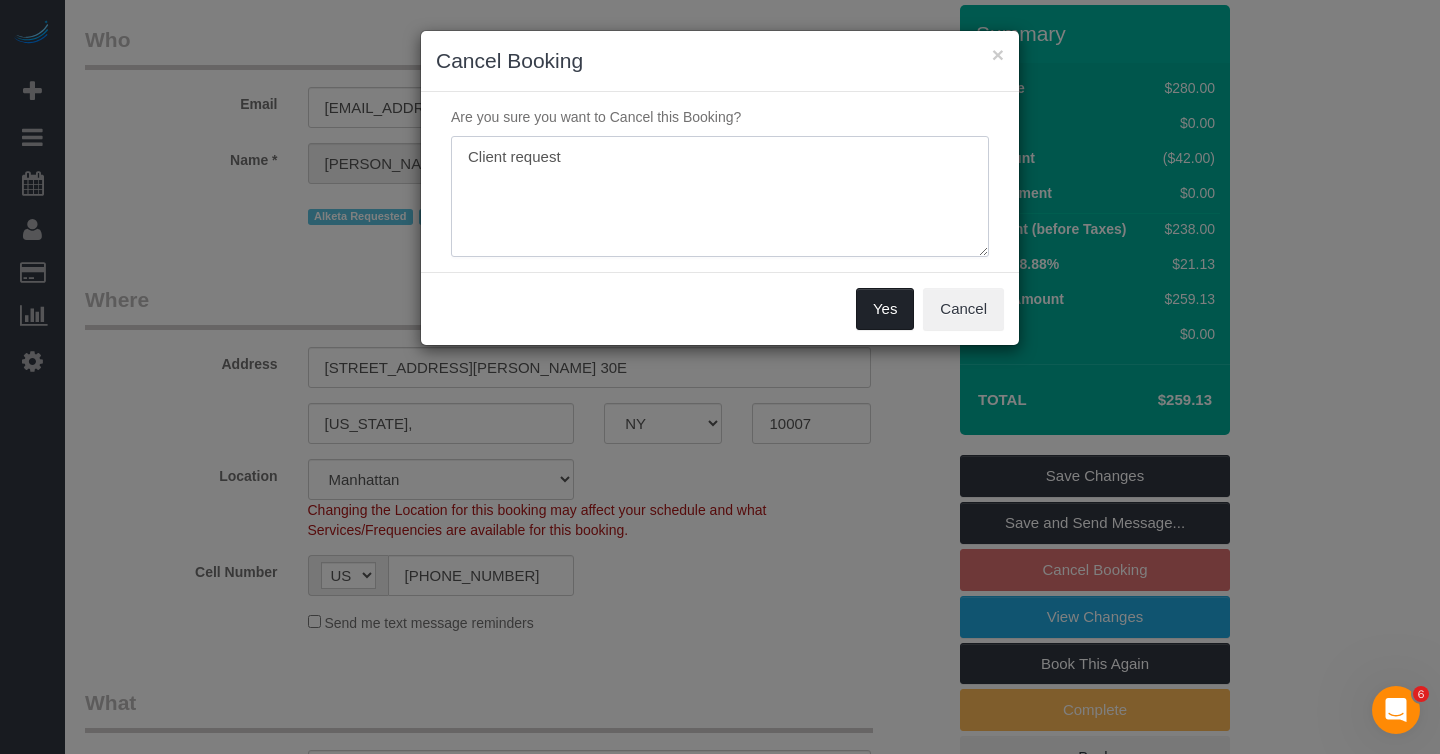 type on "Client request" 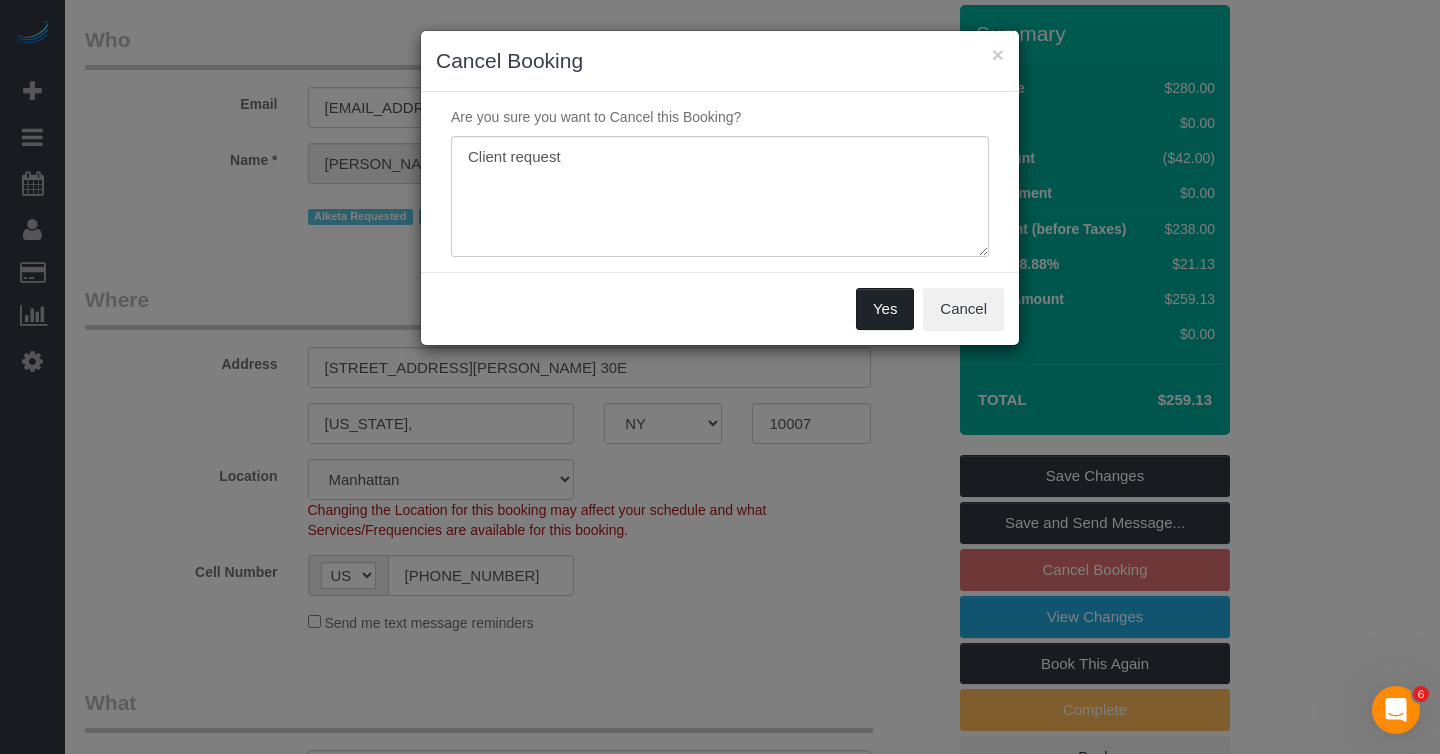 click on "Yes" at bounding box center [885, 309] 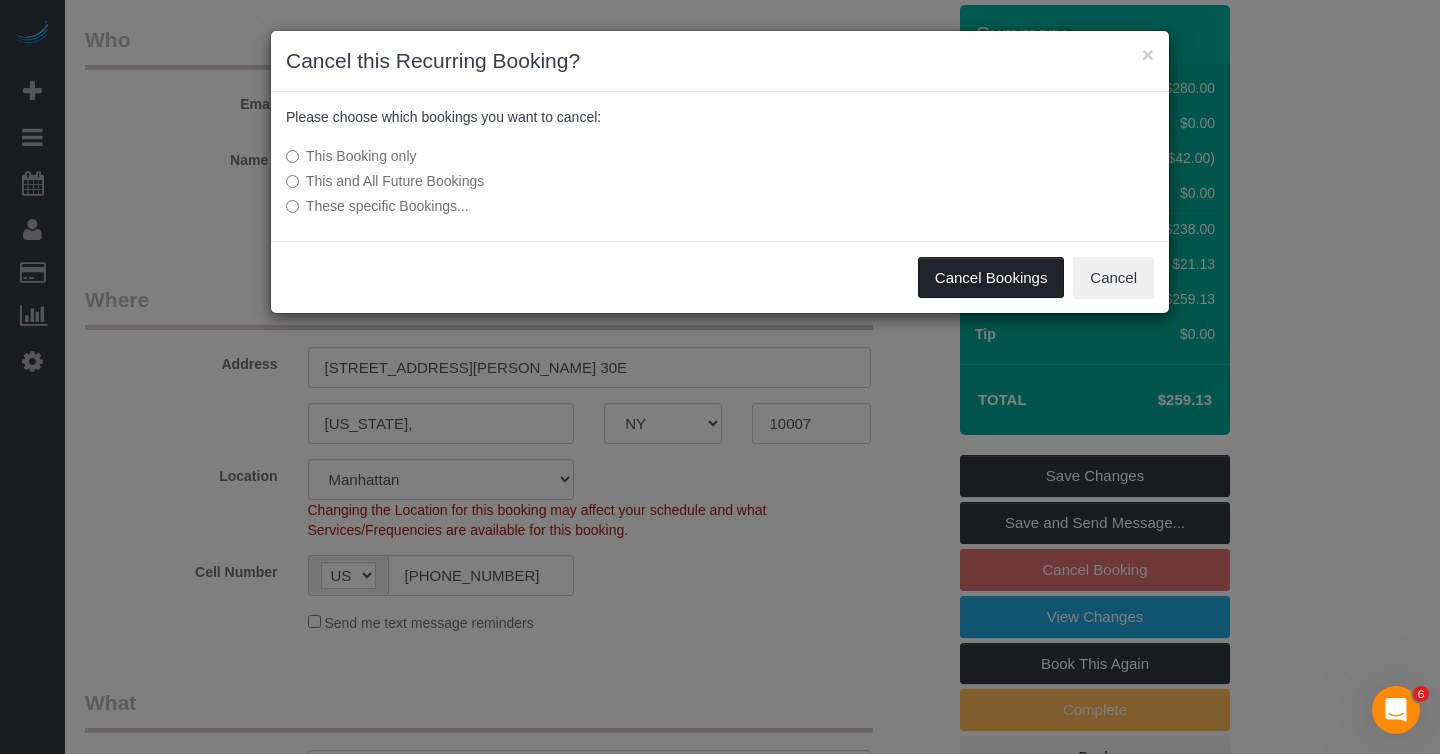click on "Cancel Bookings" at bounding box center (991, 278) 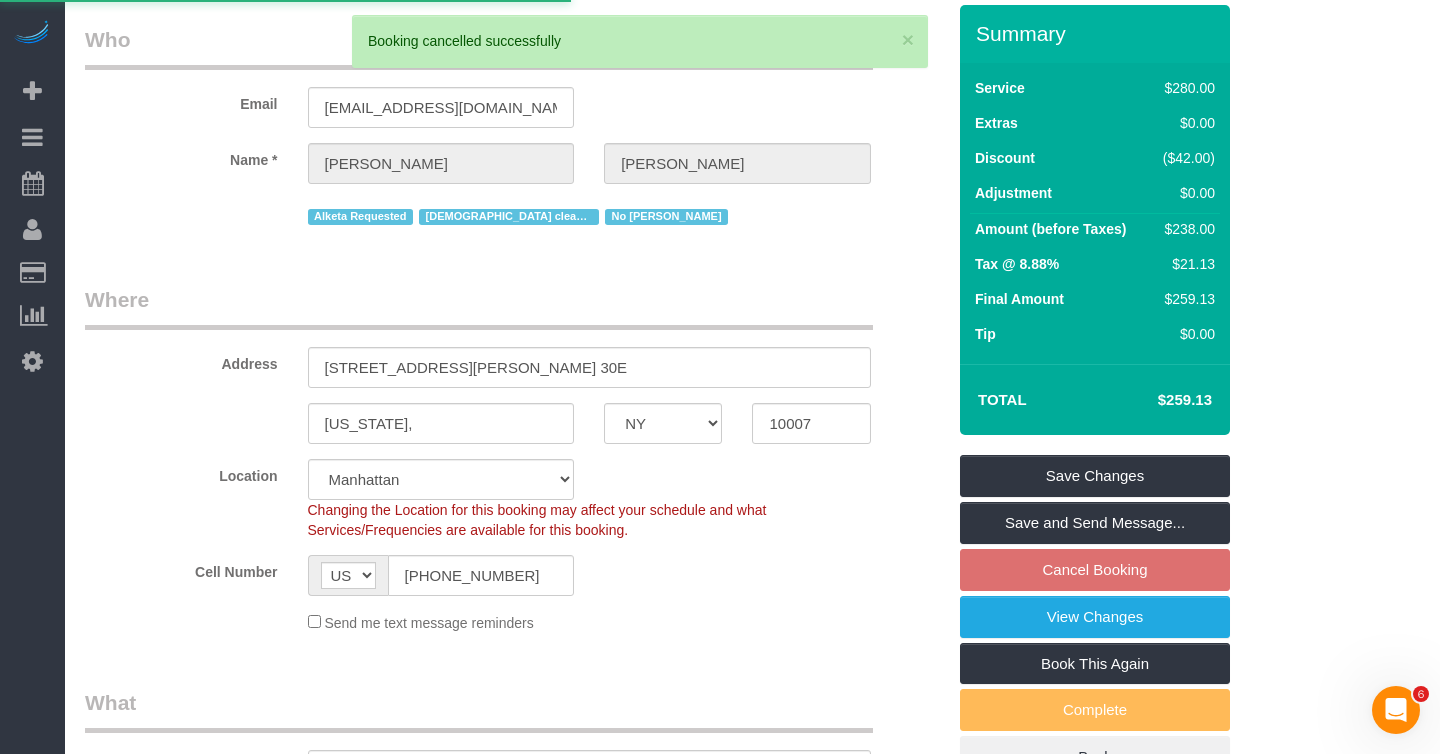 scroll, scrollTop: 0, scrollLeft: 0, axis: both 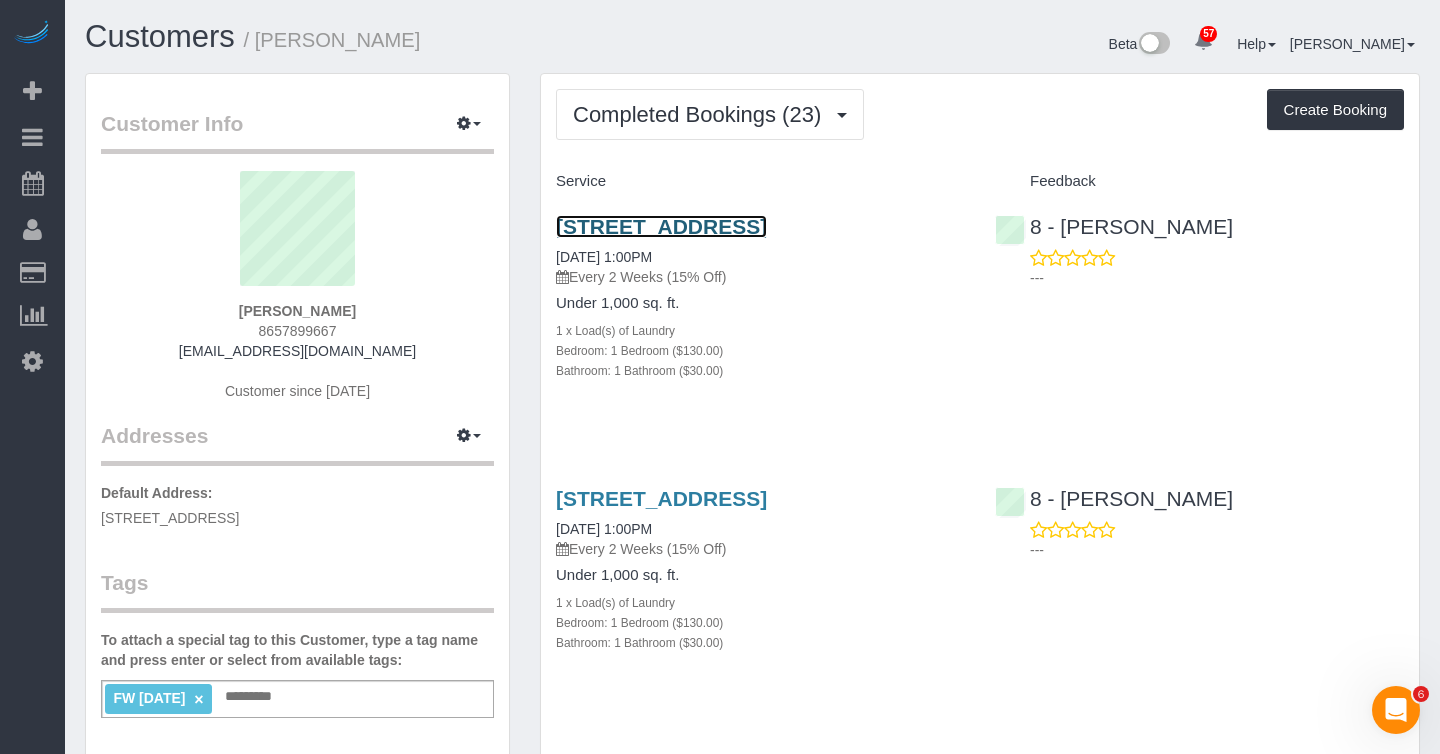 click on "809 Olive Way, 2206, Seattle, WA 98101" at bounding box center (661, 226) 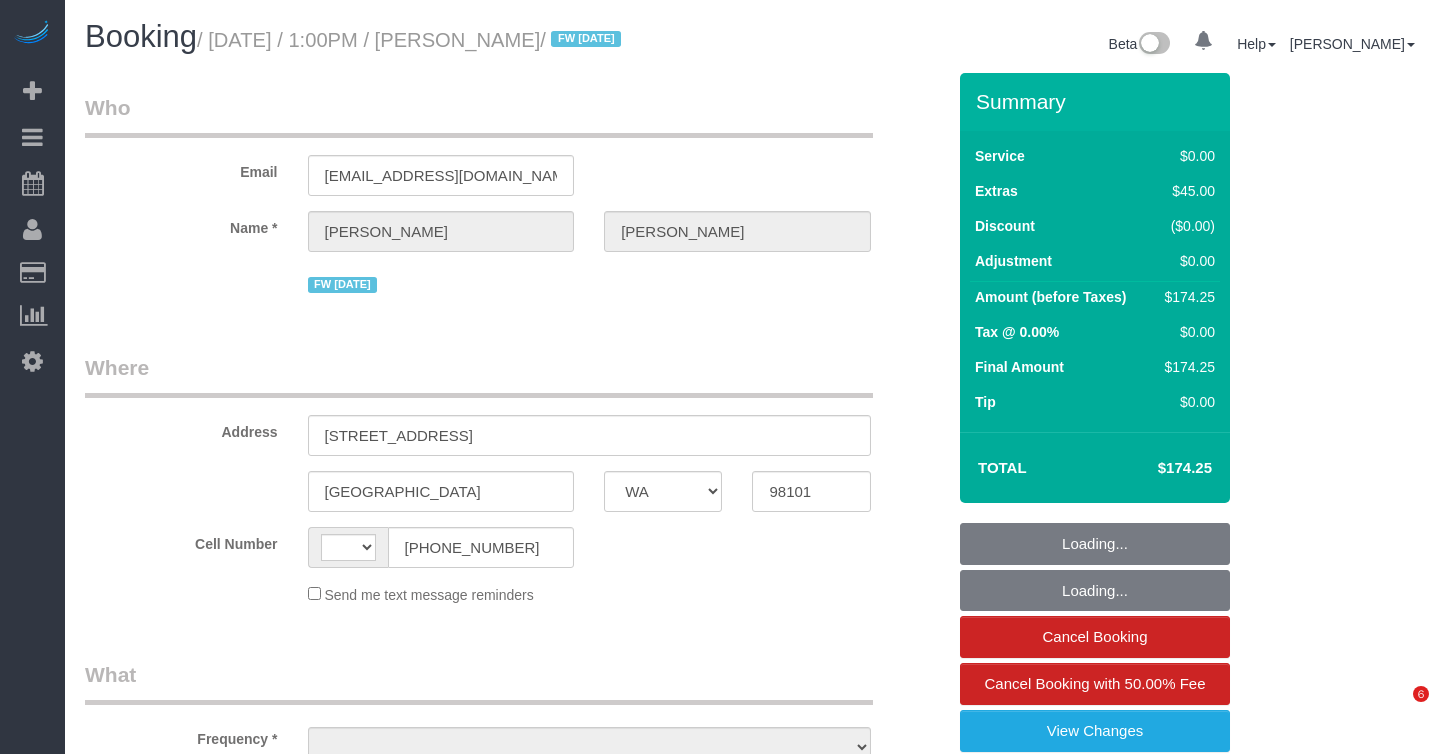 select on "WA" 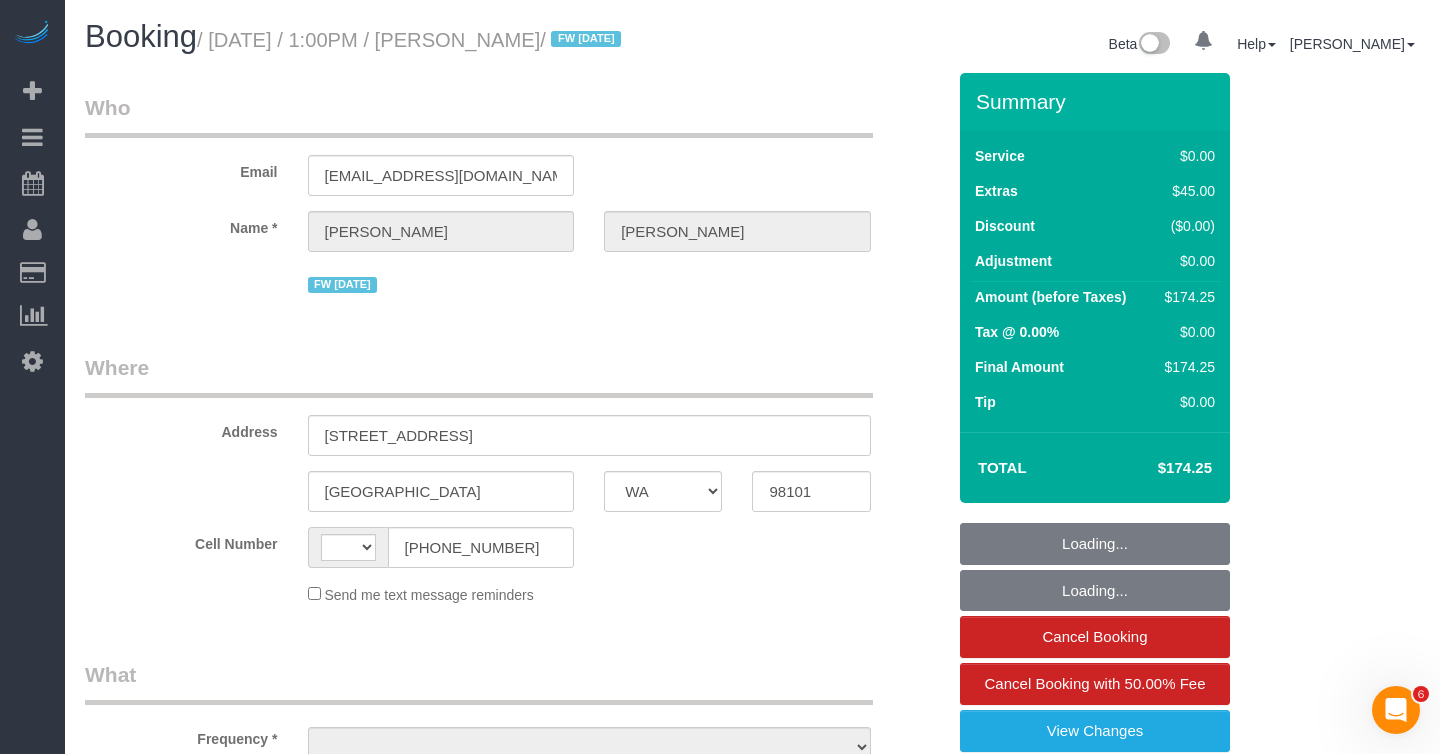 scroll, scrollTop: 0, scrollLeft: 0, axis: both 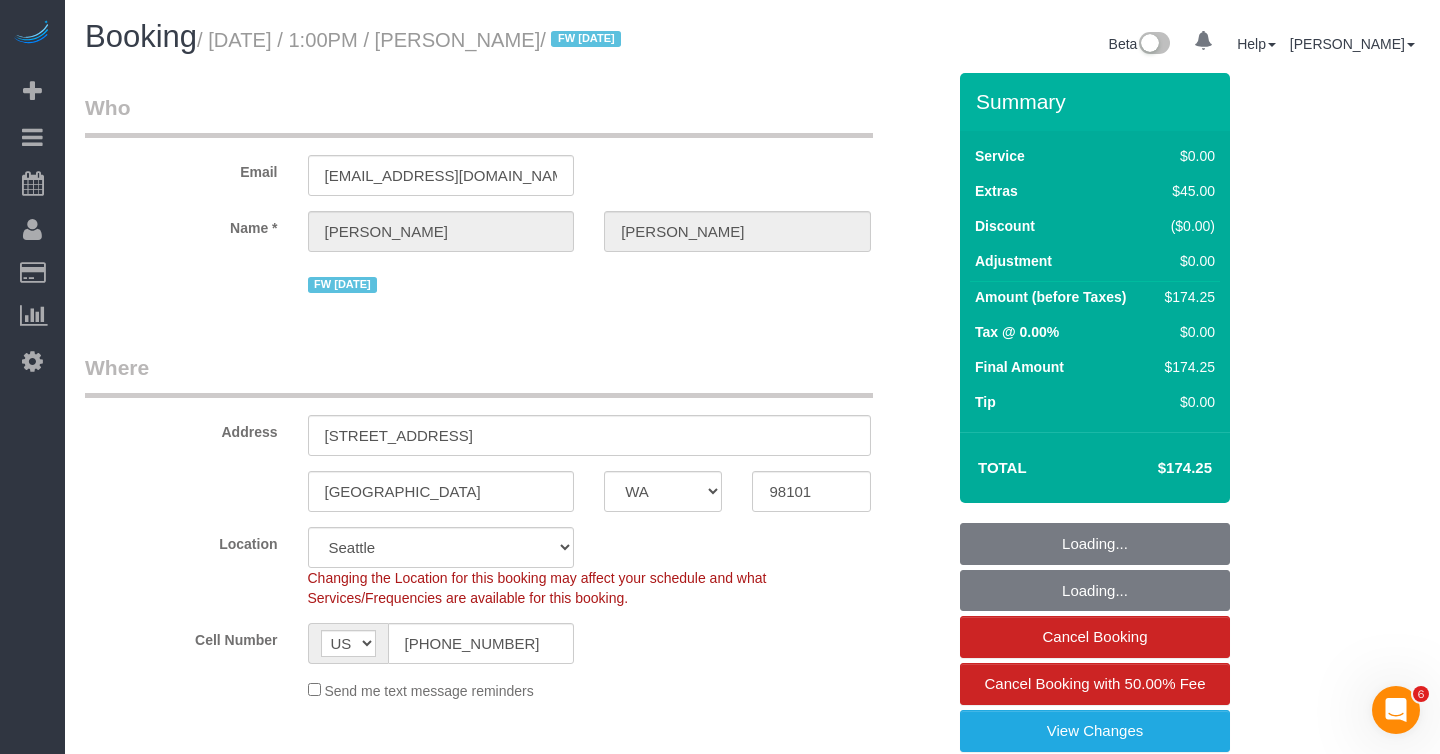 select on "1" 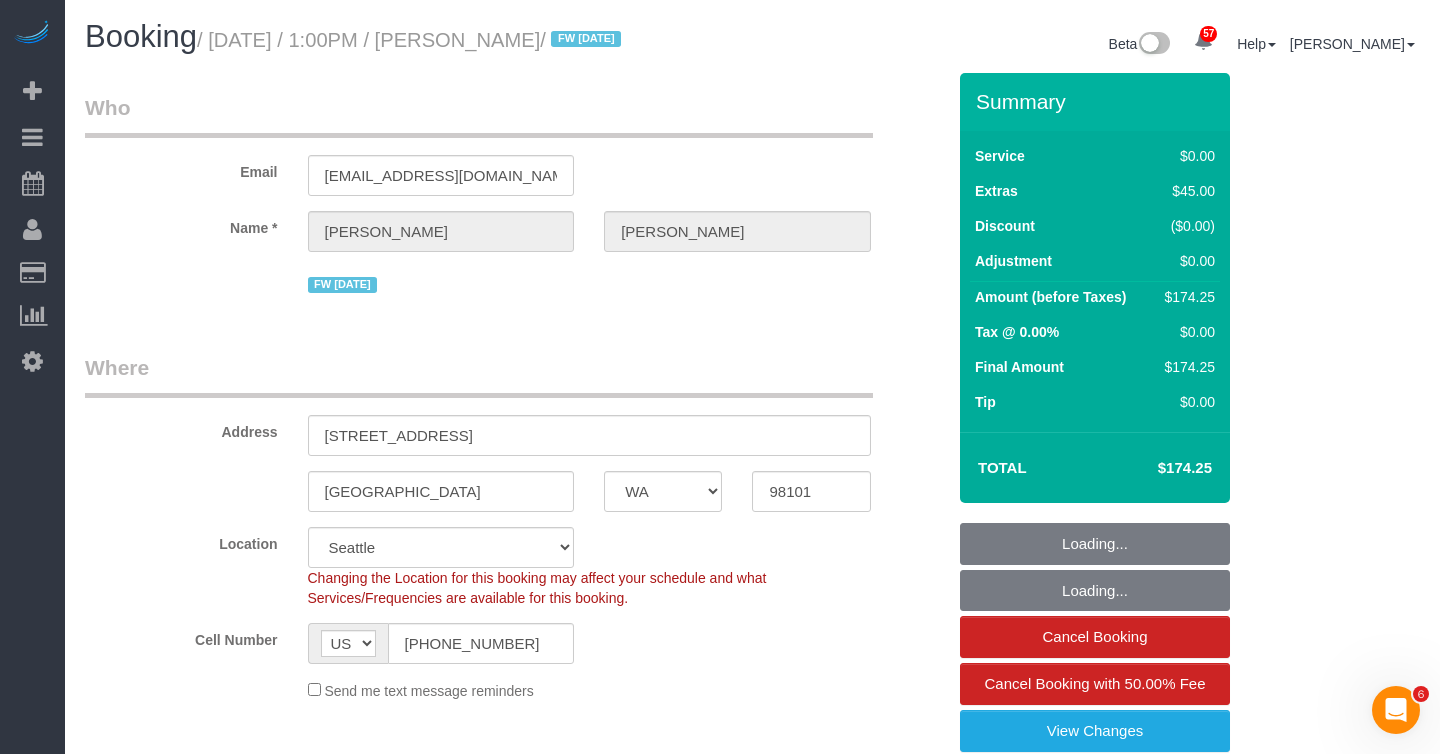 select on "object:967" 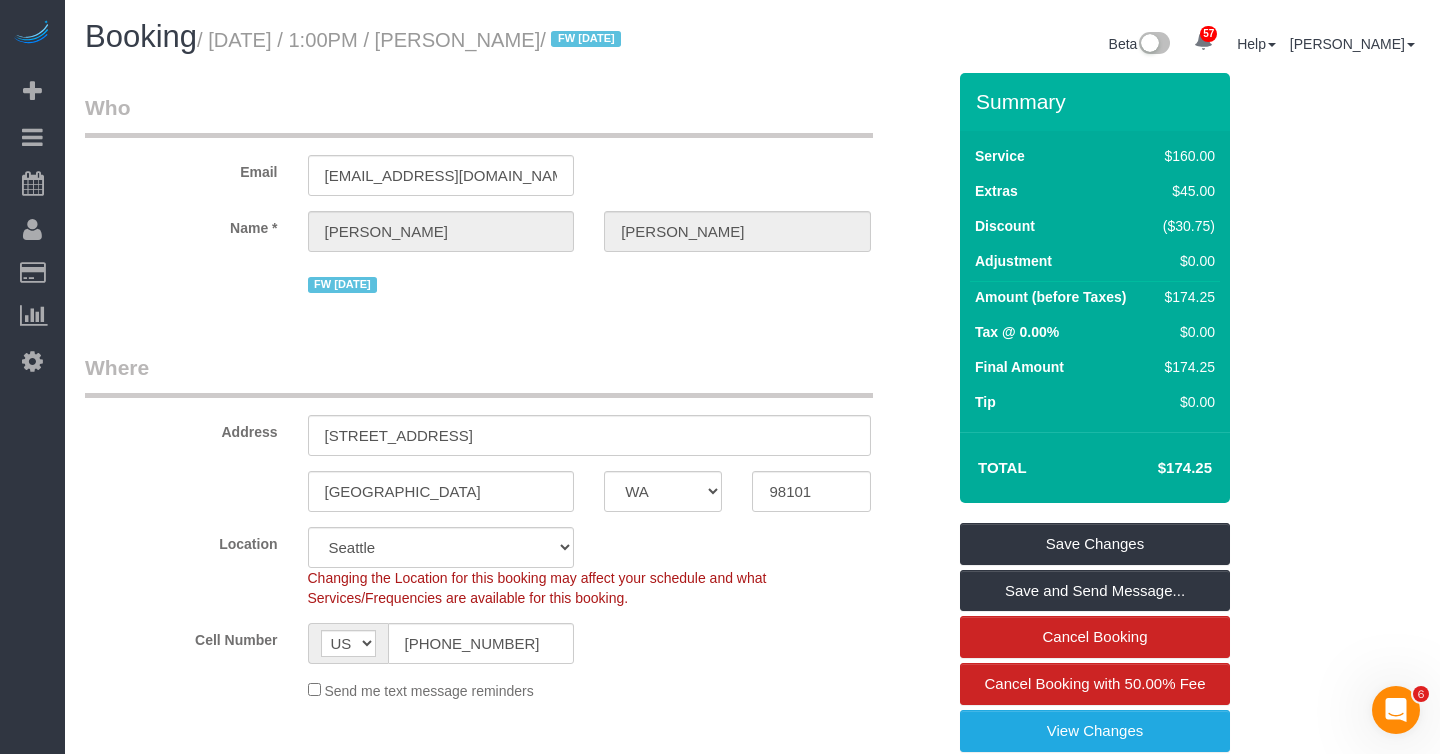 drag, startPoint x: 222, startPoint y: 48, endPoint x: 556, endPoint y: 36, distance: 334.21548 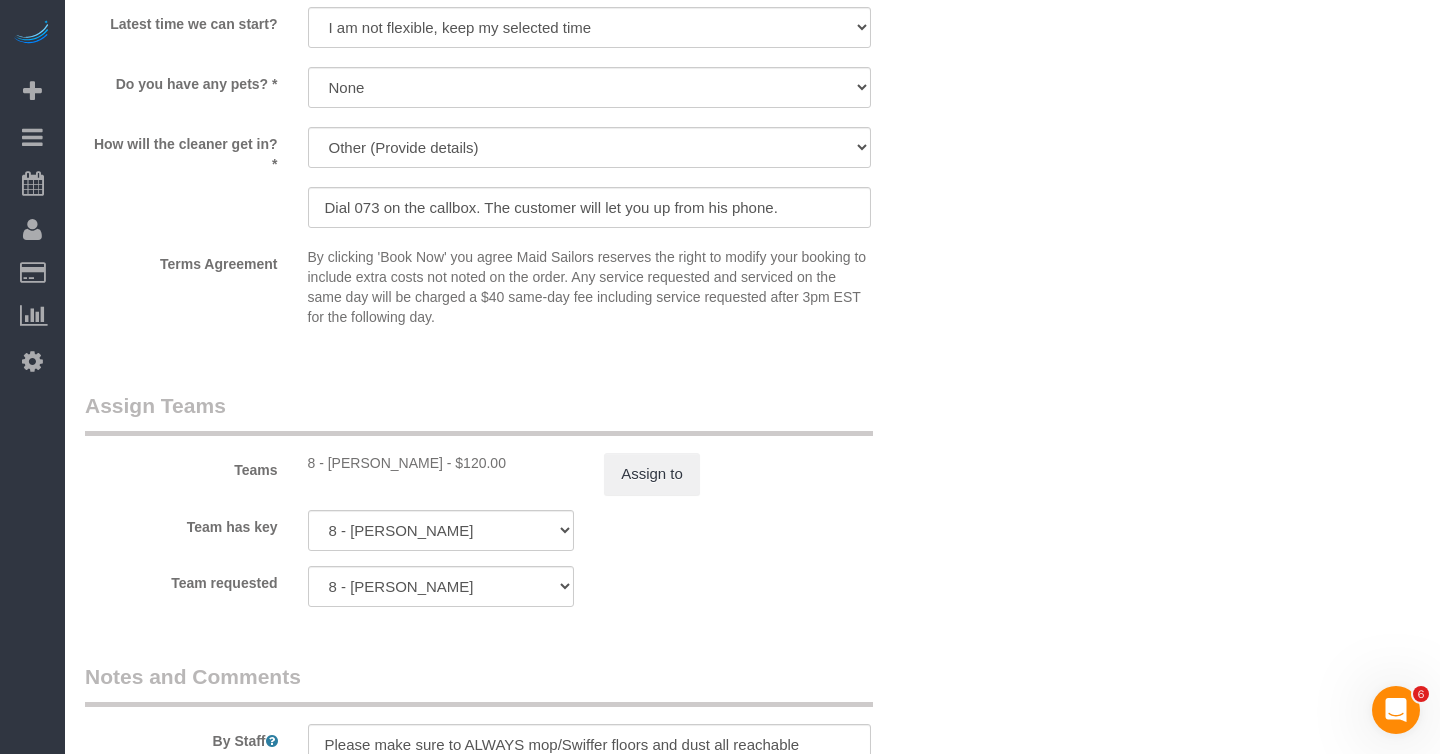 scroll, scrollTop: 2625, scrollLeft: 0, axis: vertical 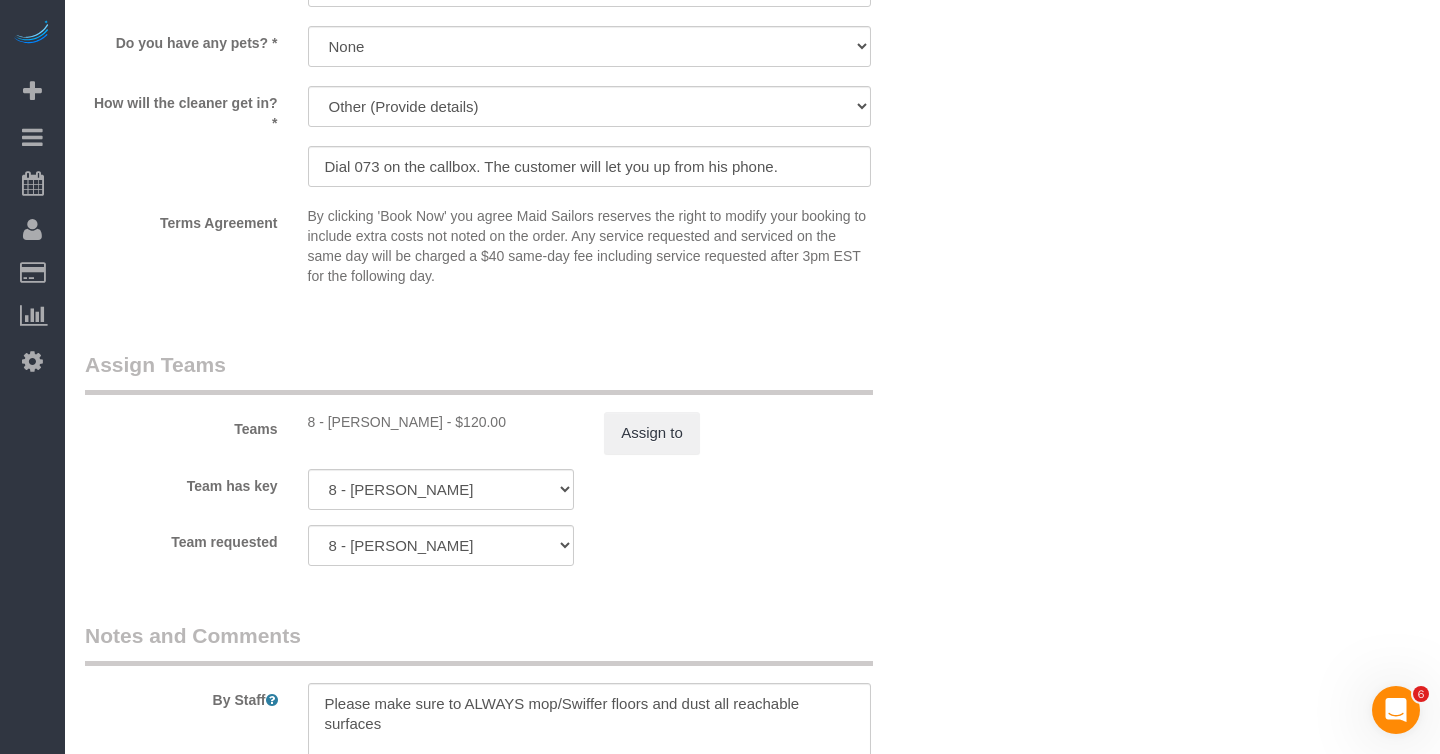drag, startPoint x: 328, startPoint y: 423, endPoint x: 430, endPoint y: 420, distance: 102.044106 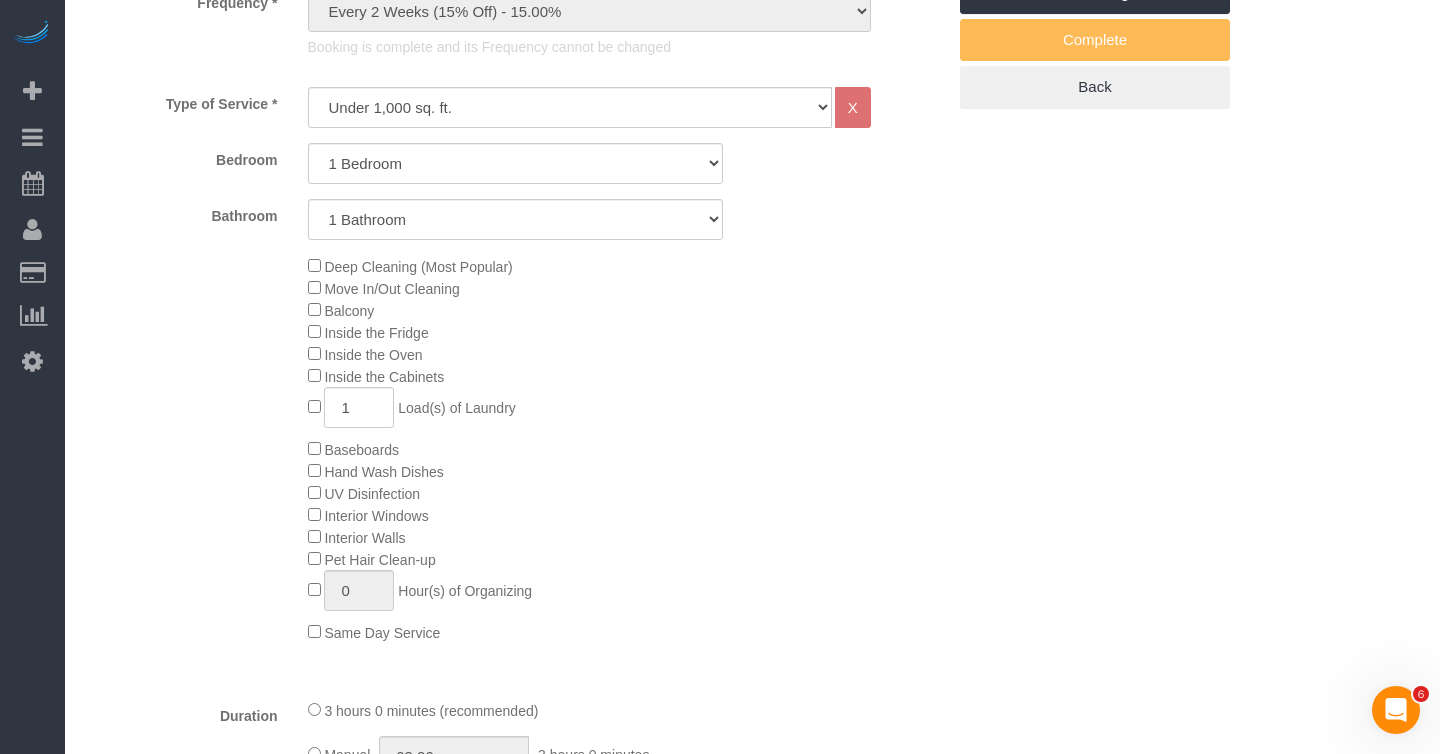 scroll, scrollTop: 857, scrollLeft: 0, axis: vertical 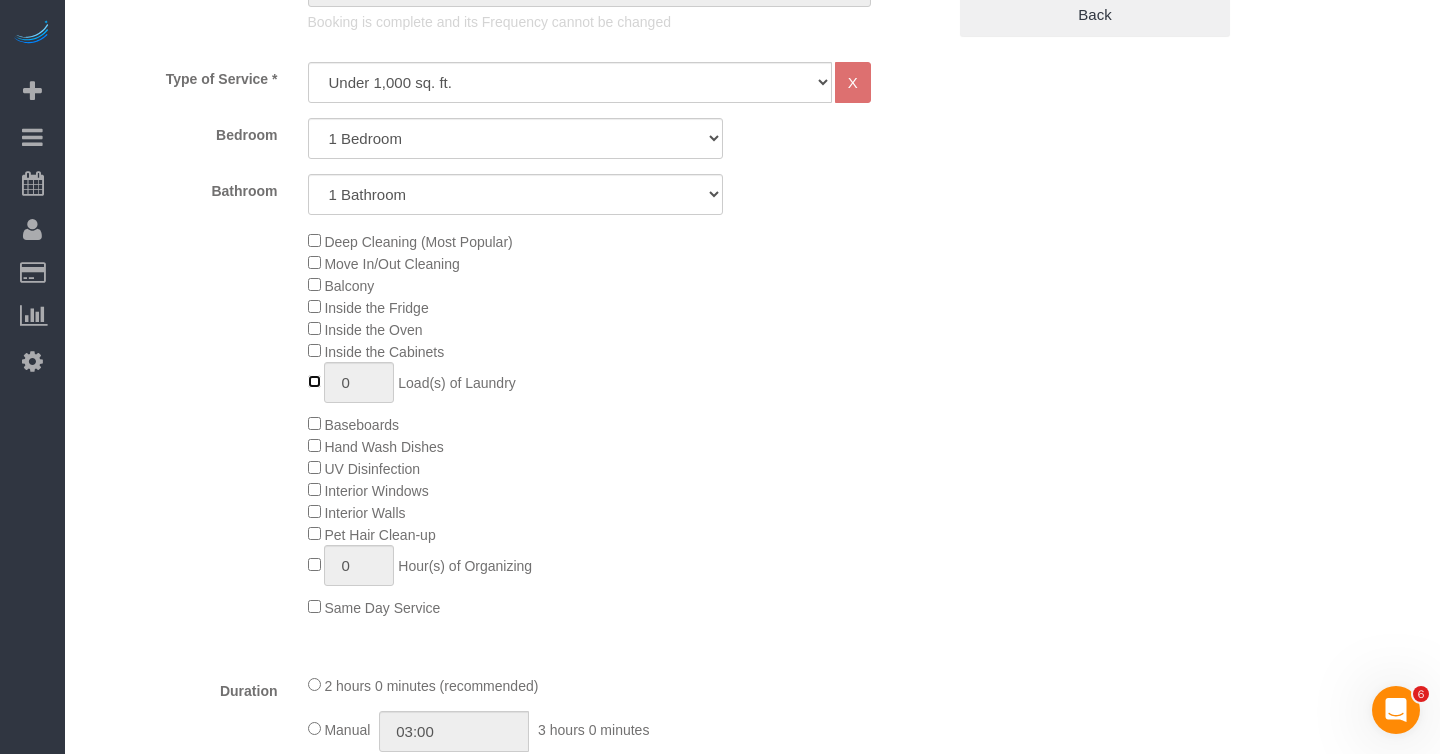 type on "1" 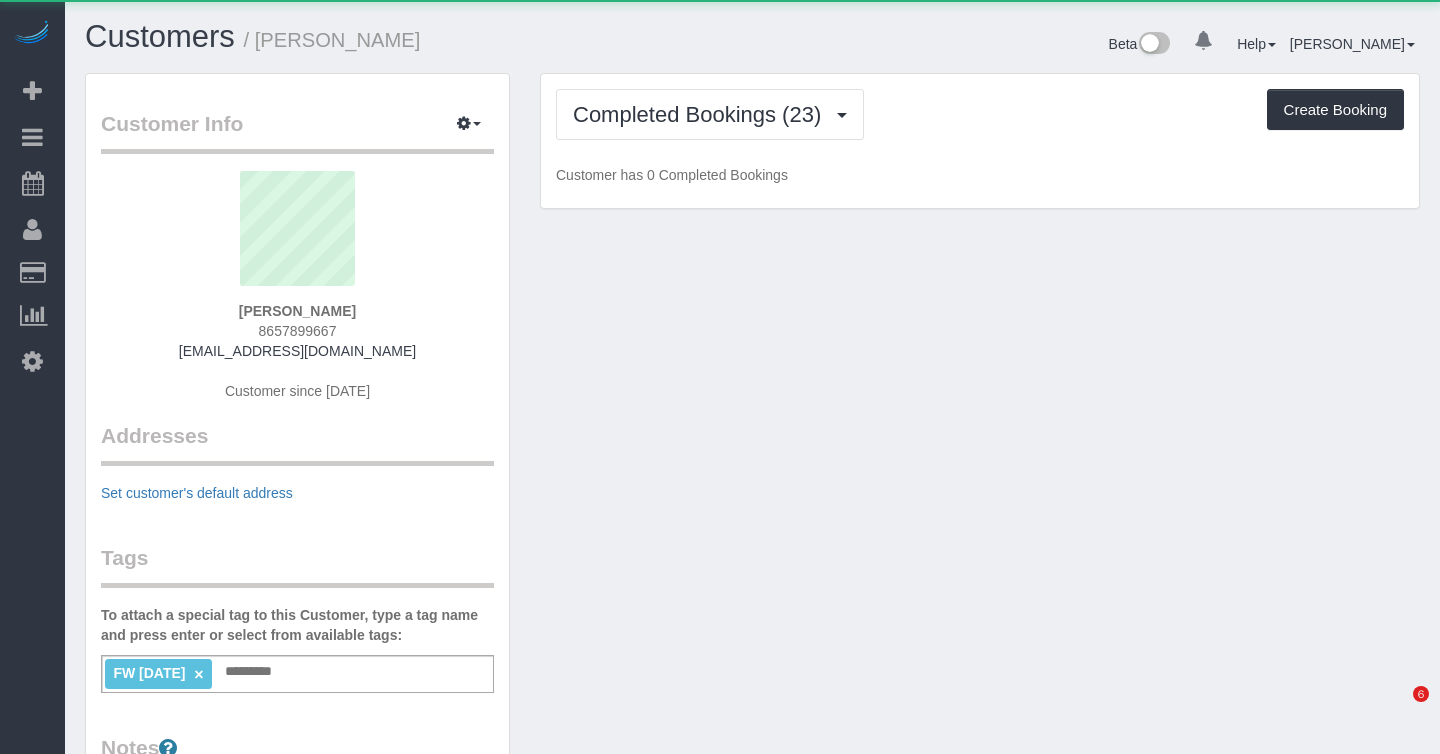 scroll, scrollTop: 0, scrollLeft: 0, axis: both 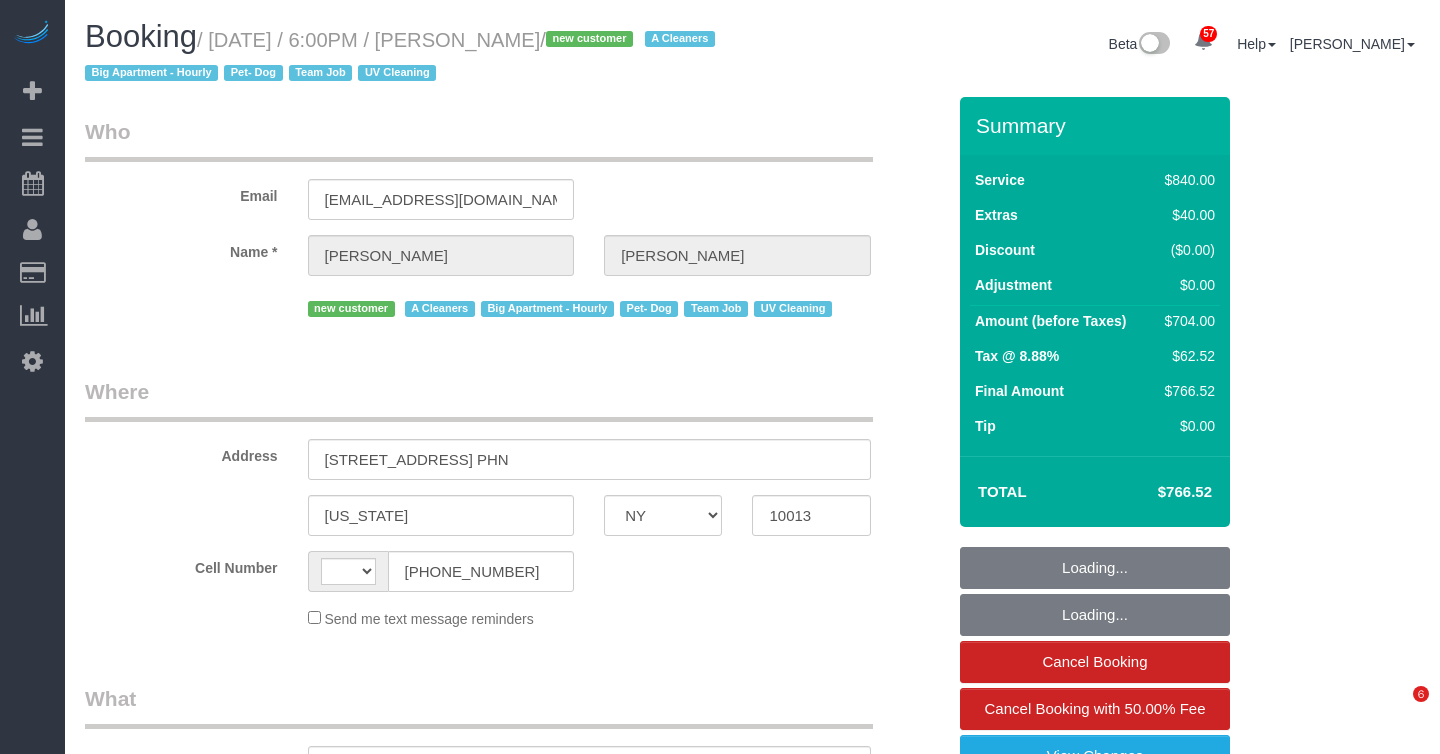 select on "NY" 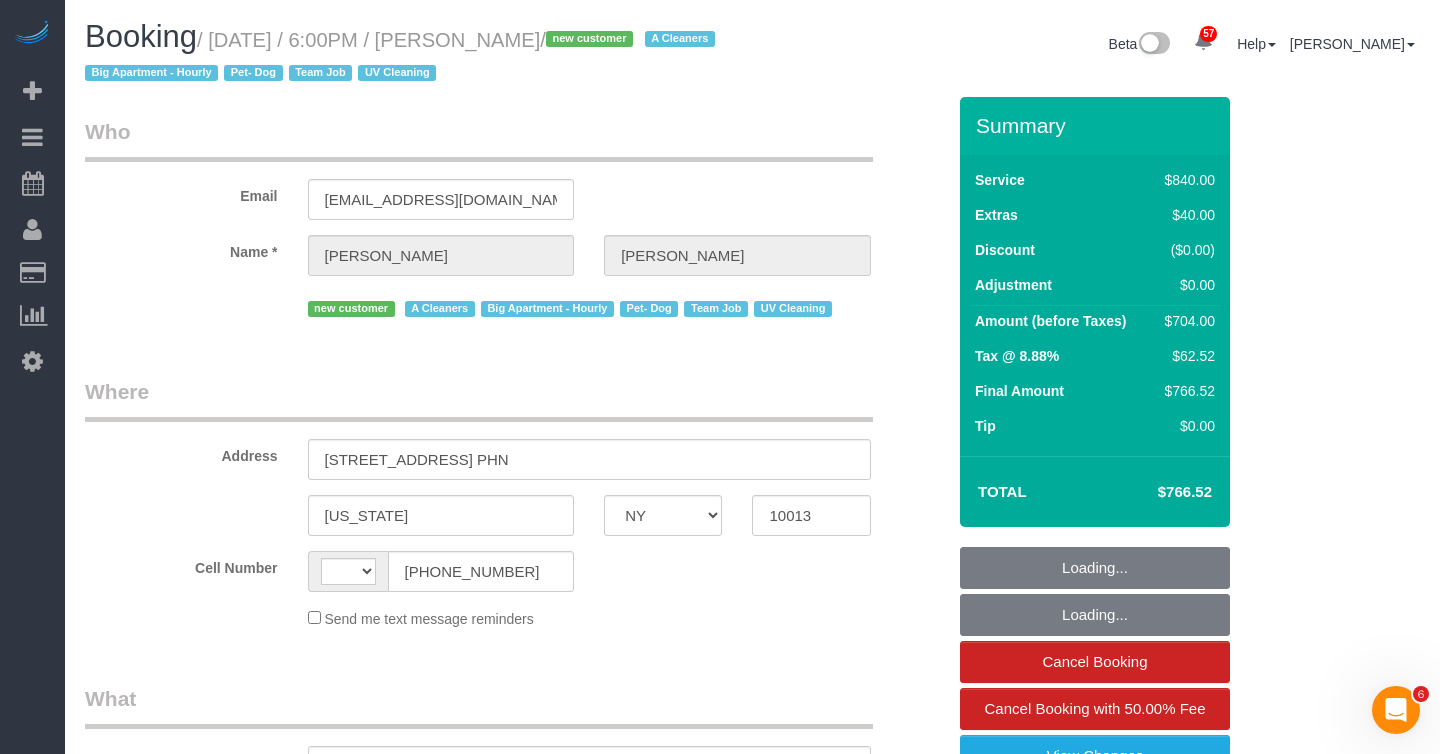 scroll, scrollTop: 0, scrollLeft: 0, axis: both 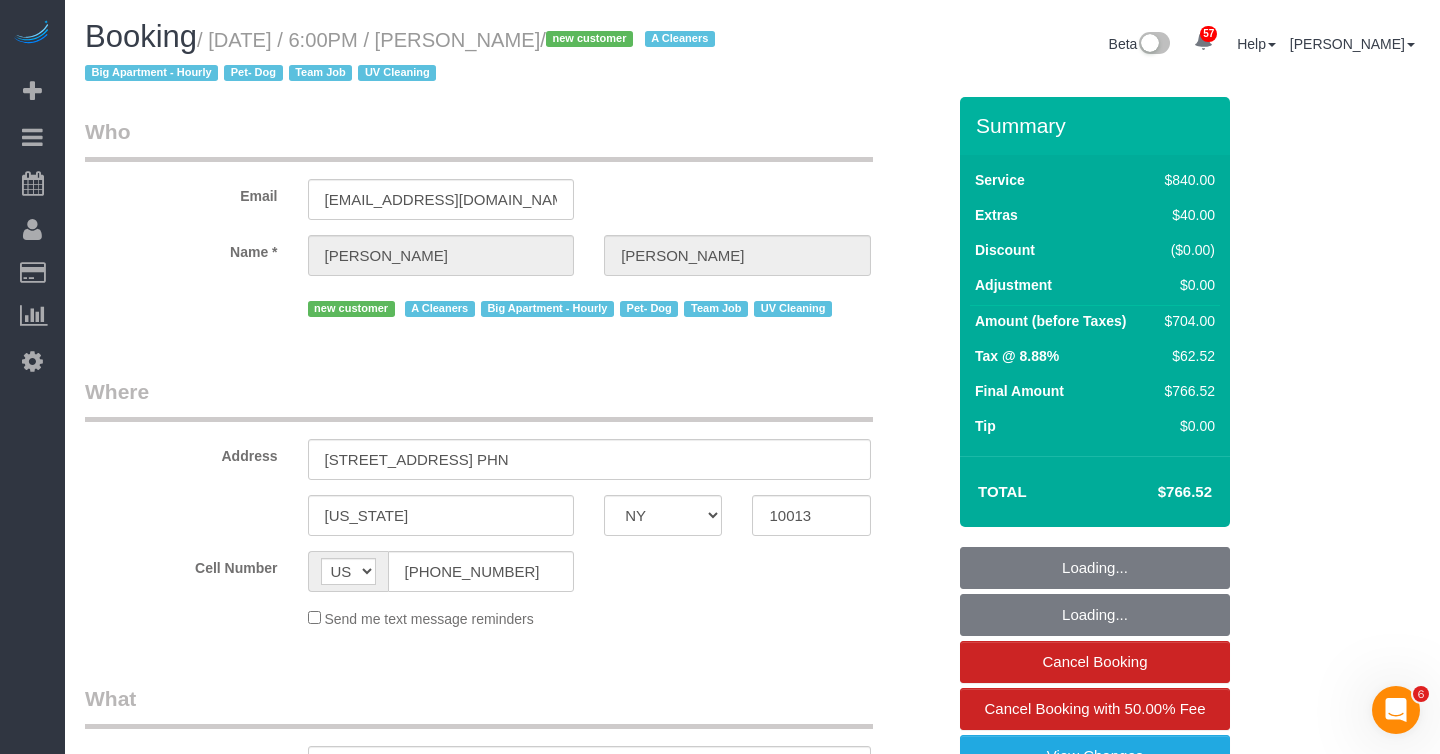 select on "3" 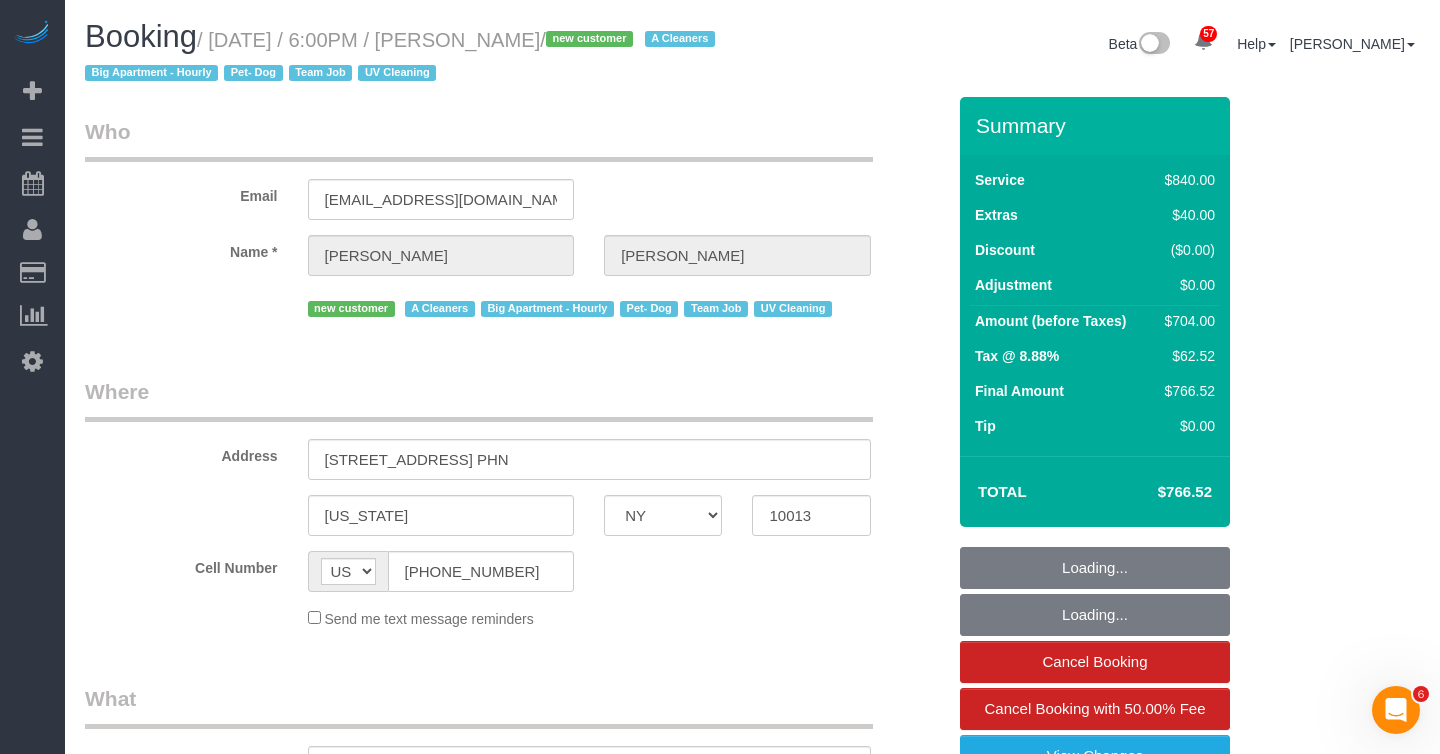 select on "spot1" 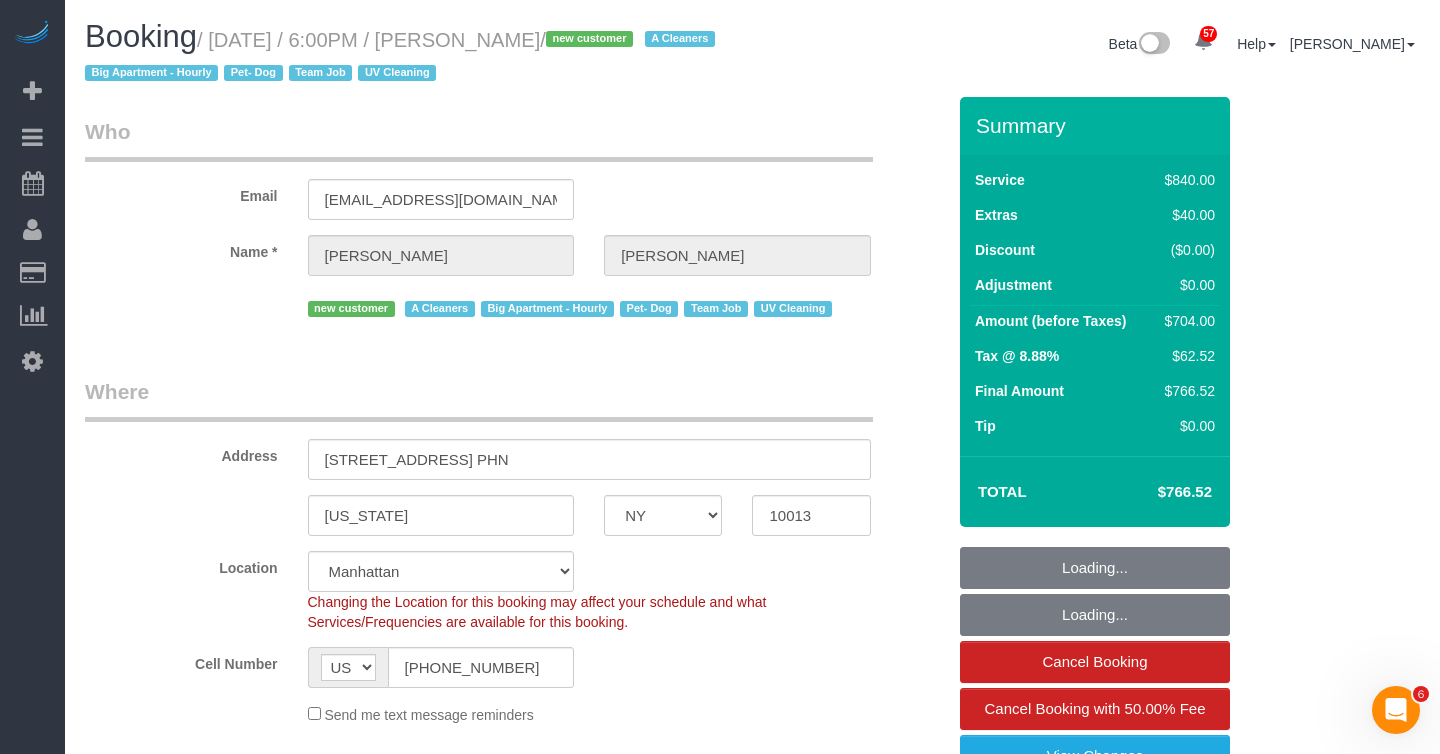 select on "object:1461" 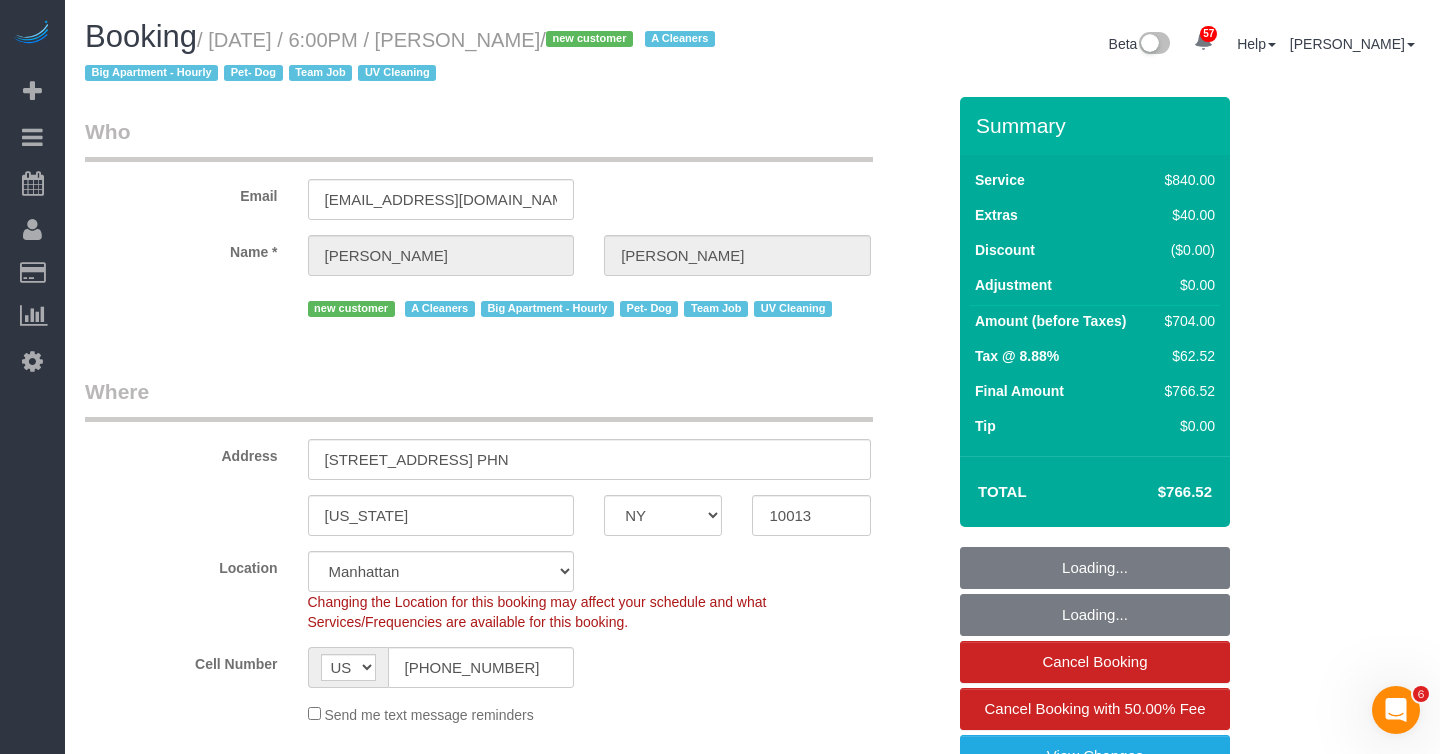 select on "string:stripe-pm_1RdjT44VGloSiKo7CcZnMQXz" 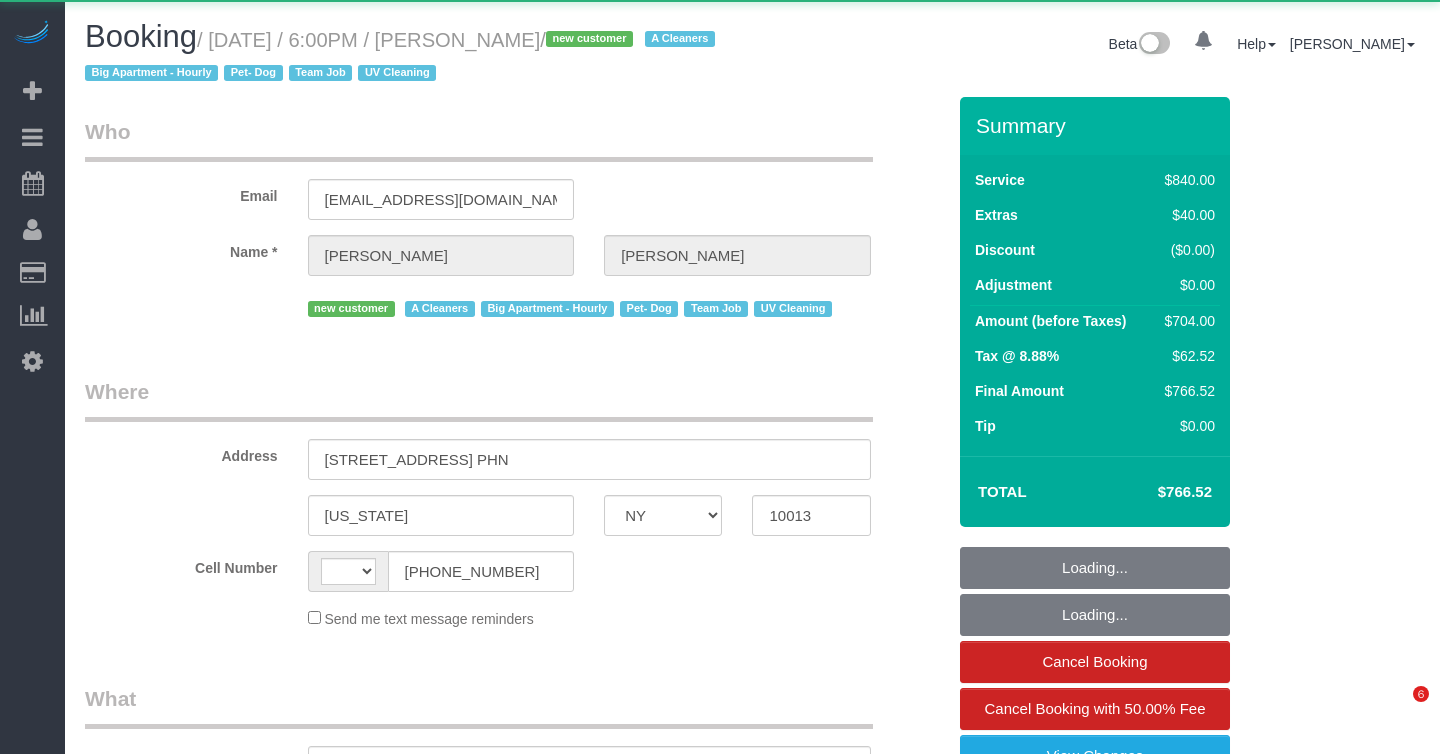 select on "NY" 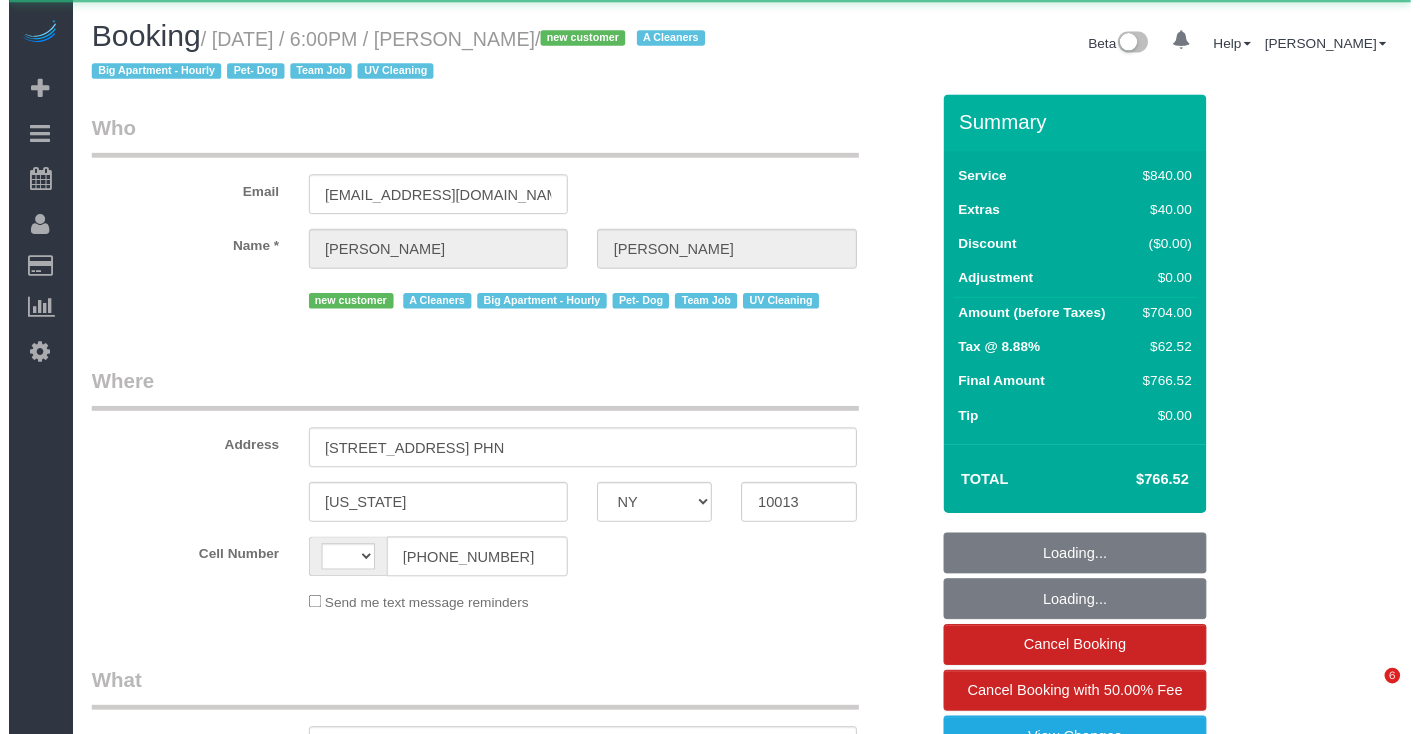 scroll, scrollTop: 0, scrollLeft: 0, axis: both 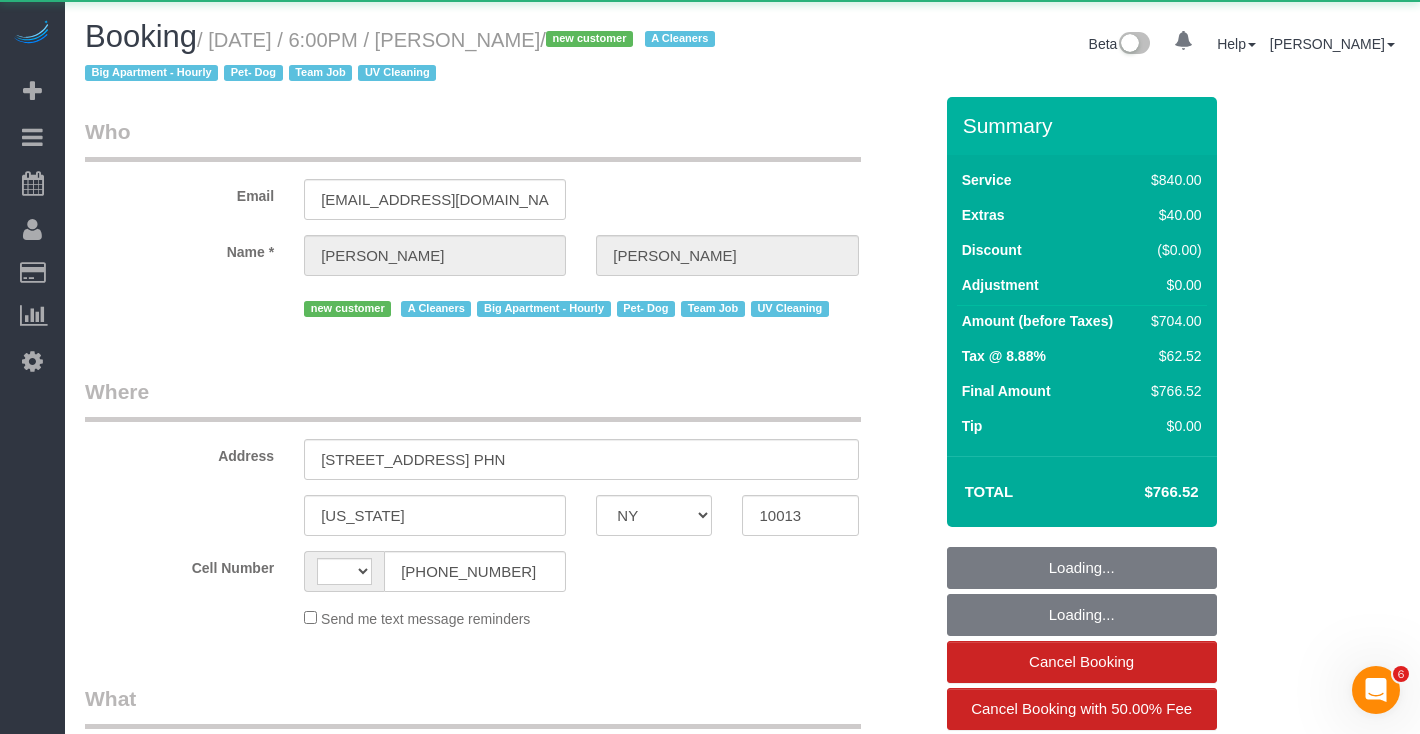 select on "string:US" 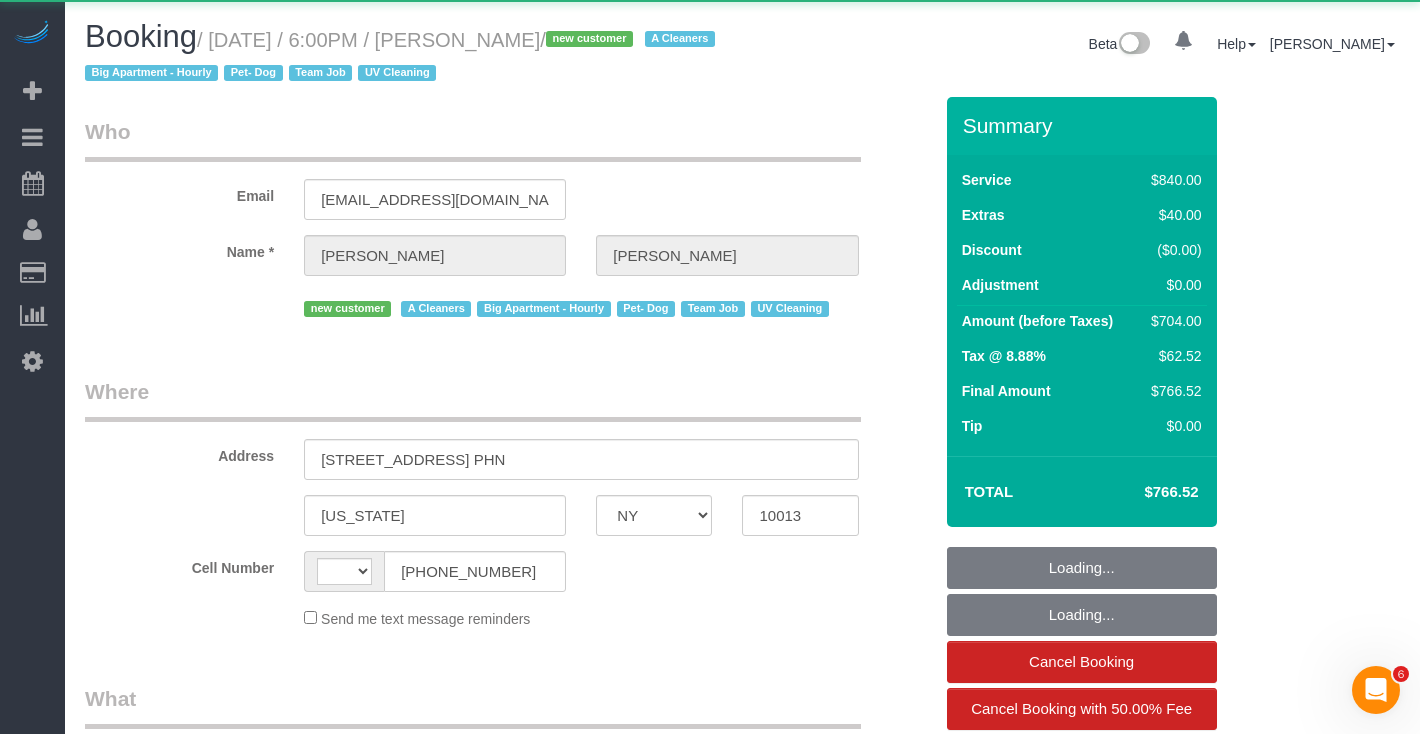 select on "object:847" 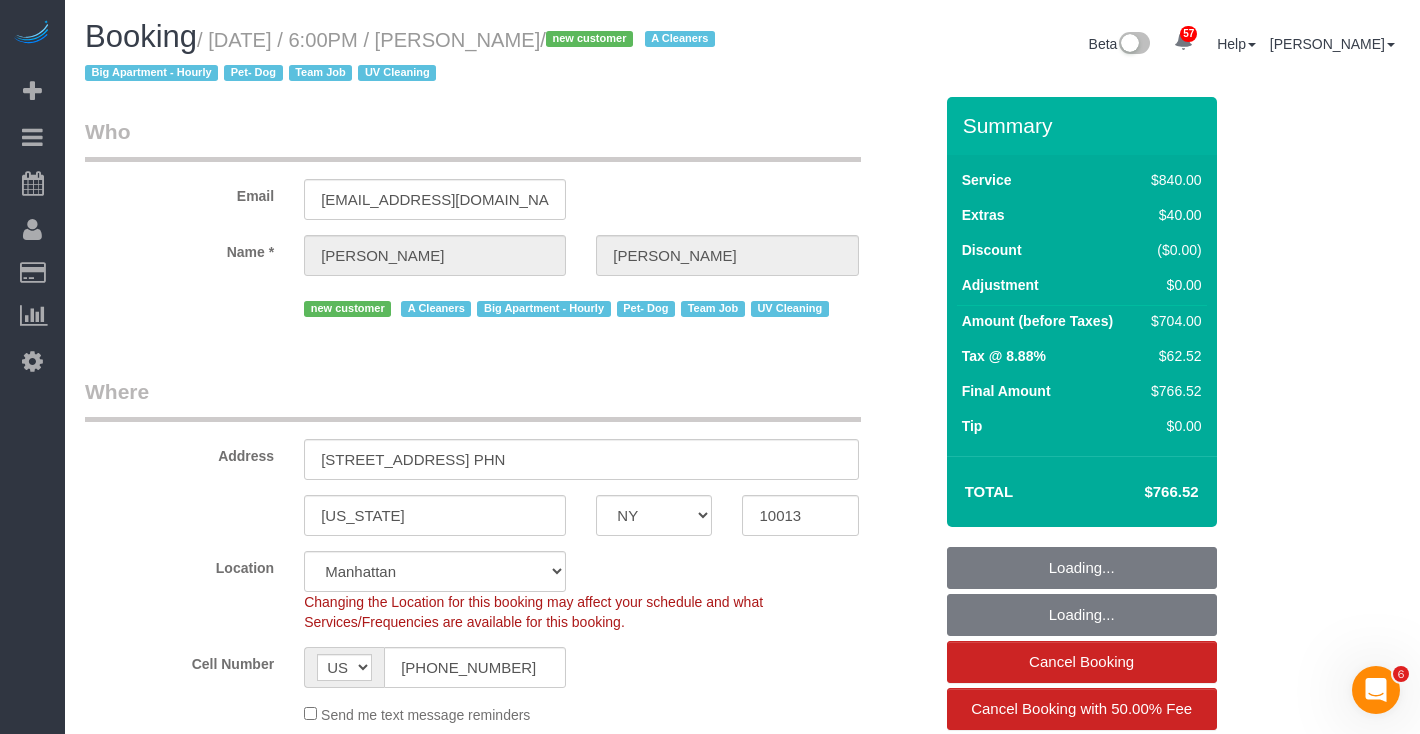select on "string:stripe-pm_1RdjT44VGloSiKo7CcZnMQXz" 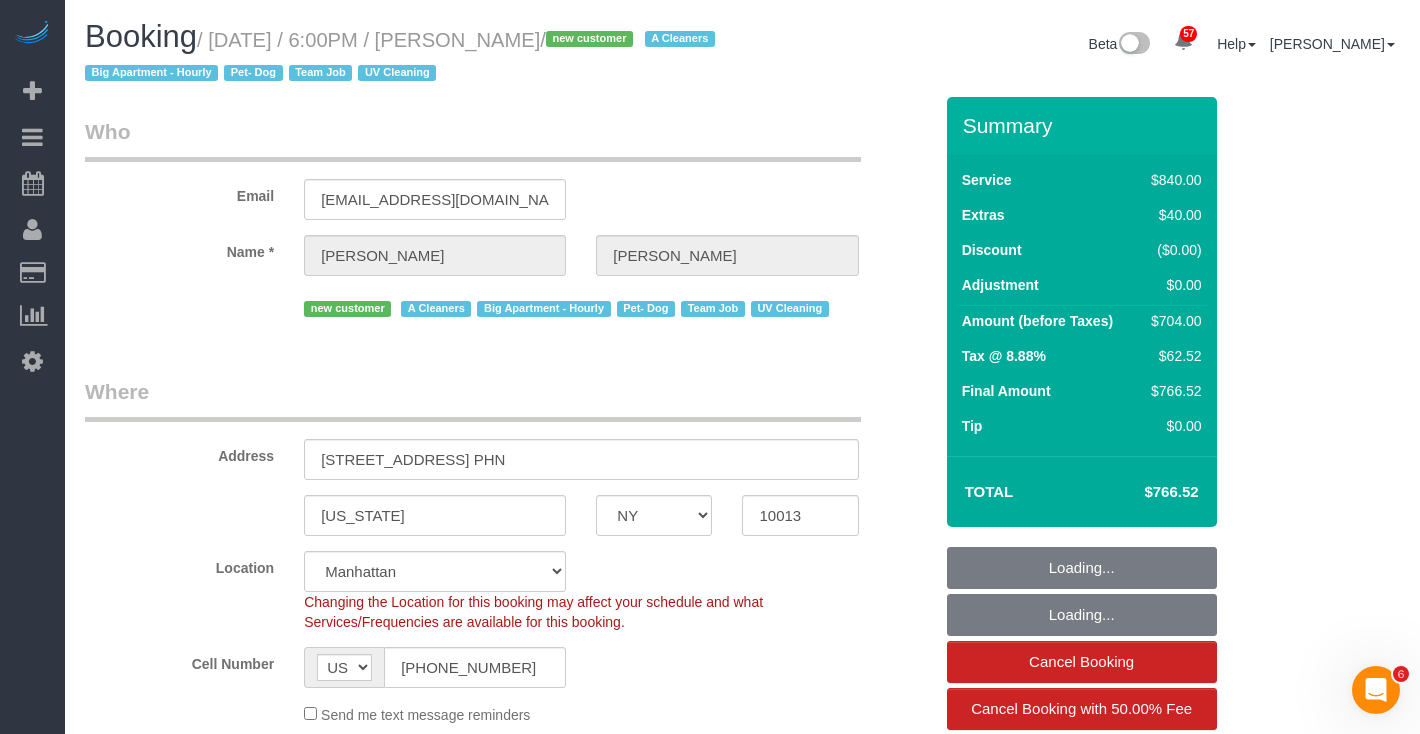 select on "spot1" 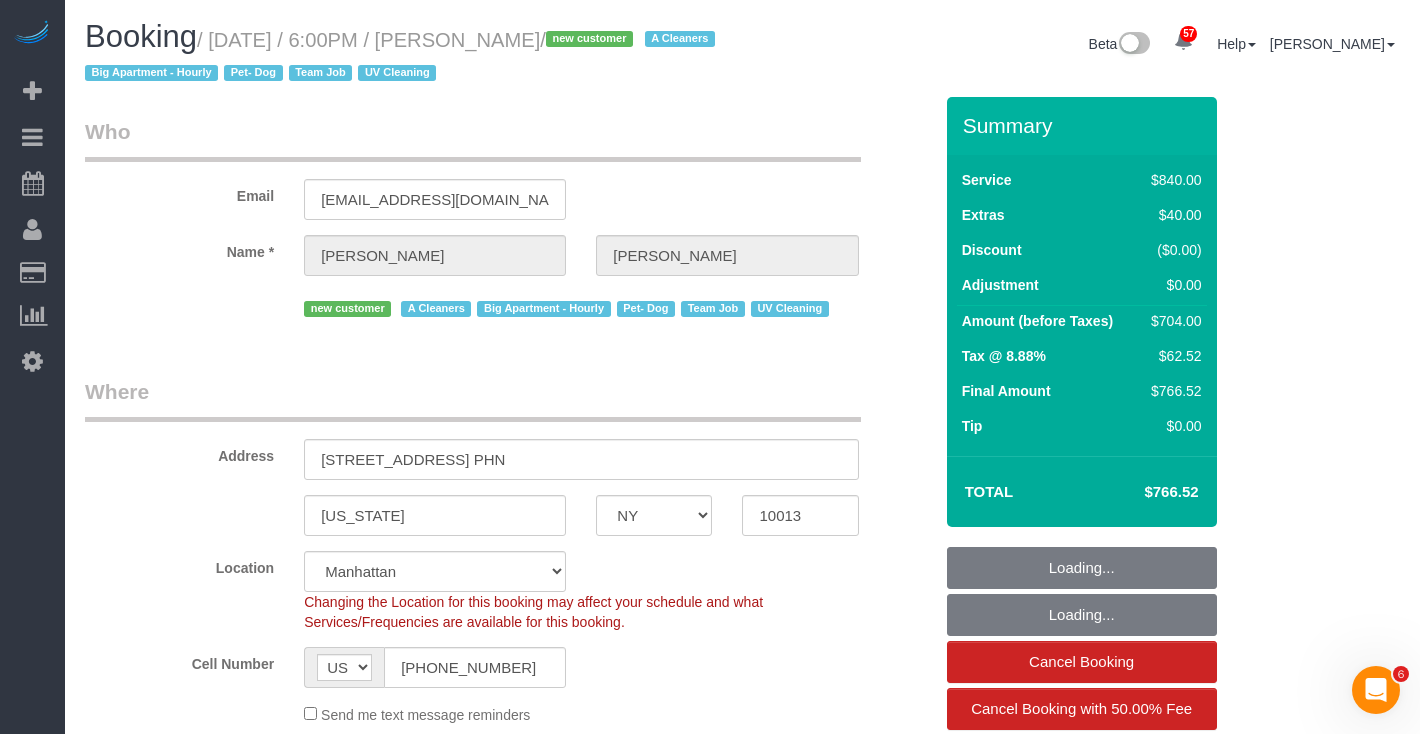 select on "object:1003" 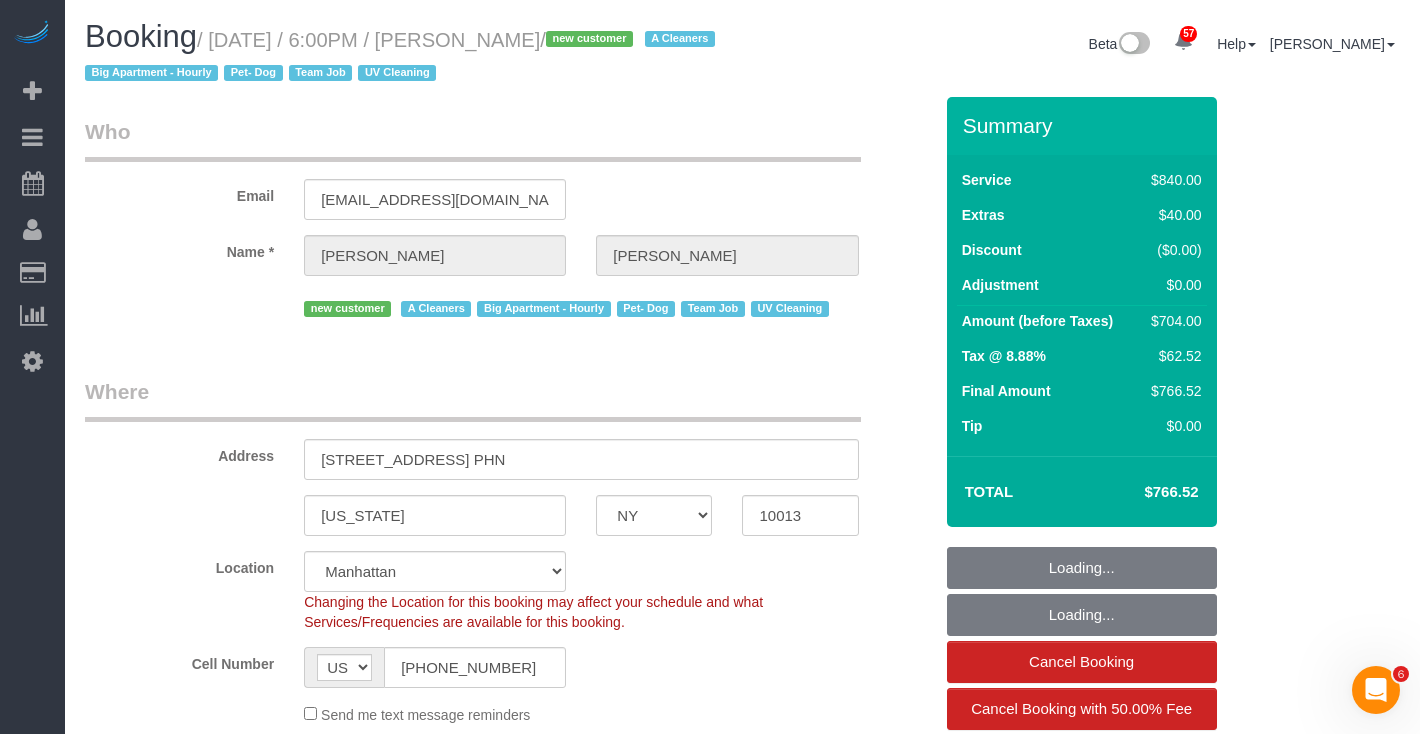 select on "3" 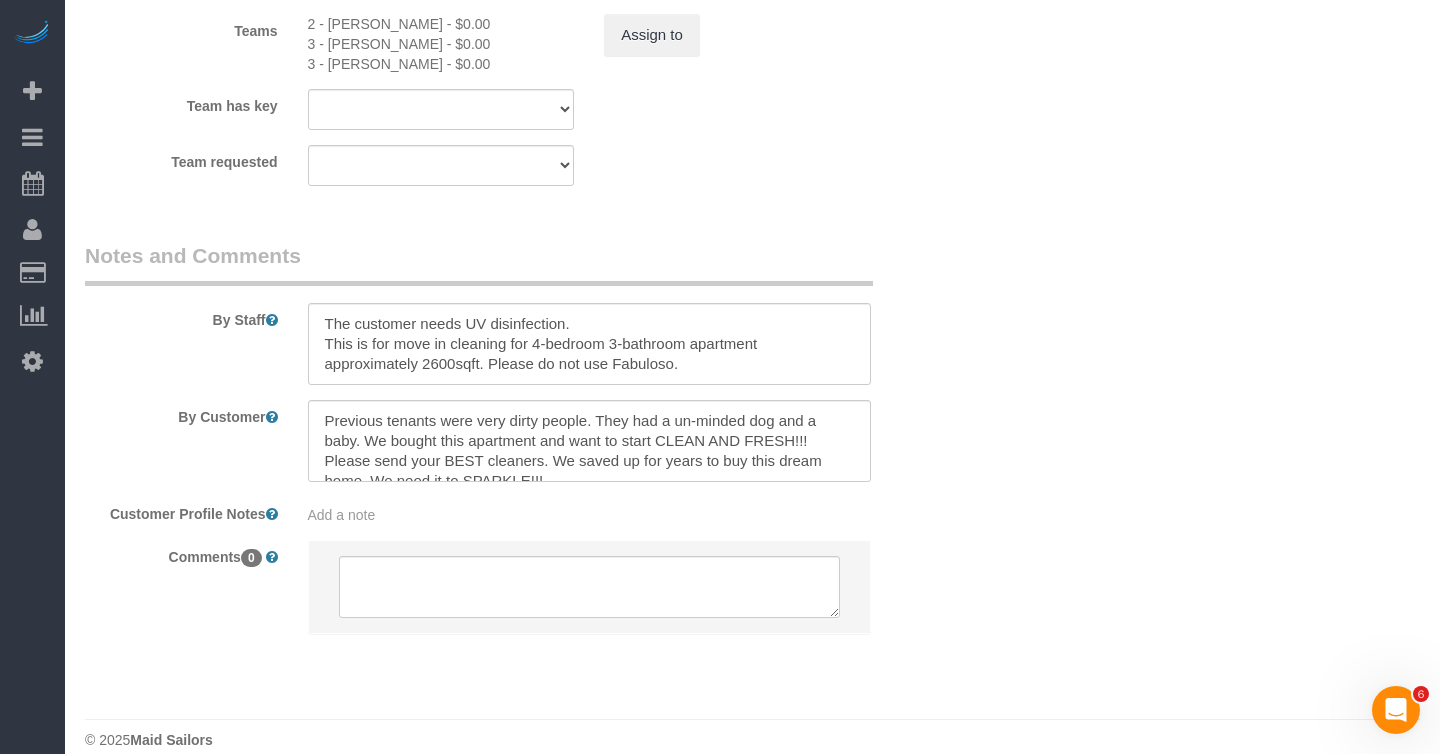 scroll, scrollTop: 2345, scrollLeft: 0, axis: vertical 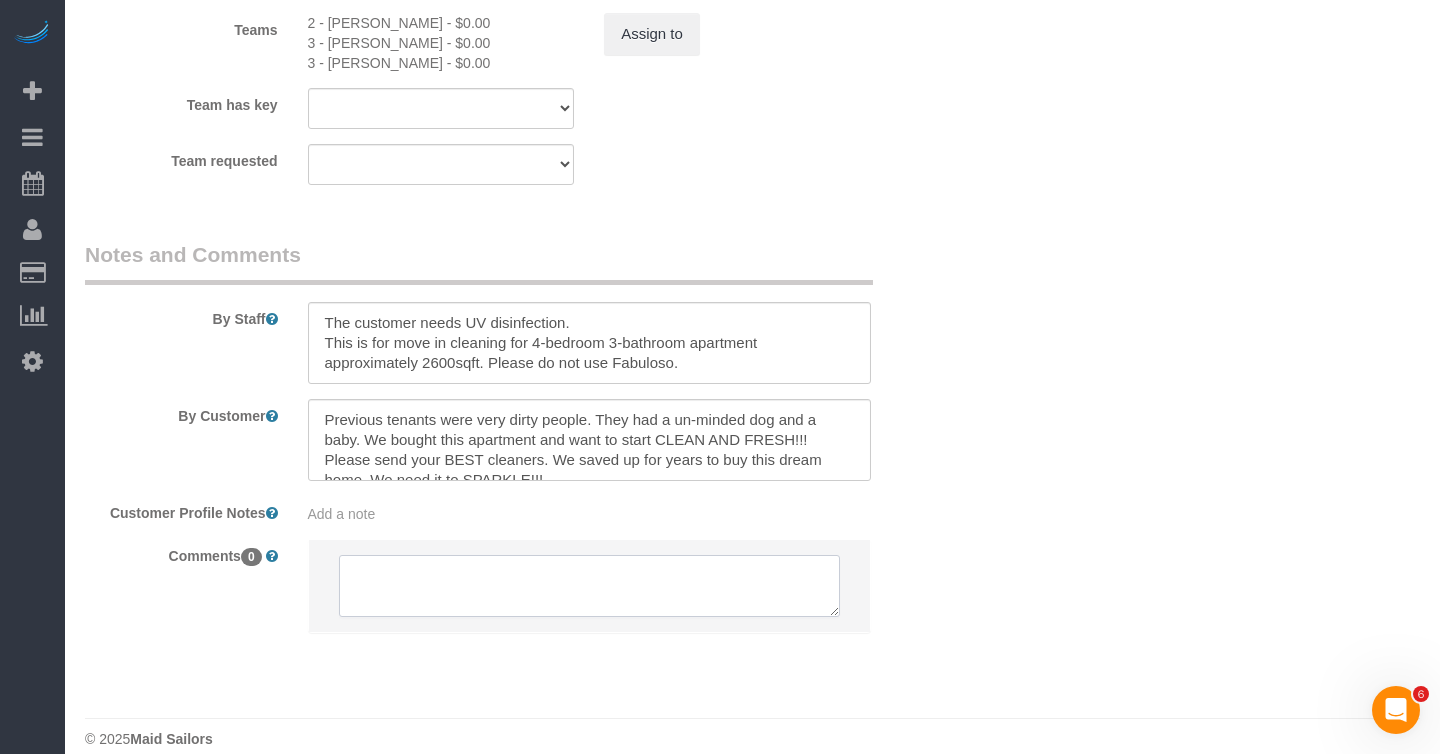 click at bounding box center [589, 586] 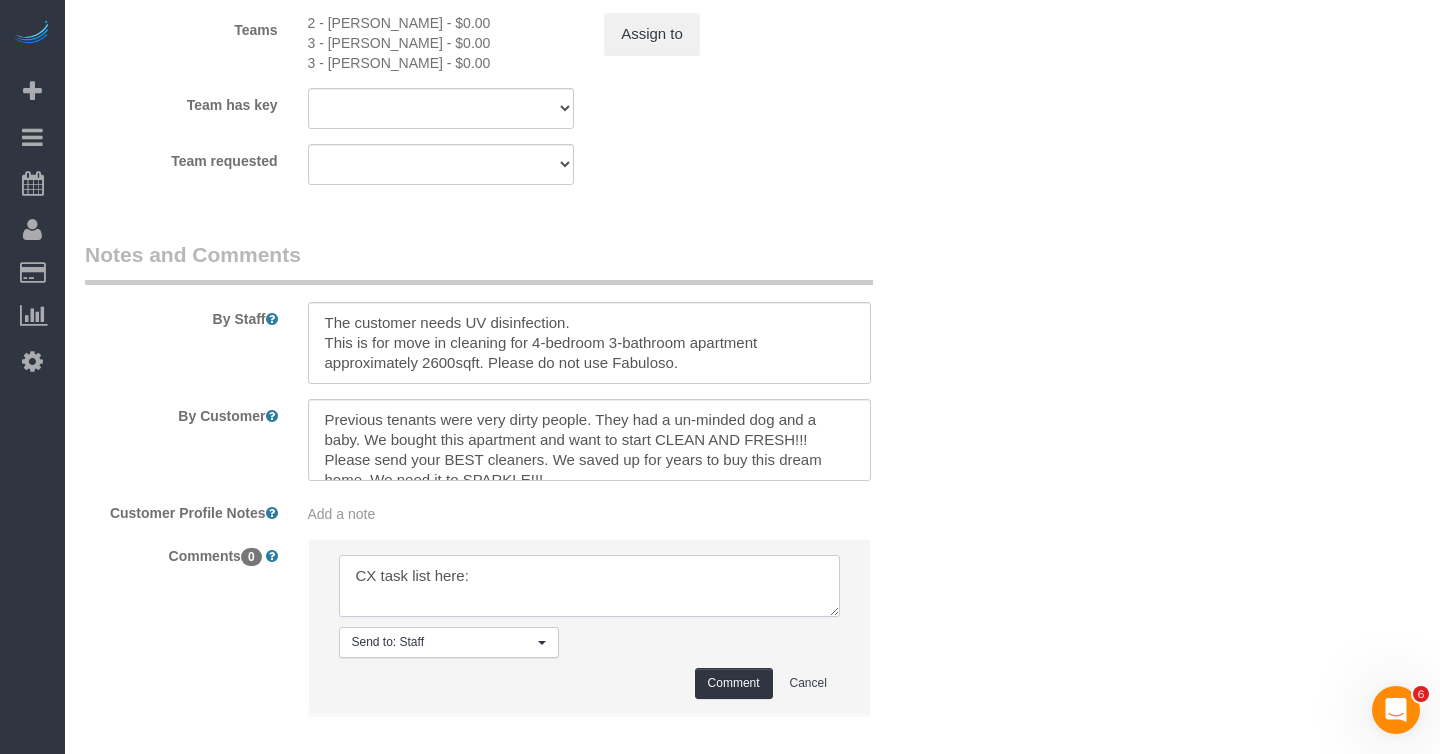 paste on "https://maidsailors.slack.com/archives/C5FV38YF9/p1750820034050659" 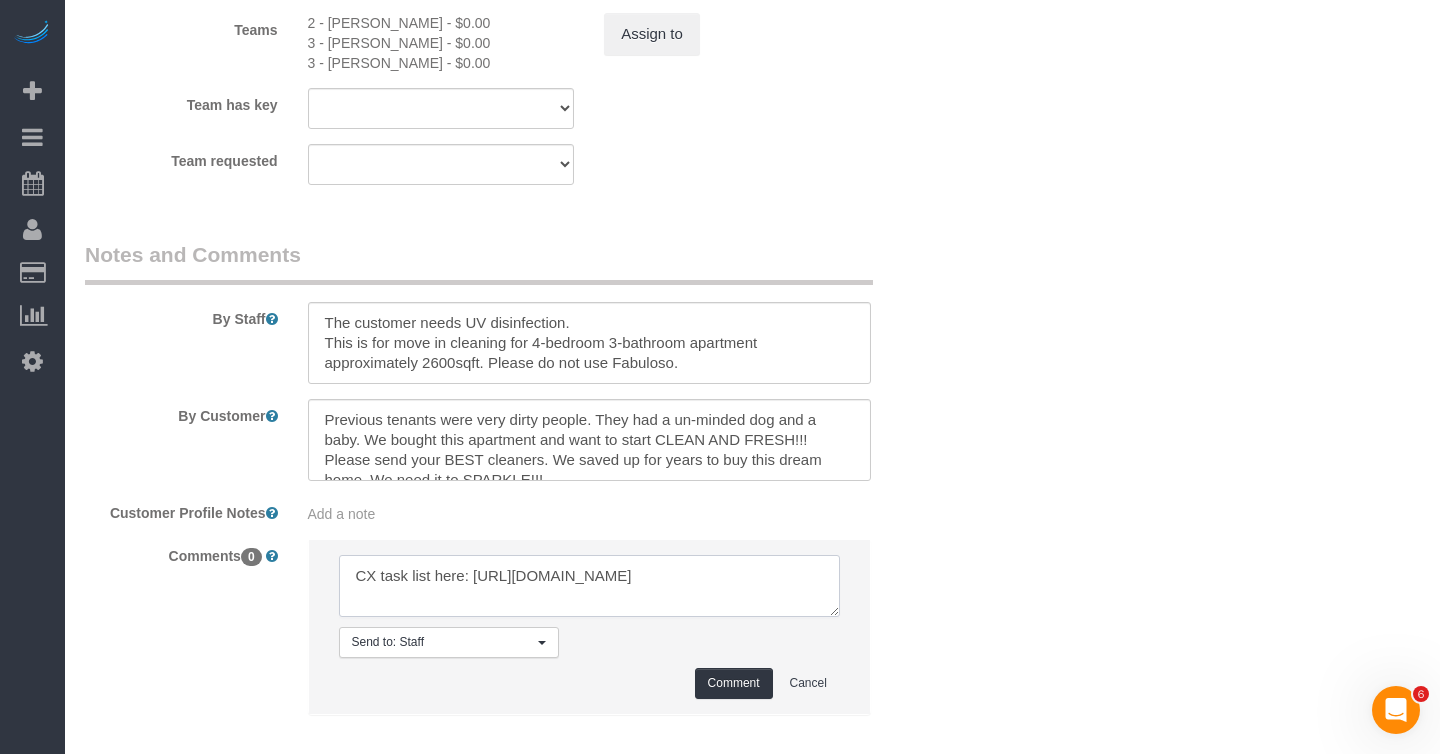 scroll, scrollTop: 9, scrollLeft: 0, axis: vertical 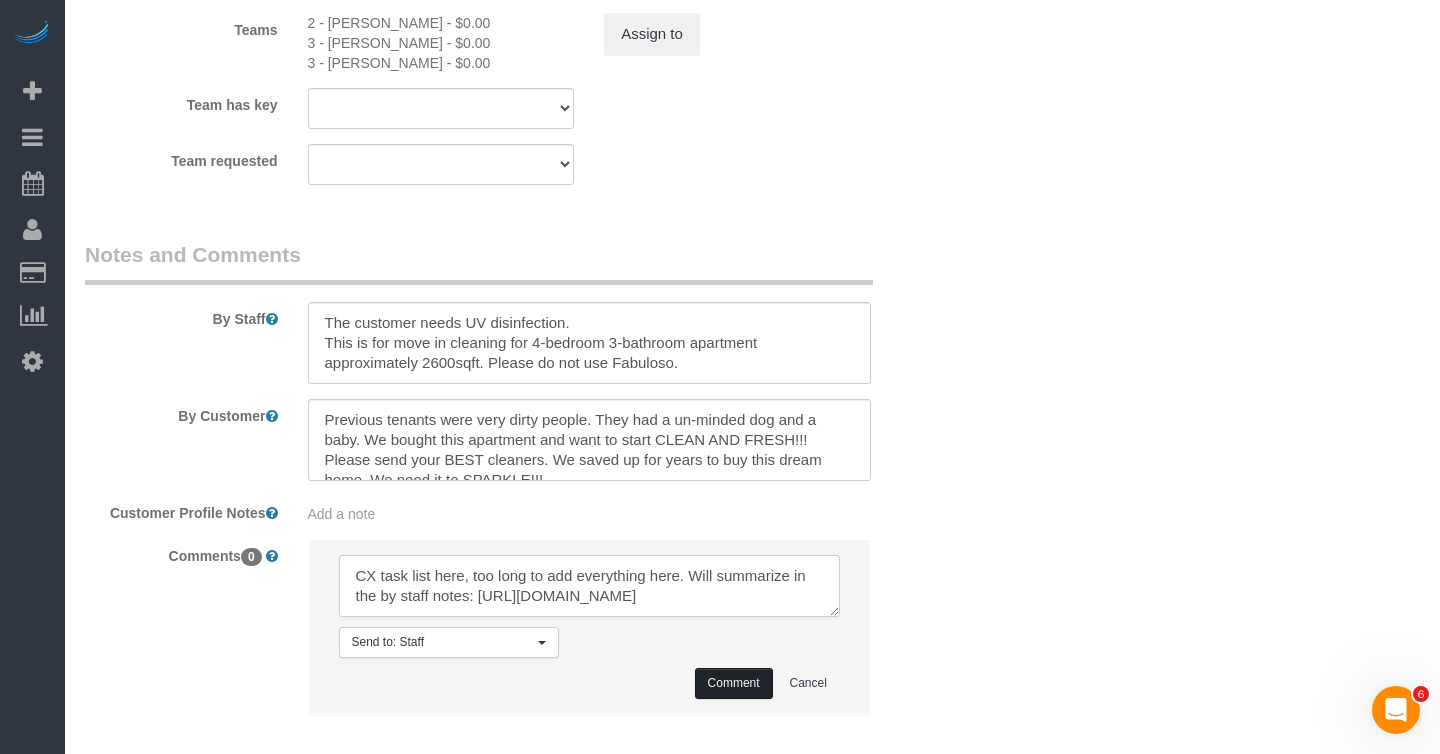 type on "CX task list here, too long to add everything here. Will summarize in the by staff notes: https://maidsailors.slack.com/archives/C5FV38YF9/p1750820034050659" 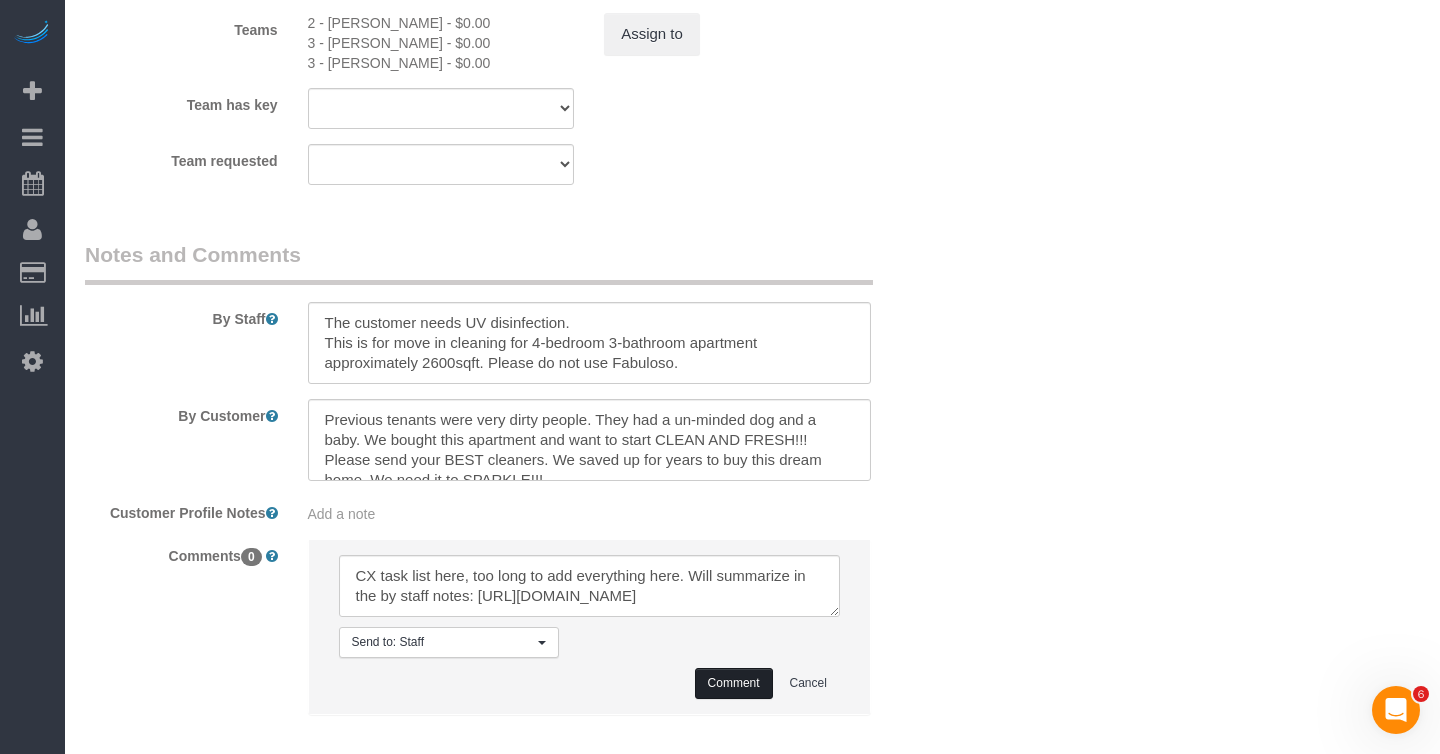 click on "Comment" at bounding box center [734, 683] 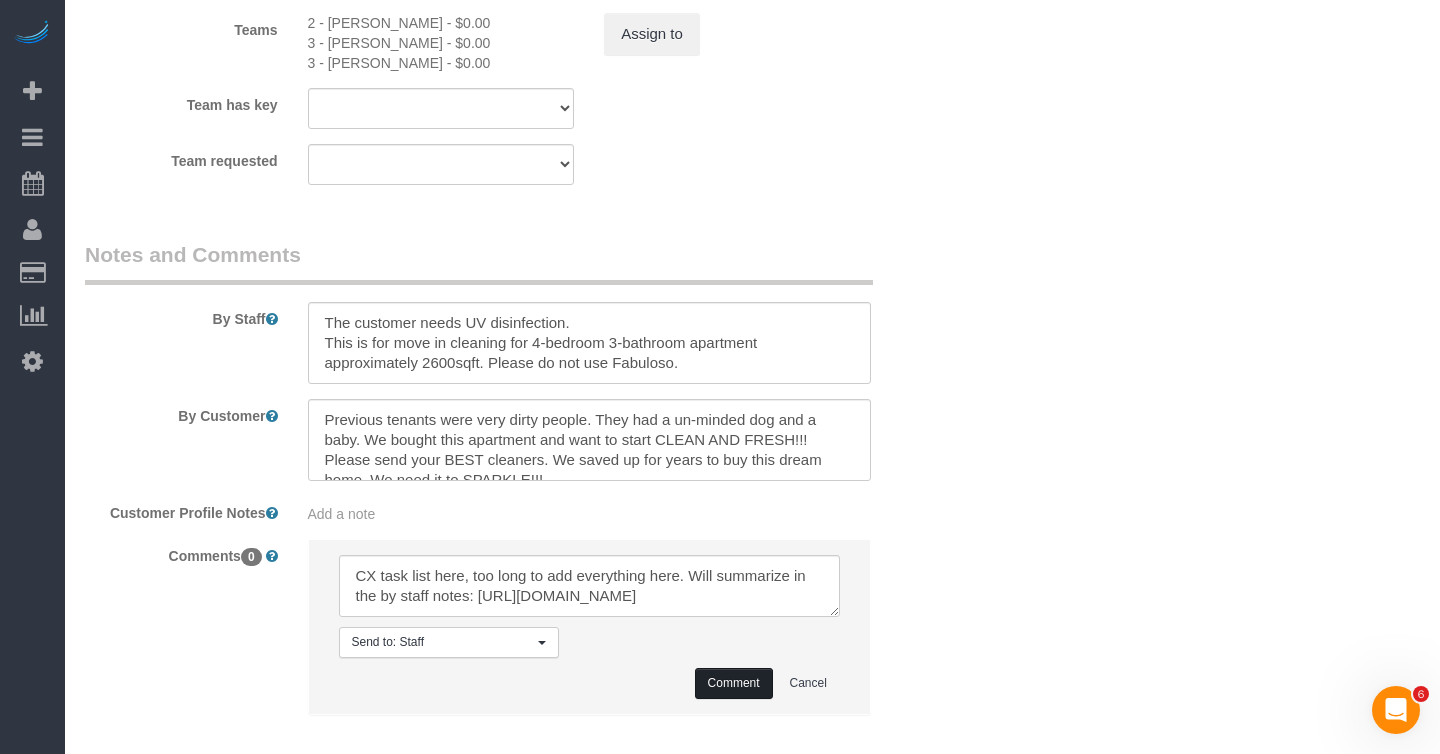 type 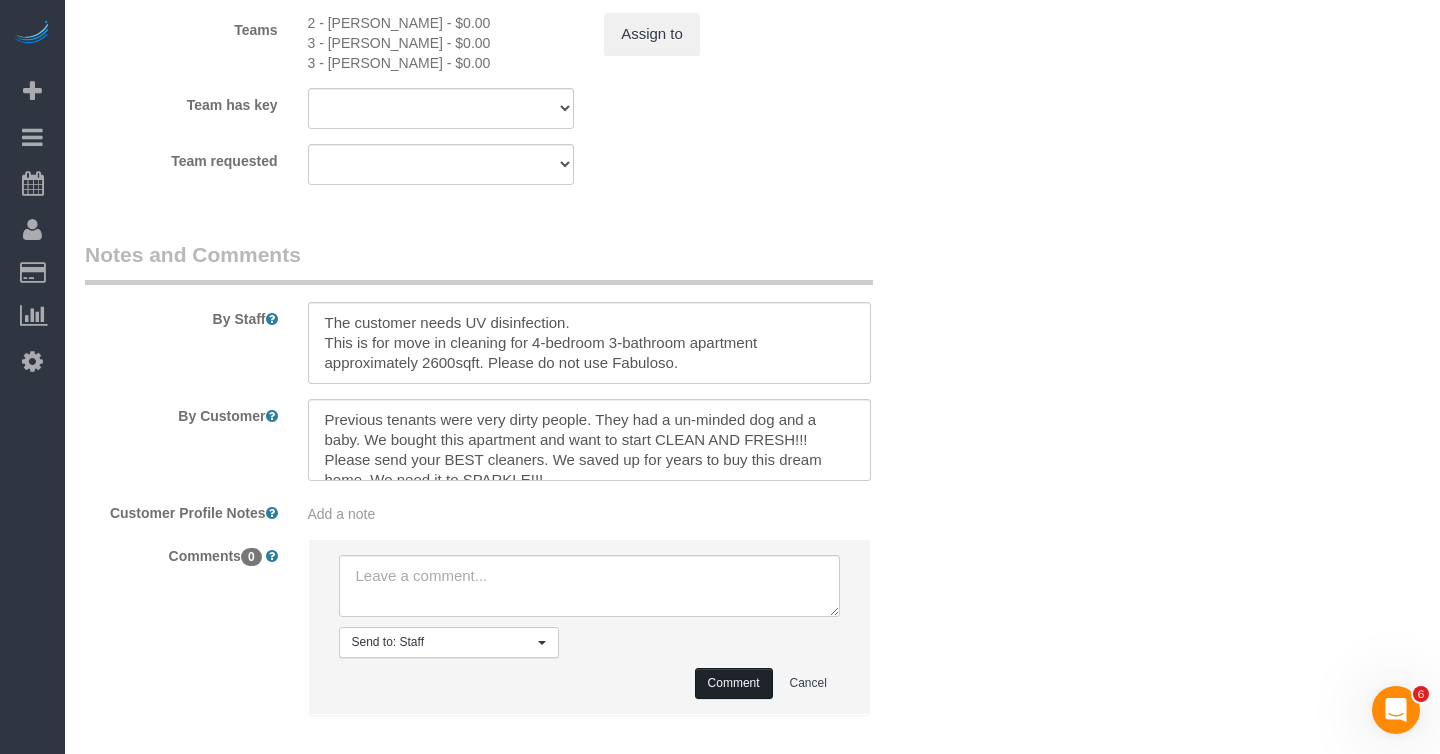 scroll, scrollTop: 0, scrollLeft: 0, axis: both 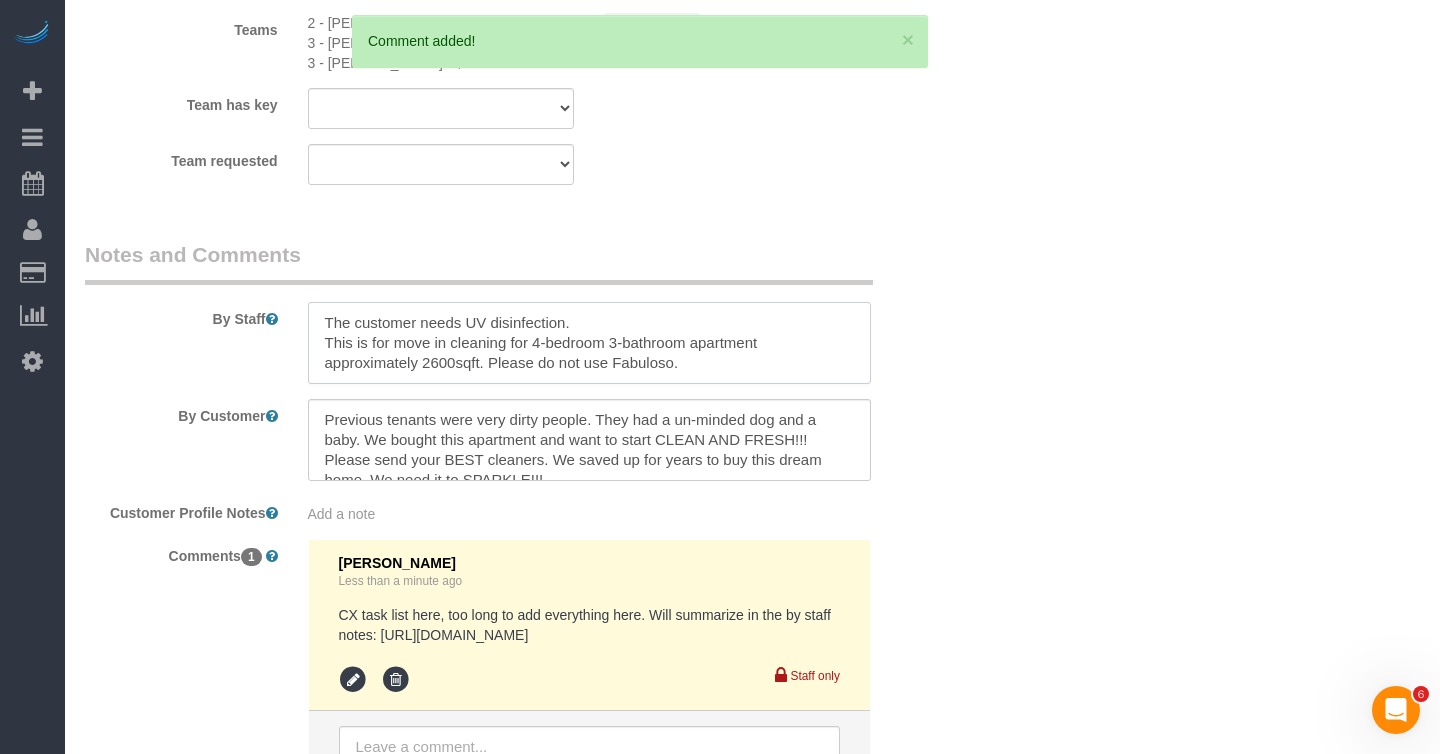 click at bounding box center [589, 343] 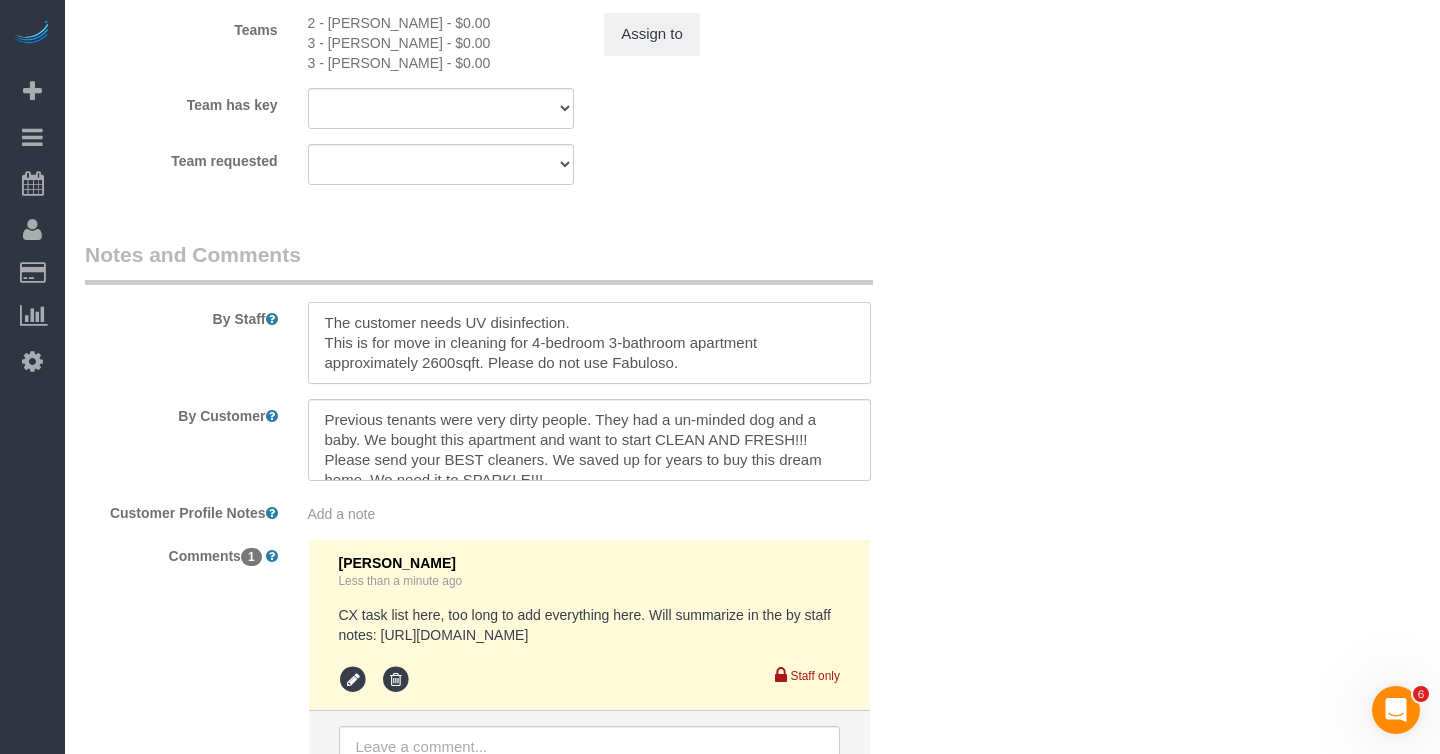 scroll, scrollTop: 2399, scrollLeft: 0, axis: vertical 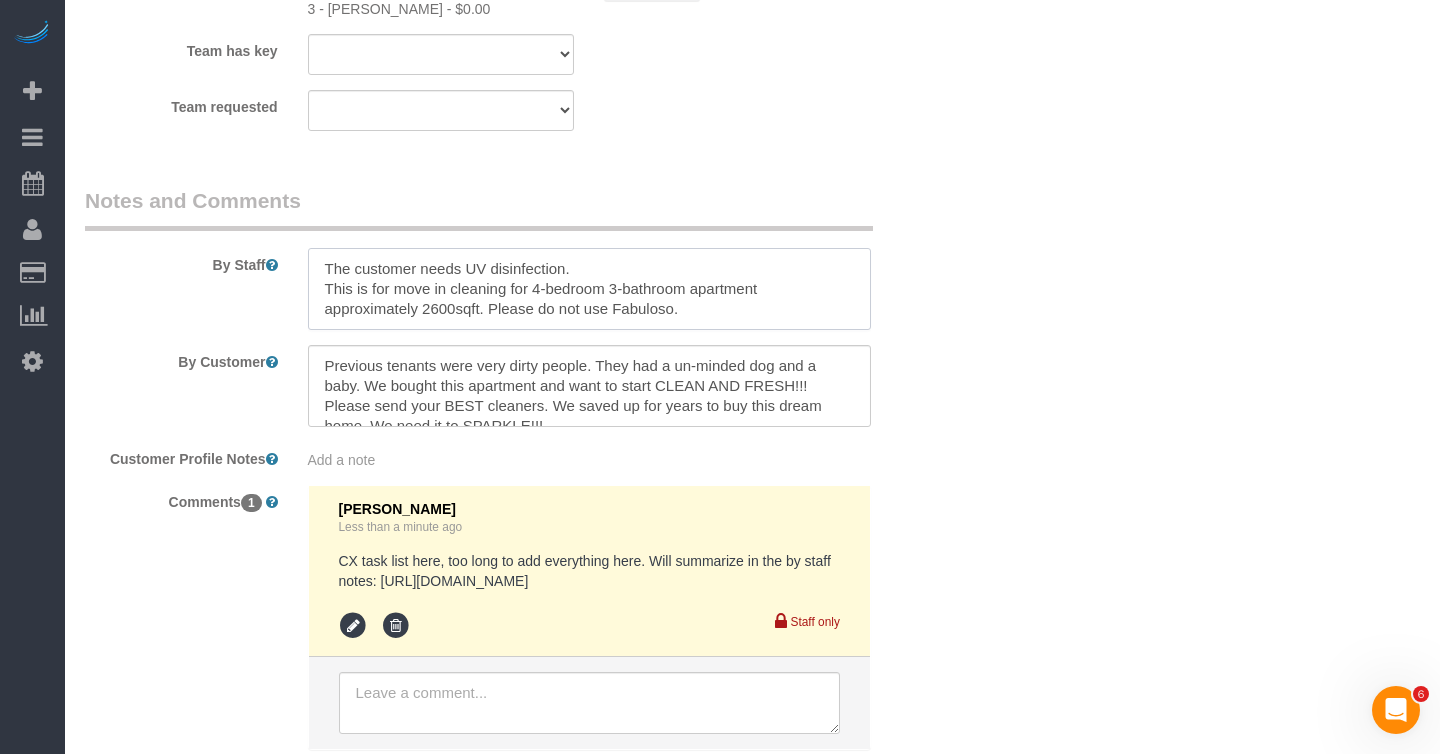 click at bounding box center (589, 289) 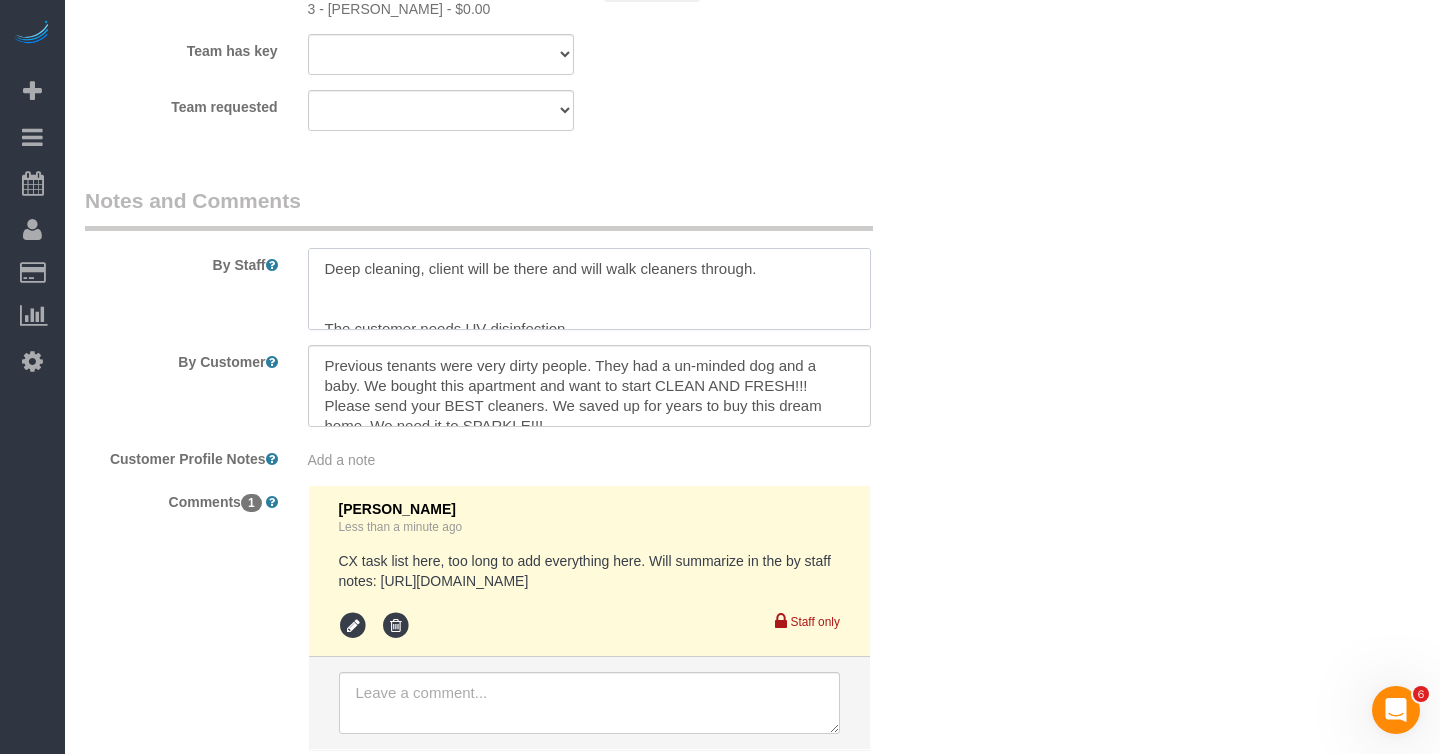 scroll, scrollTop: 8, scrollLeft: 0, axis: vertical 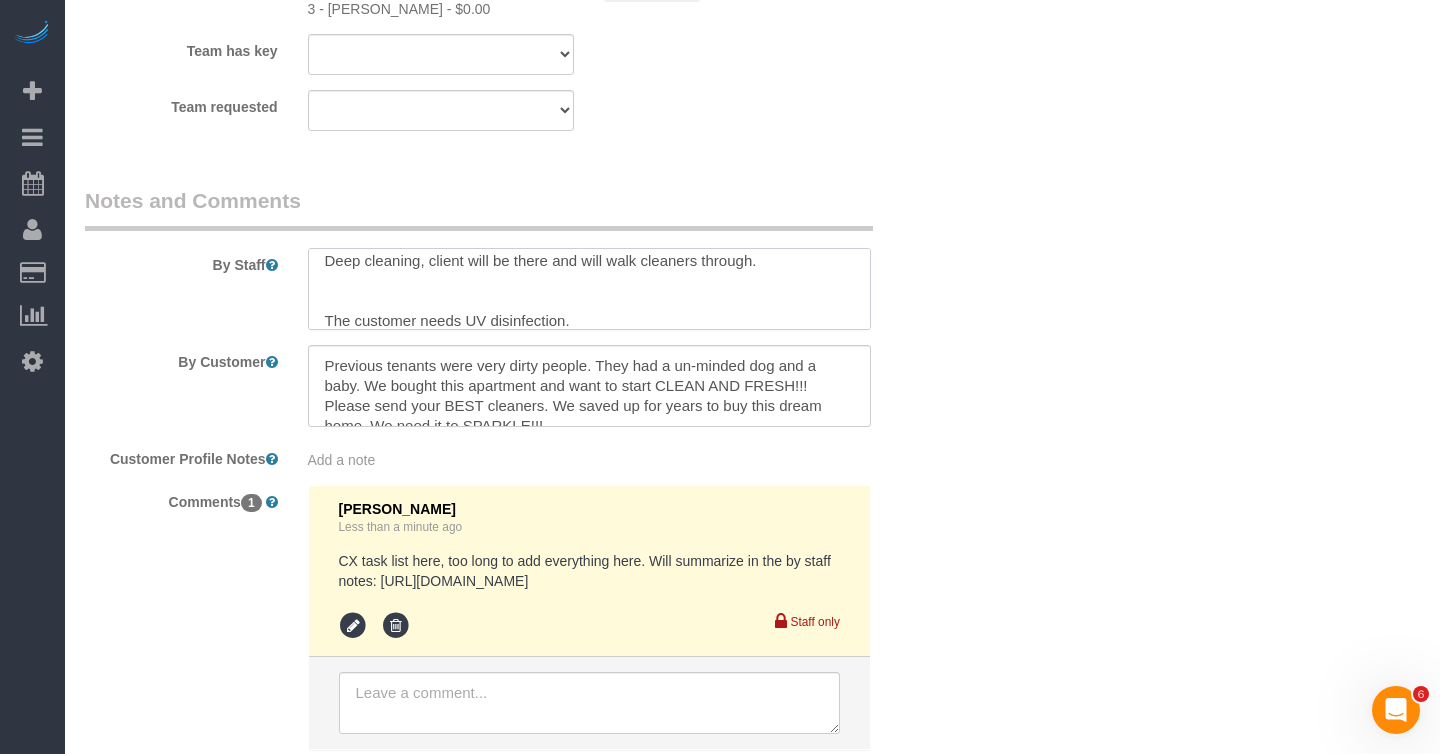 click at bounding box center [589, 289] 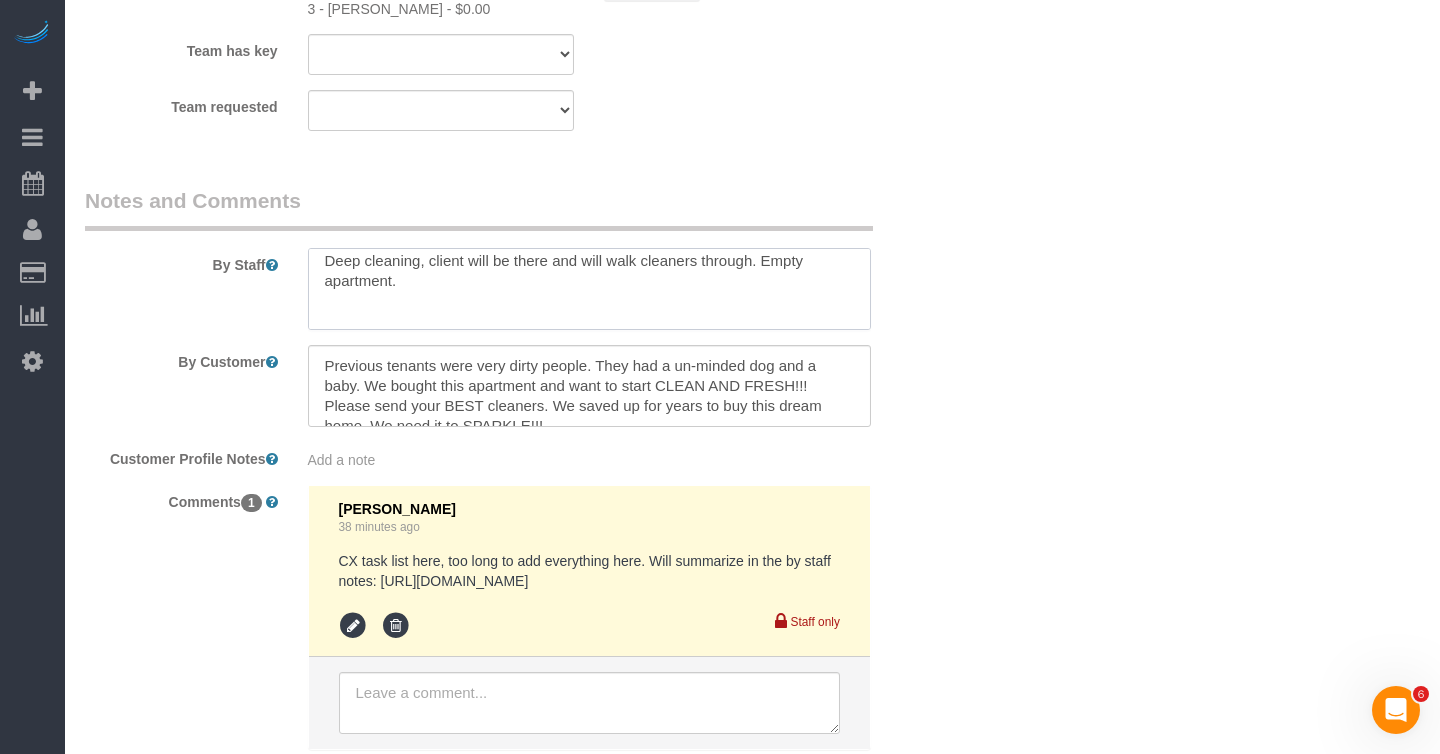 click at bounding box center [589, 289] 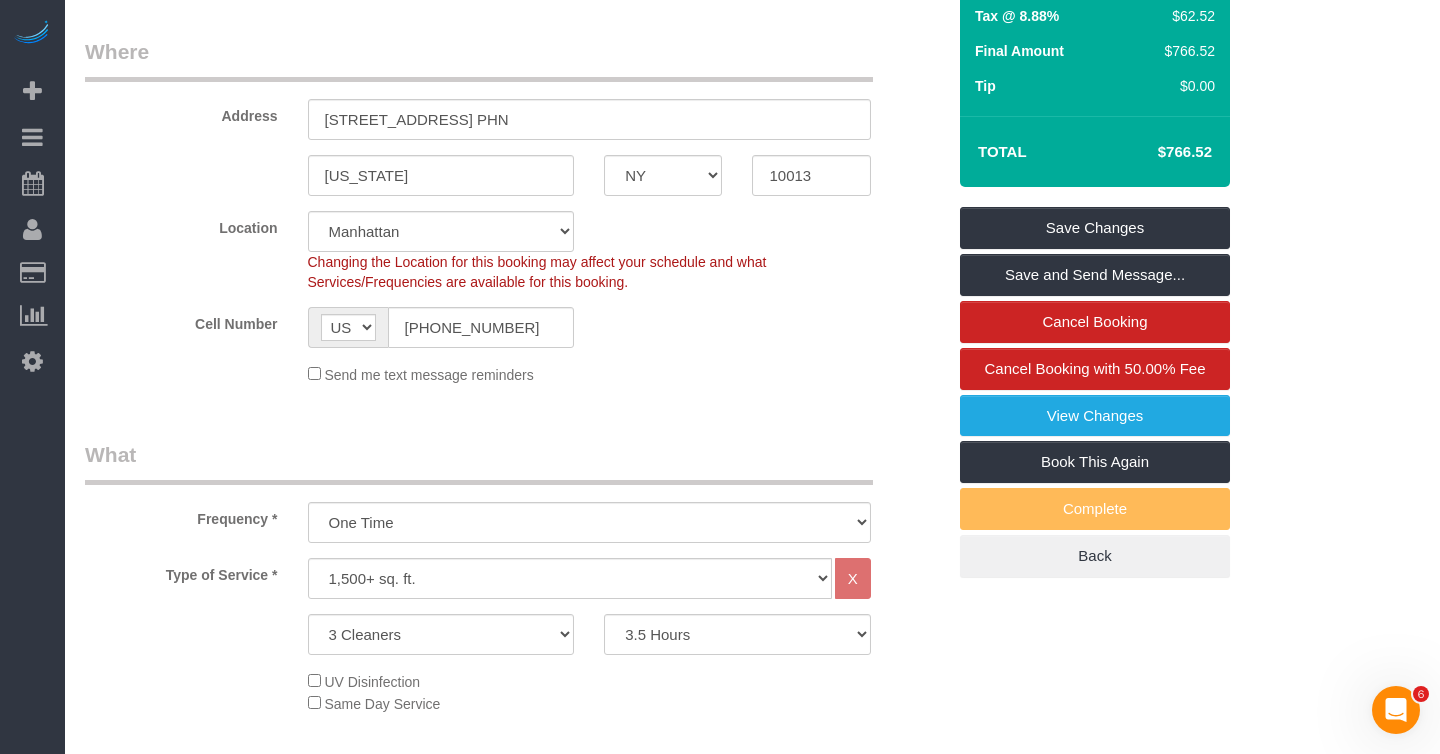 scroll, scrollTop: 0, scrollLeft: 0, axis: both 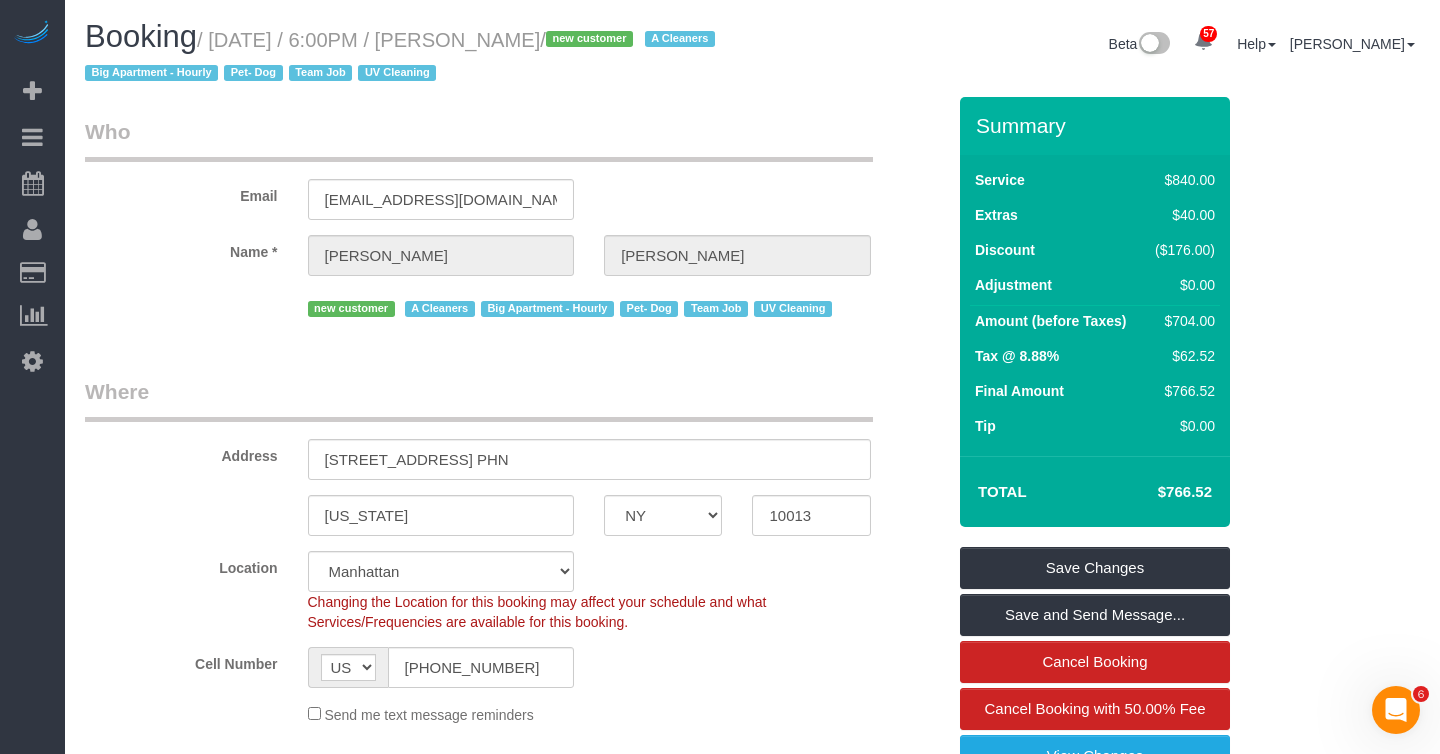 drag, startPoint x: 456, startPoint y: 47, endPoint x: 601, endPoint y: 45, distance: 145.0138 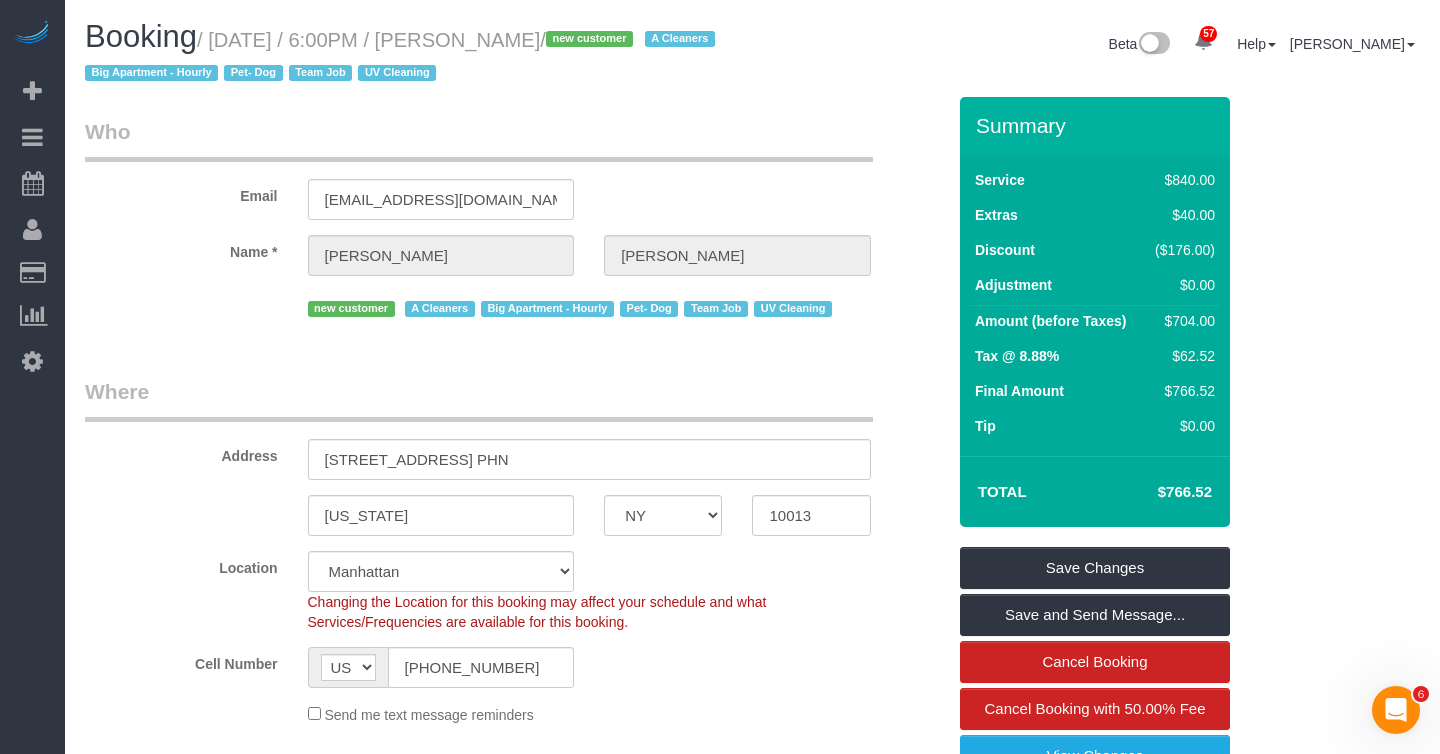 click on "/ July 01, 2025 / 6:00PM / Camille Hackney
/
new customer
A Cleaners
Big Apartment - Hourly
Pet- Dog
Team Job
UV Cleaning" at bounding box center [403, 57] 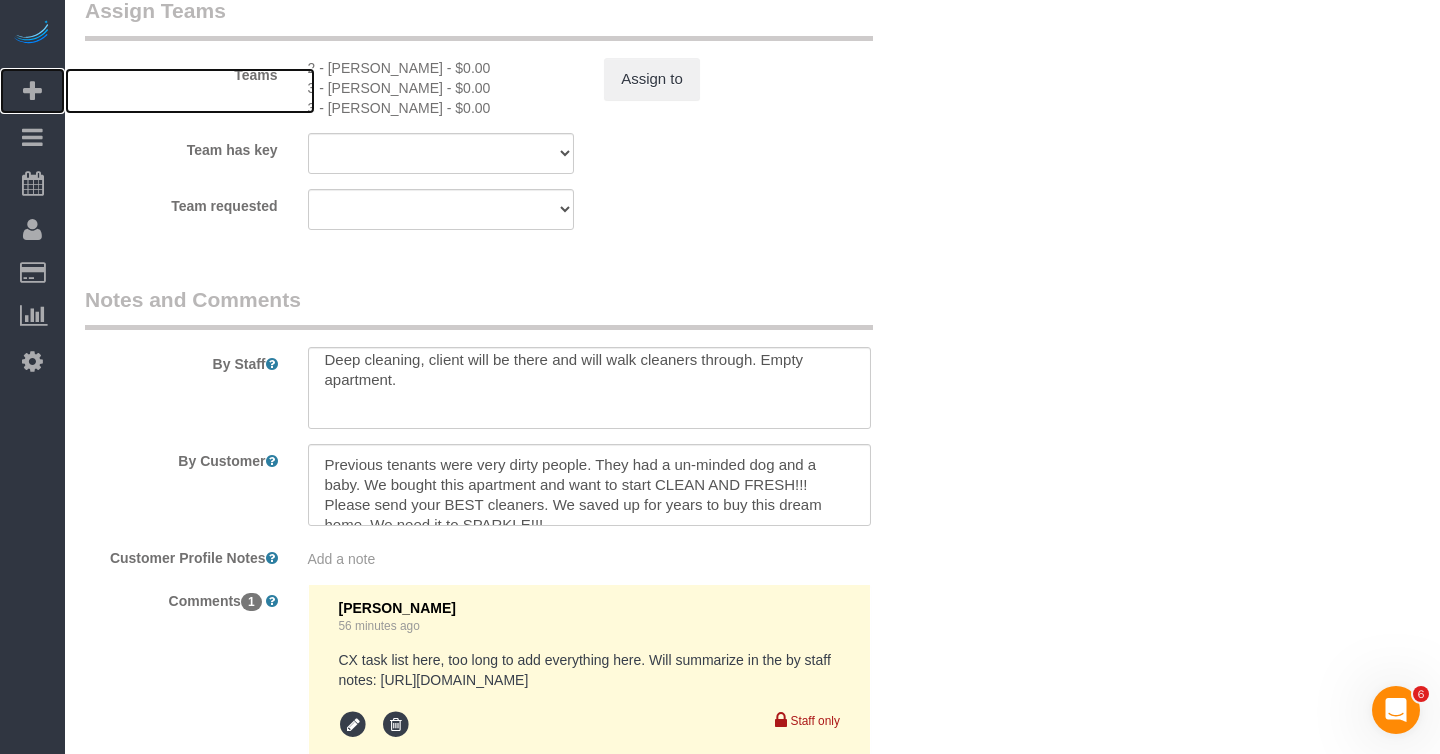 scroll, scrollTop: 2298, scrollLeft: 0, axis: vertical 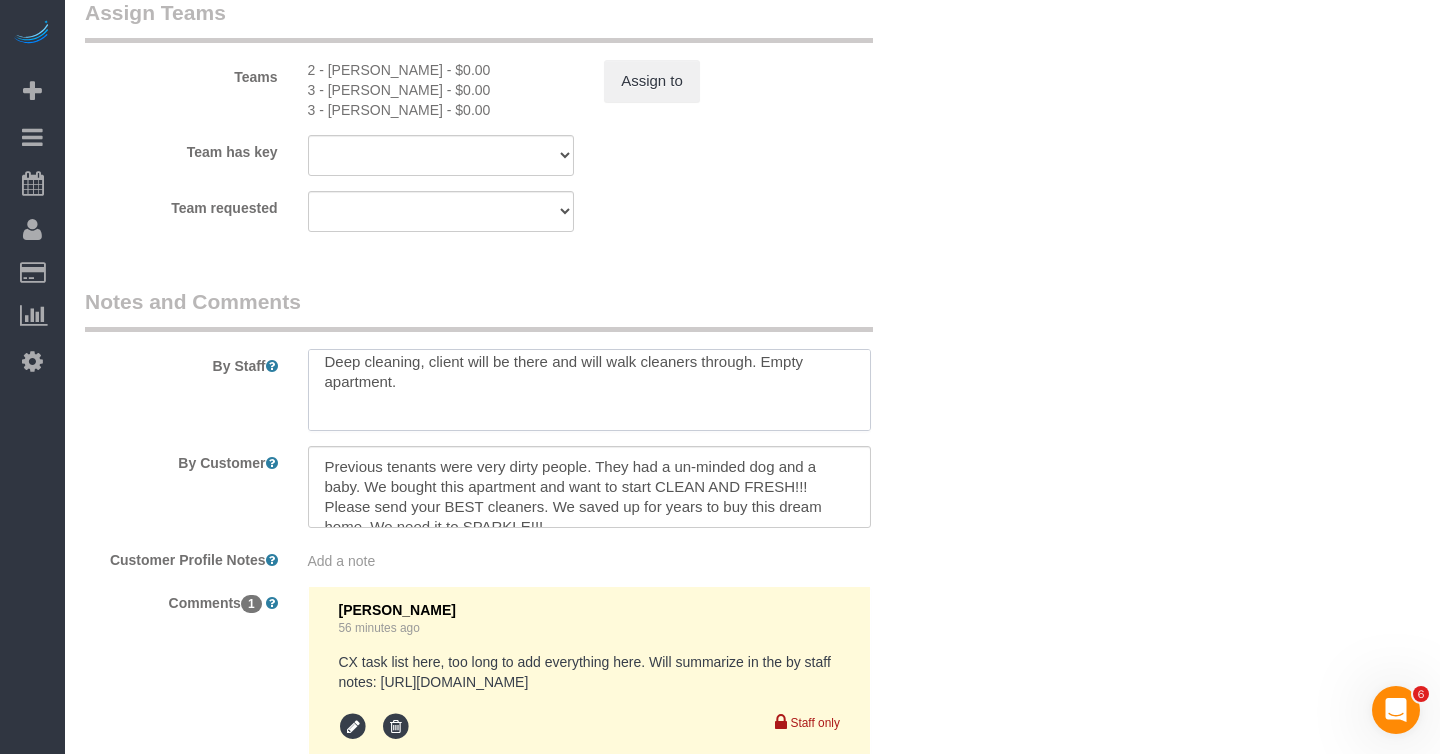 click at bounding box center (589, 390) 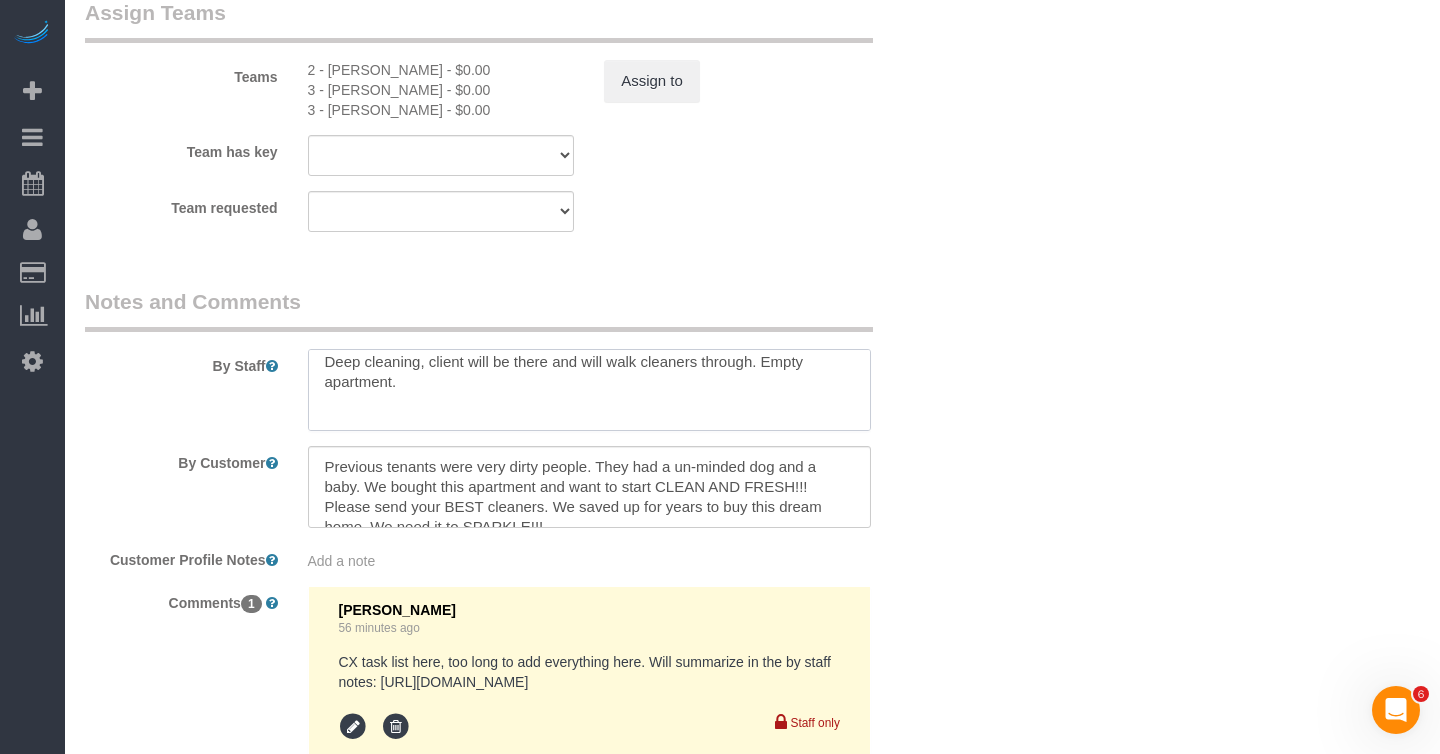 paste on "duplex with twostaircases, 4 bedrooms, 3 bathrooms, an outdoor terrace and patio" 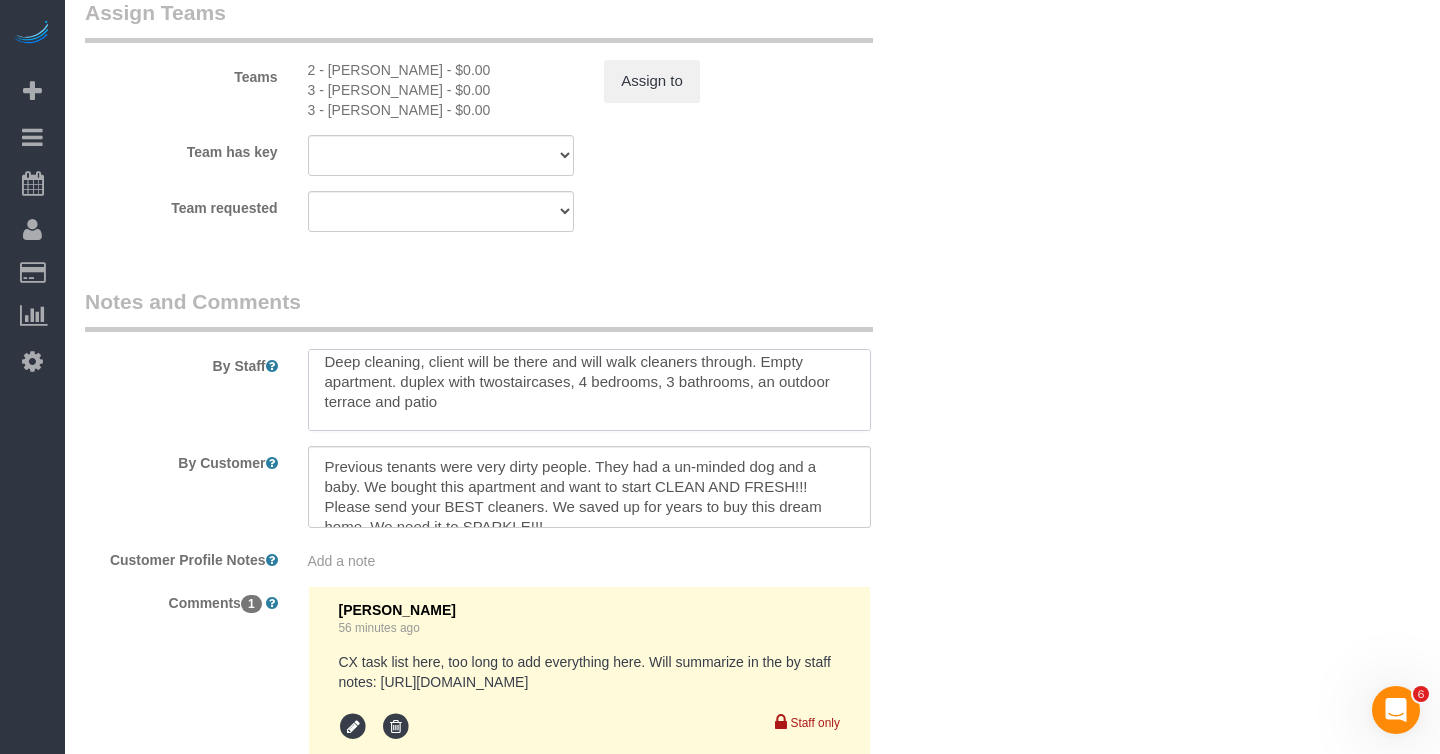 click at bounding box center (589, 390) 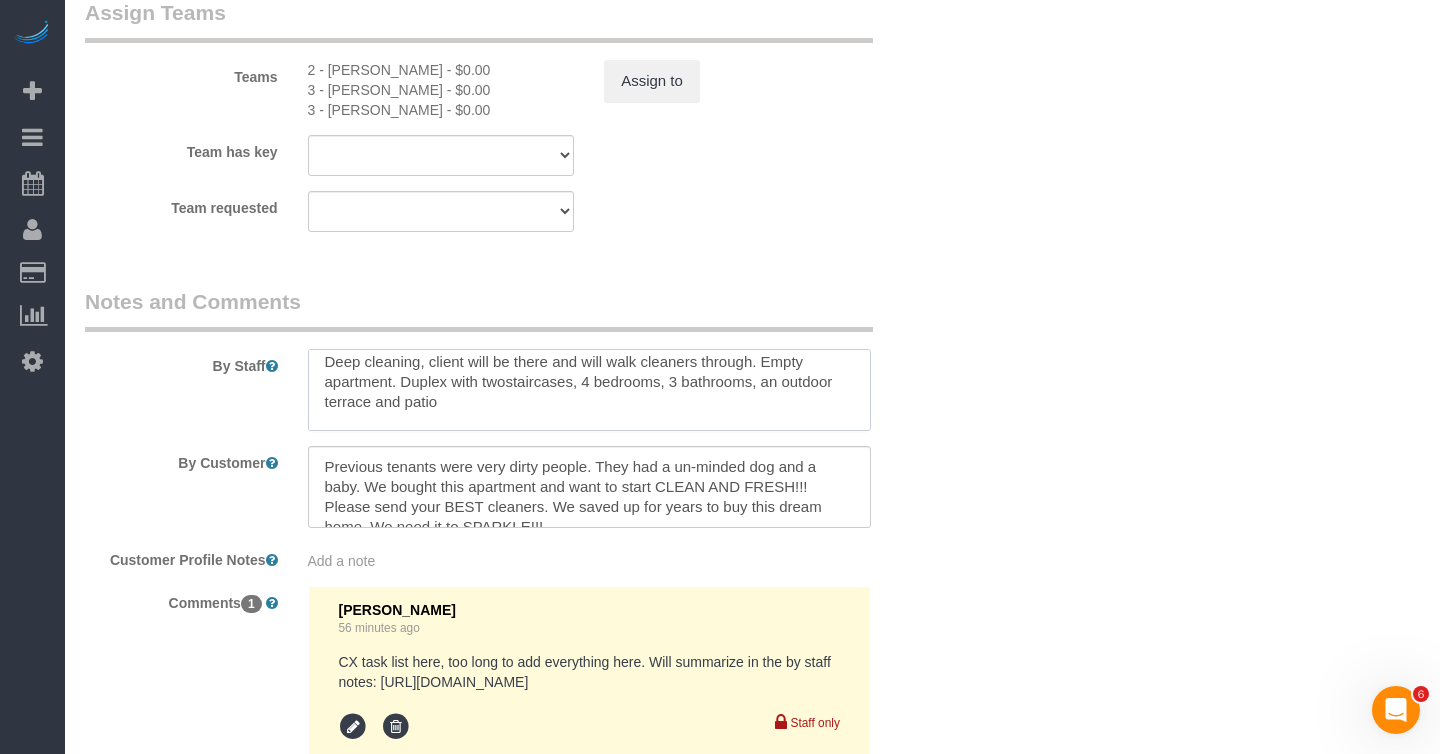 click at bounding box center [589, 390] 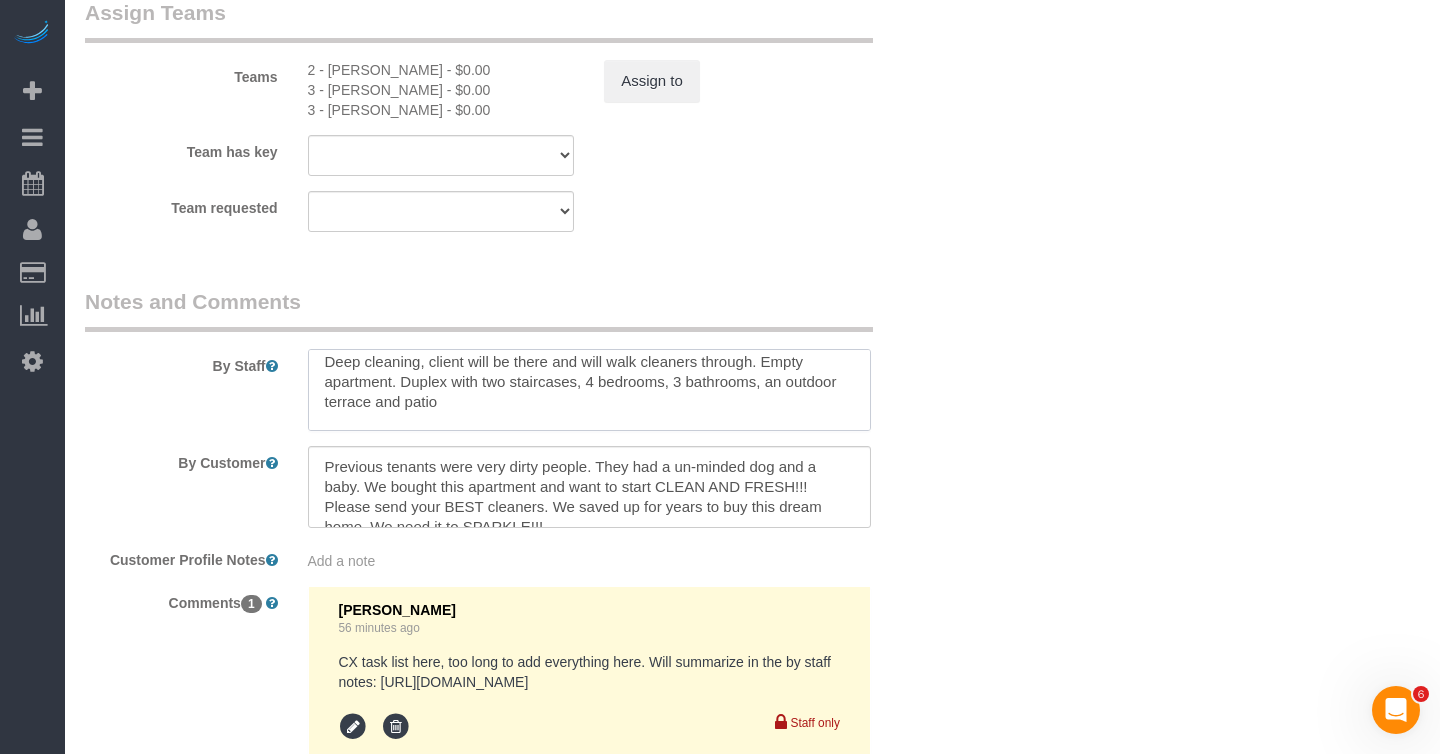 click at bounding box center [589, 390] 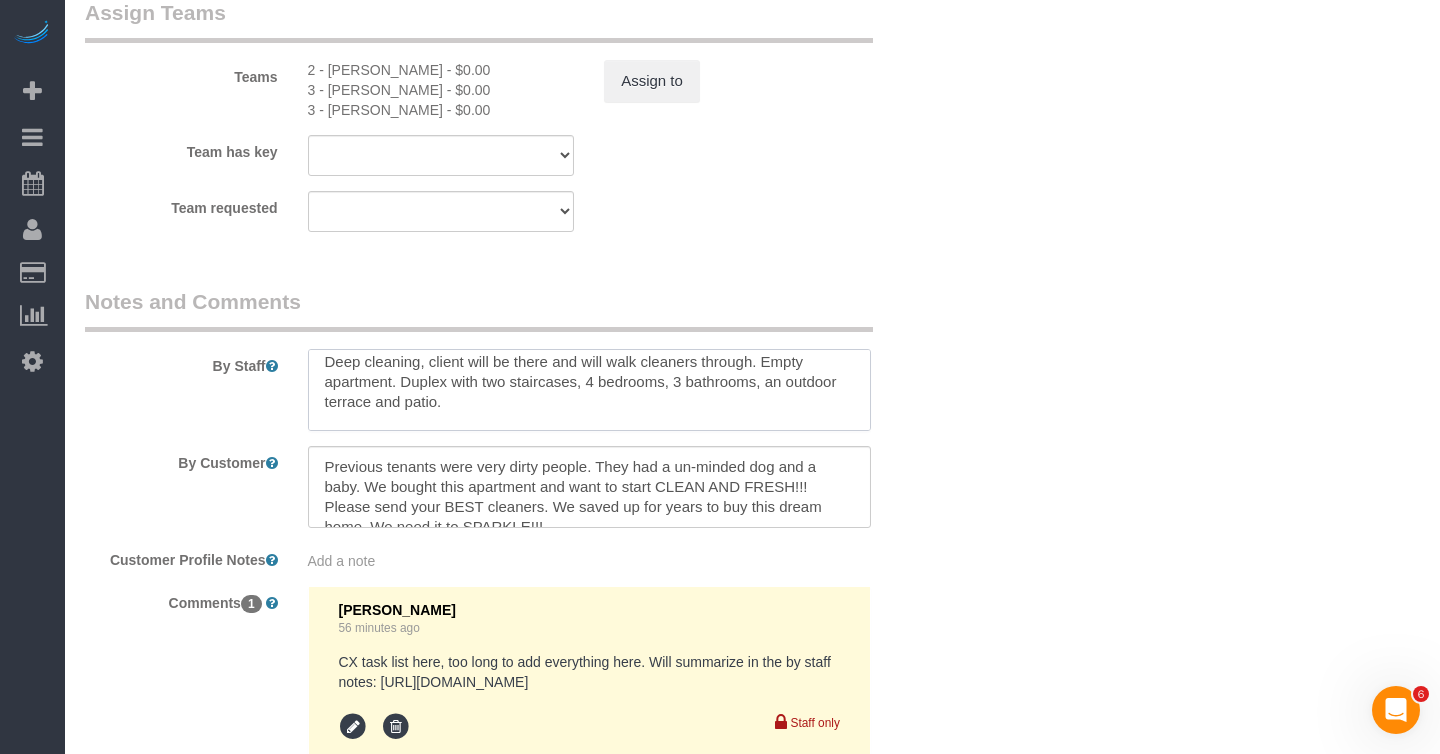 scroll, scrollTop: 28, scrollLeft: 0, axis: vertical 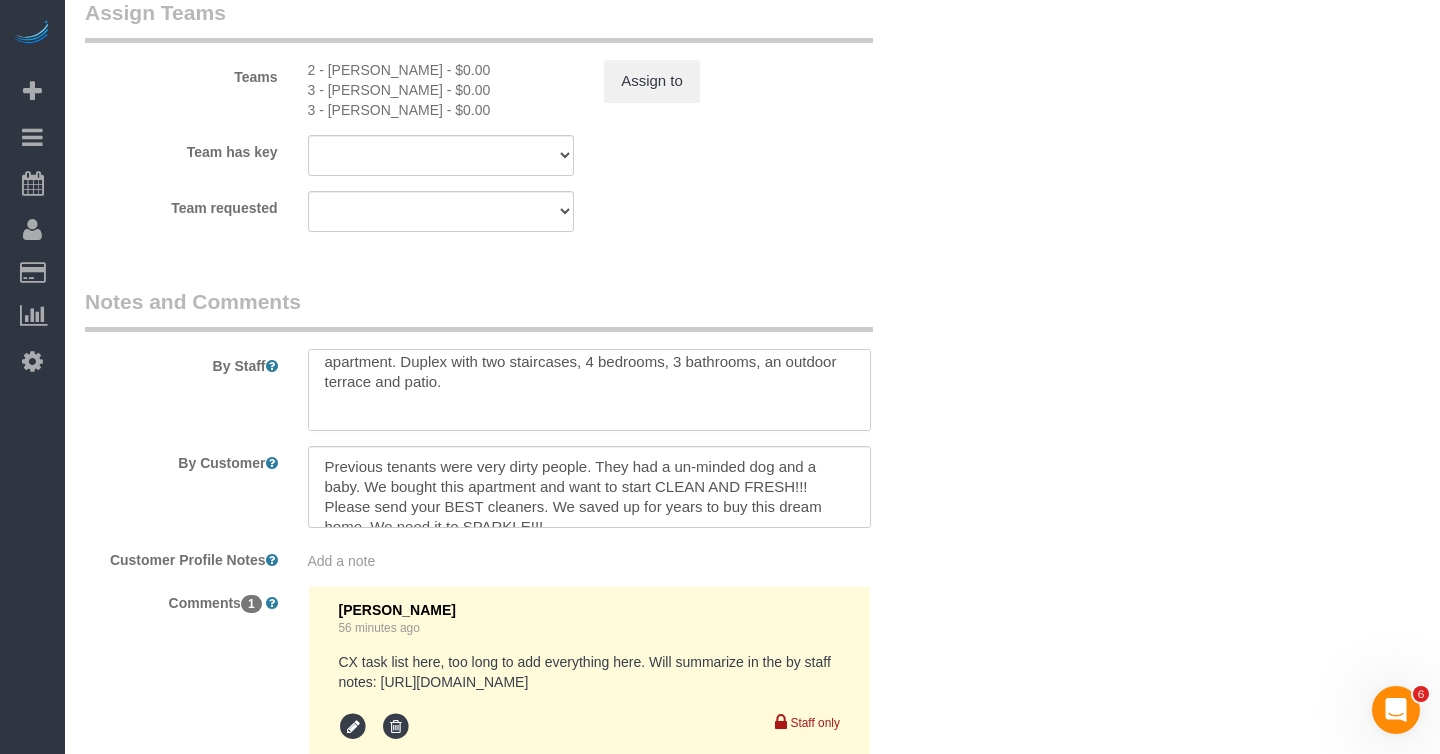 click at bounding box center [589, 390] 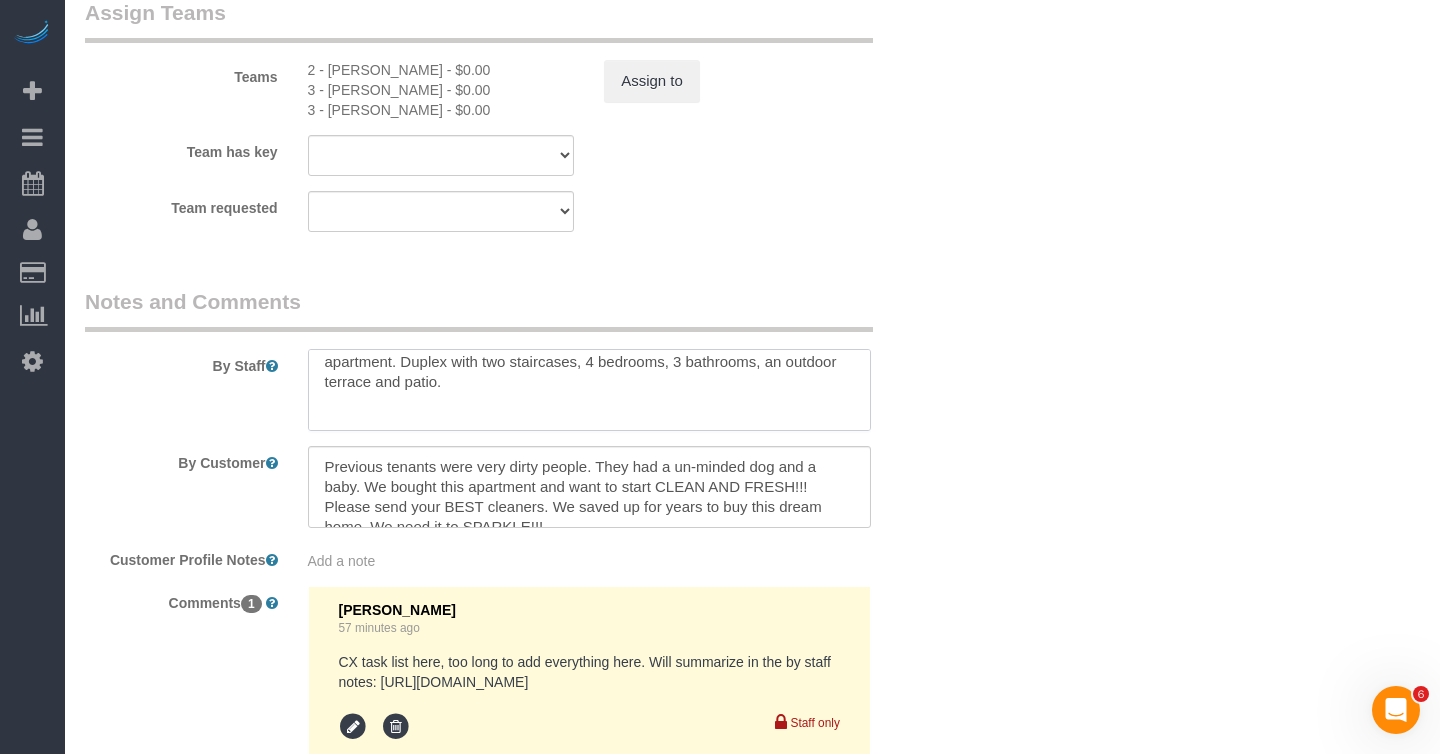 paste on "hardwood floors throughout the apartment, concrete countertops in thekitchen, standard surfaces in the bathrooms" 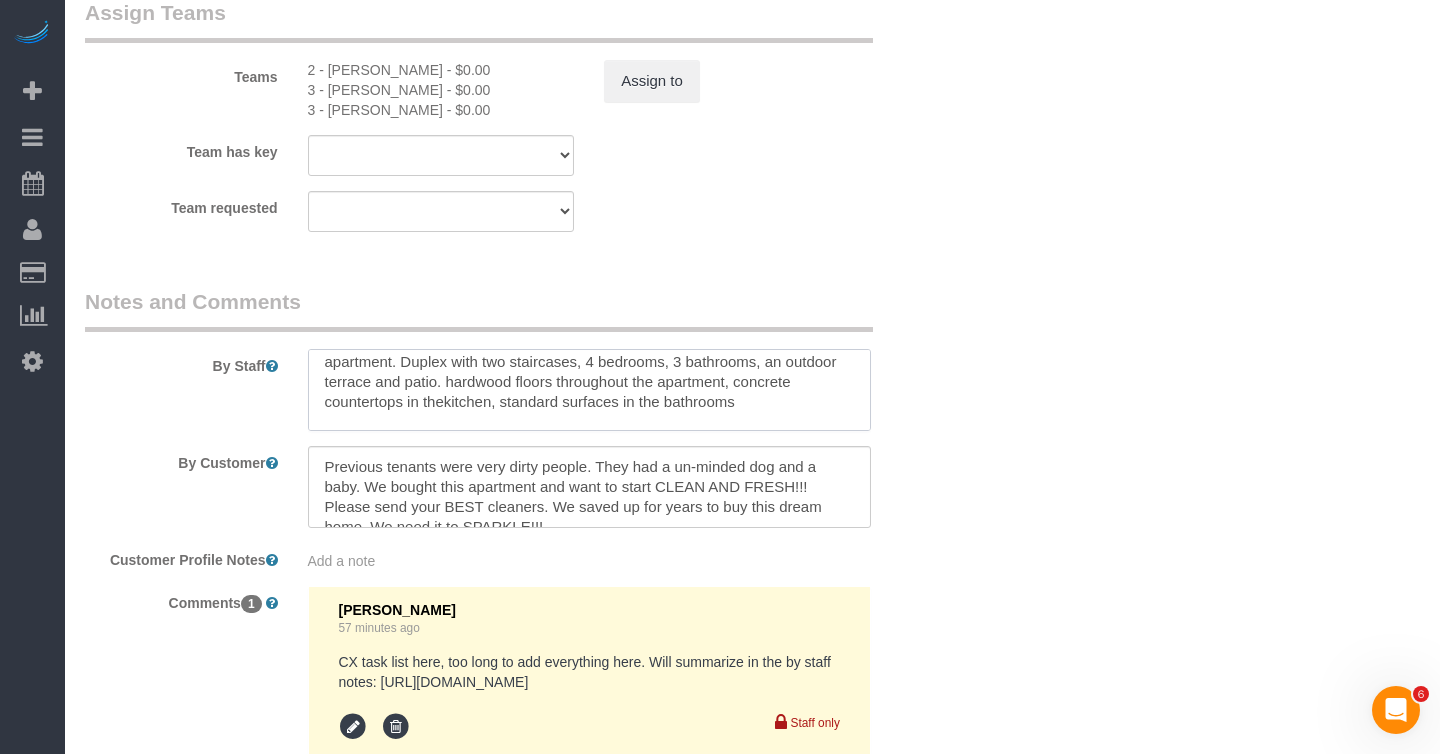 click at bounding box center (589, 390) 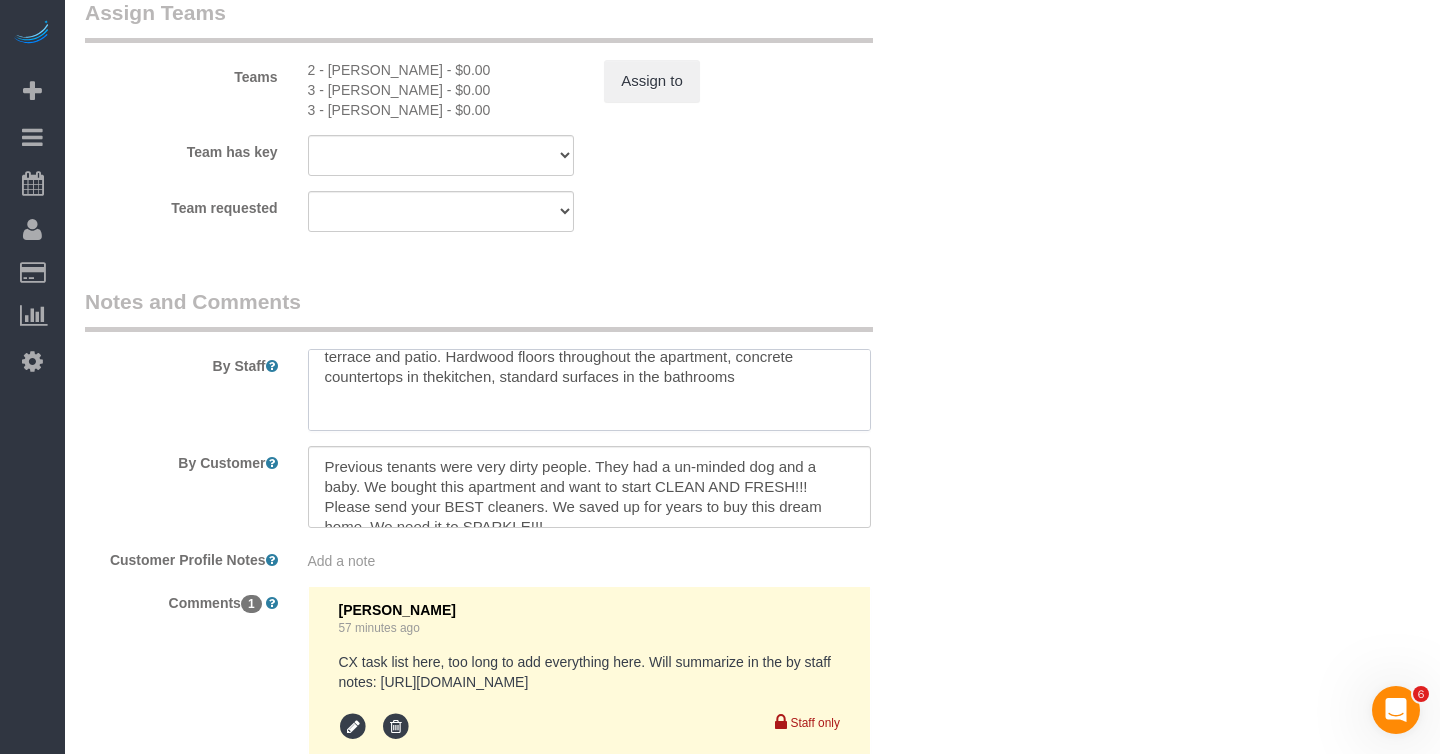 scroll, scrollTop: 52, scrollLeft: 0, axis: vertical 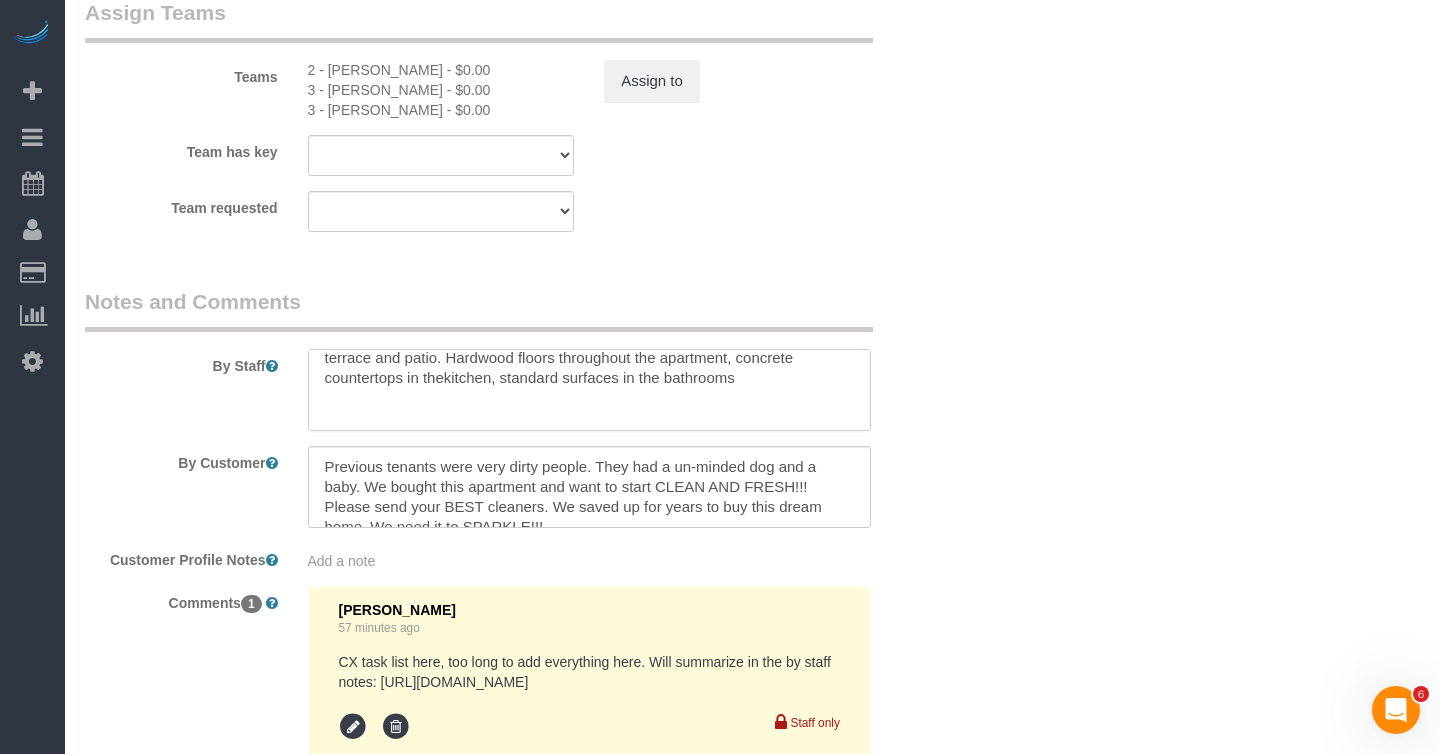click at bounding box center (589, 390) 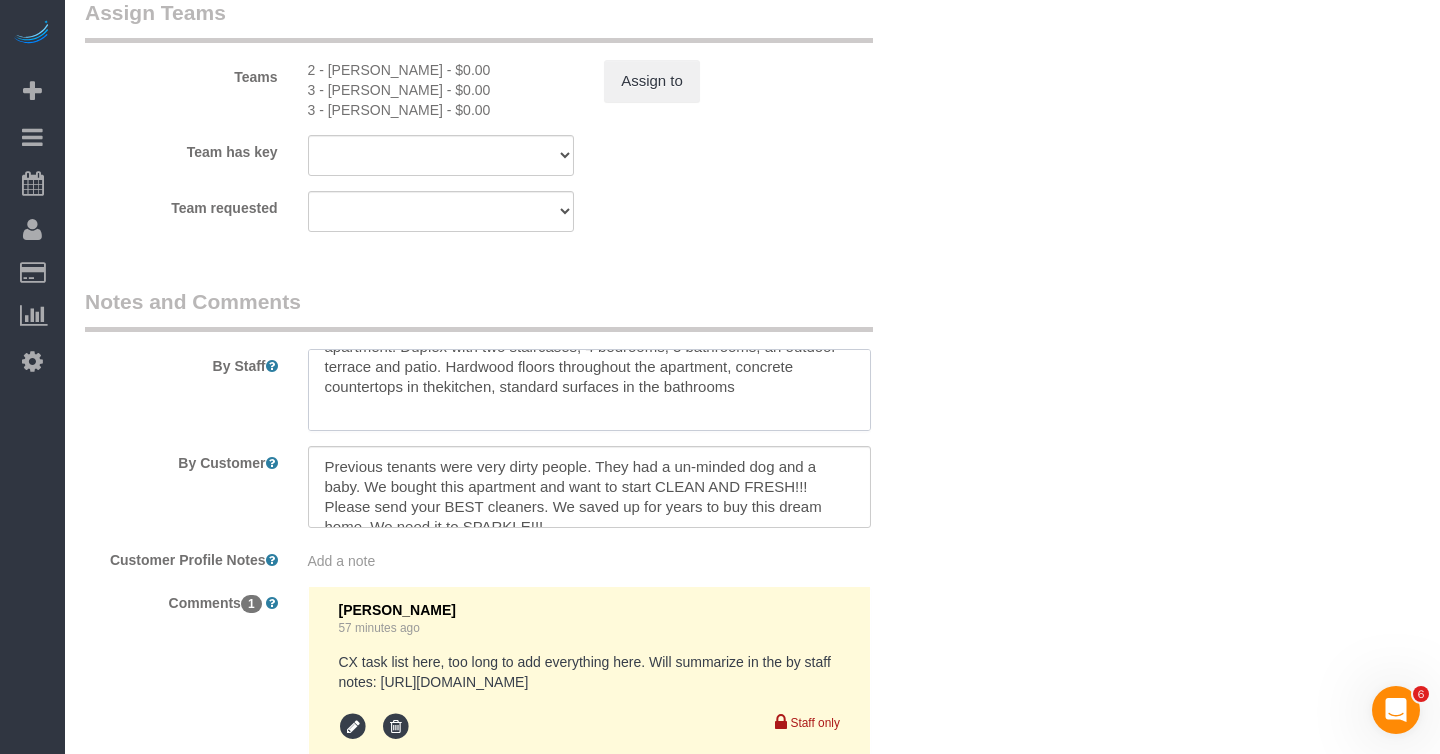 scroll, scrollTop: 37, scrollLeft: 0, axis: vertical 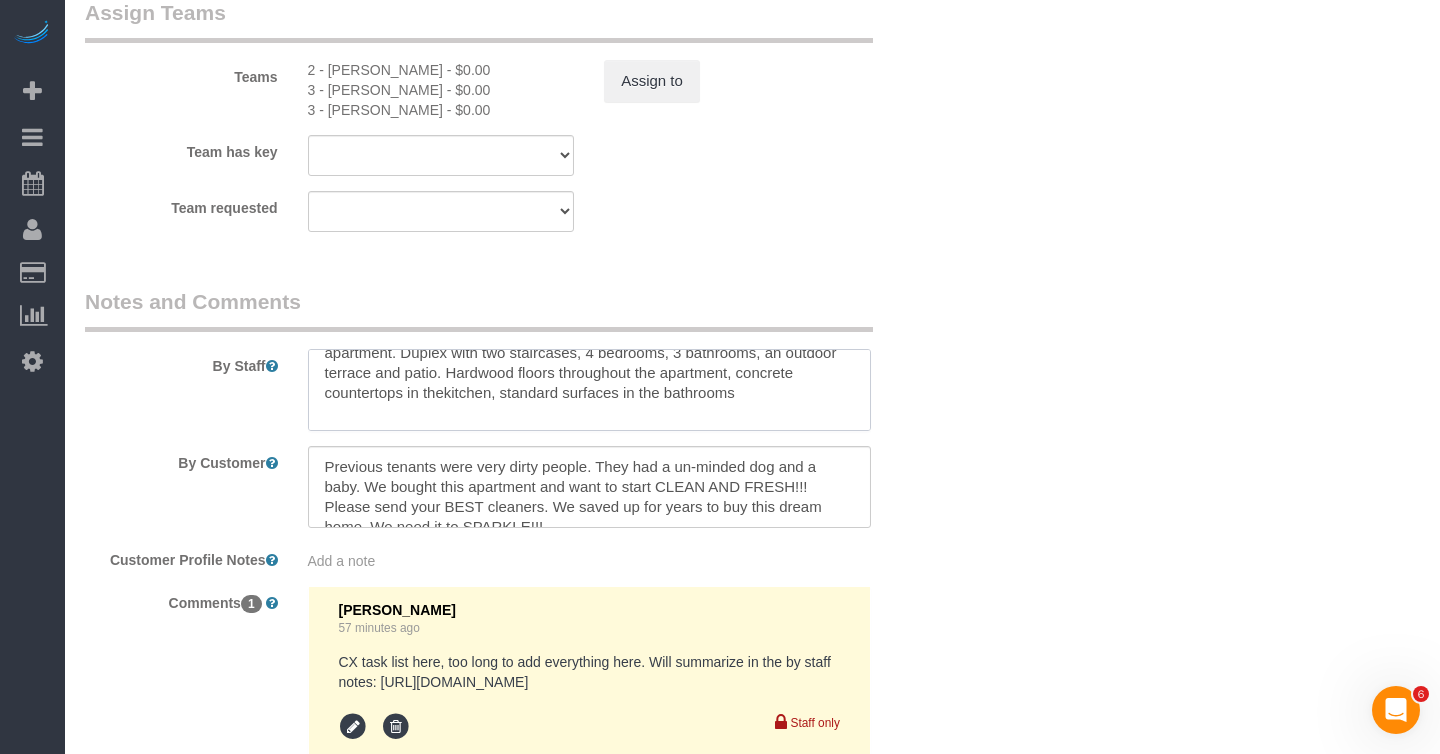 click at bounding box center (589, 390) 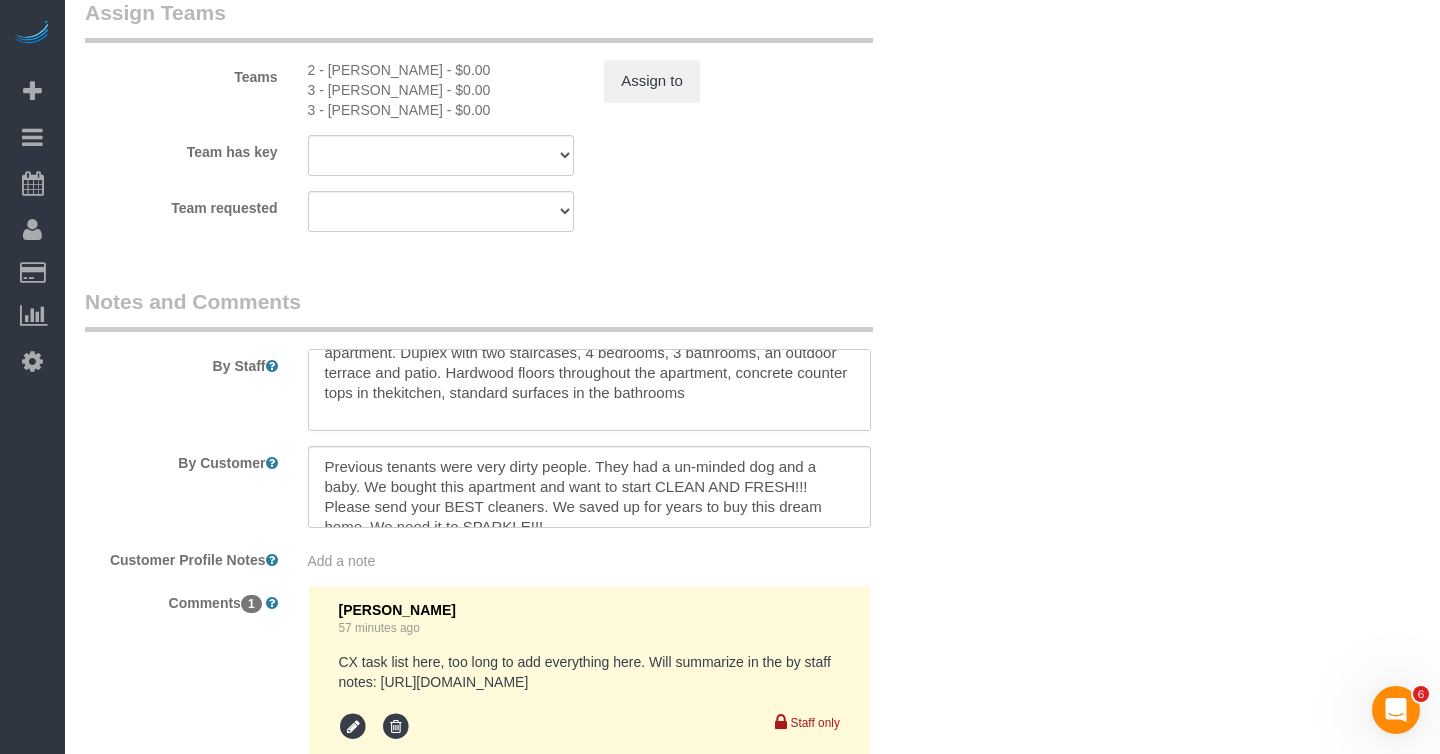 click at bounding box center [589, 390] 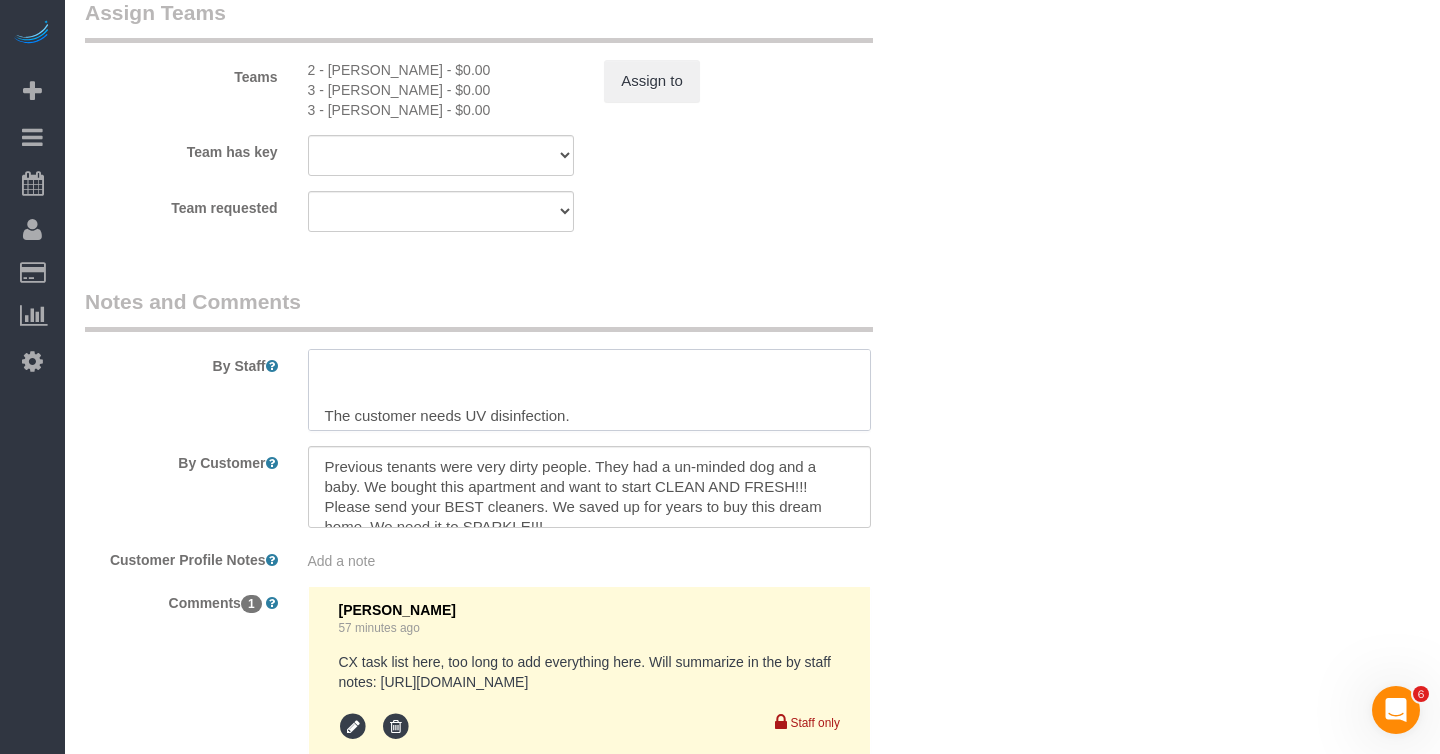 scroll, scrollTop: 96, scrollLeft: 0, axis: vertical 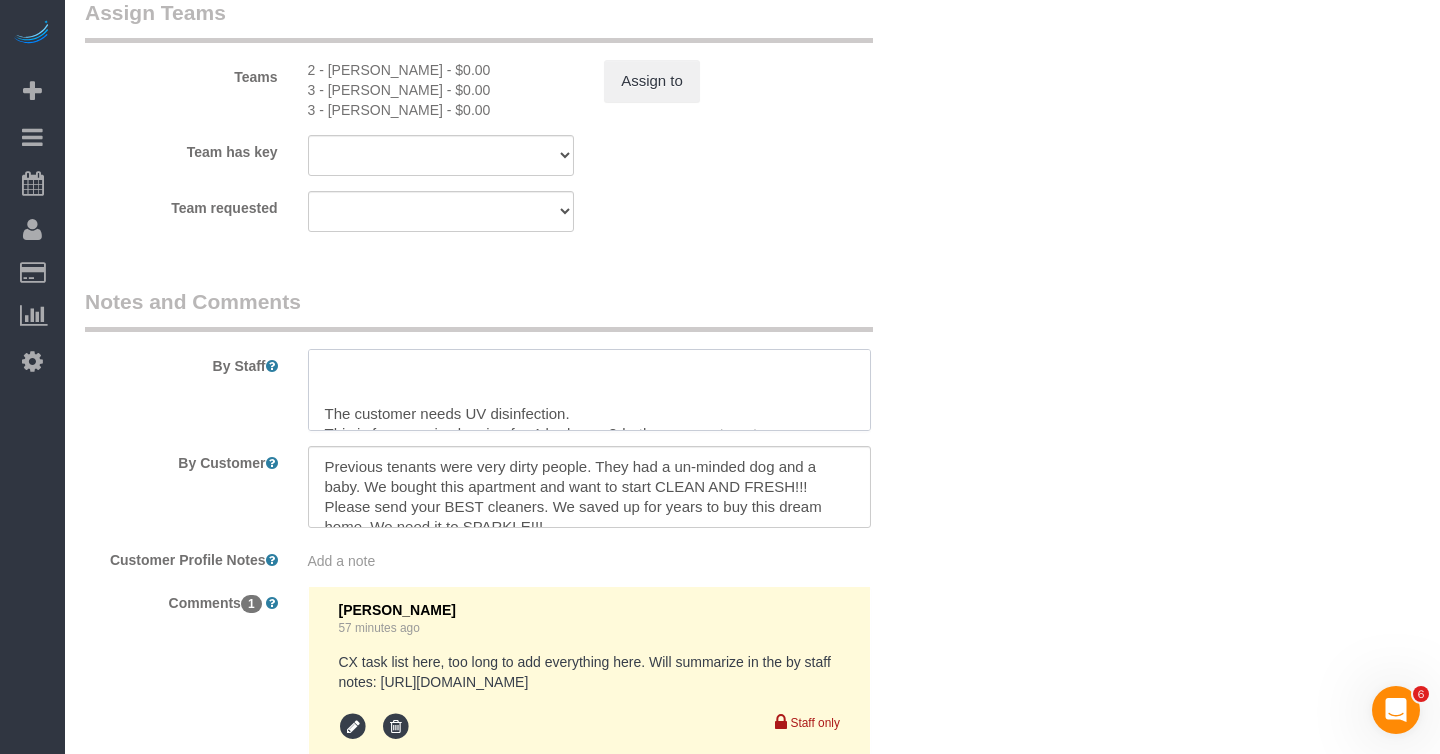 click at bounding box center [589, 390] 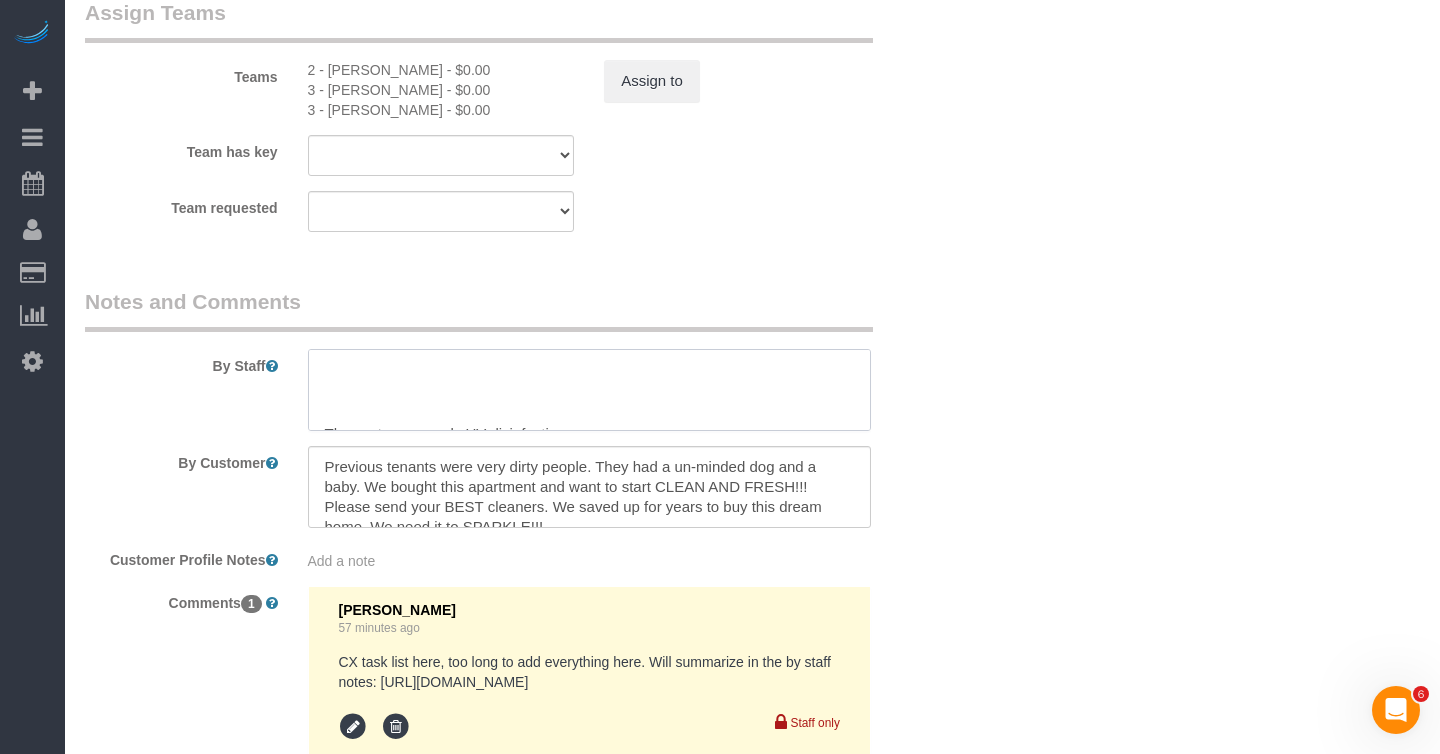 scroll, scrollTop: 110, scrollLeft: 0, axis: vertical 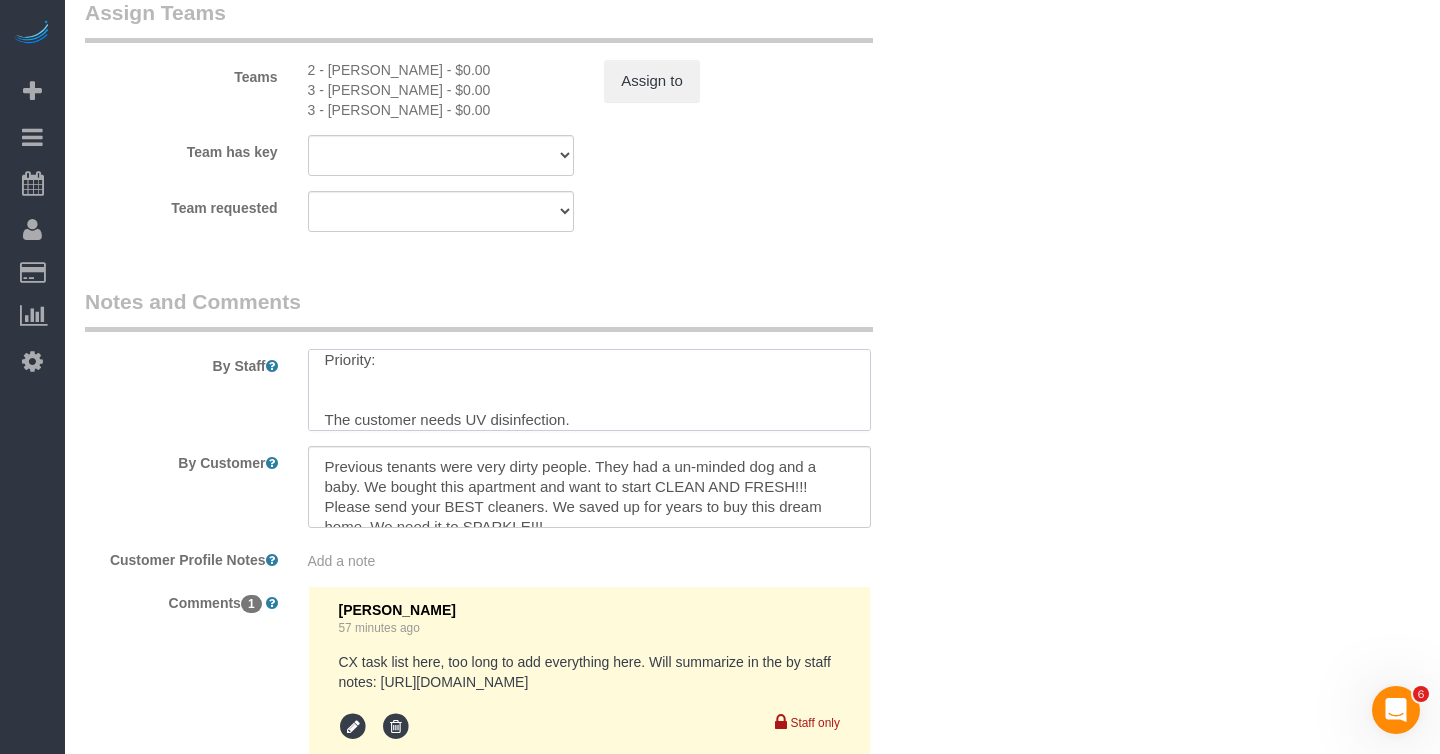 paste on "here will likely be a lot of urine and feces remnants on the floors; Use PineSol or Lysol and a mop (I will provide) Pay extra attention to cracks, corners and edges." 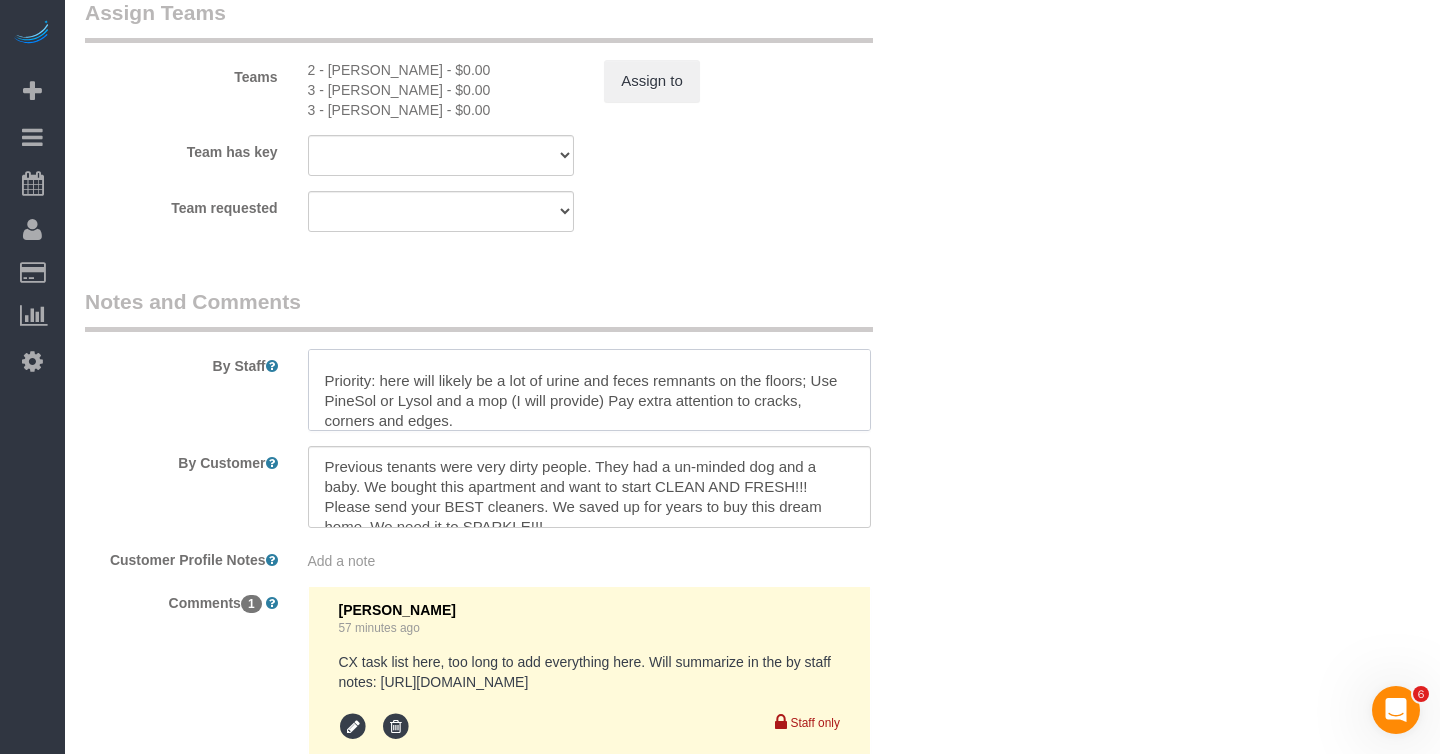 scroll, scrollTop: 83, scrollLeft: 0, axis: vertical 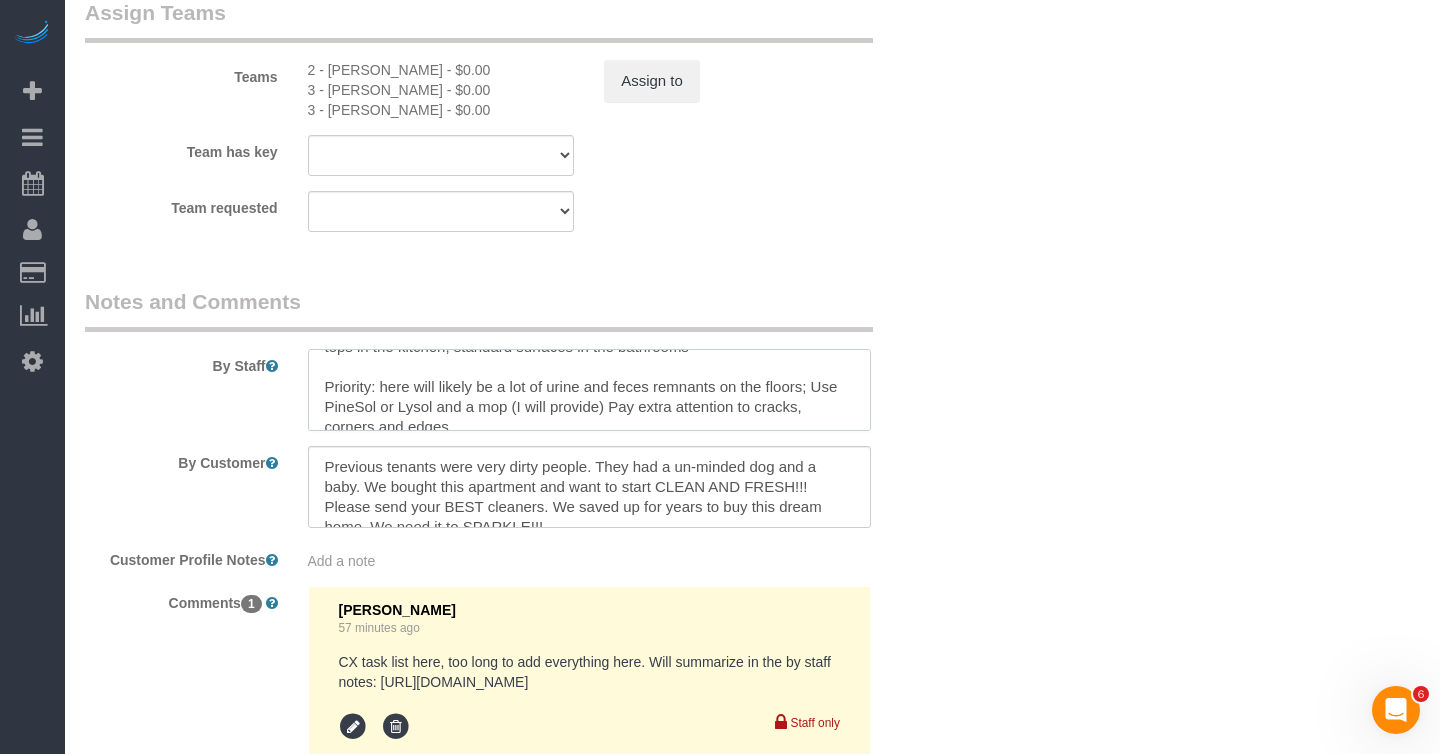 click at bounding box center [589, 390] 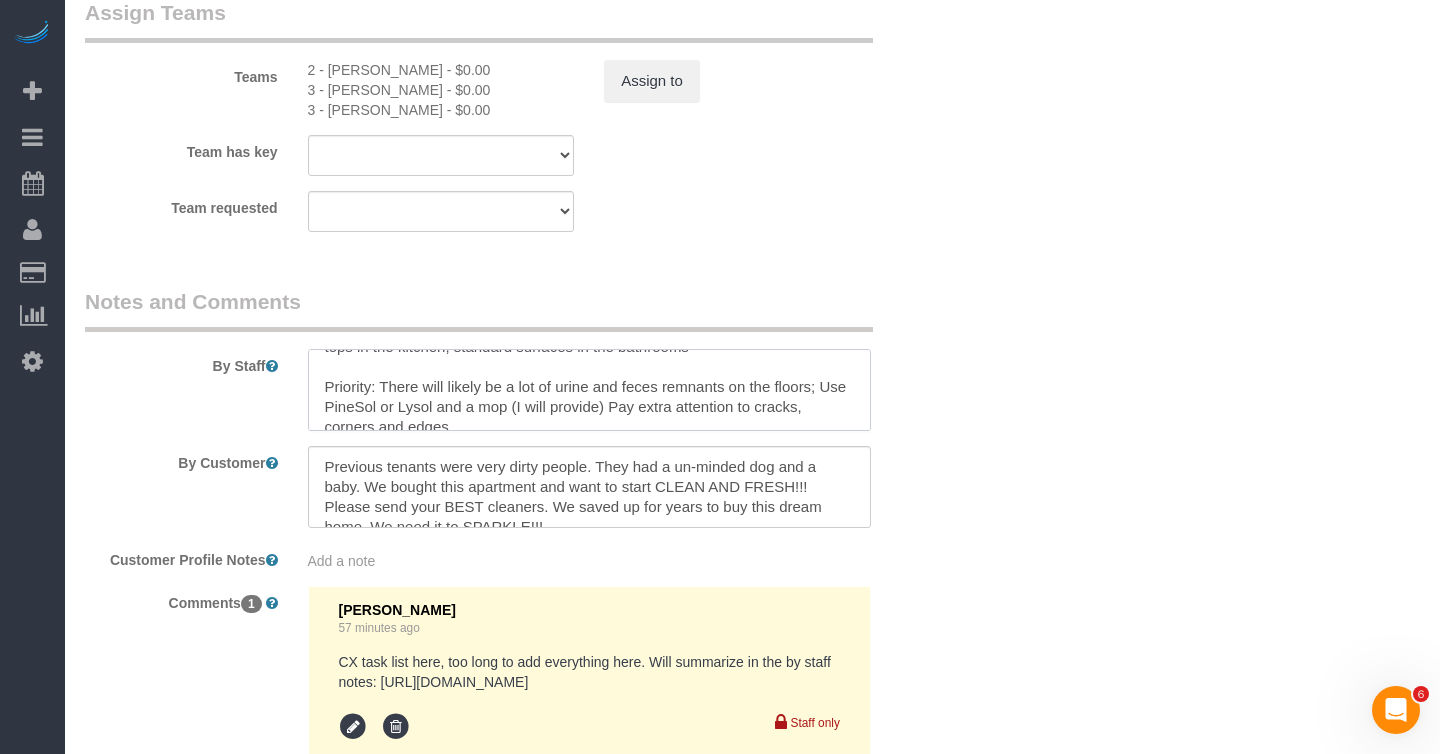 click at bounding box center (589, 390) 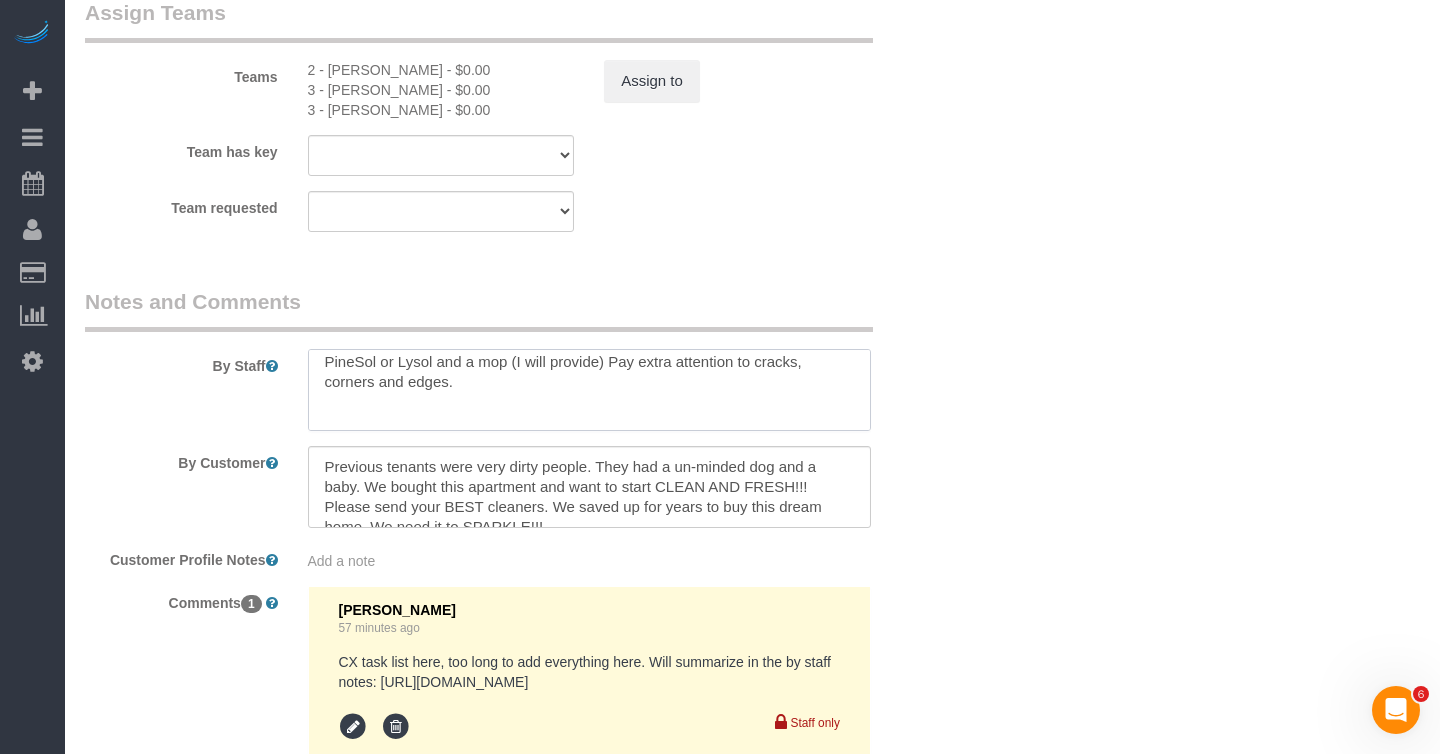 scroll, scrollTop: 150, scrollLeft: 0, axis: vertical 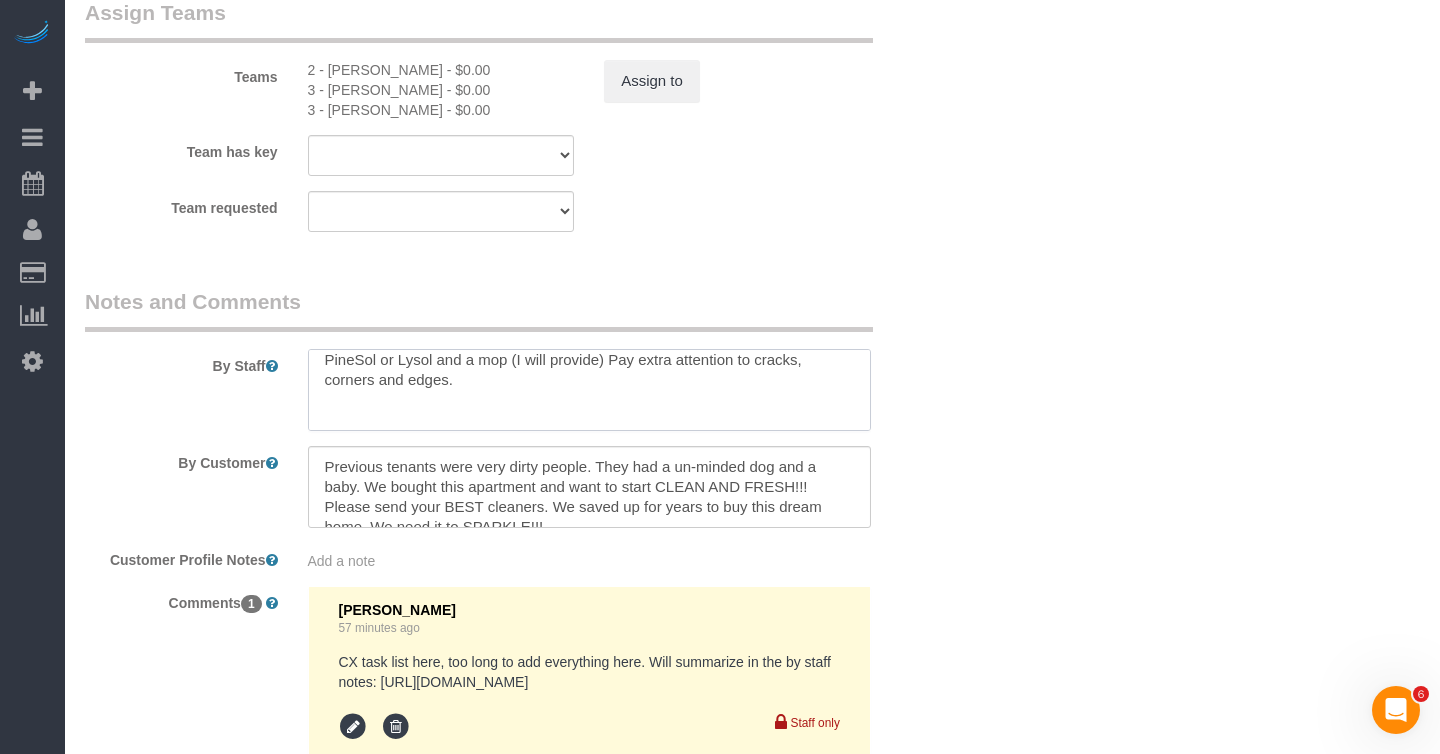 click at bounding box center (589, 390) 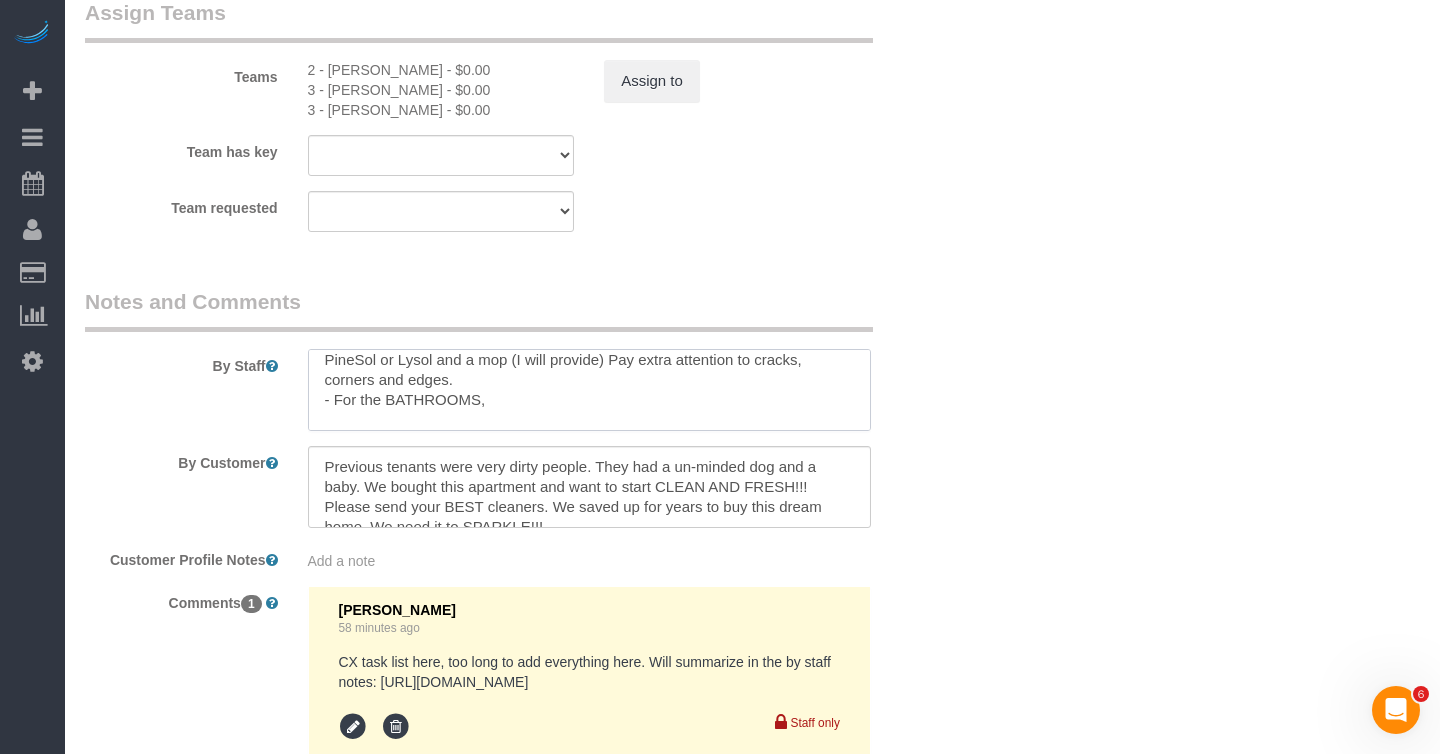 paste on "Use bleach in all bathrooms, on every surface" 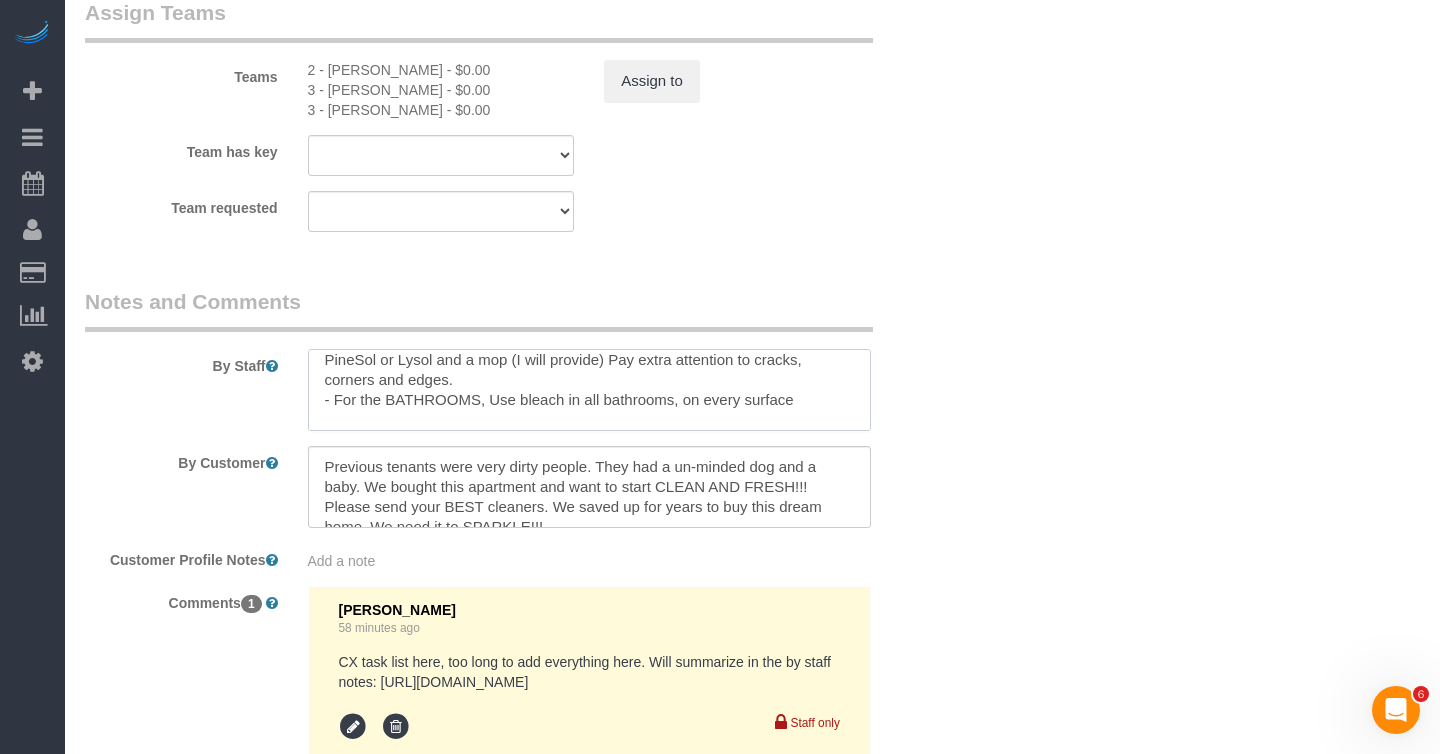 click at bounding box center [589, 390] 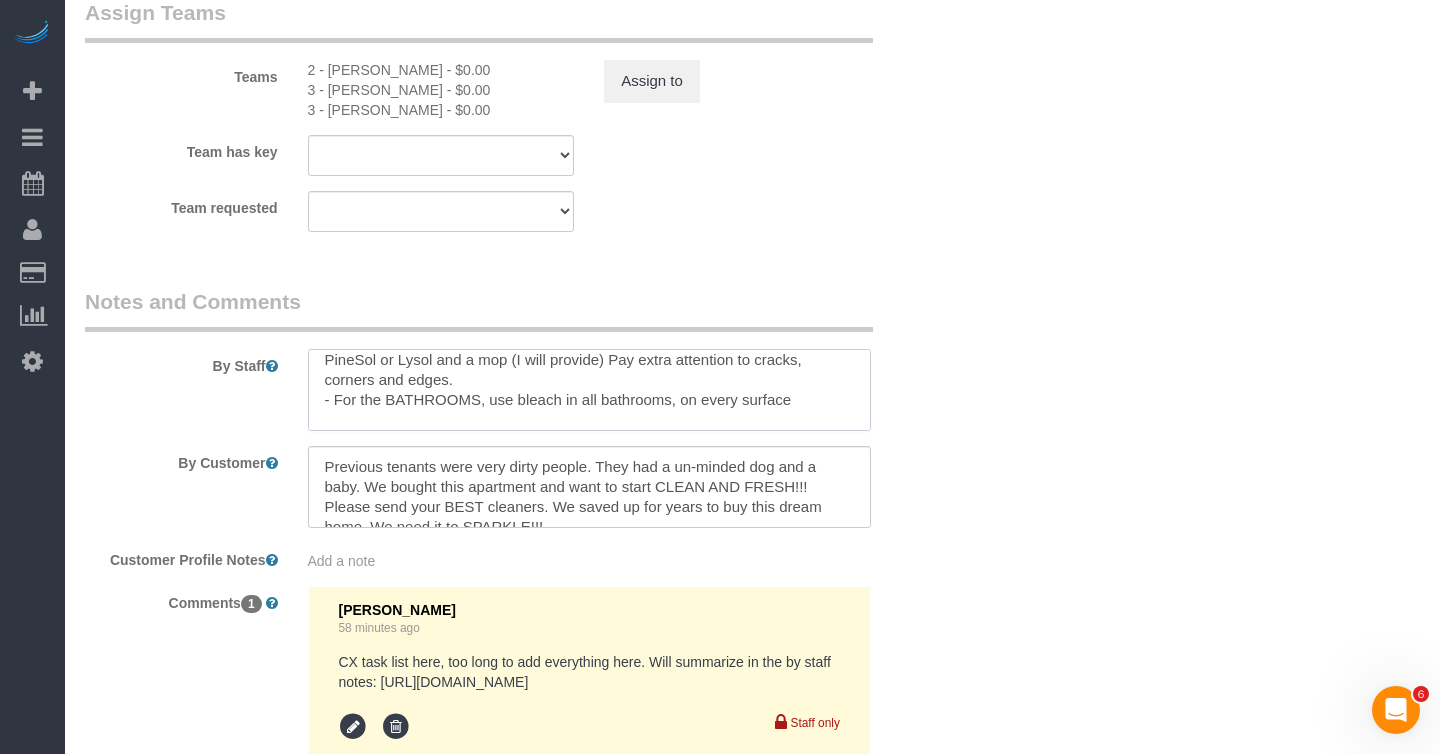 click at bounding box center (589, 390) 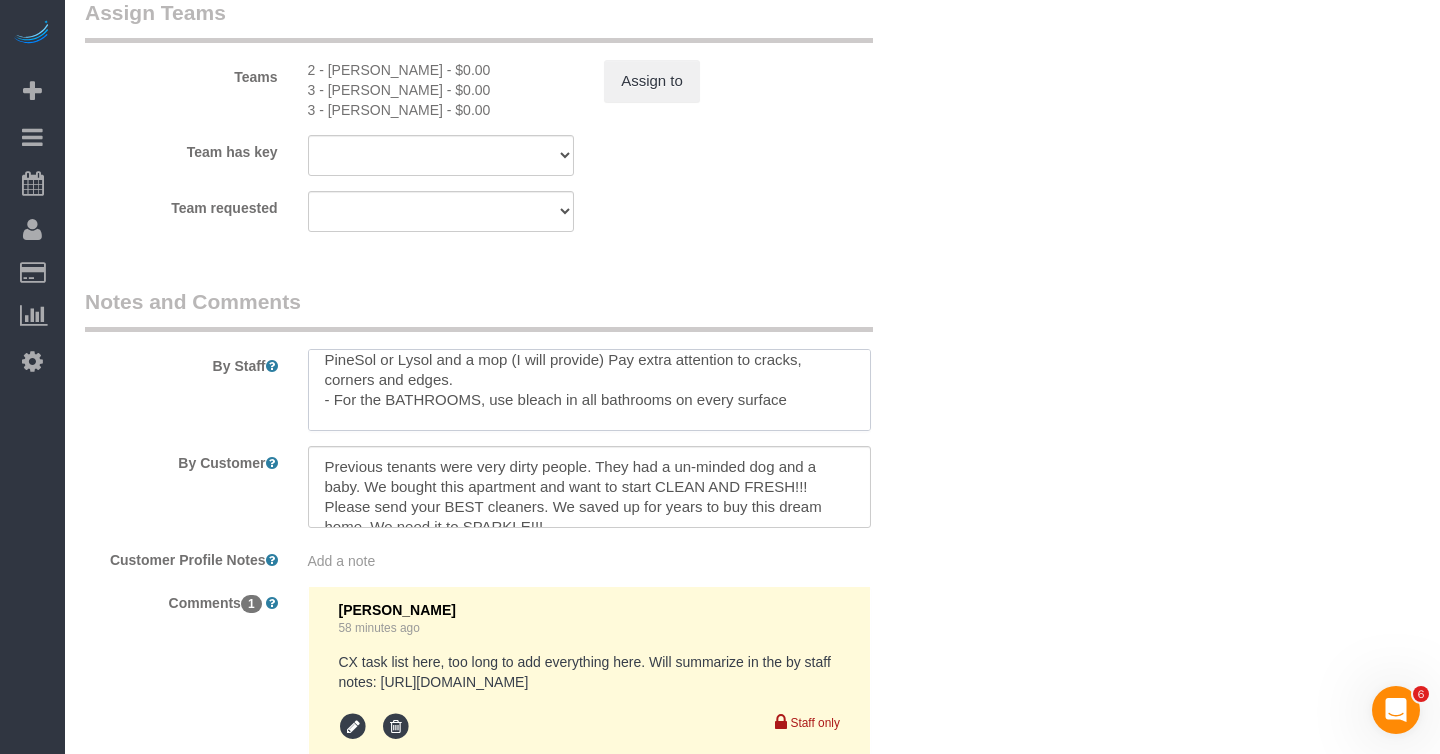 click at bounding box center (589, 390) 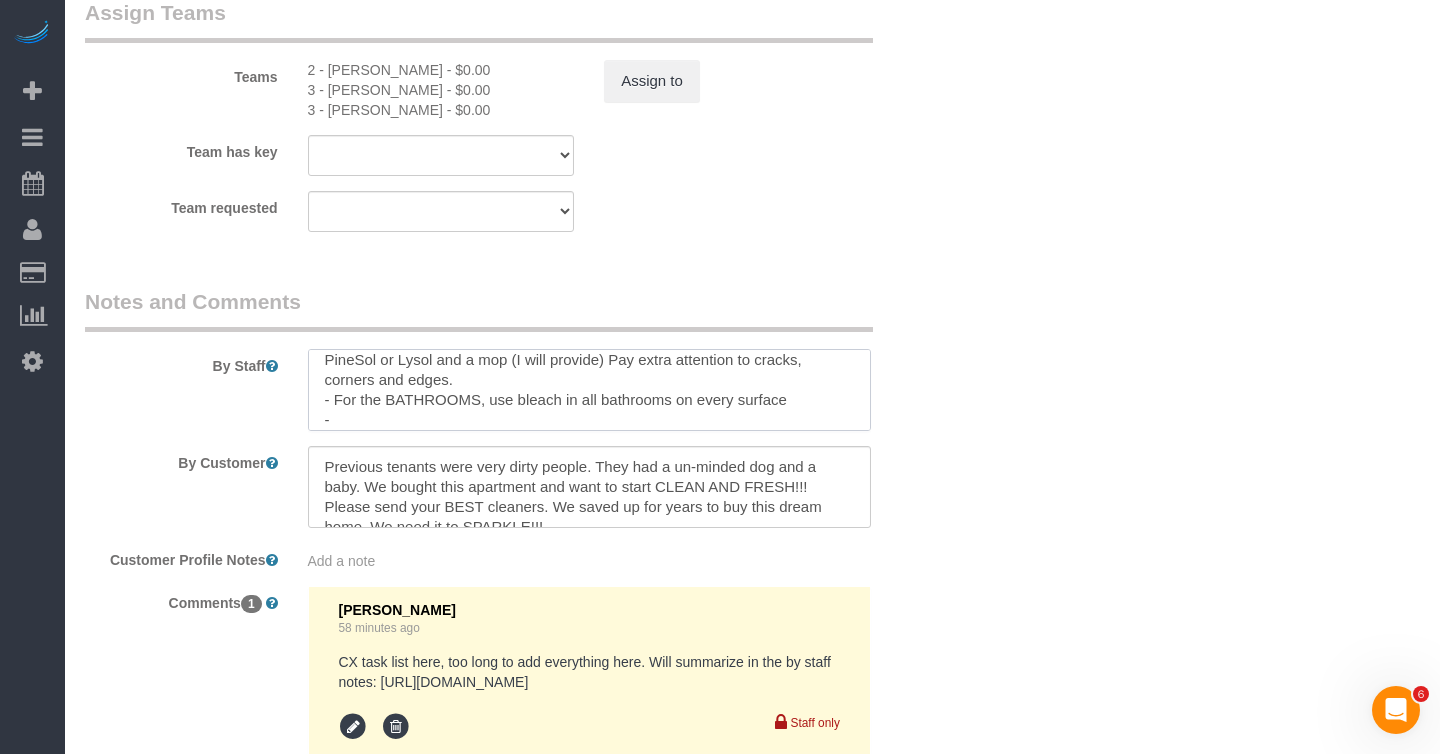 paste on "Use micro scrub brushes or tooth brushes around all crevices" 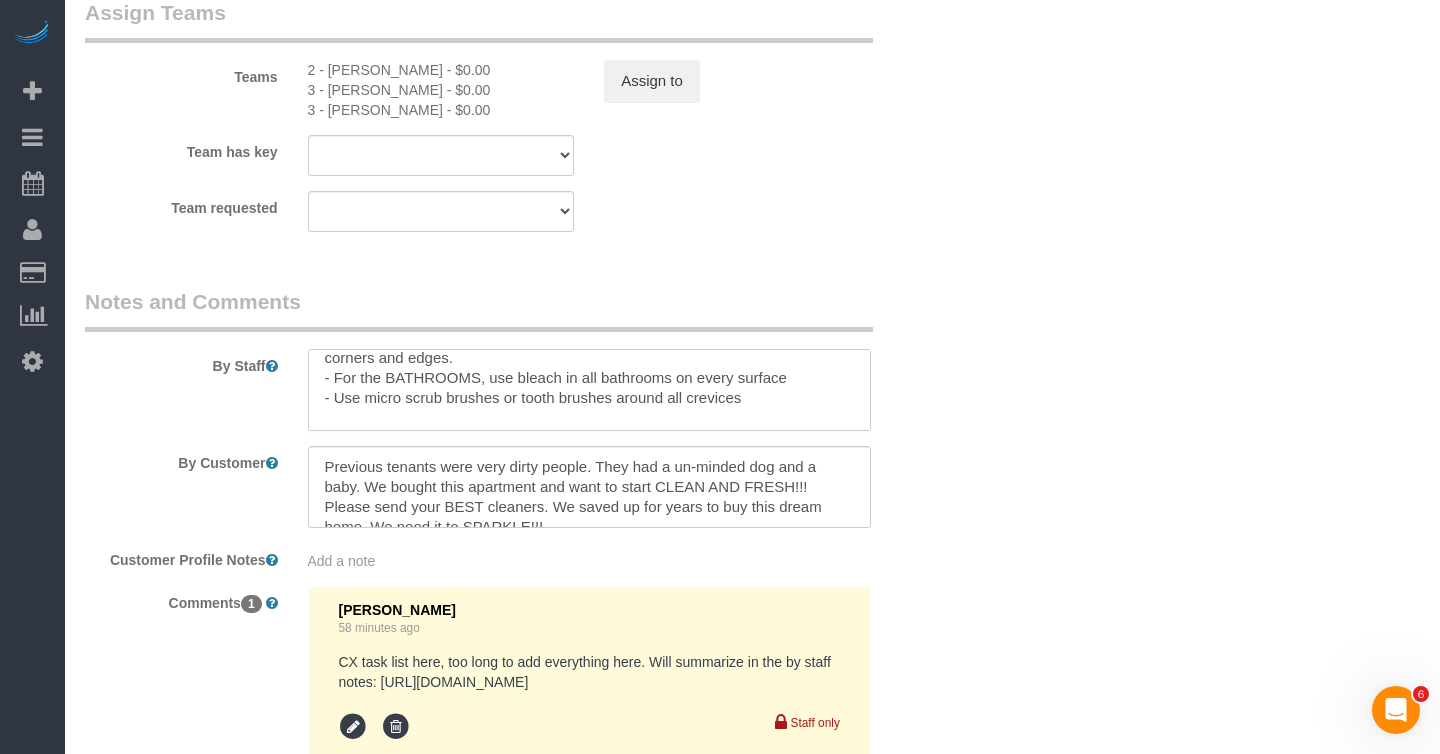 scroll, scrollTop: 179, scrollLeft: 0, axis: vertical 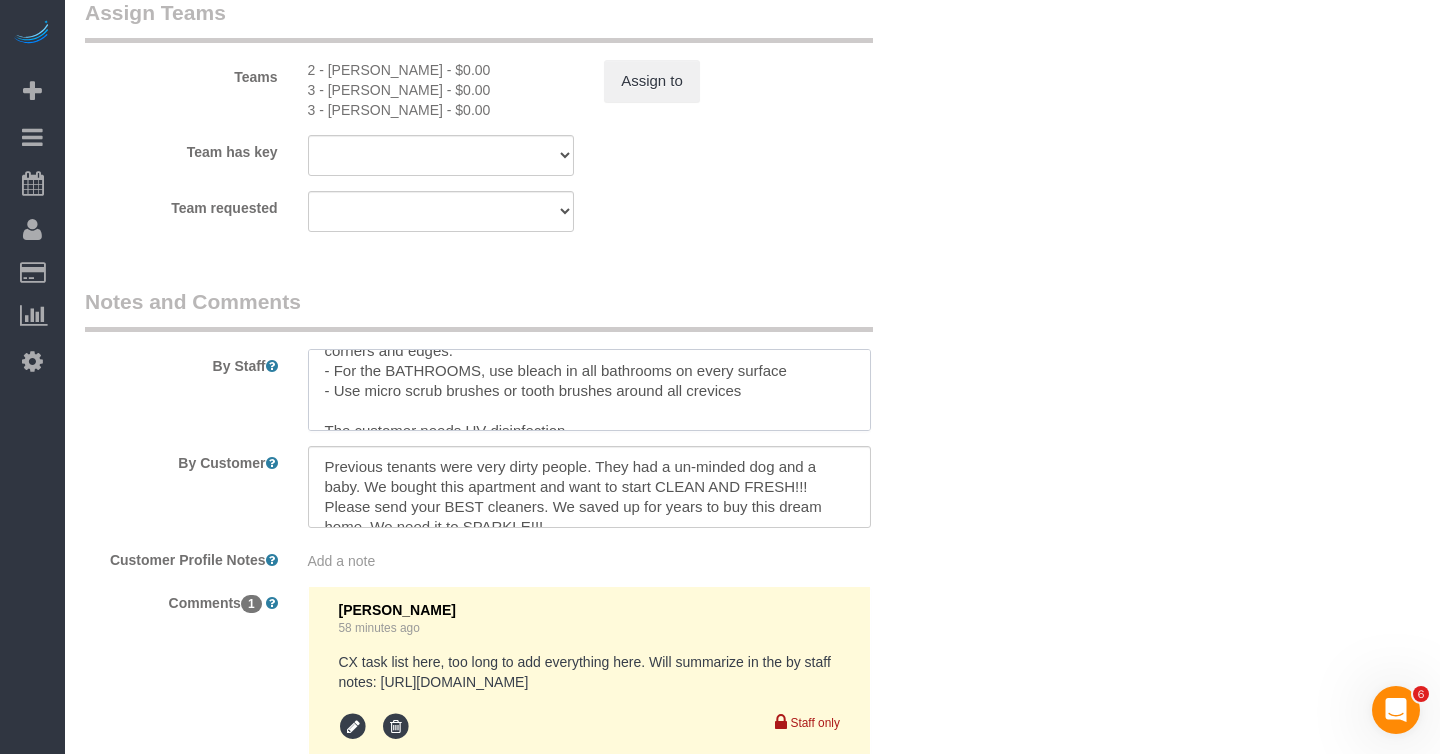 click at bounding box center (589, 390) 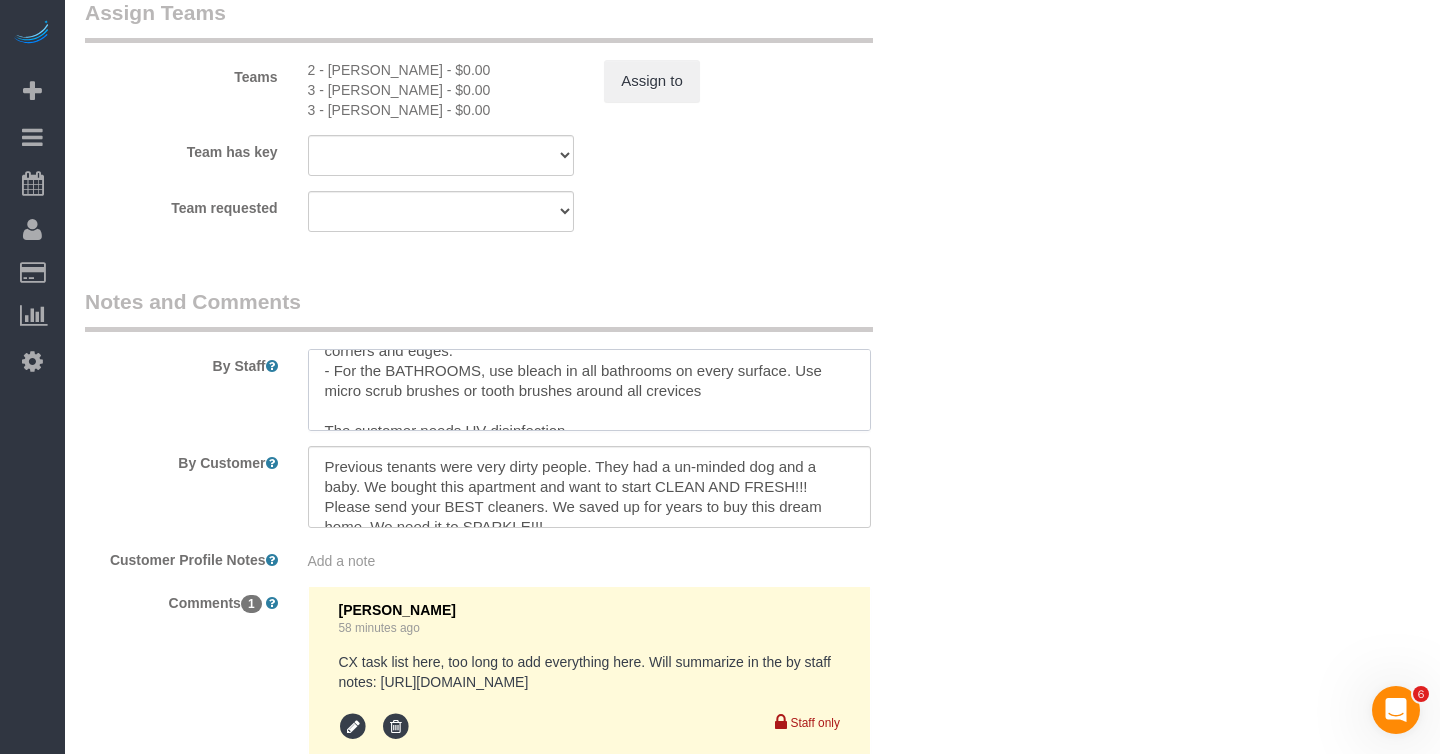 click at bounding box center (589, 390) 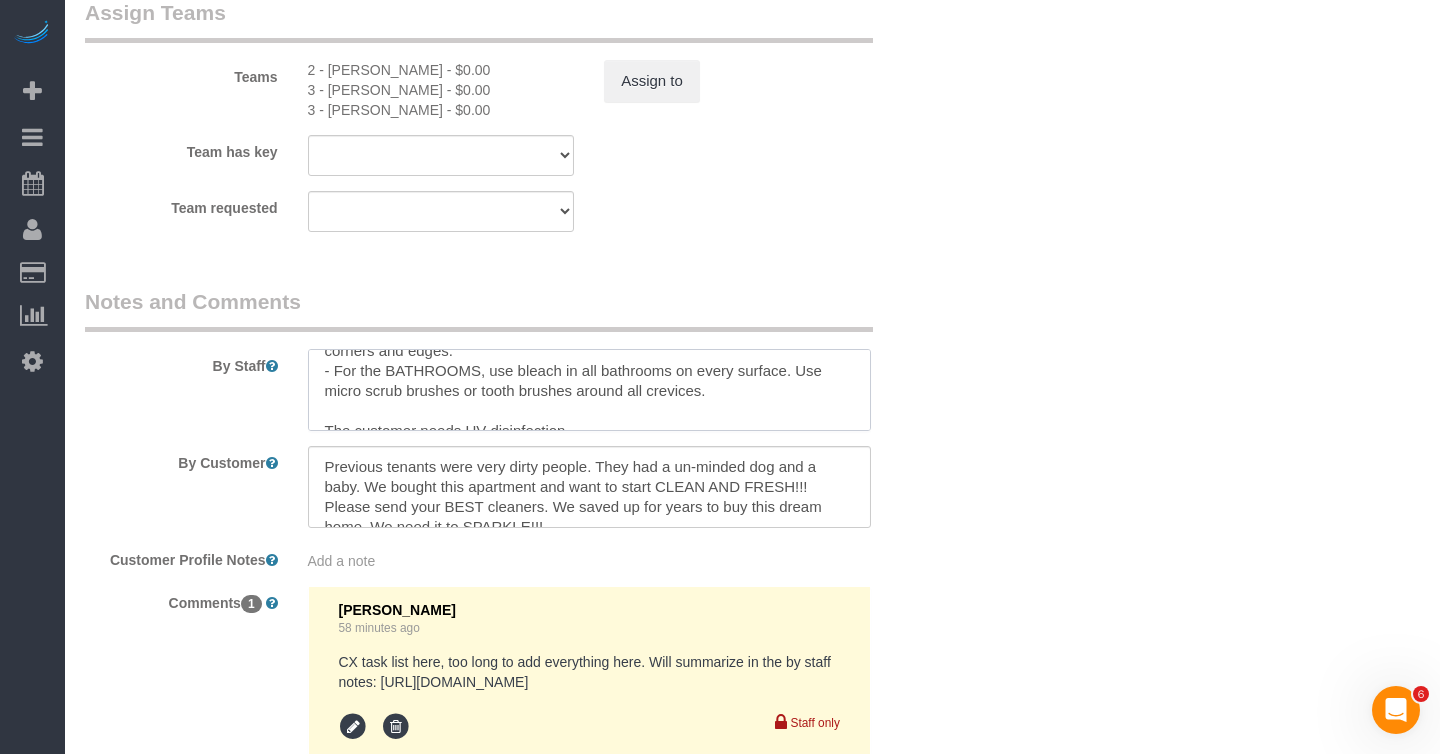 paste on "Clean shower doors to remove soap scum." 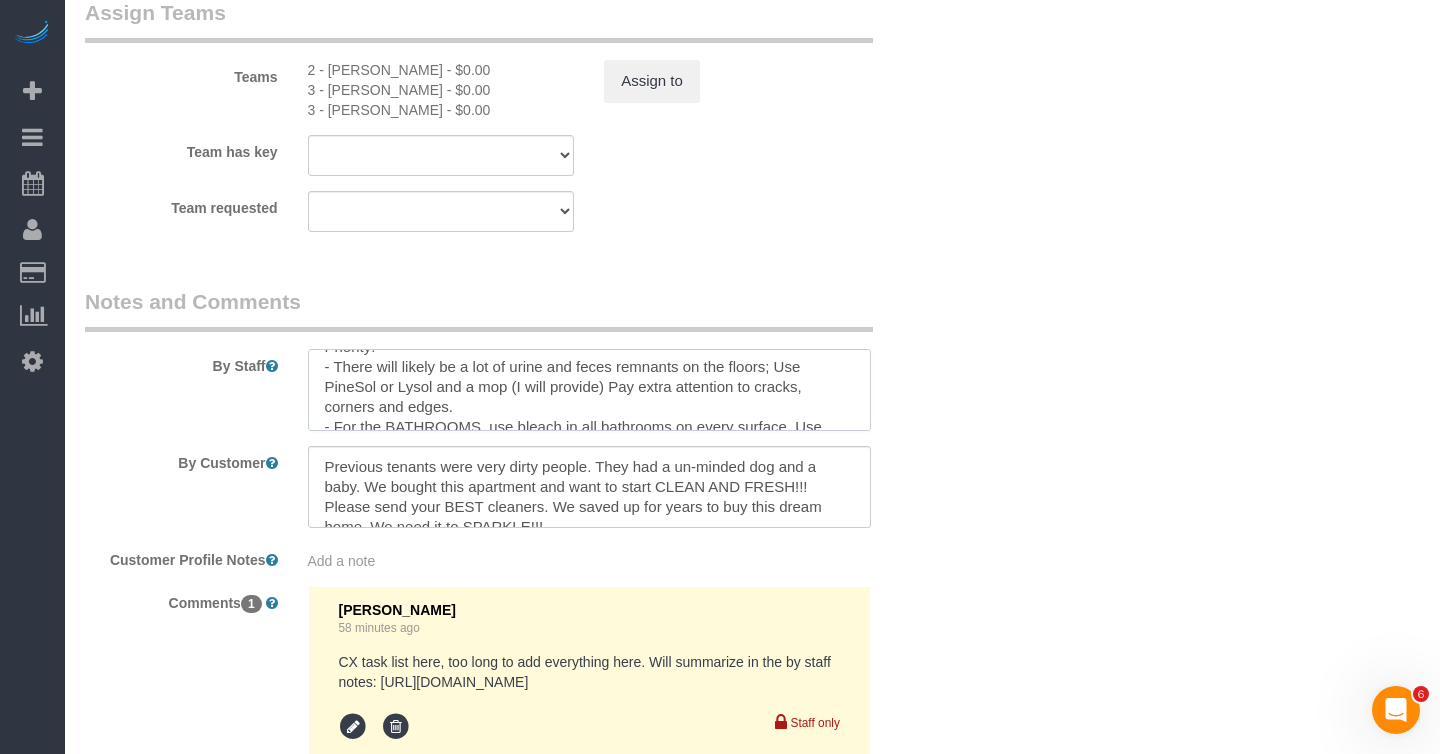 scroll, scrollTop: 128, scrollLeft: 0, axis: vertical 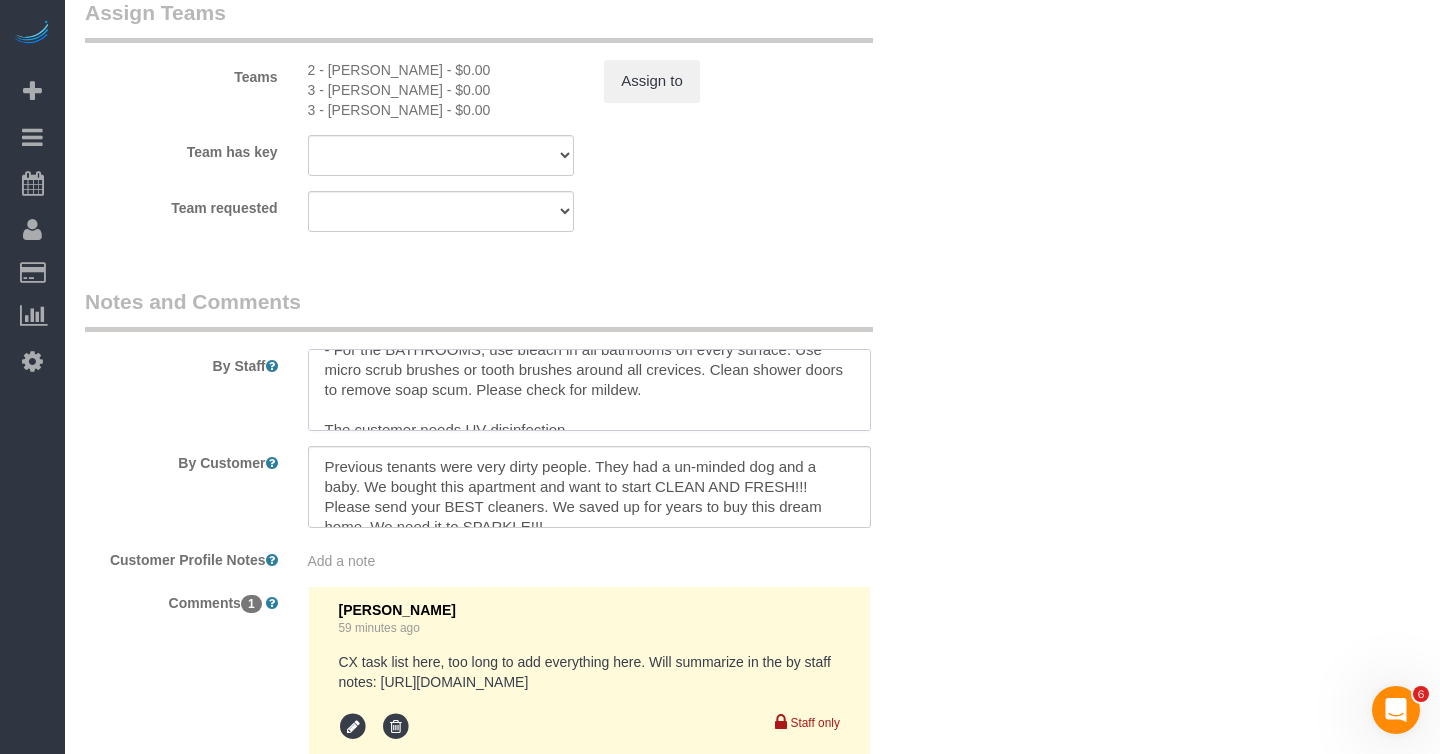 paste on "Wipe down to remove grime" 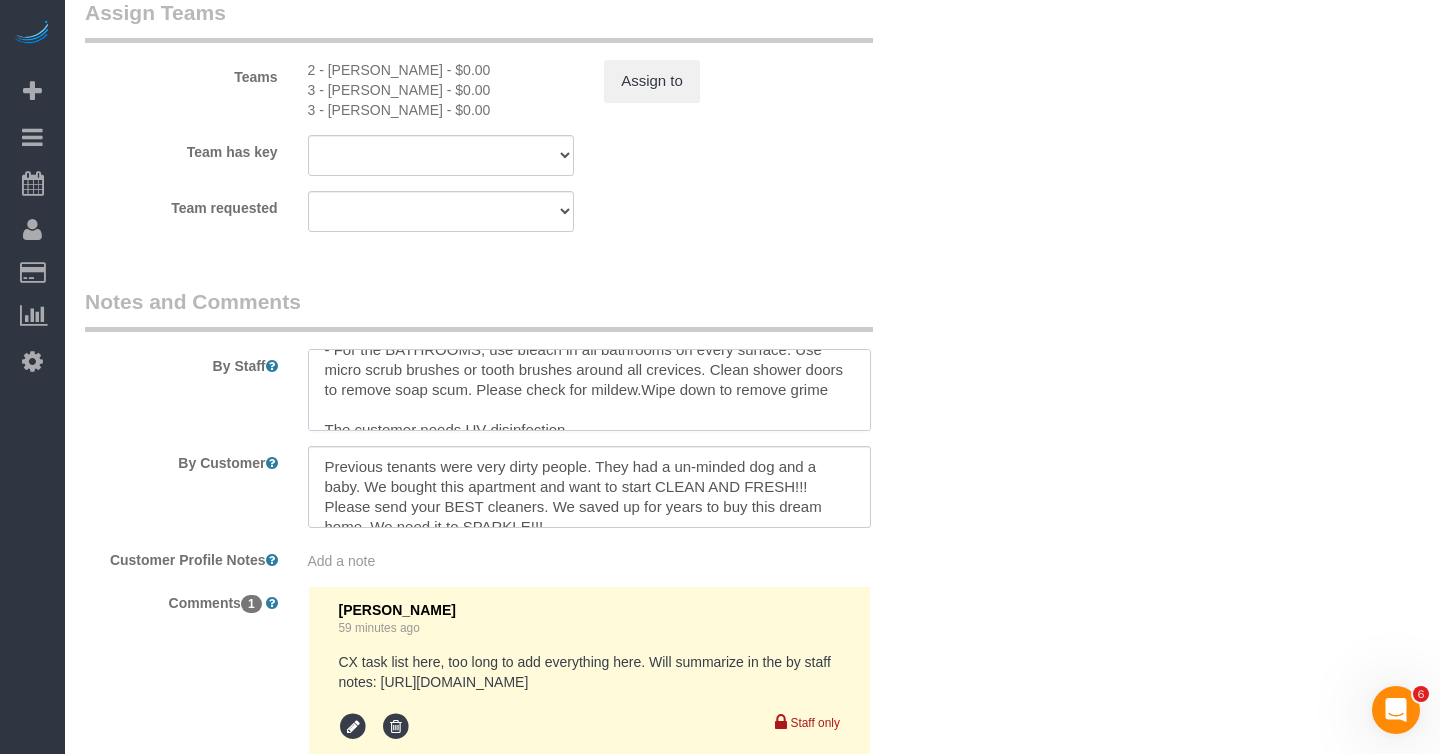click at bounding box center (589, 390) 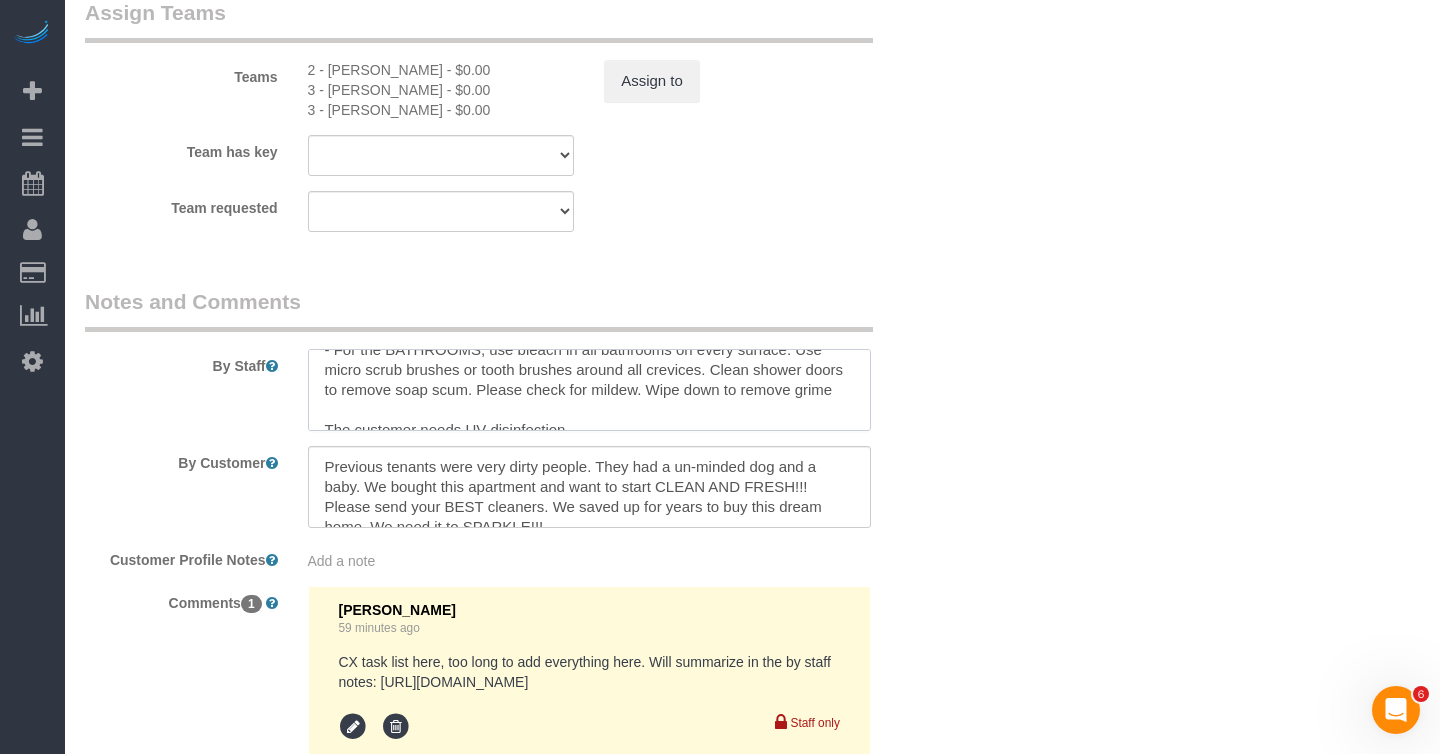 click at bounding box center [589, 390] 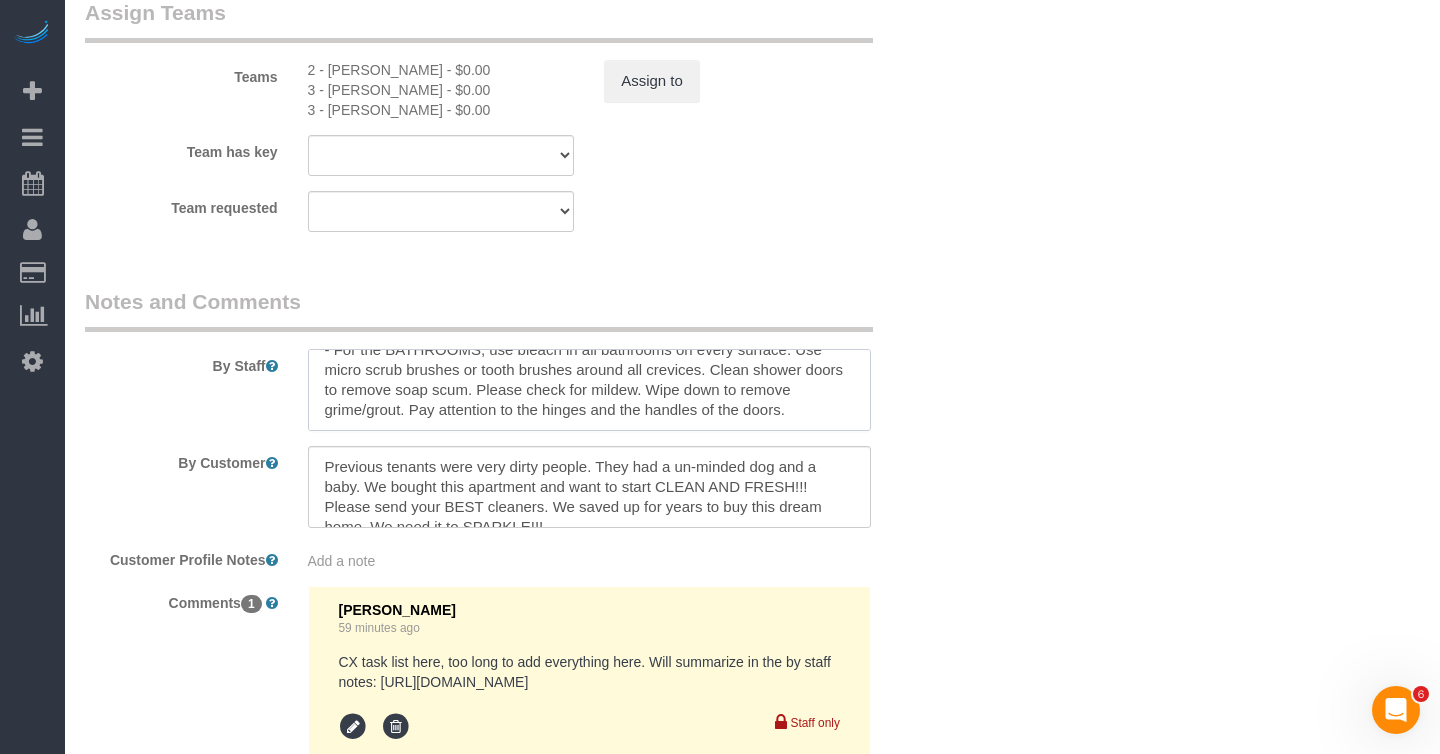 scroll, scrollTop: 208, scrollLeft: 0, axis: vertical 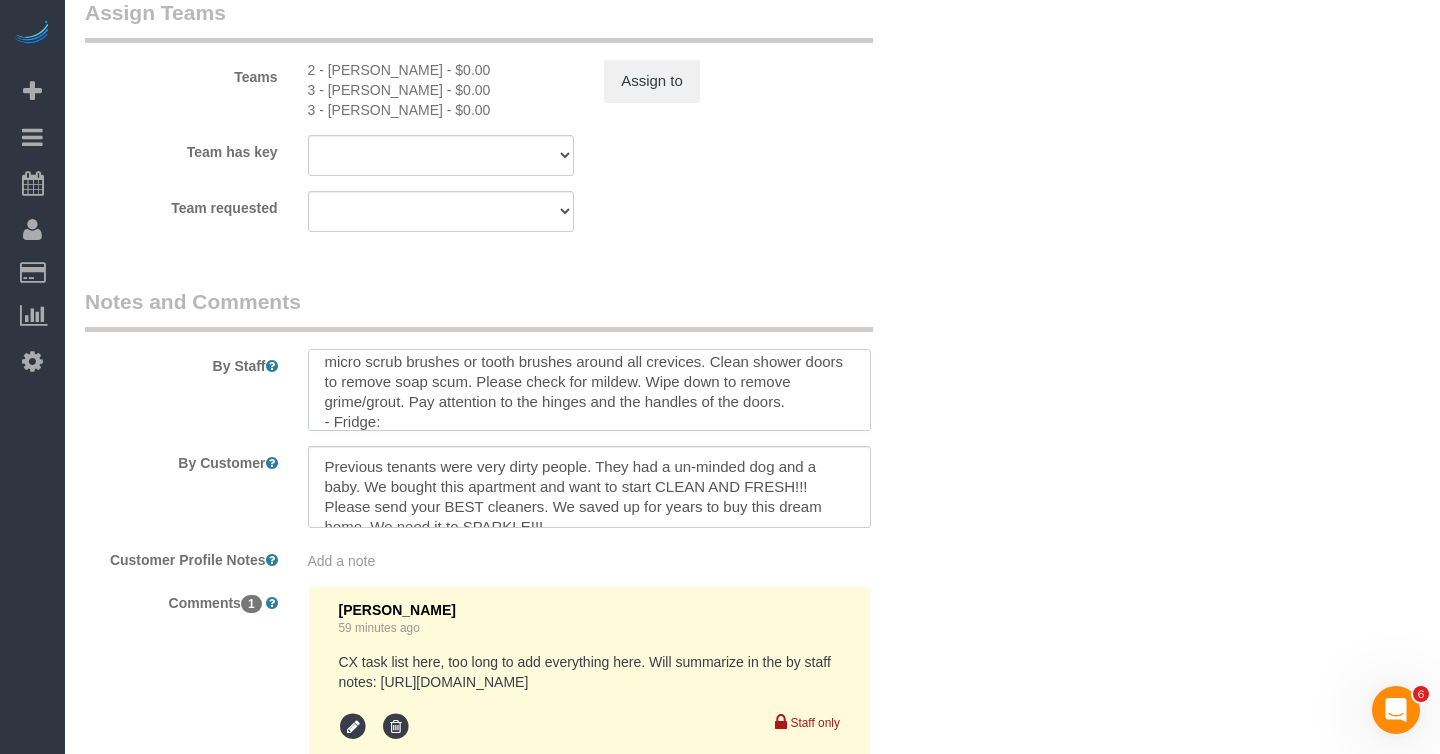 paste on "remove all shelves and drawers, wash in the sink. Use Pine-Sol for the interior of the fridge, then wipe down to remove grime." 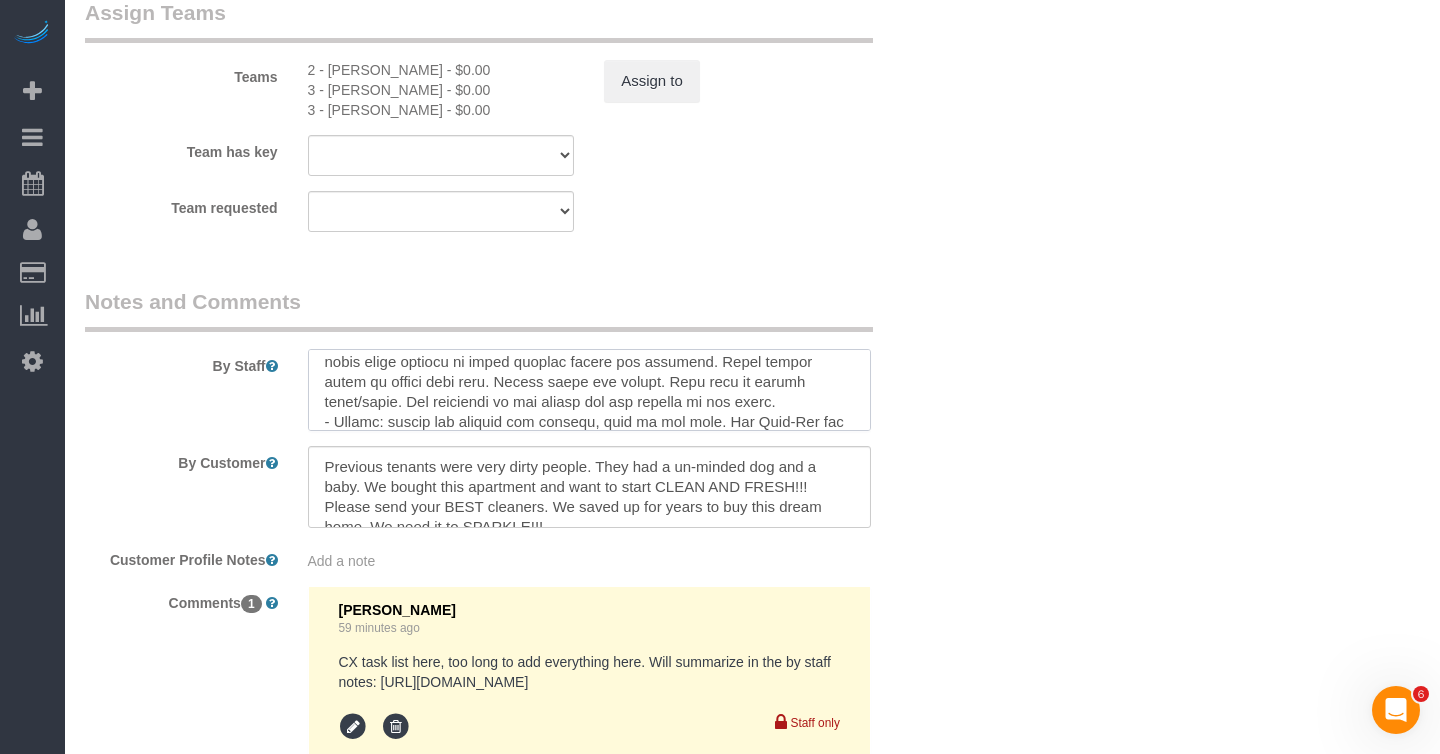 scroll, scrollTop: 228, scrollLeft: 0, axis: vertical 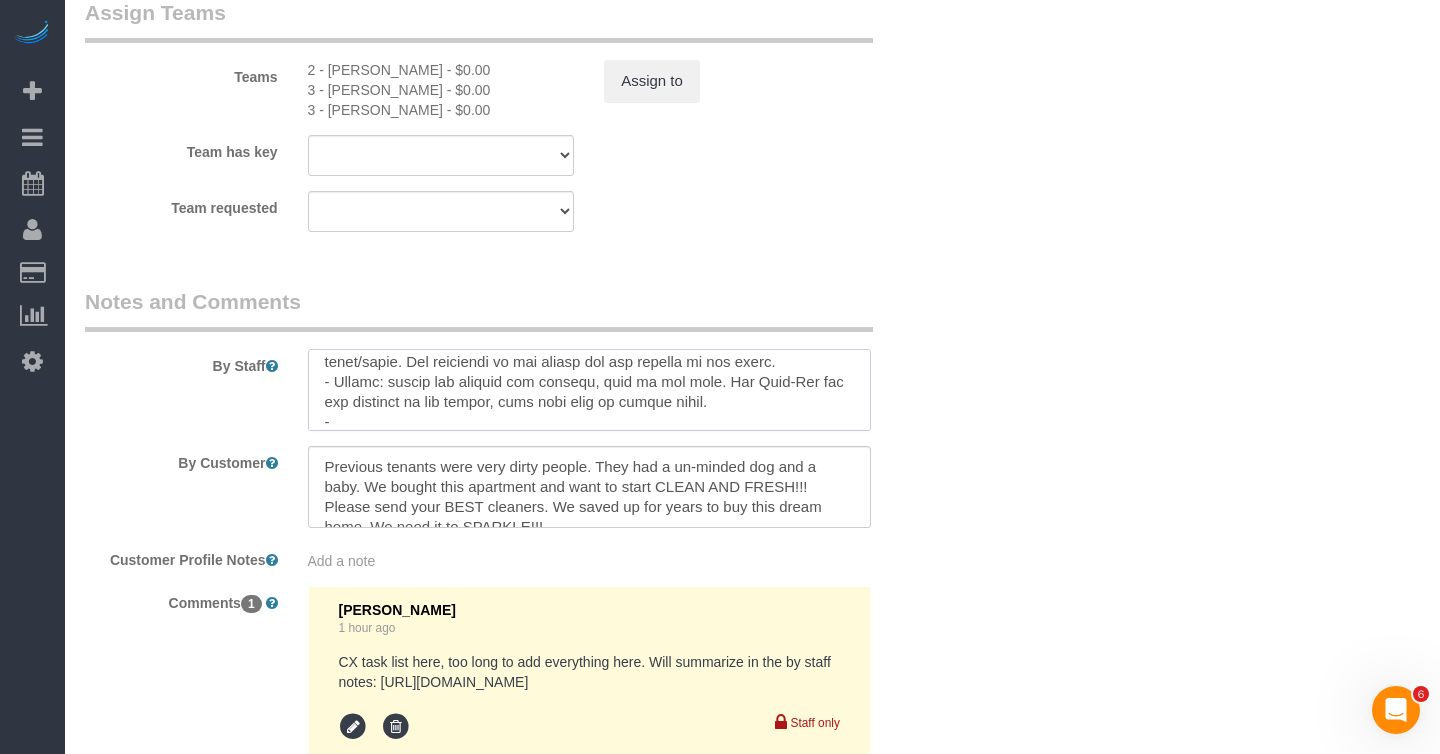 paste on "Disinfect garbage disposal." 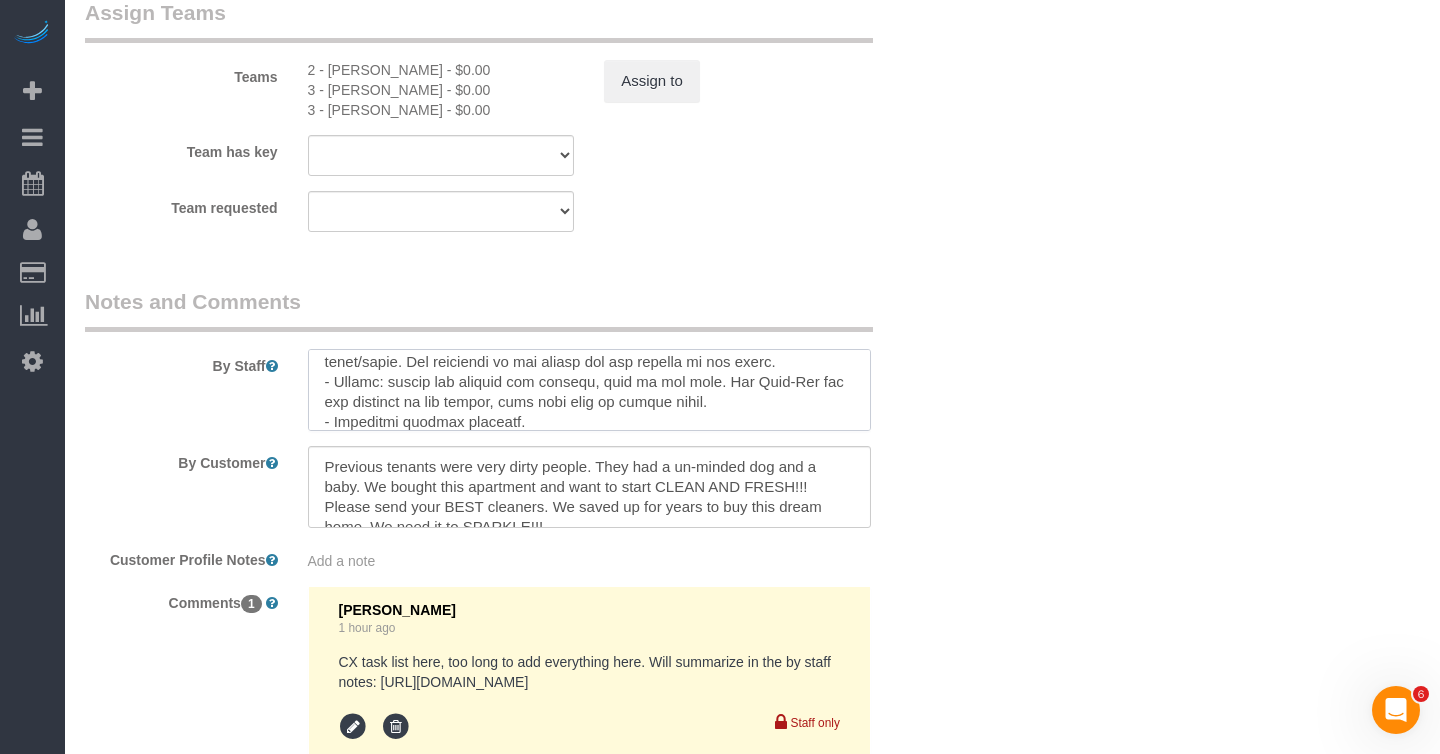 scroll, scrollTop: 268, scrollLeft: 0, axis: vertical 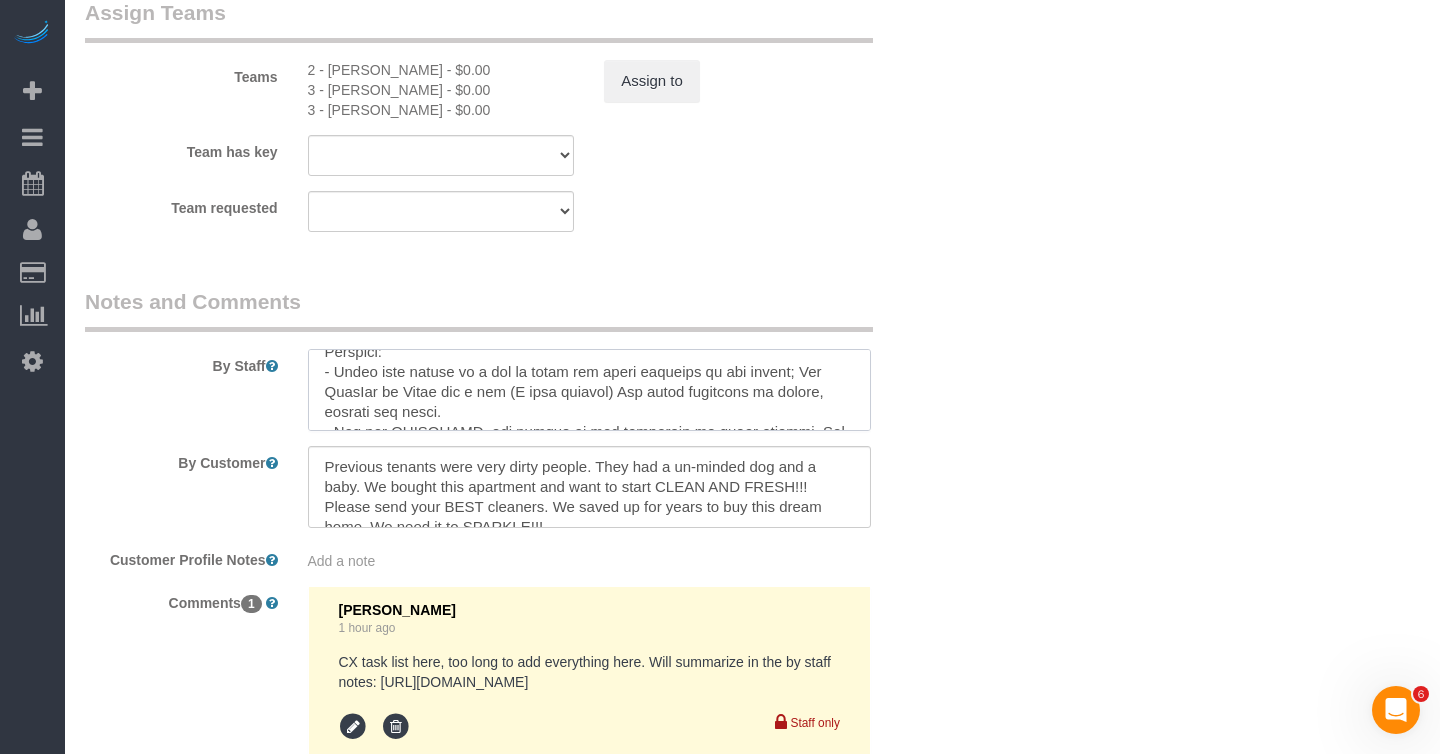 click at bounding box center (589, 390) 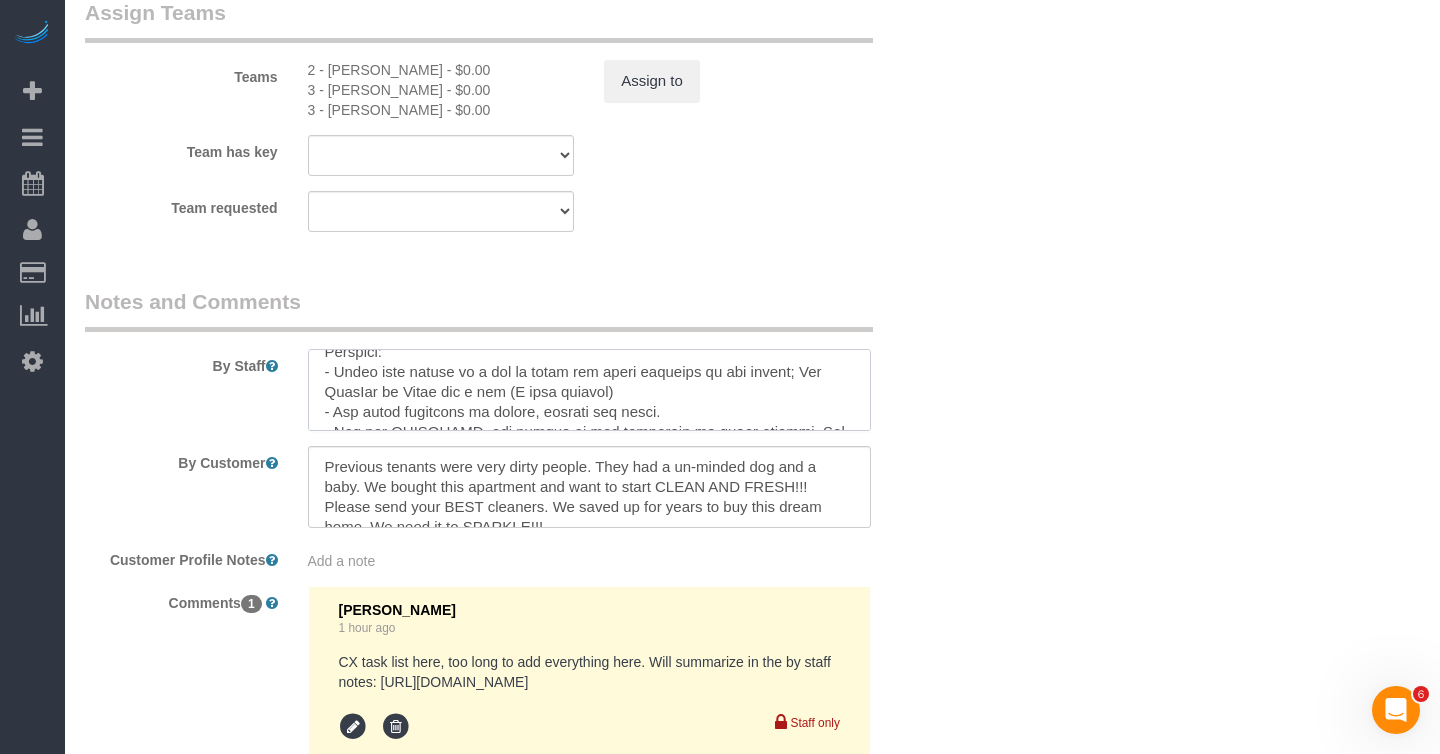 click at bounding box center (589, 390) 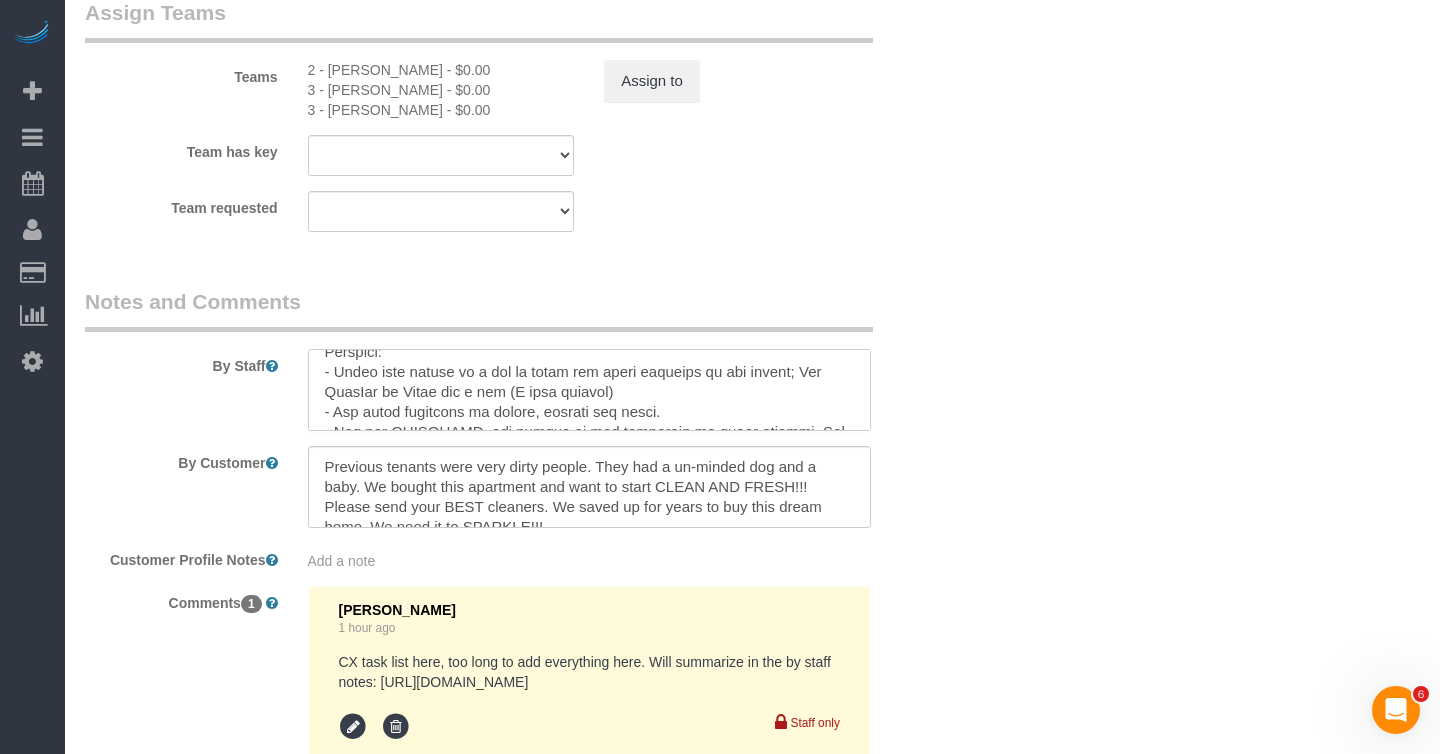 paste on "Use micro scrub brushes or tooth brushes around all crevices" 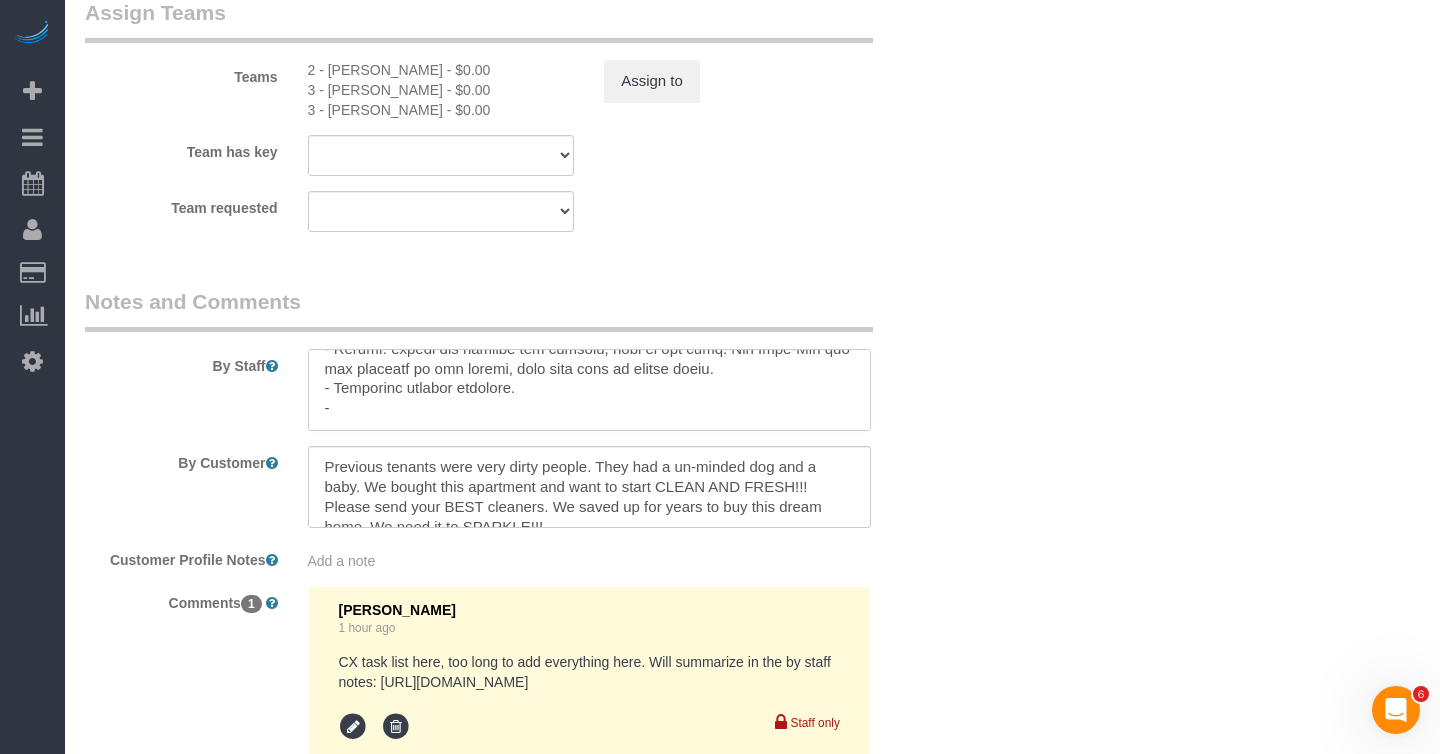 scroll, scrollTop: 309, scrollLeft: 0, axis: vertical 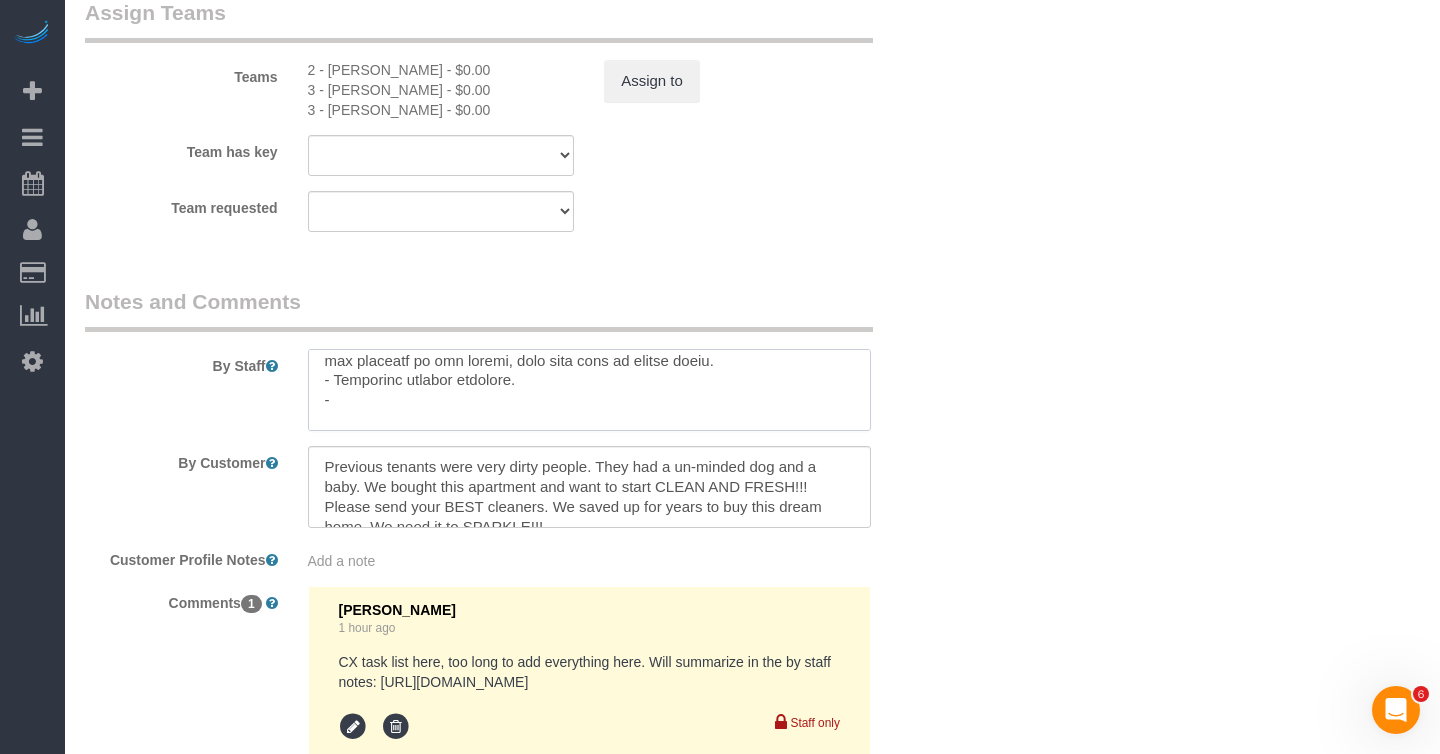 paste on "Use Easy Off to clean out the oven and microwave. Thoroughly degrease" 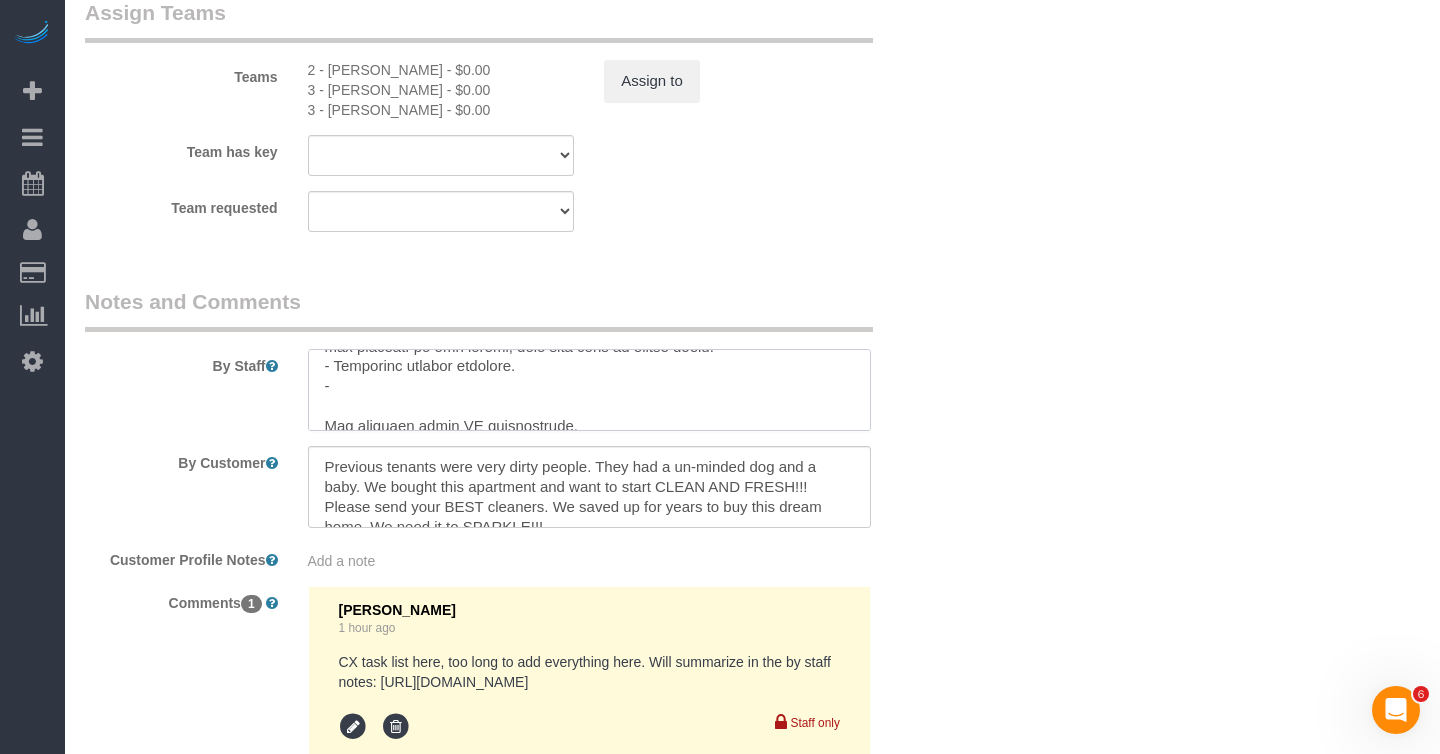 scroll, scrollTop: 326, scrollLeft: 0, axis: vertical 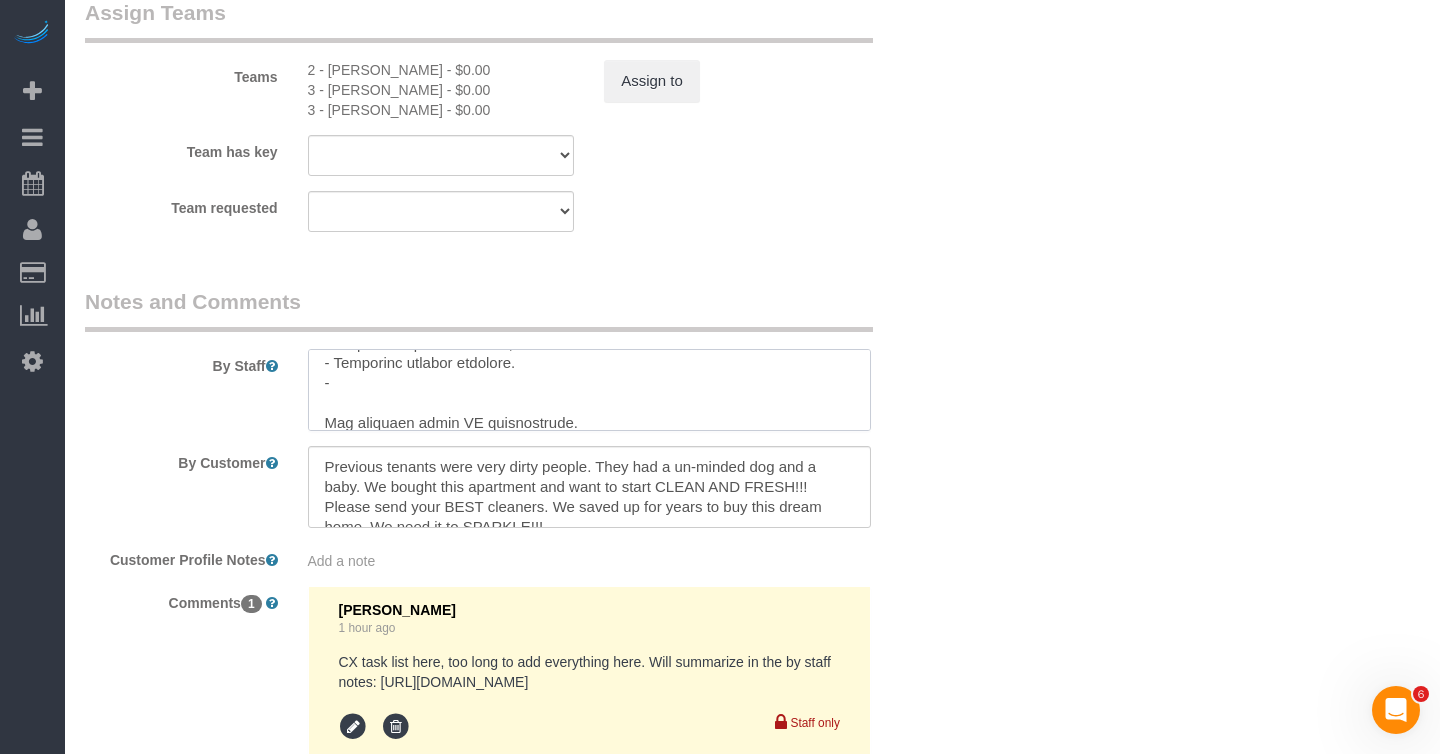 click at bounding box center (589, 390) 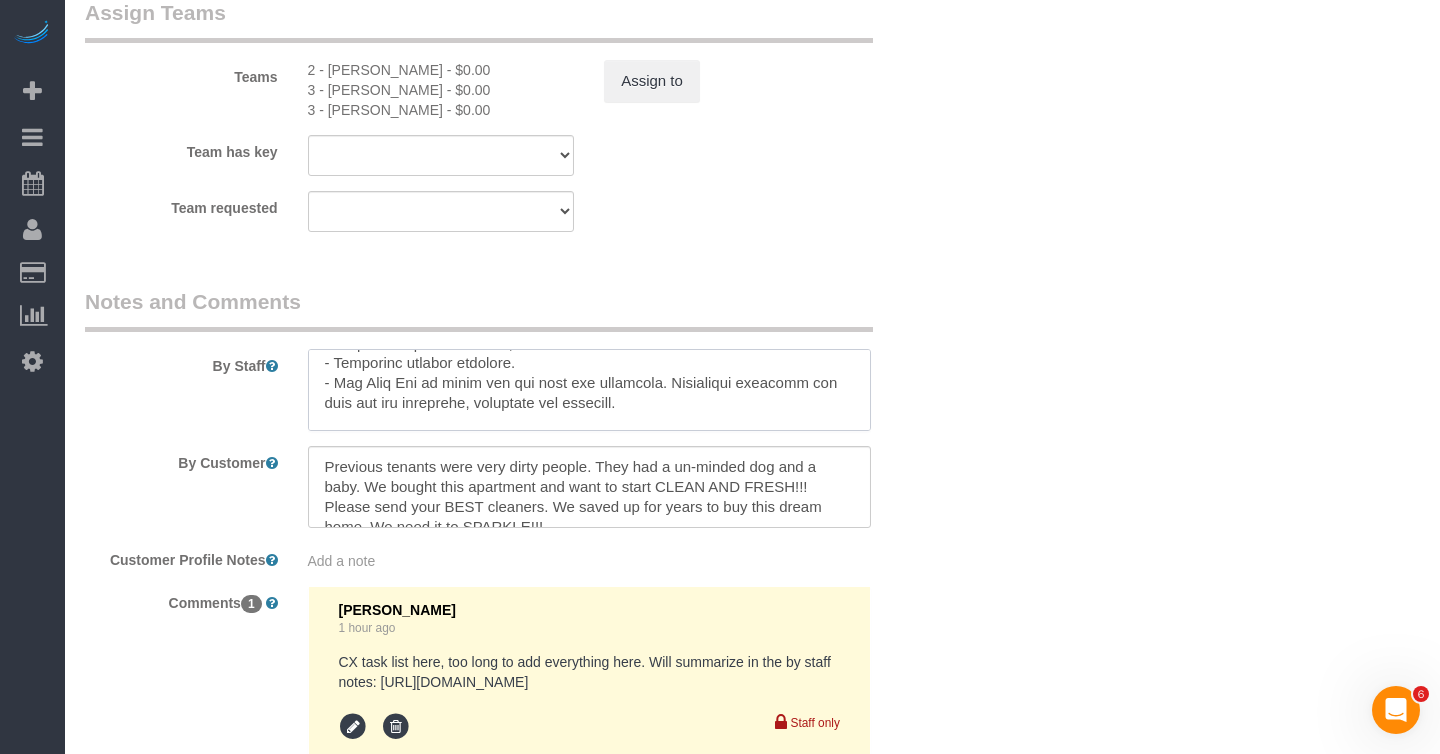 scroll, scrollTop: 327, scrollLeft: 0, axis: vertical 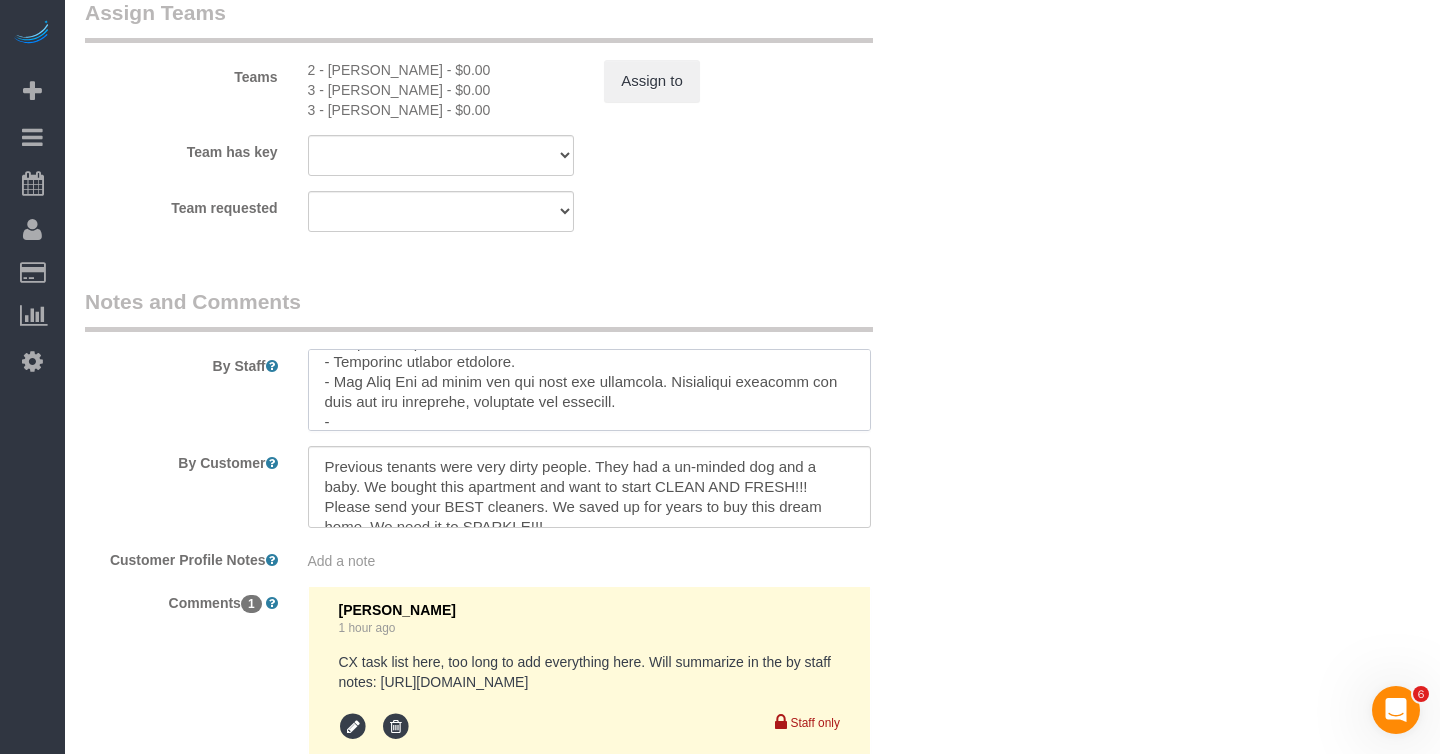 paste on "Clean inside the dishwasher" 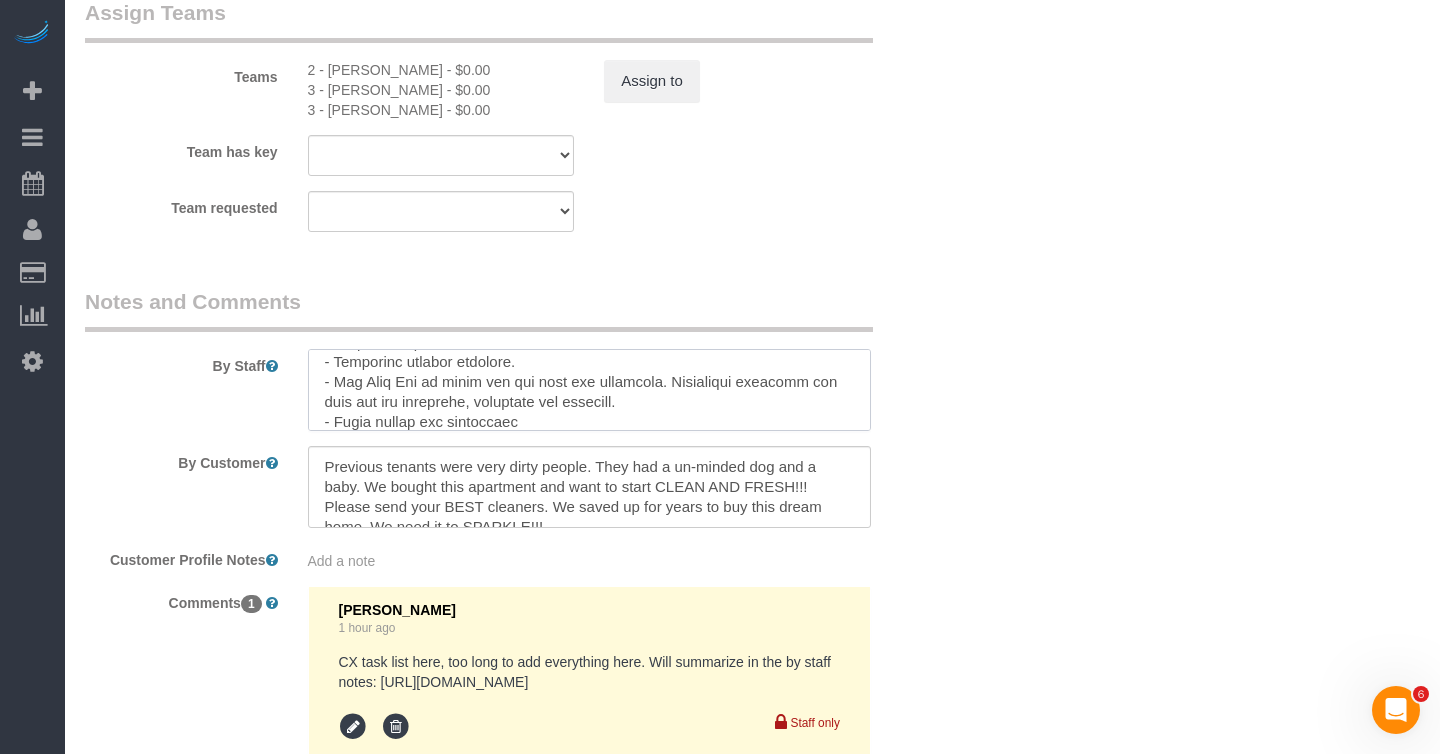 scroll, scrollTop: 347, scrollLeft: 0, axis: vertical 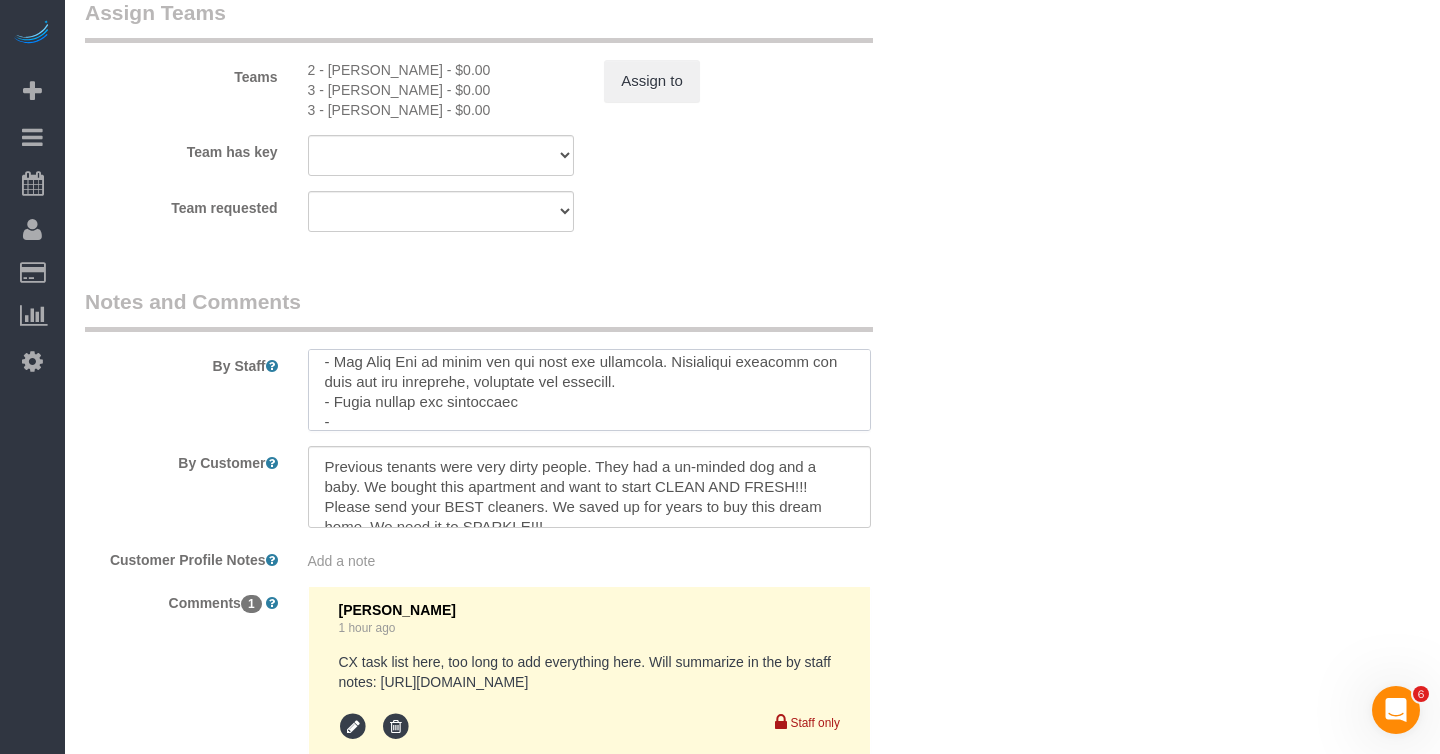 paste on "Wipe down leather chairs" 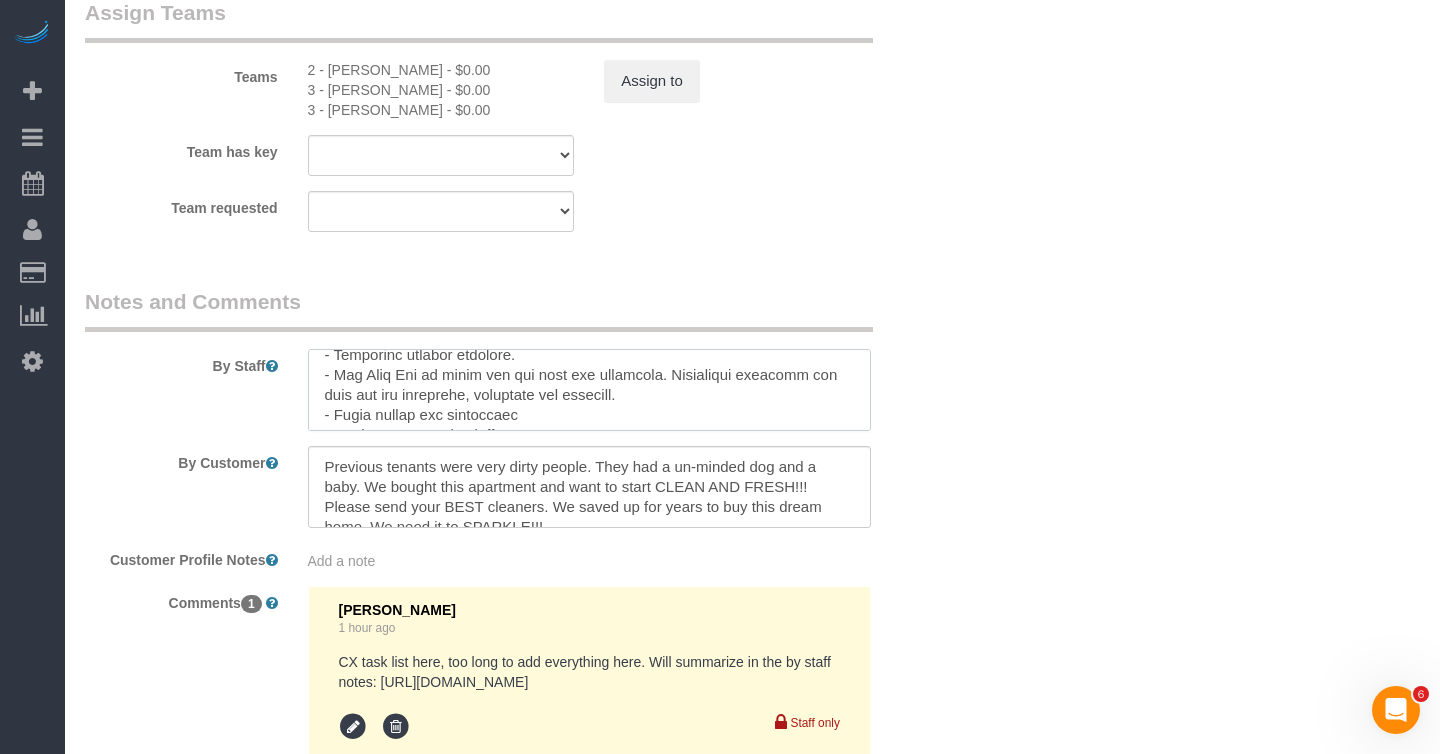 scroll, scrollTop: 338, scrollLeft: 0, axis: vertical 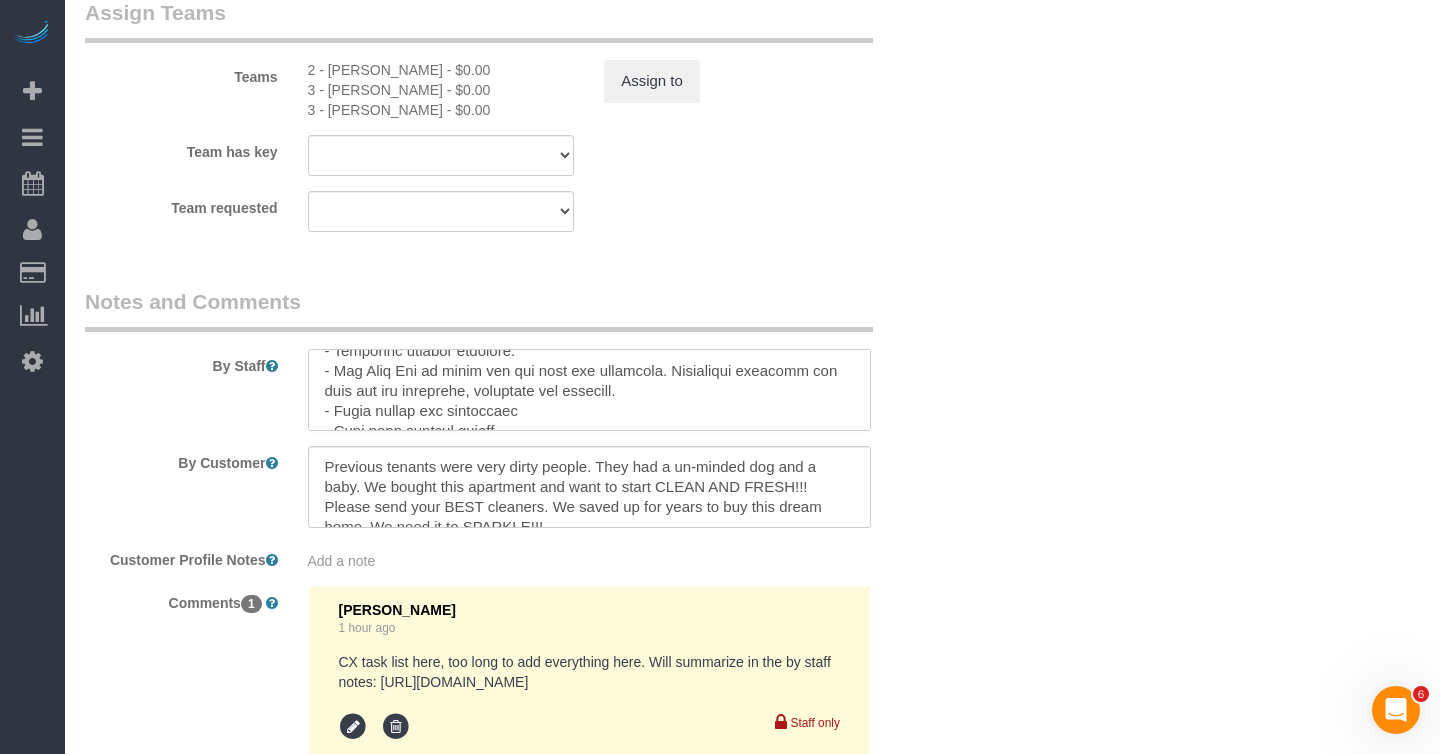 click at bounding box center (589, 390) 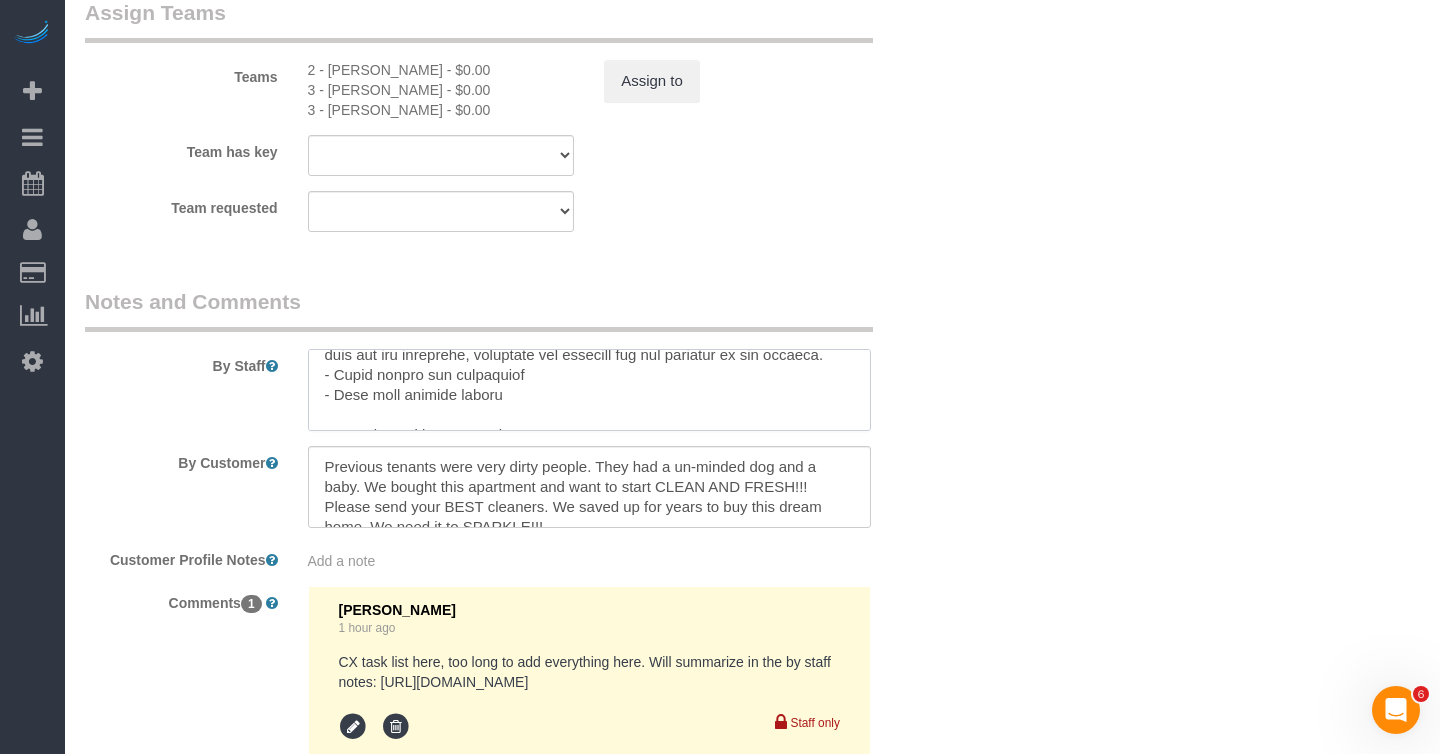 scroll, scrollTop: 369, scrollLeft: 0, axis: vertical 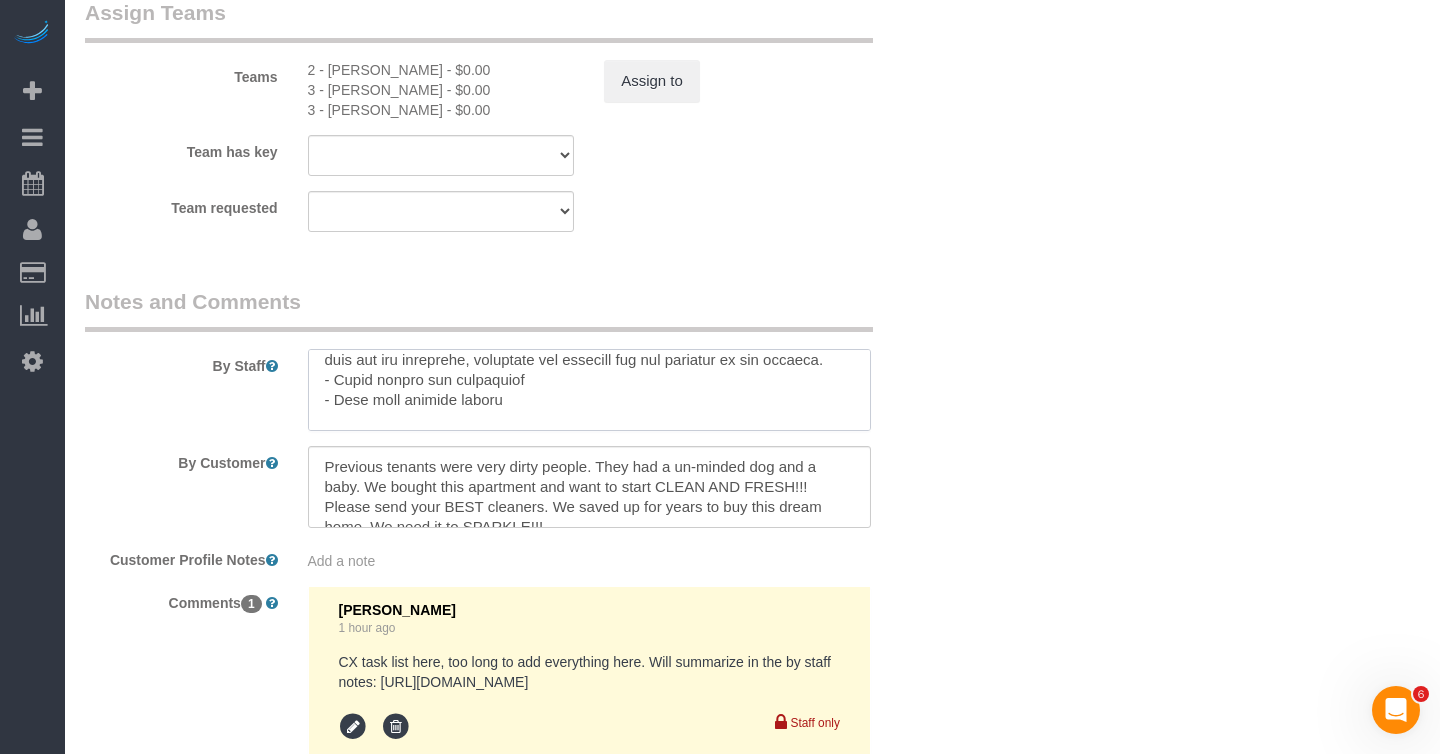 click at bounding box center [589, 390] 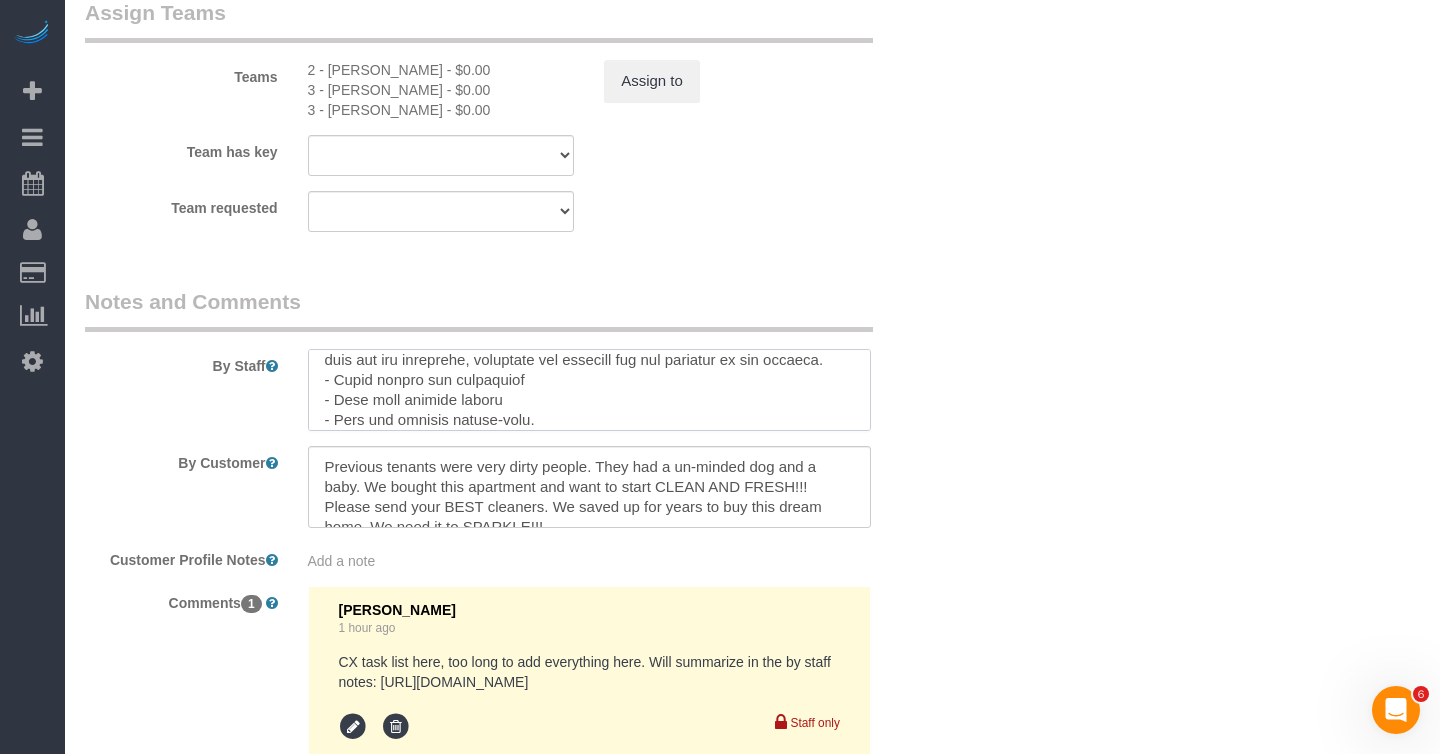 paste on "Spot clean any marks or scuffs." 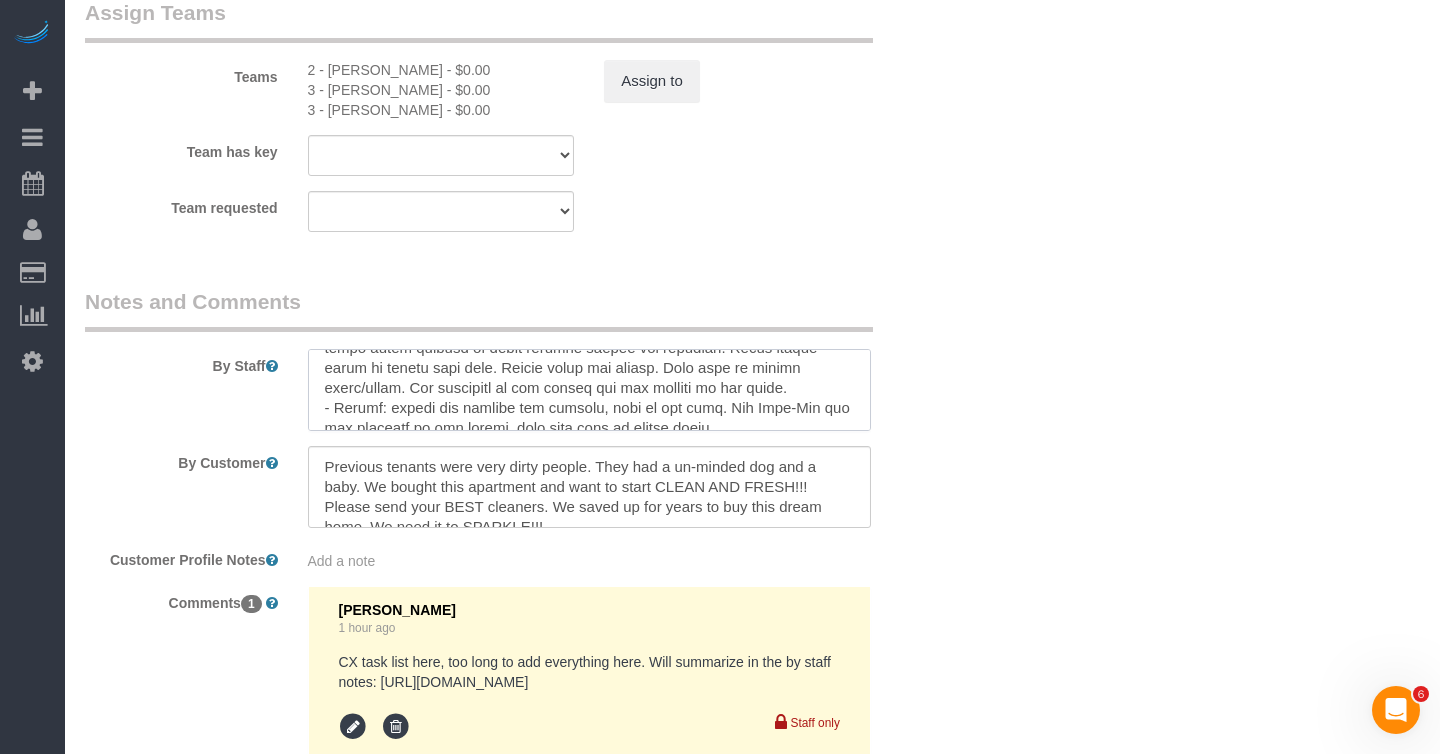 scroll, scrollTop: 237, scrollLeft: 0, axis: vertical 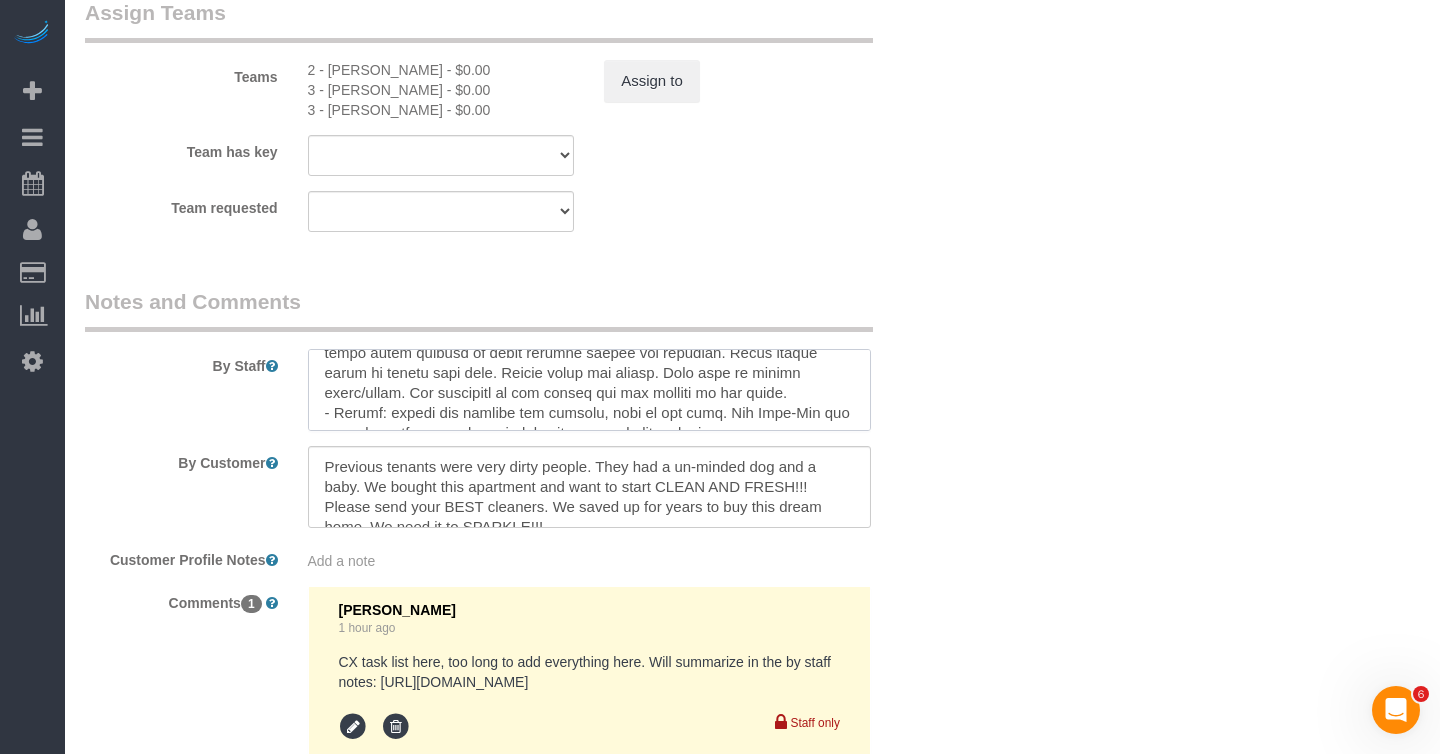 click at bounding box center [589, 390] 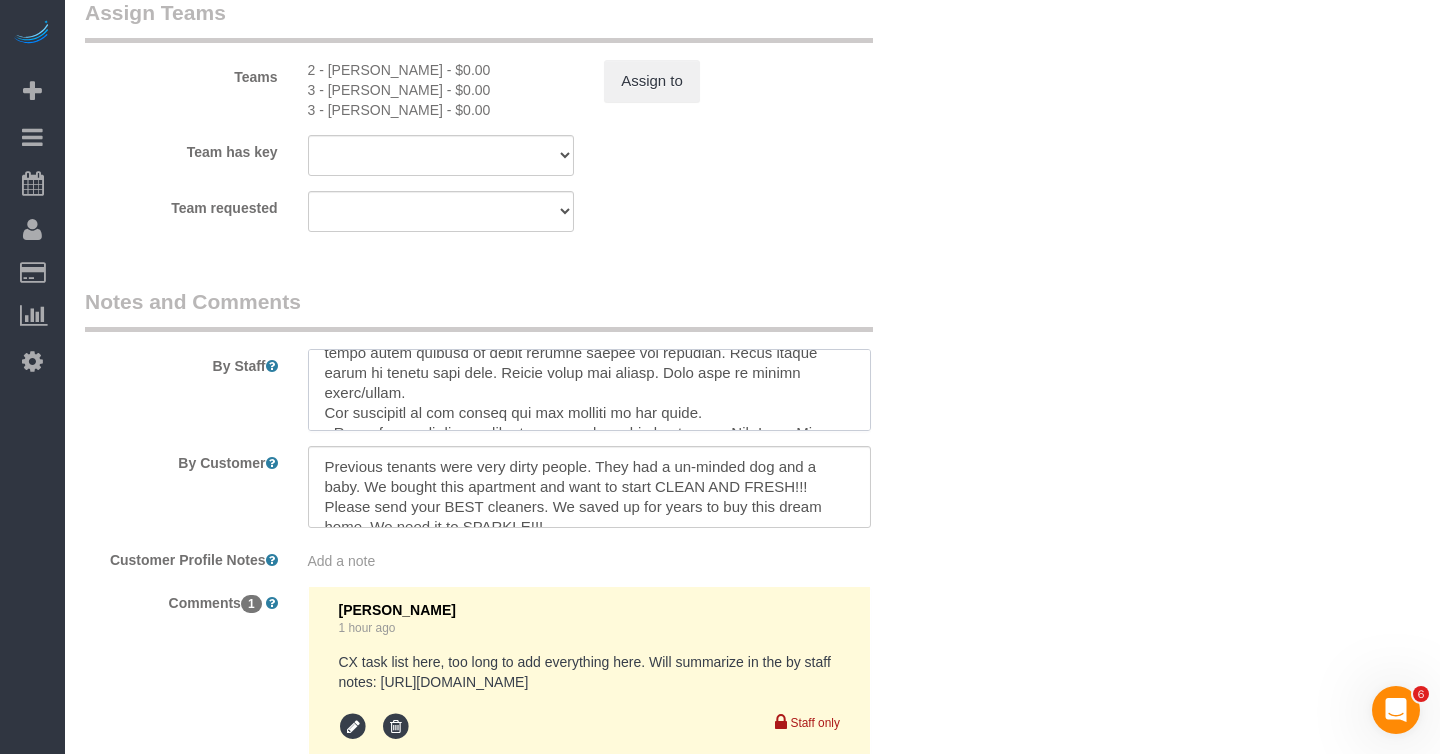 scroll, scrollTop: 290, scrollLeft: 0, axis: vertical 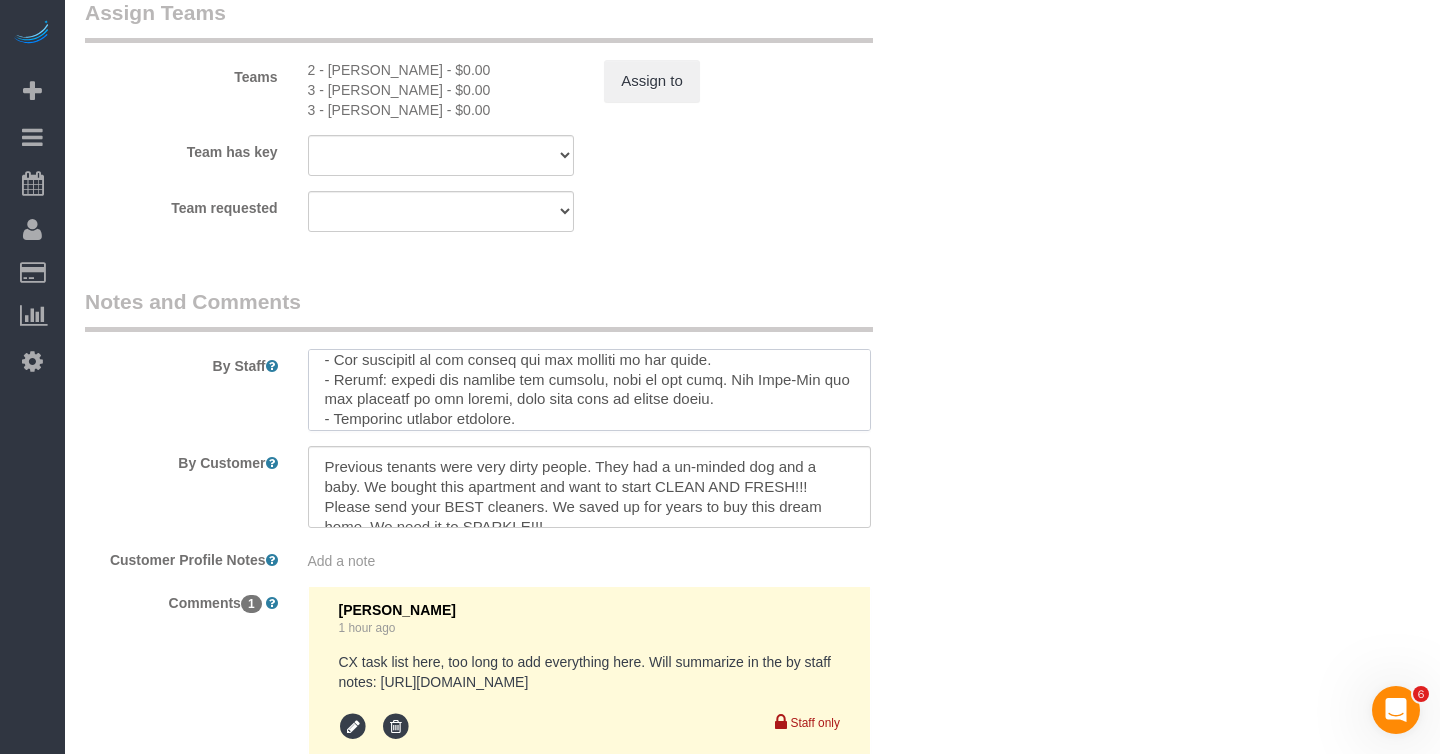 click at bounding box center (589, 390) 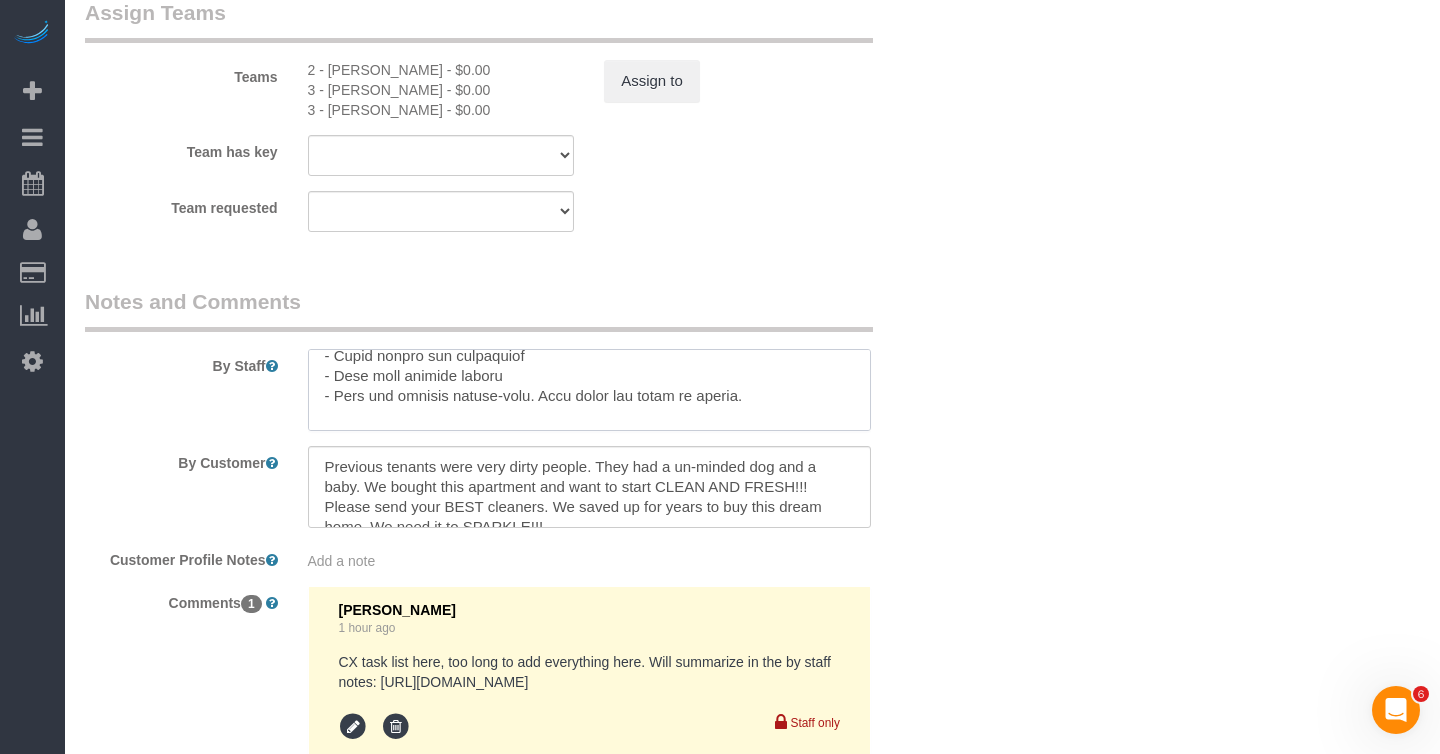 scroll, scrollTop: 425, scrollLeft: 0, axis: vertical 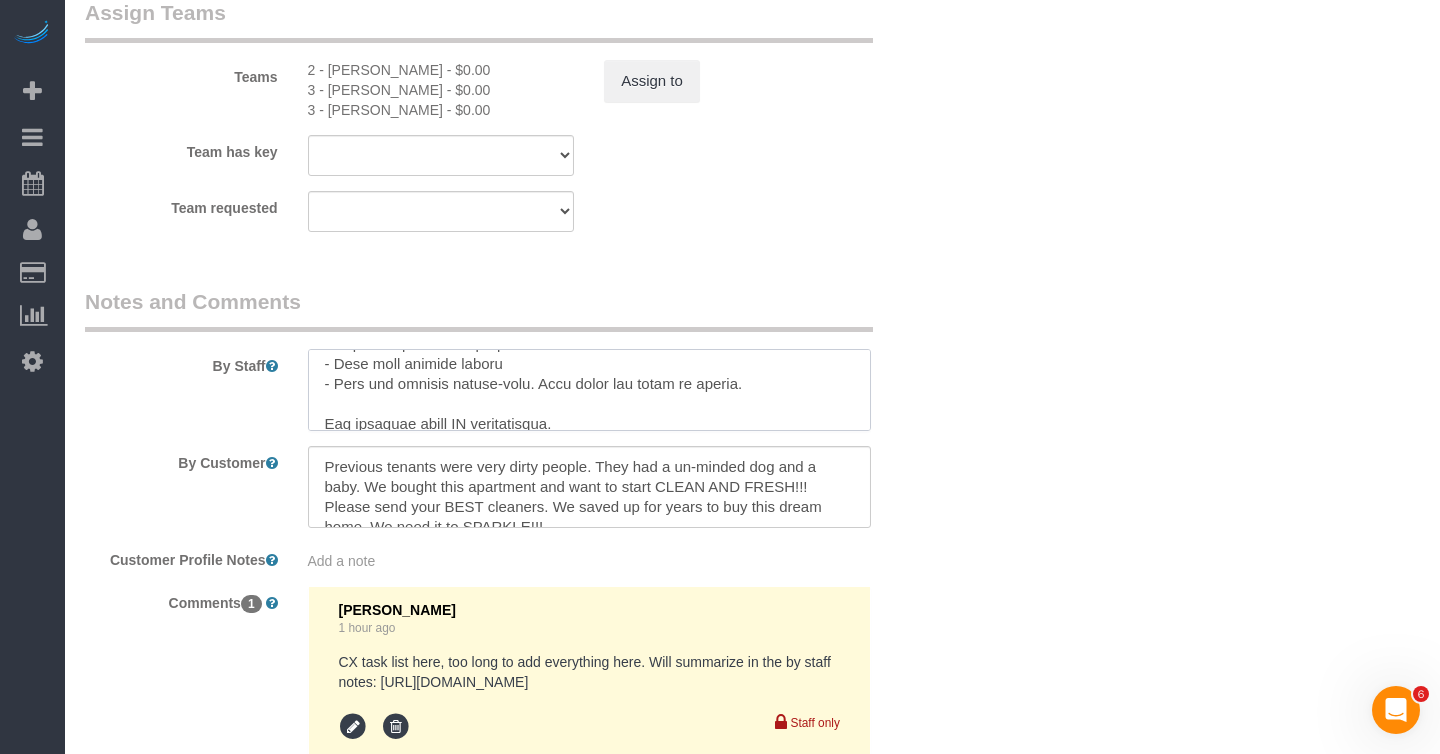 click at bounding box center (589, 390) 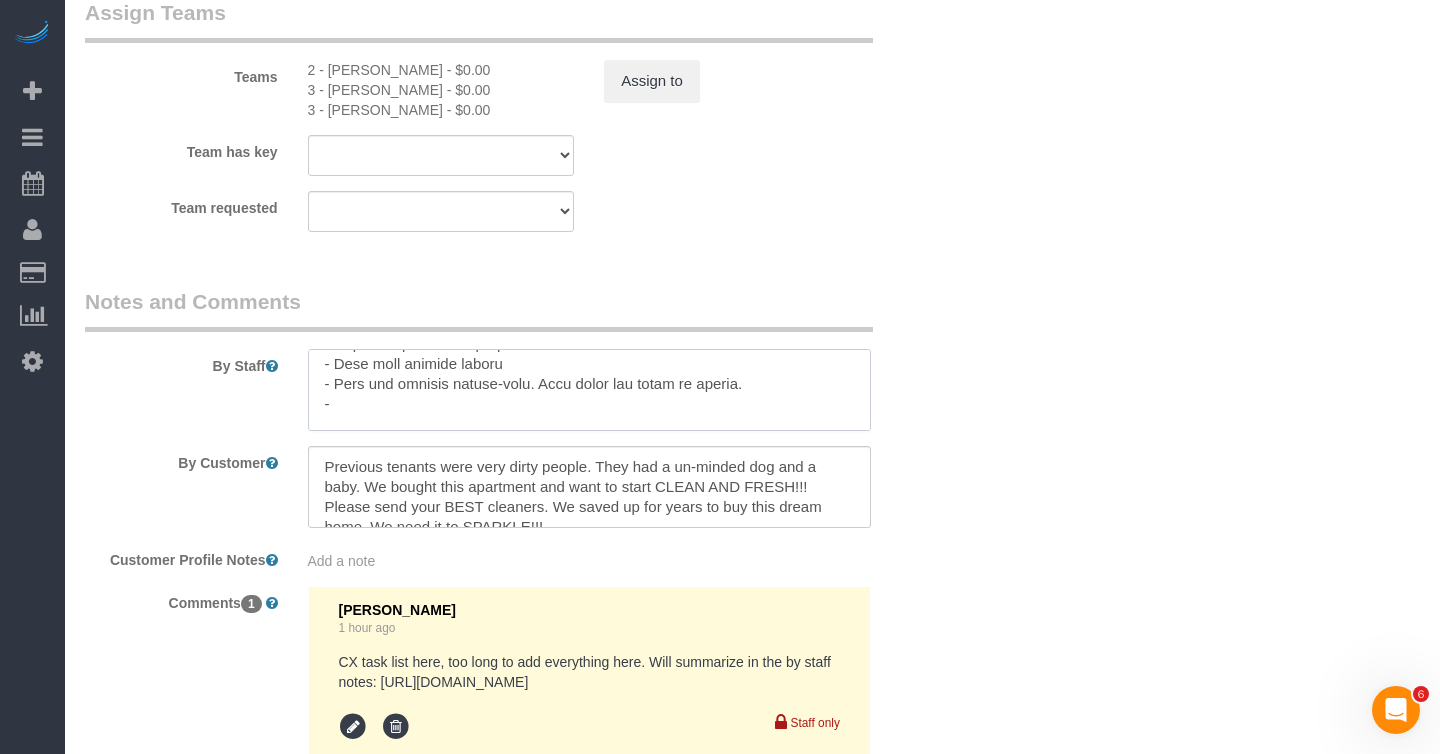 paste on "Use an extended duster to dust all corners and edges for cobwebs" 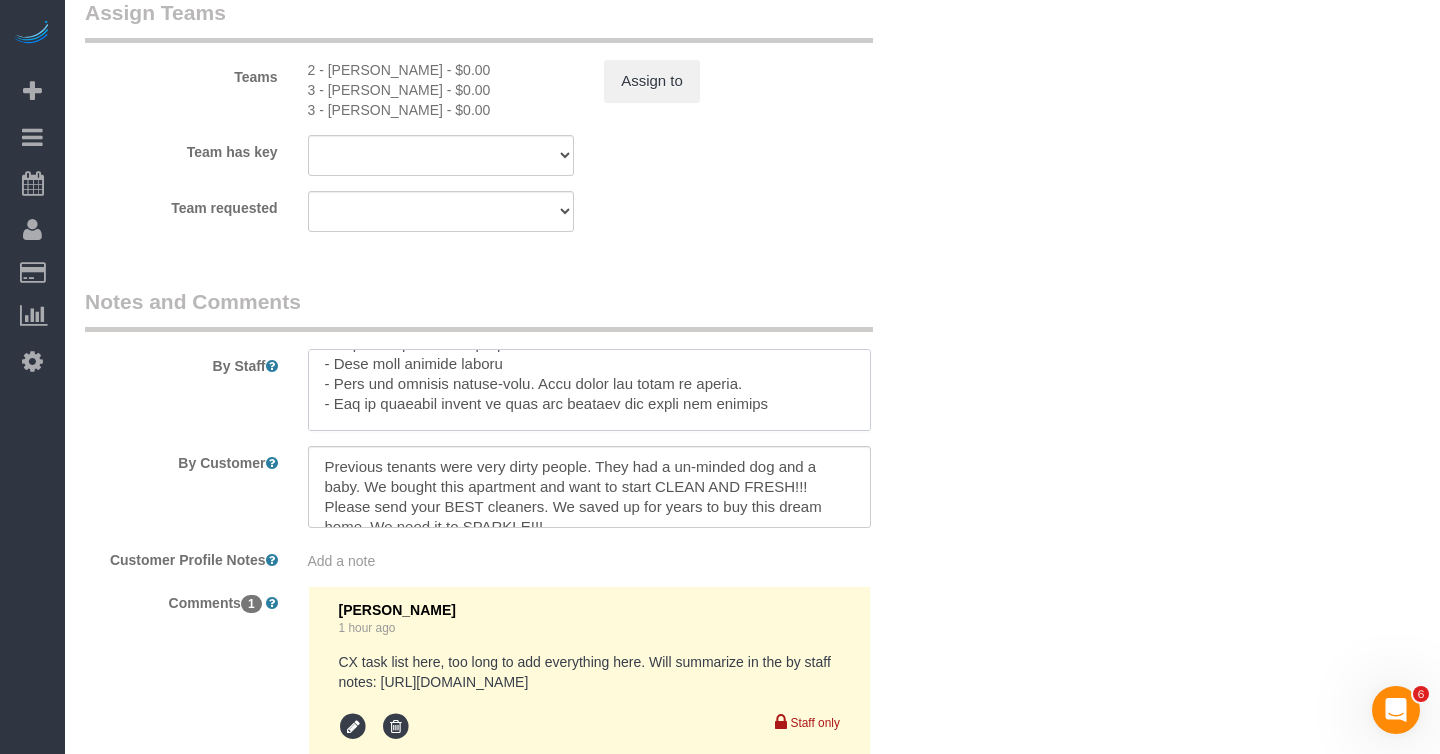 scroll, scrollTop: 427, scrollLeft: 0, axis: vertical 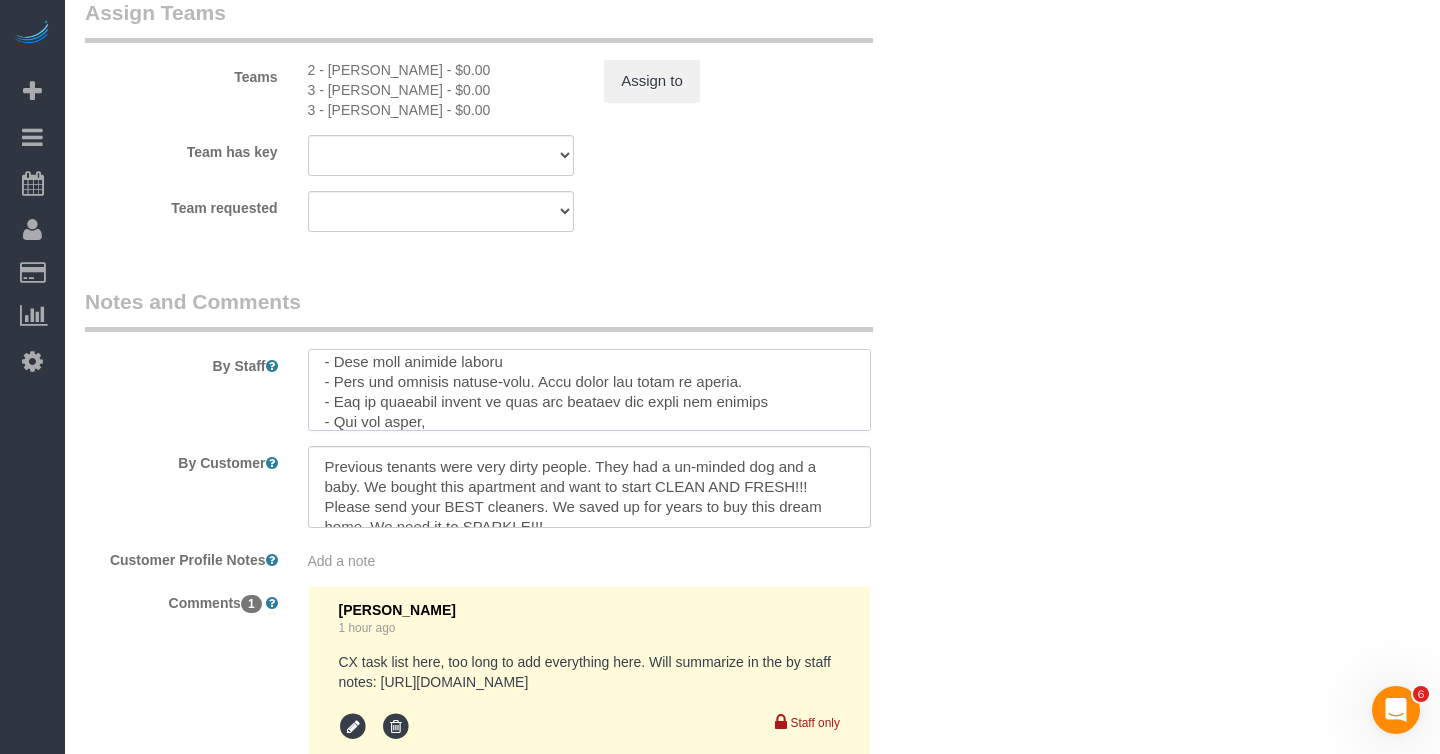 paste on "Use Magic Eraser on all pencil marks" 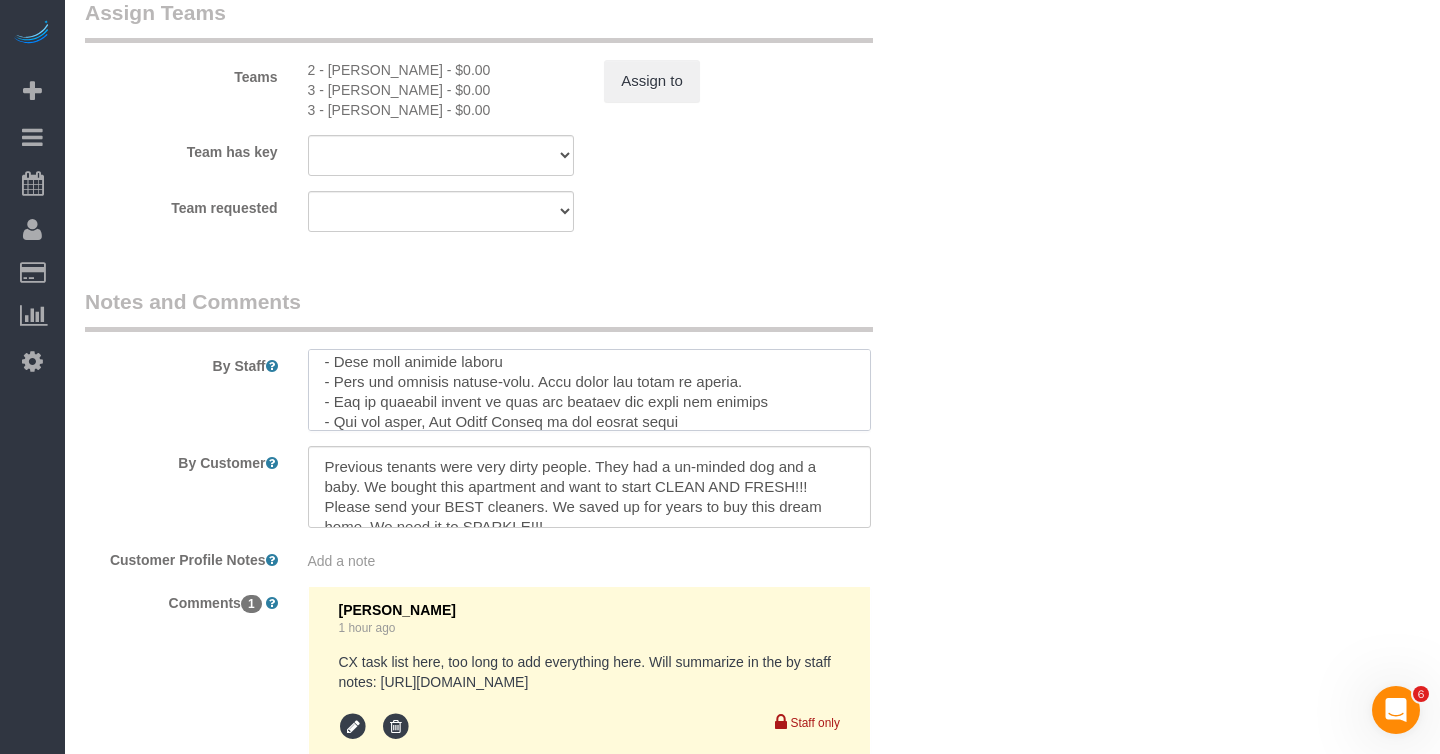 click at bounding box center (589, 390) 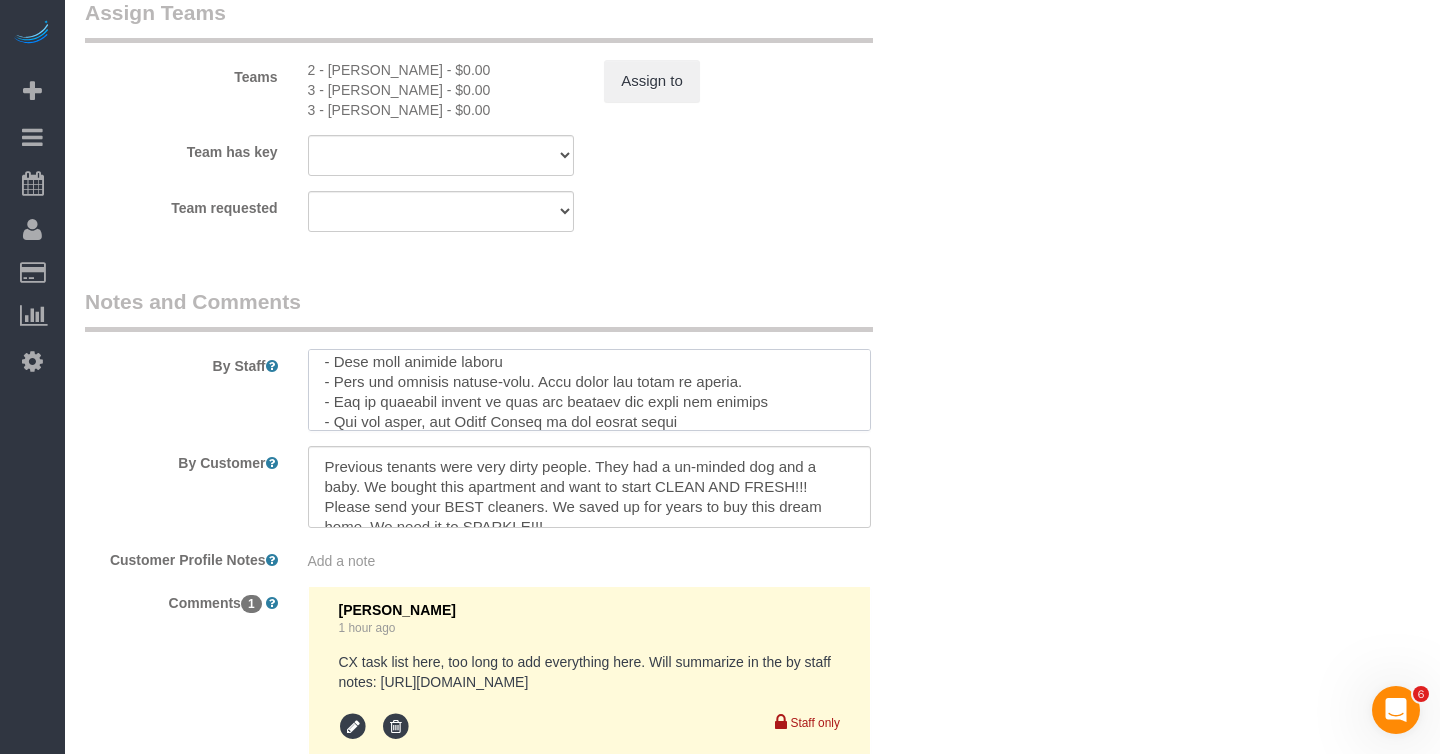 click at bounding box center [589, 390] 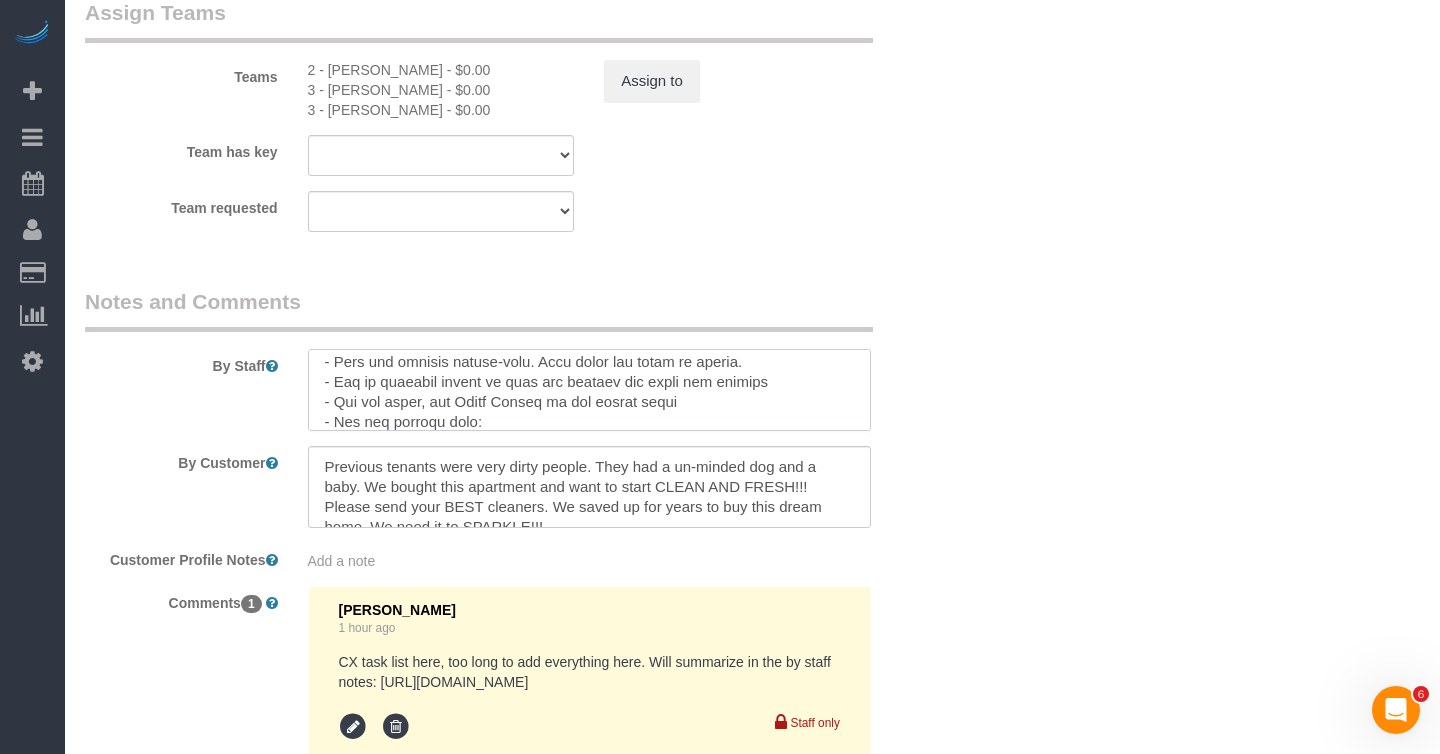 paste on "Run an Affirm cleaning pod in the washing machine (I will provide)" 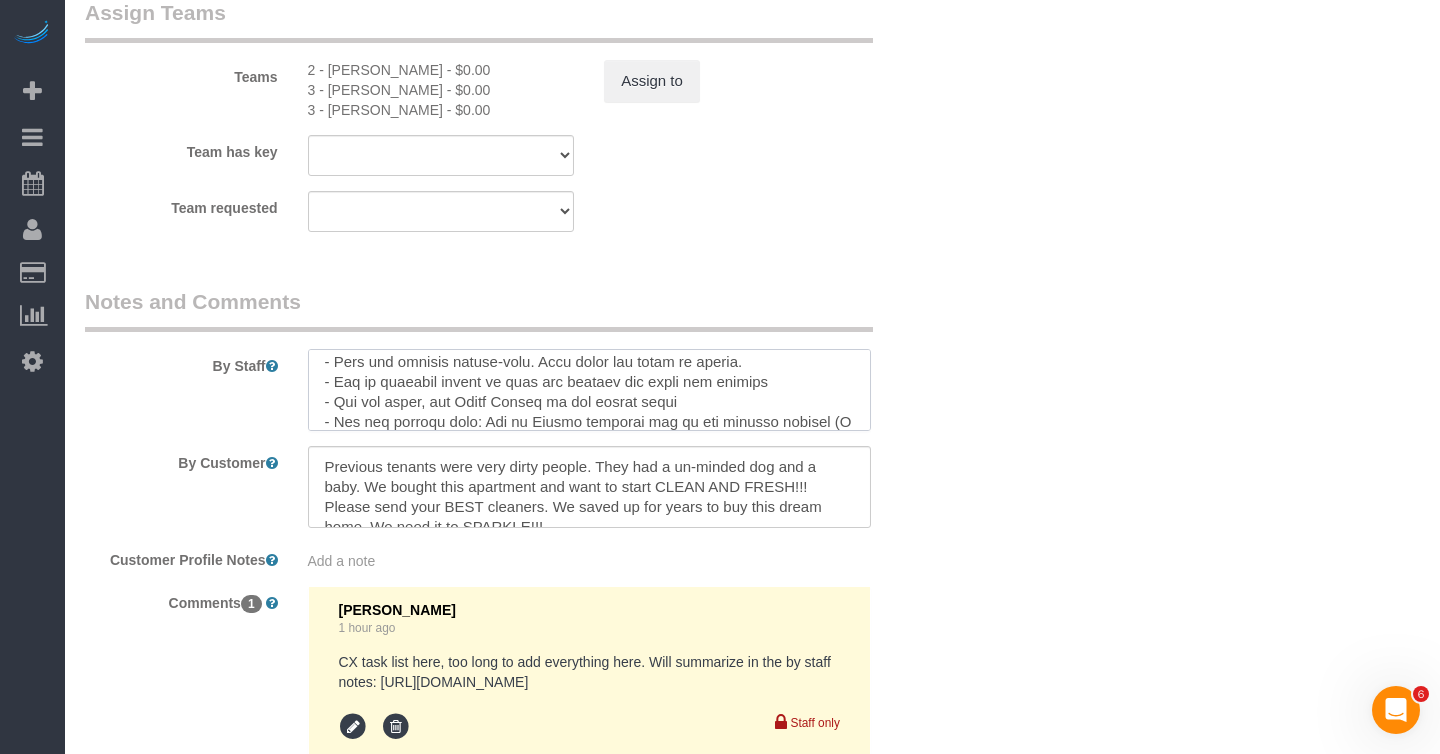scroll, scrollTop: 467, scrollLeft: 0, axis: vertical 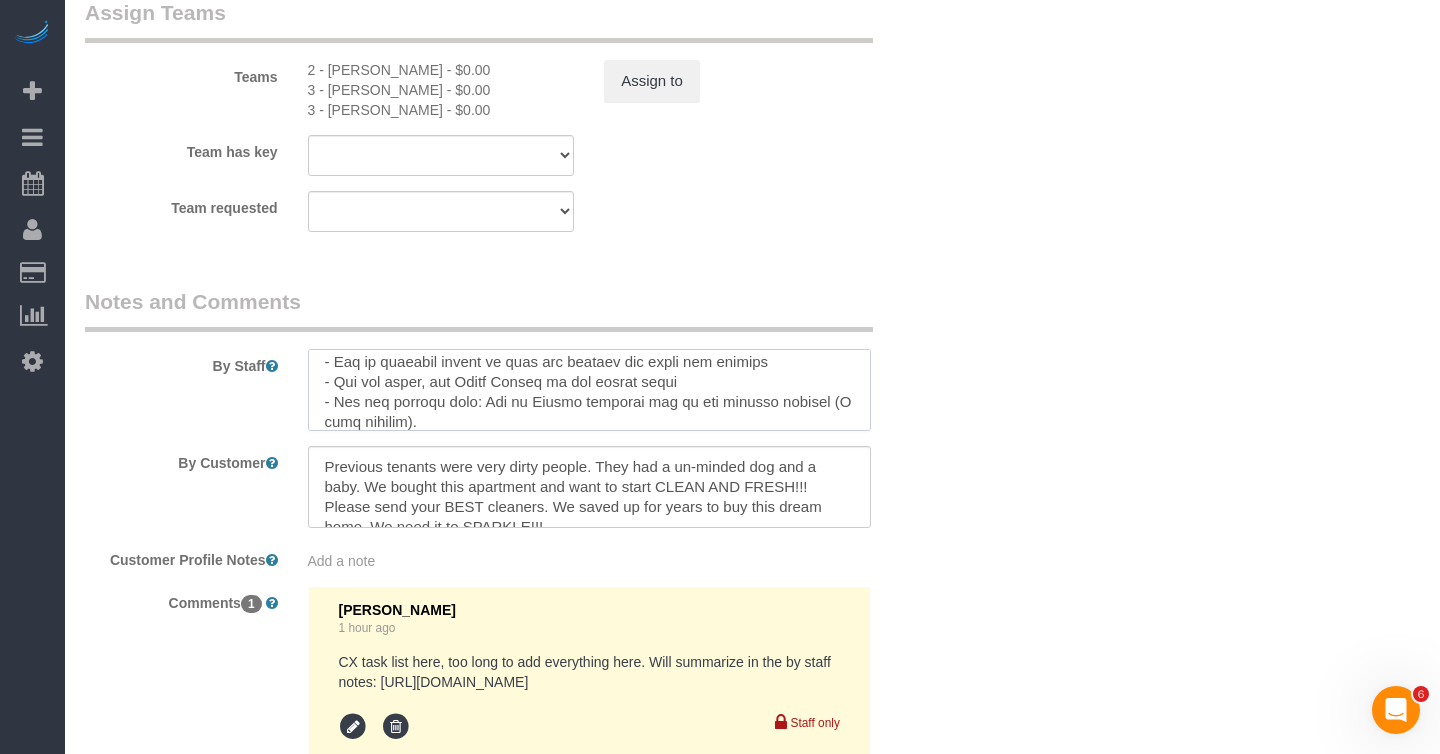 paste on "Clean all lint in the dryer (rinse off the lint catchers)
Clean out all lint from lint drawers/mesh catchers
Mop behind the W/D" 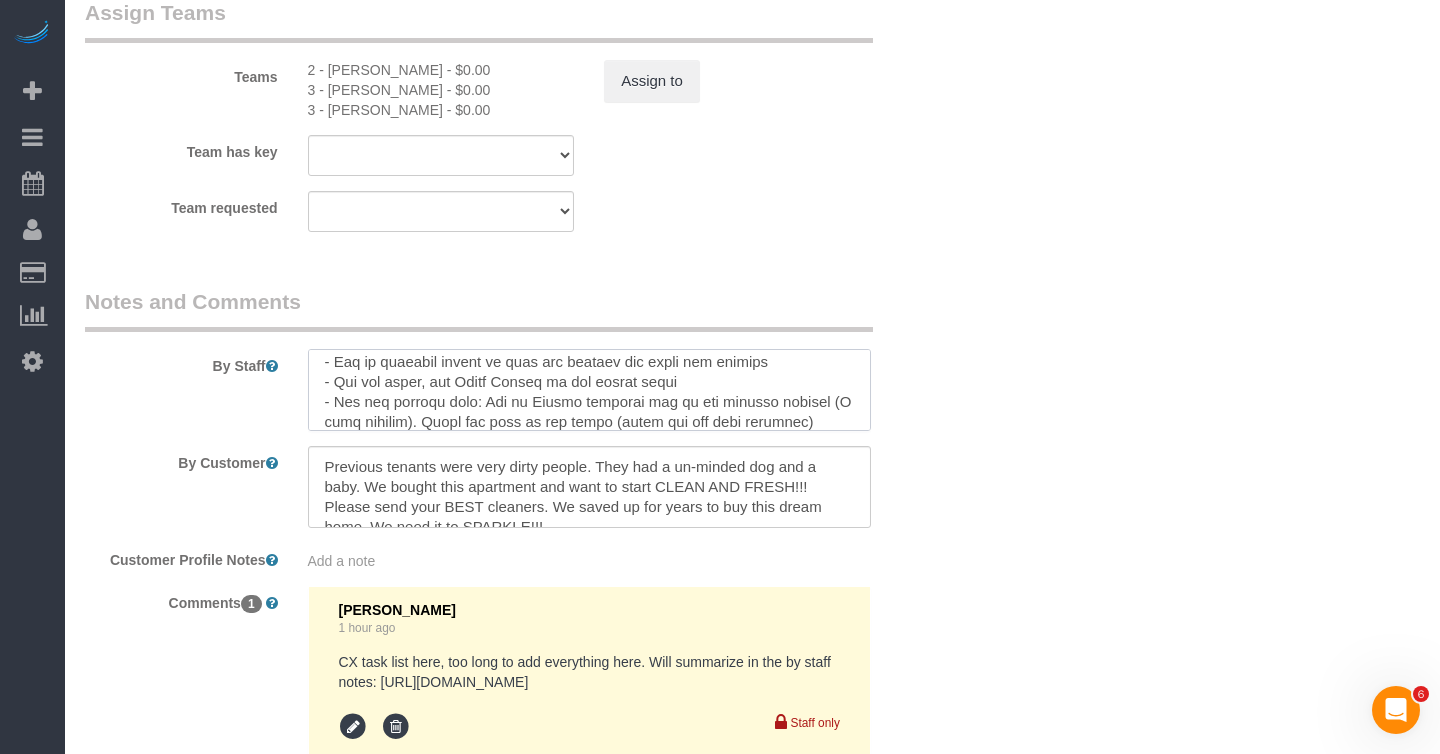 scroll, scrollTop: 507, scrollLeft: 0, axis: vertical 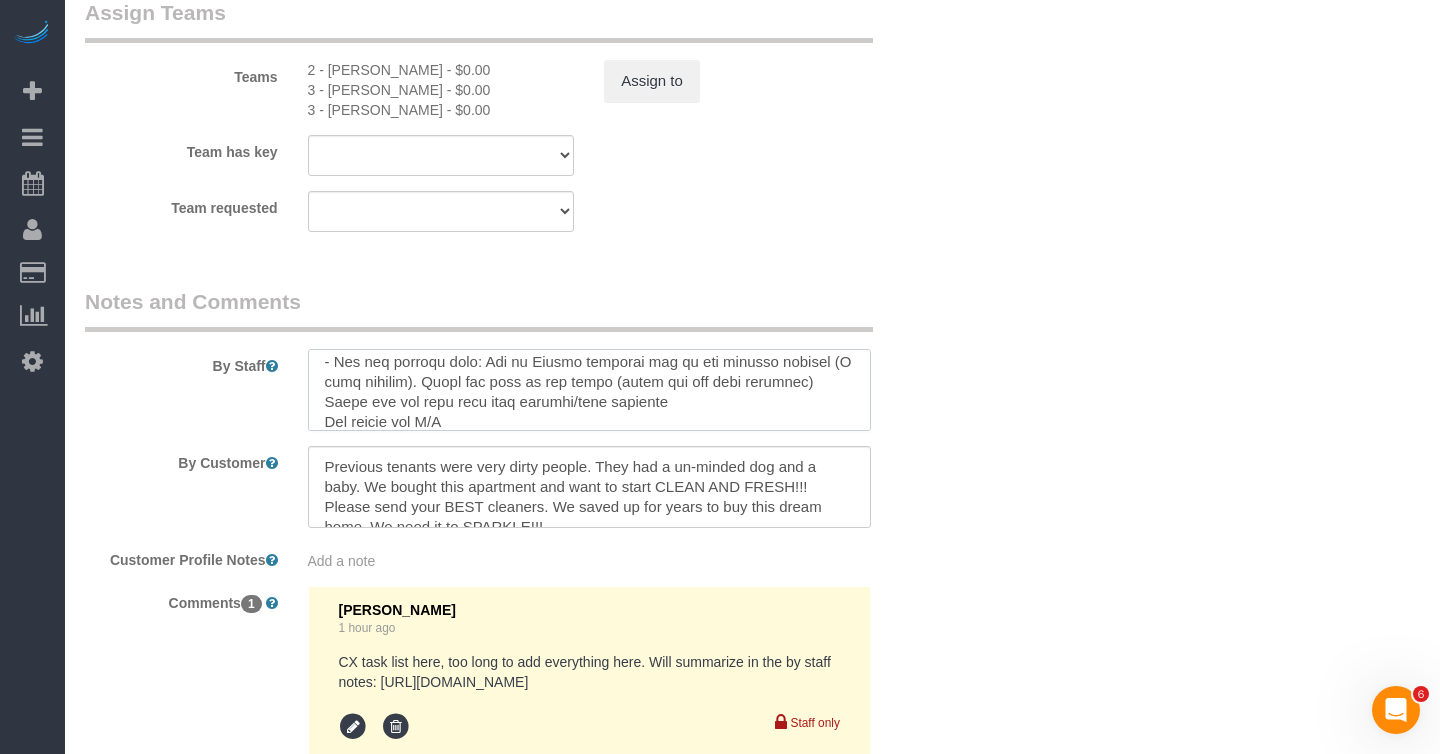 click at bounding box center [589, 390] 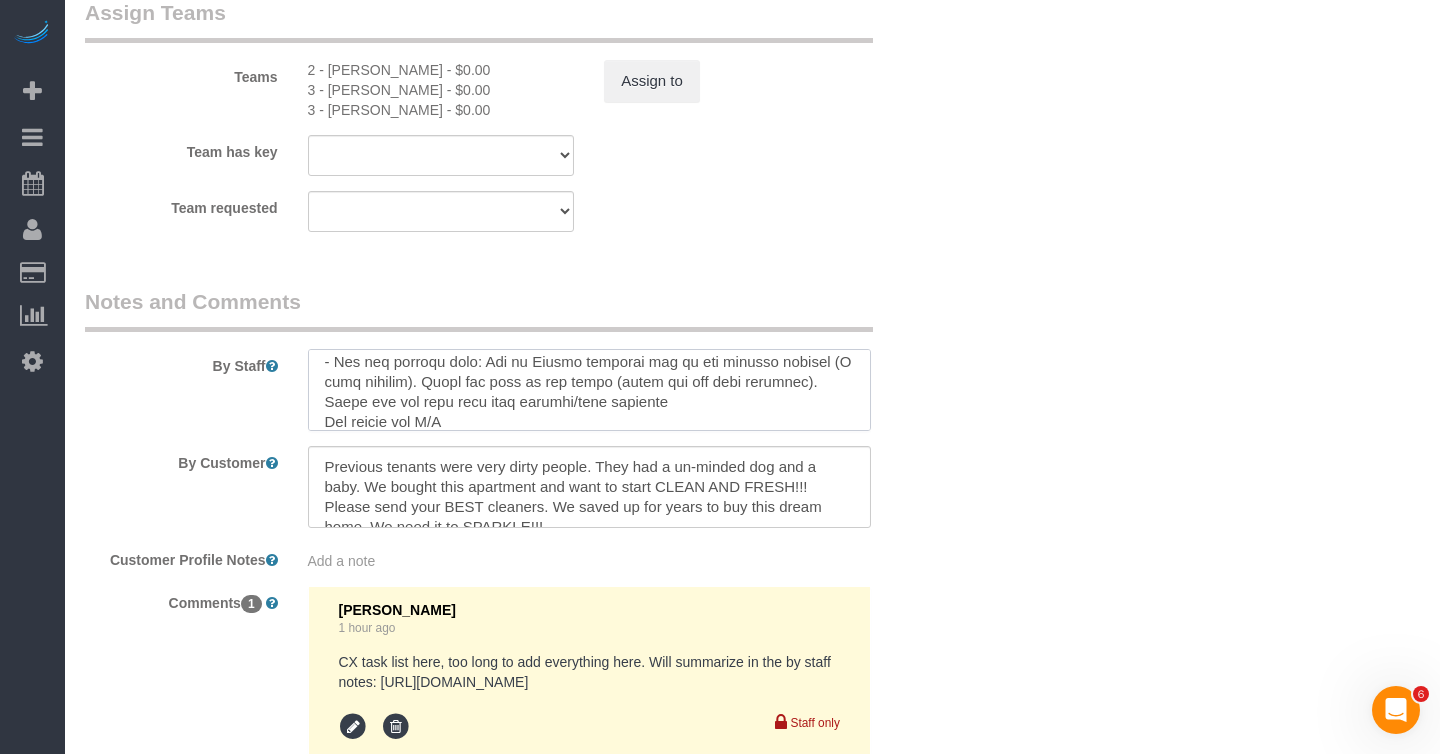 click at bounding box center (589, 390) 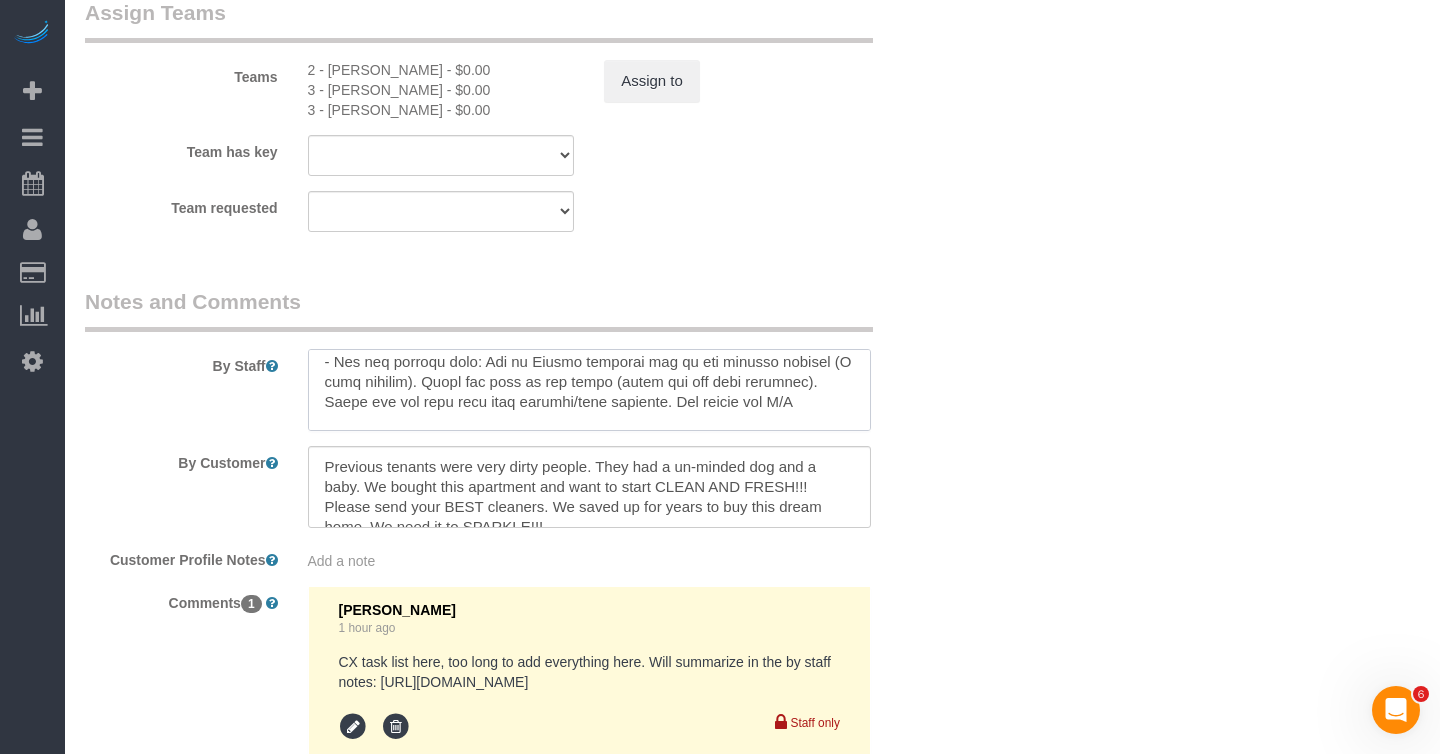 click at bounding box center (589, 390) 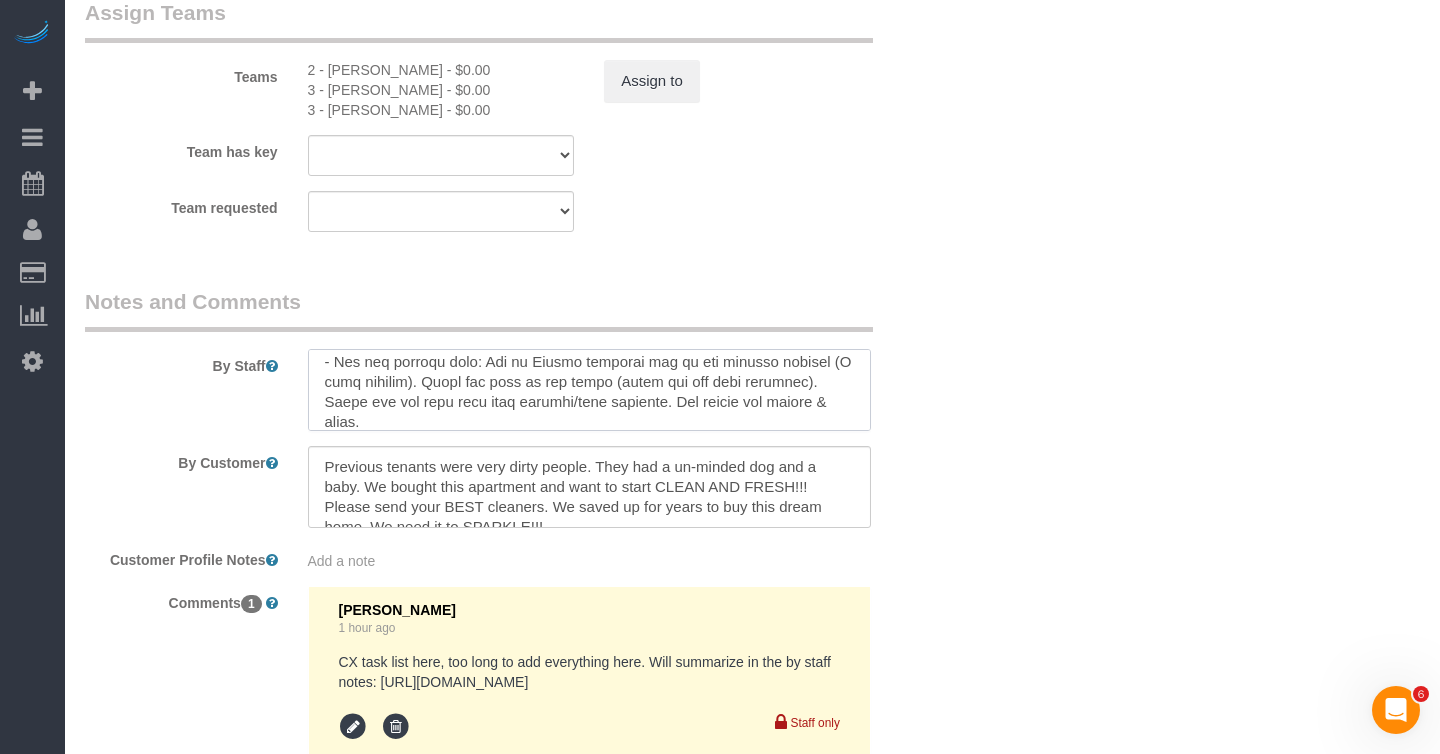 paste on "Wipe down all shelves" 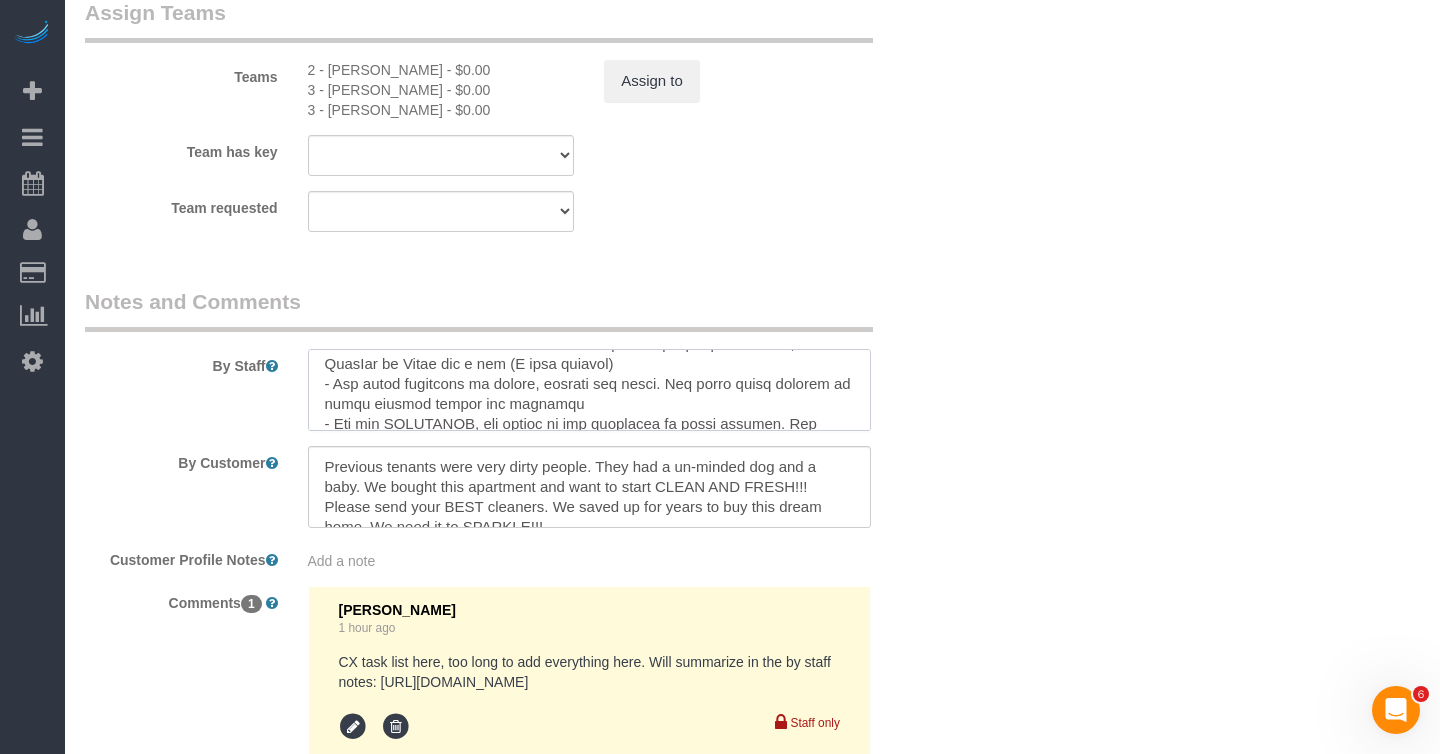 scroll, scrollTop: 145, scrollLeft: 0, axis: vertical 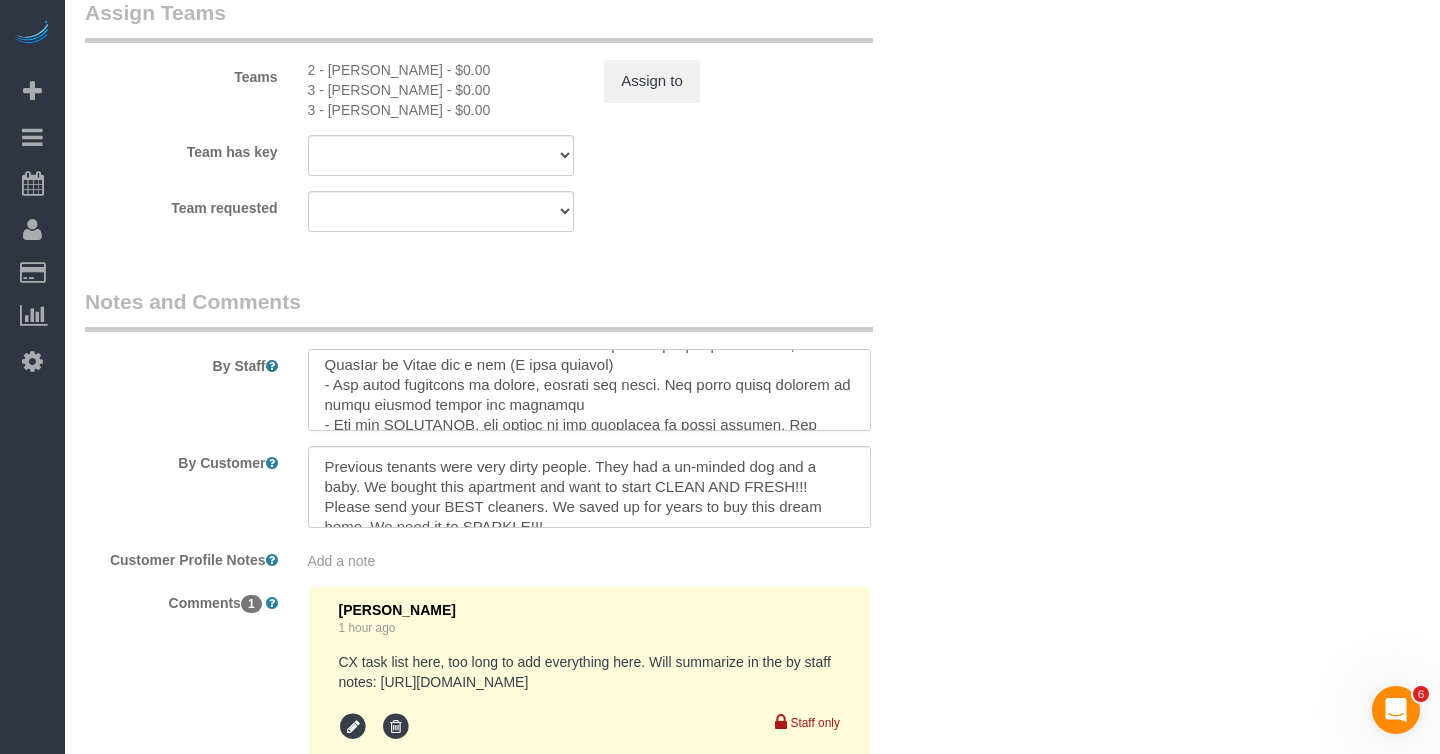 click at bounding box center [589, 390] 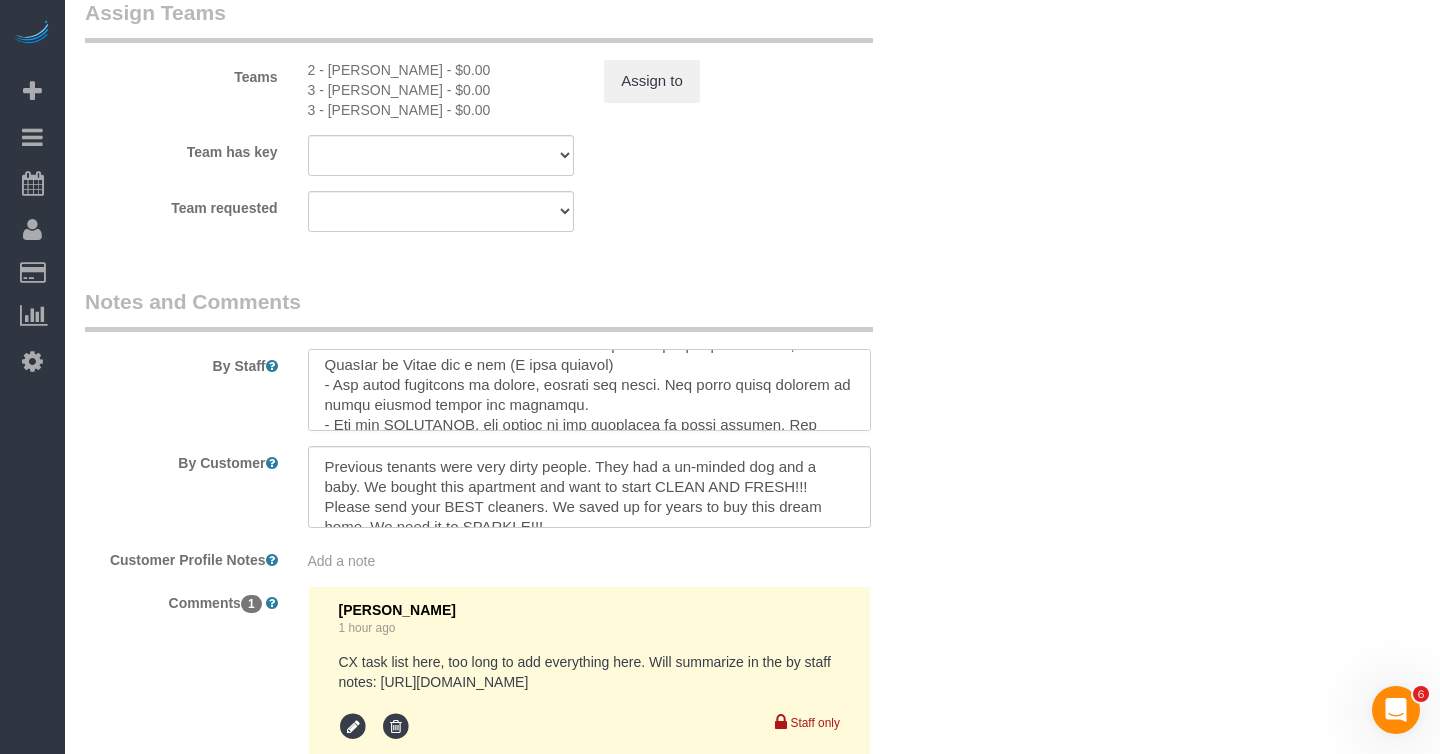 paste on "Vacuum all corners and crevices" 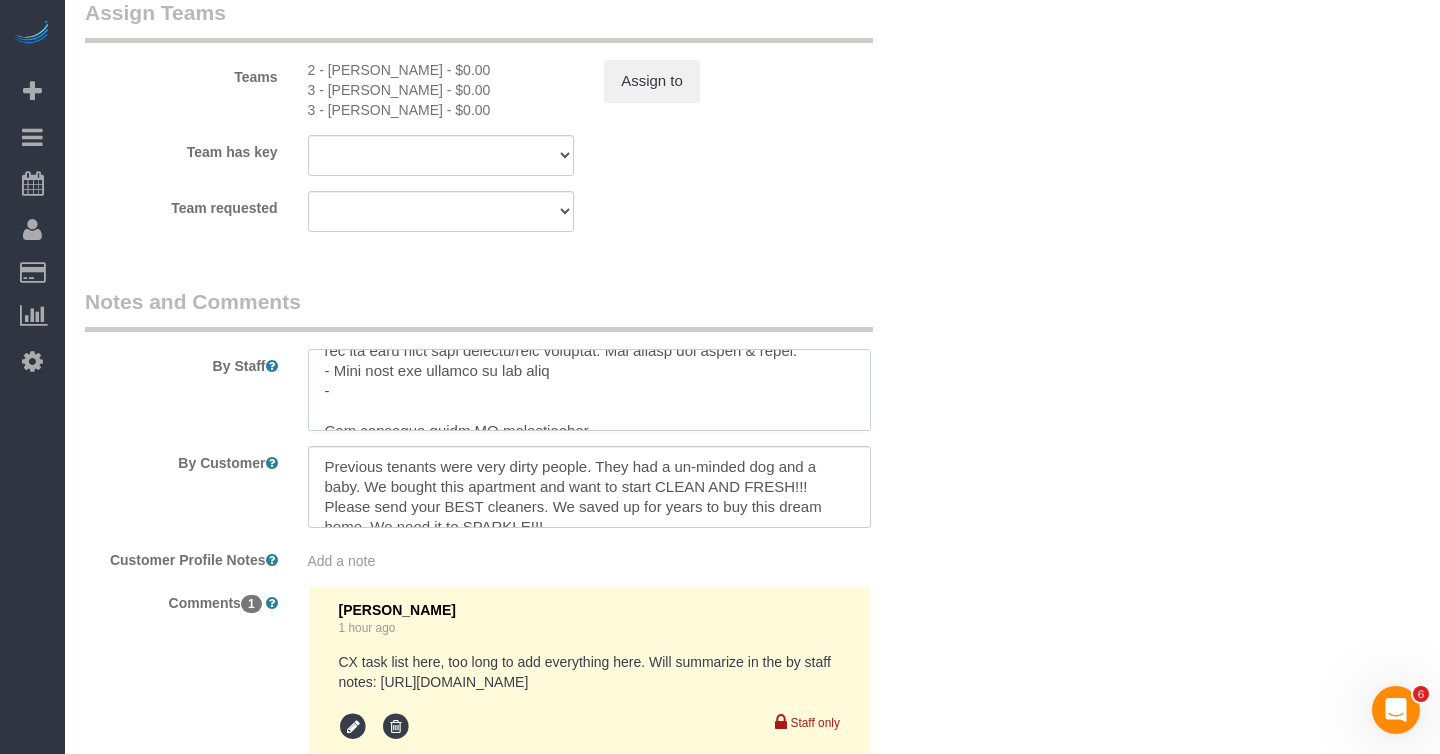 scroll, scrollTop: 535, scrollLeft: 0, axis: vertical 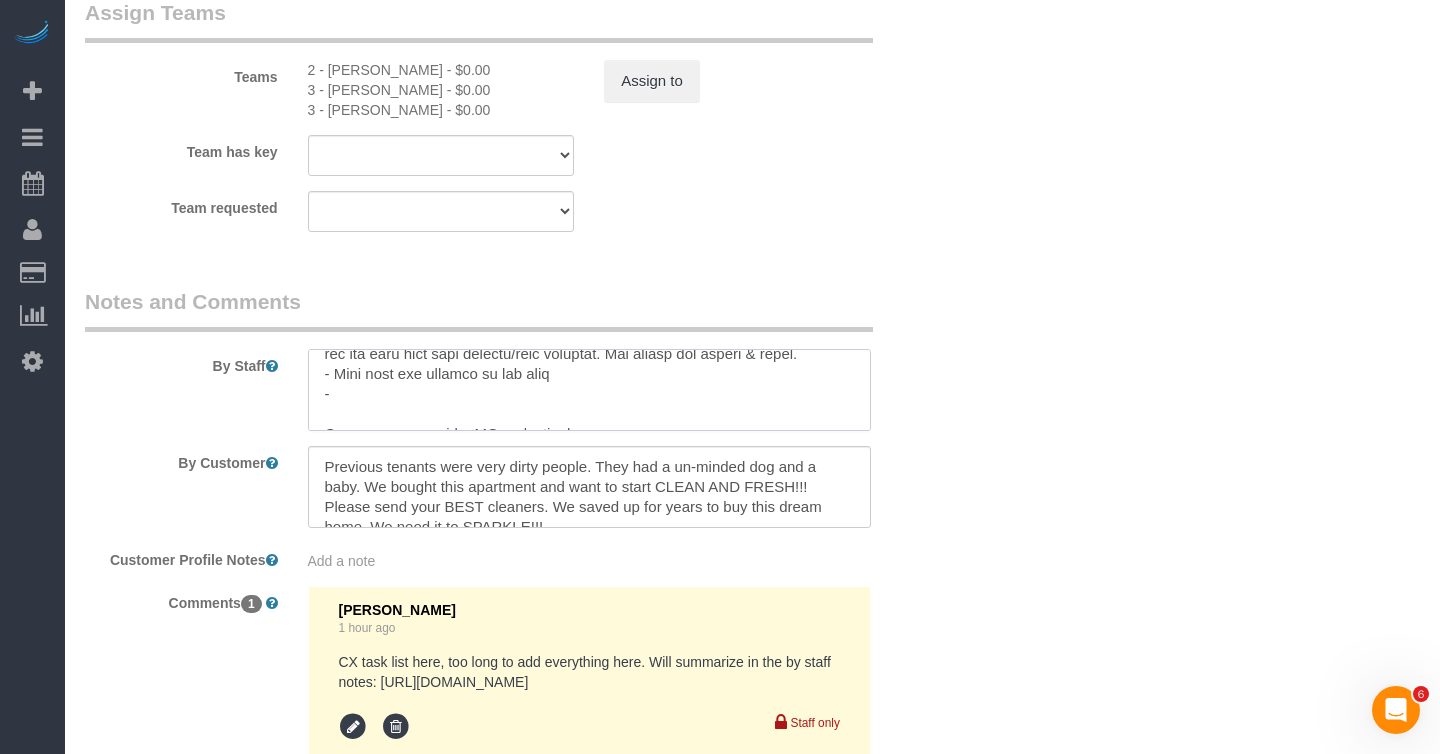 click at bounding box center (589, 390) 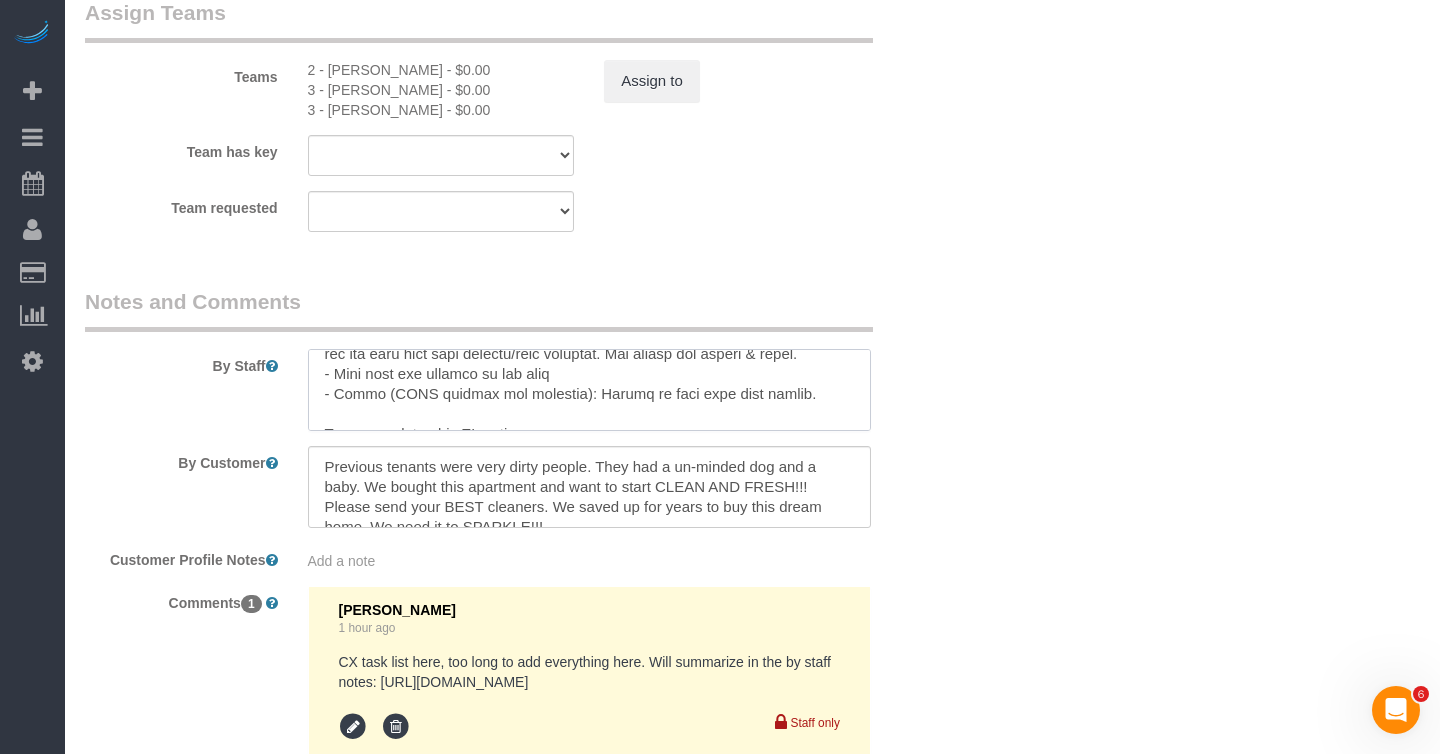 click at bounding box center (589, 390) 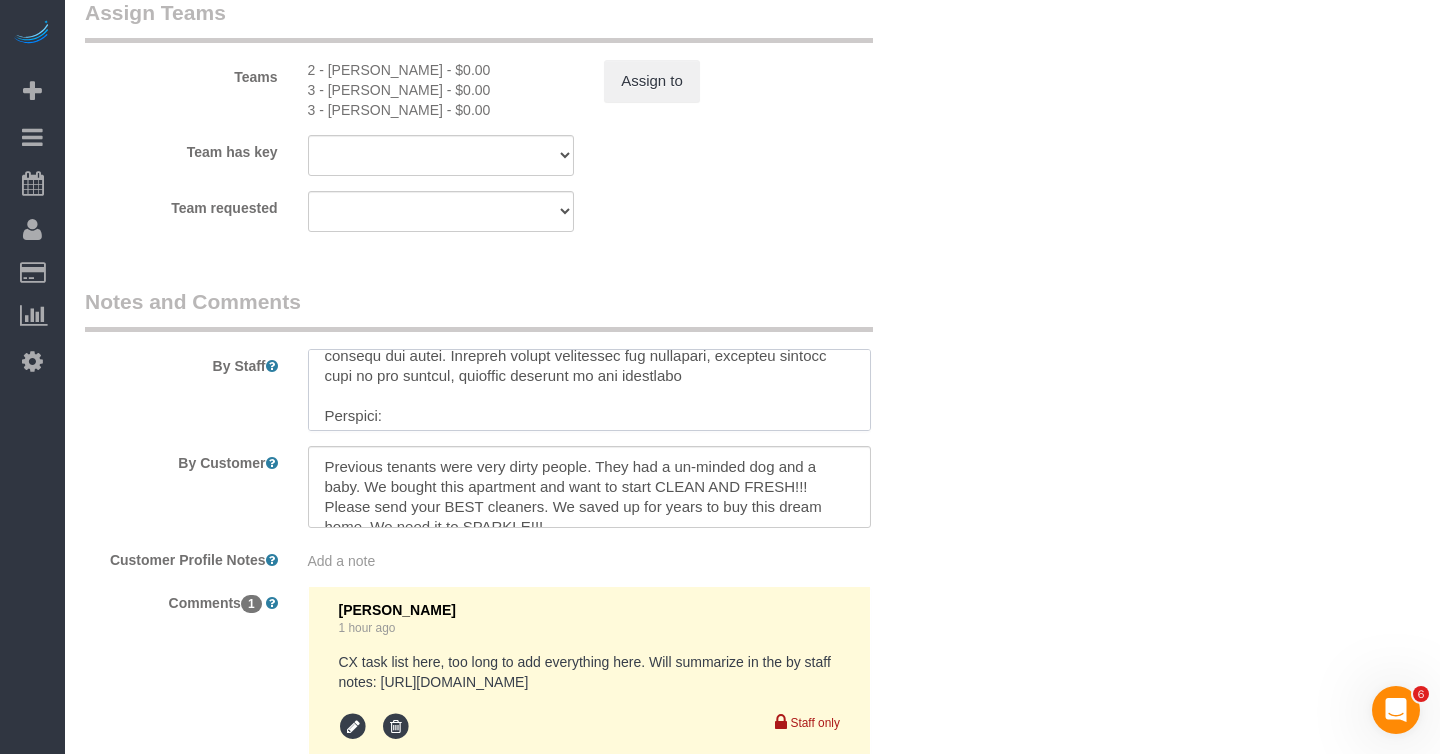 scroll, scrollTop: 0, scrollLeft: 0, axis: both 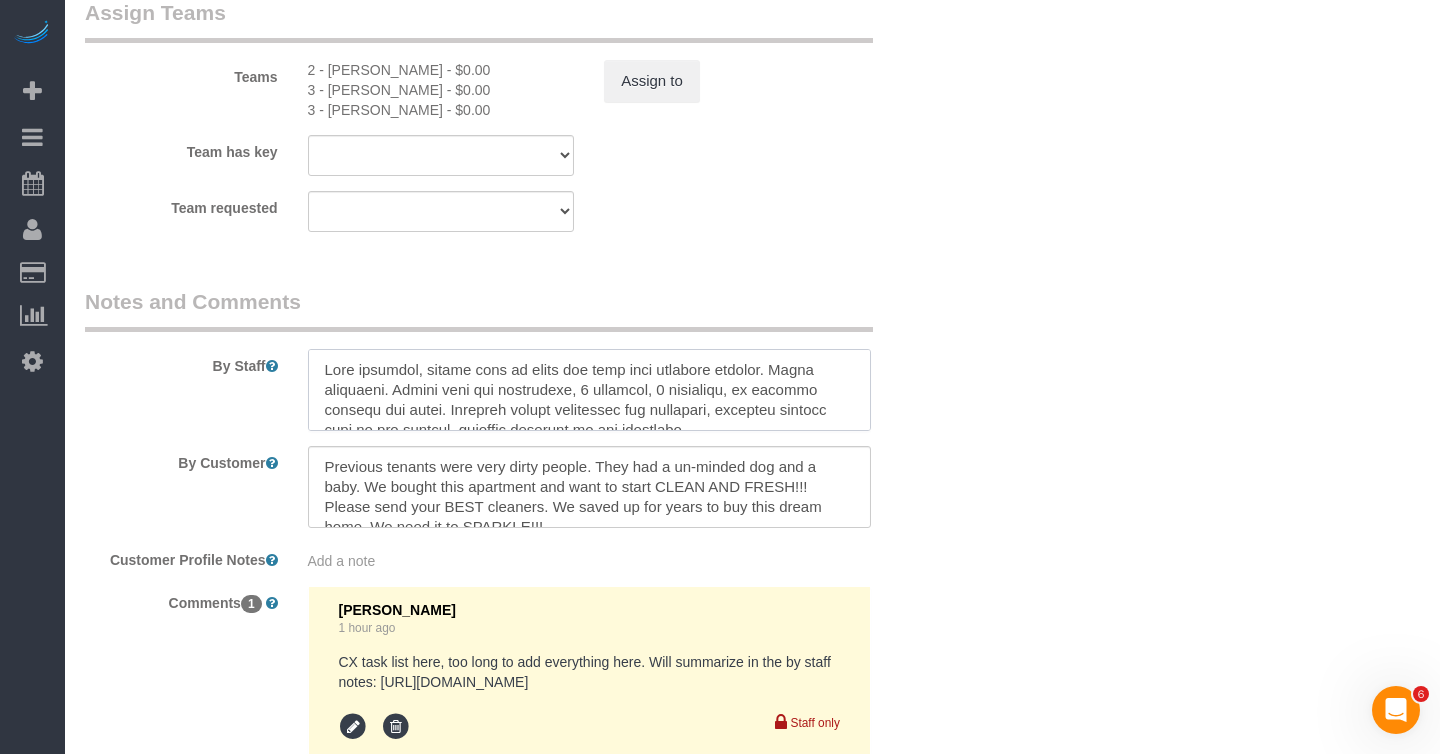 drag, startPoint x: 677, startPoint y: 417, endPoint x: 218, endPoint y: 256, distance: 486.4175 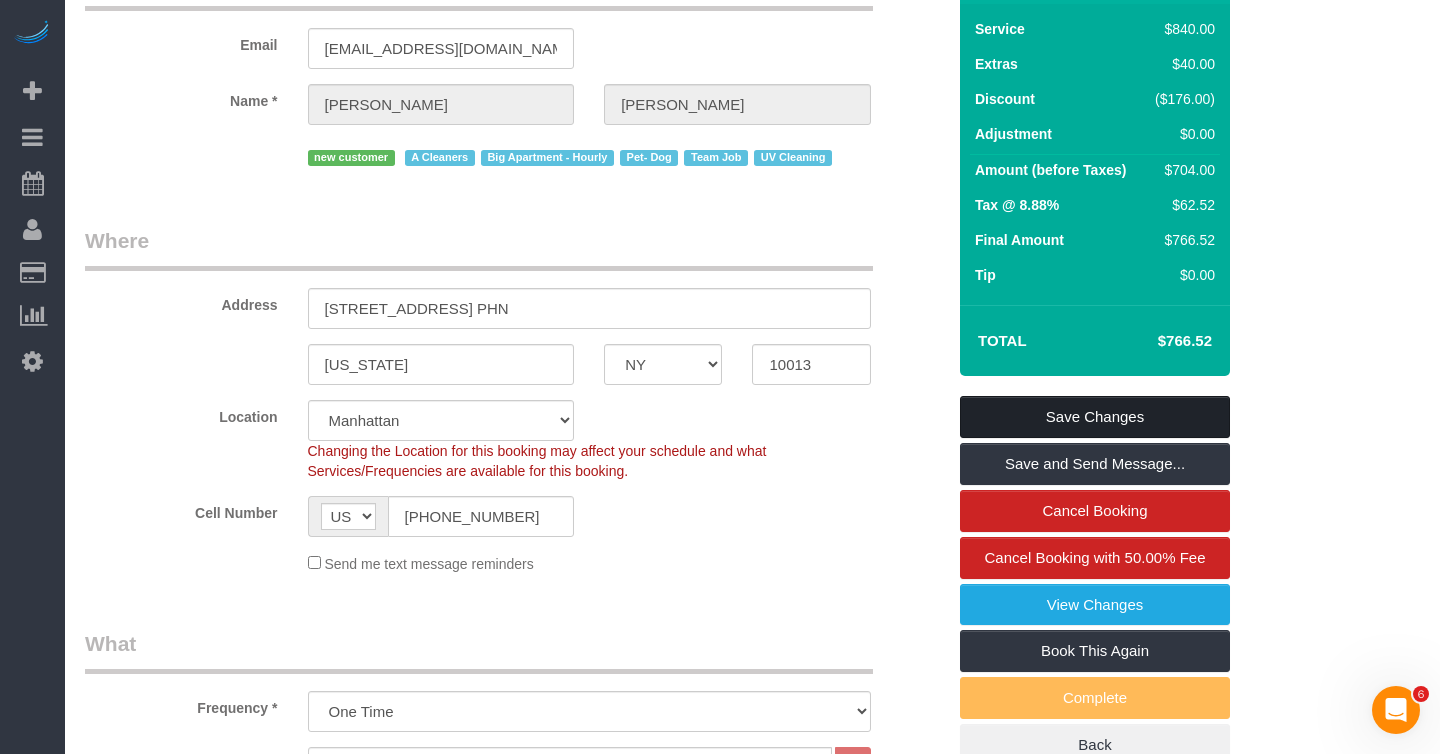 scroll, scrollTop: 180, scrollLeft: 0, axis: vertical 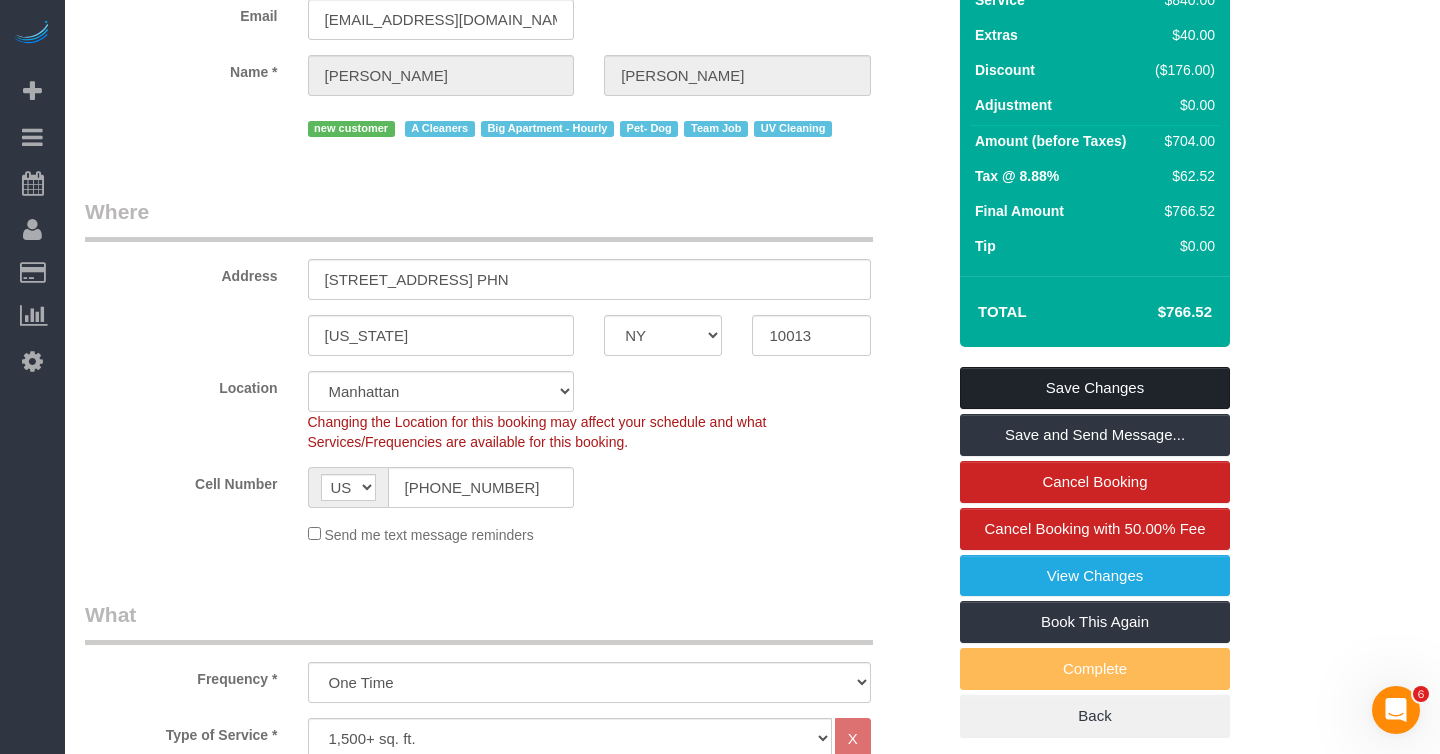 click on "Save Changes" at bounding box center (1095, 388) 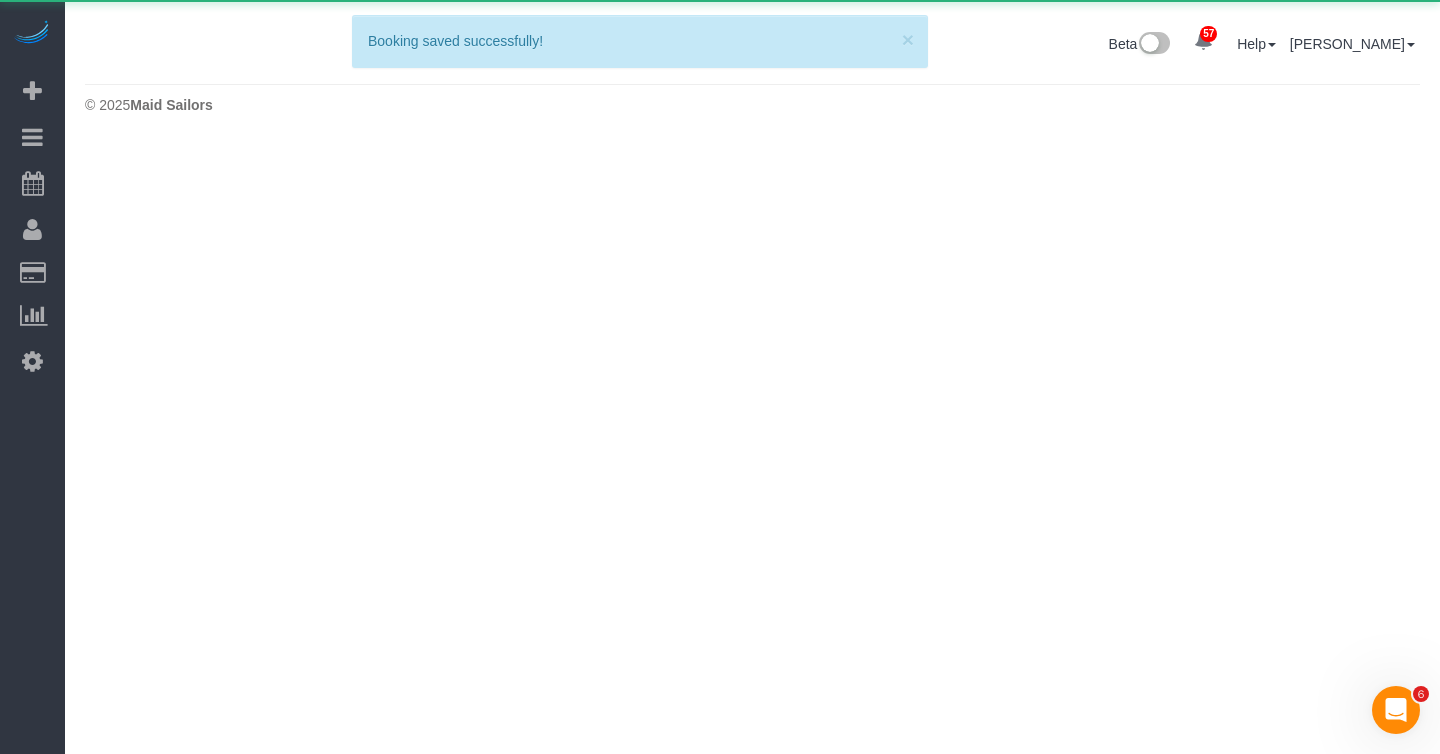 scroll, scrollTop: 0, scrollLeft: 0, axis: both 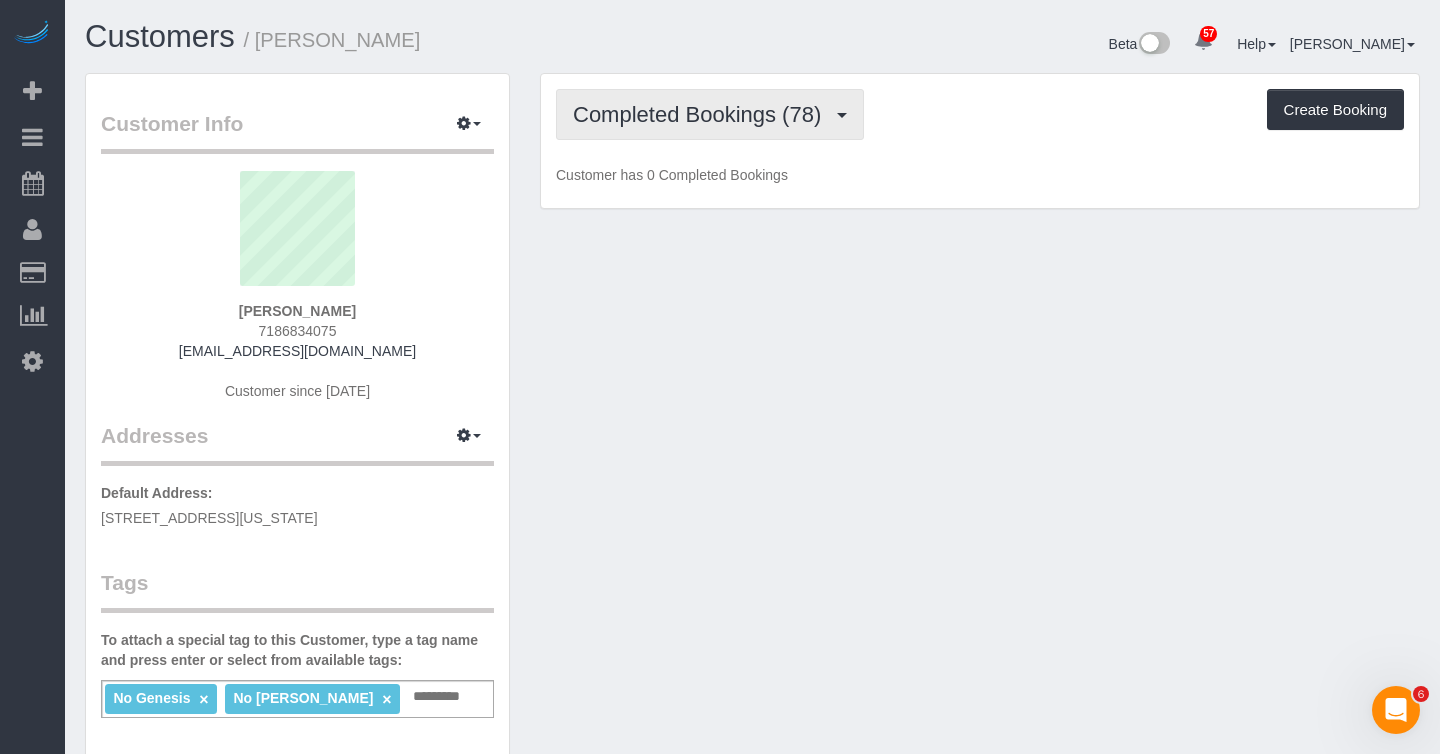 click on "Completed Bookings (78)" at bounding box center [702, 114] 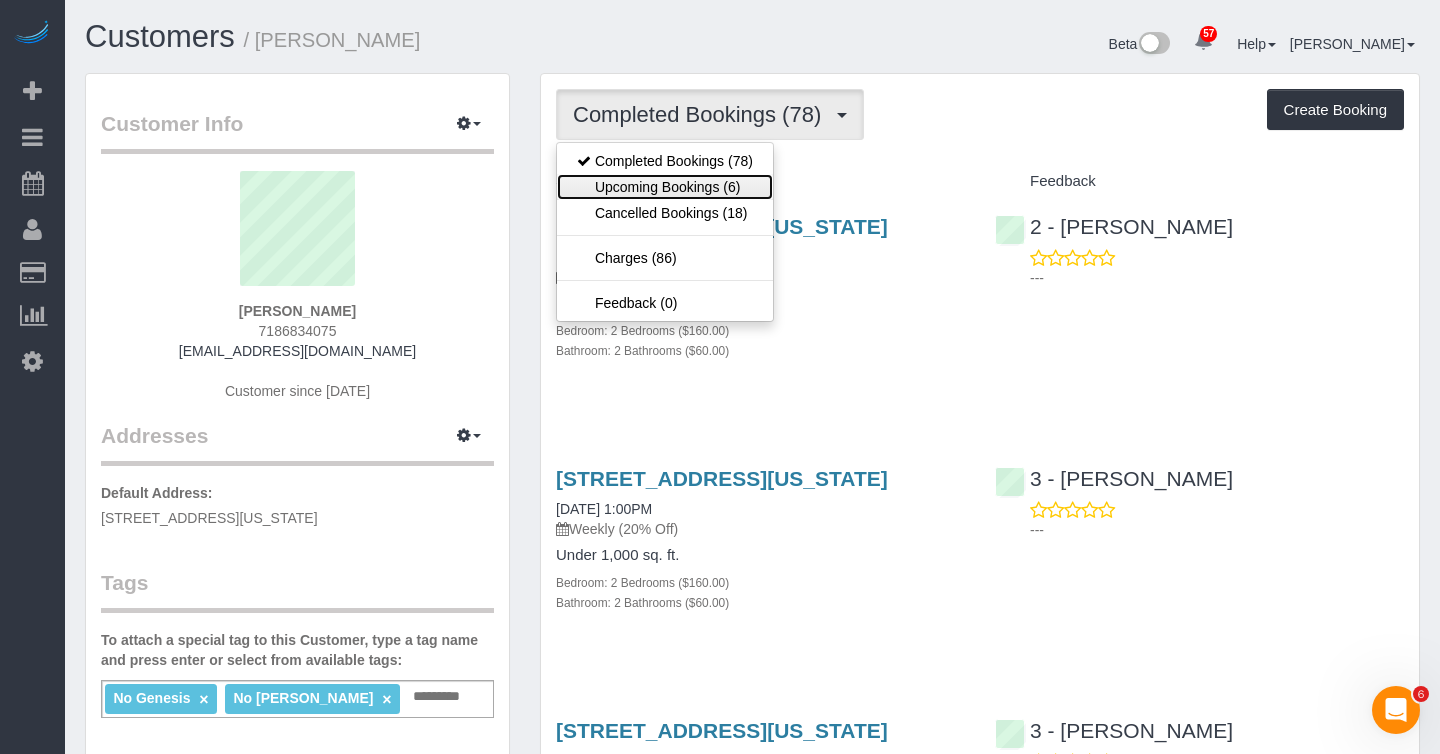 click on "Upcoming Bookings (6)" at bounding box center [665, 187] 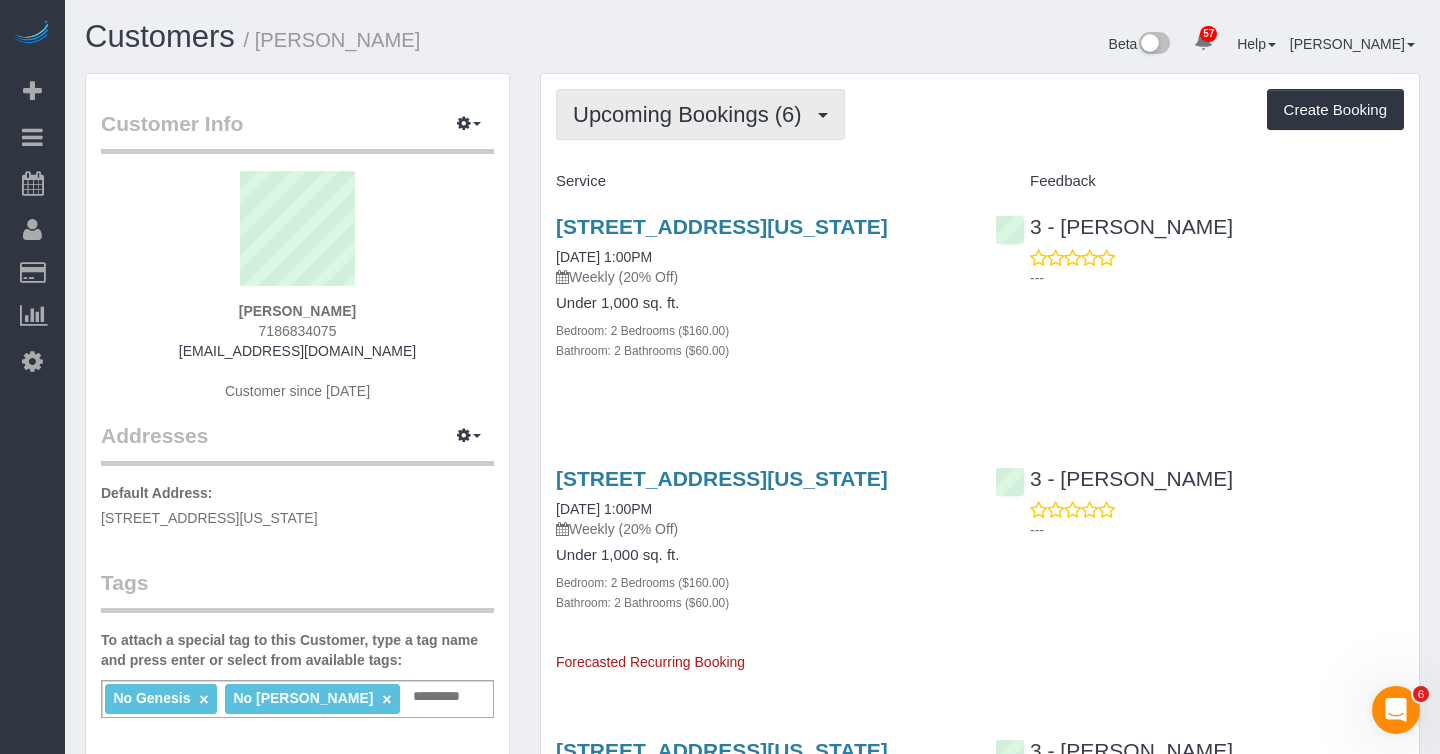 click on "Upcoming Bookings (6)" at bounding box center (692, 114) 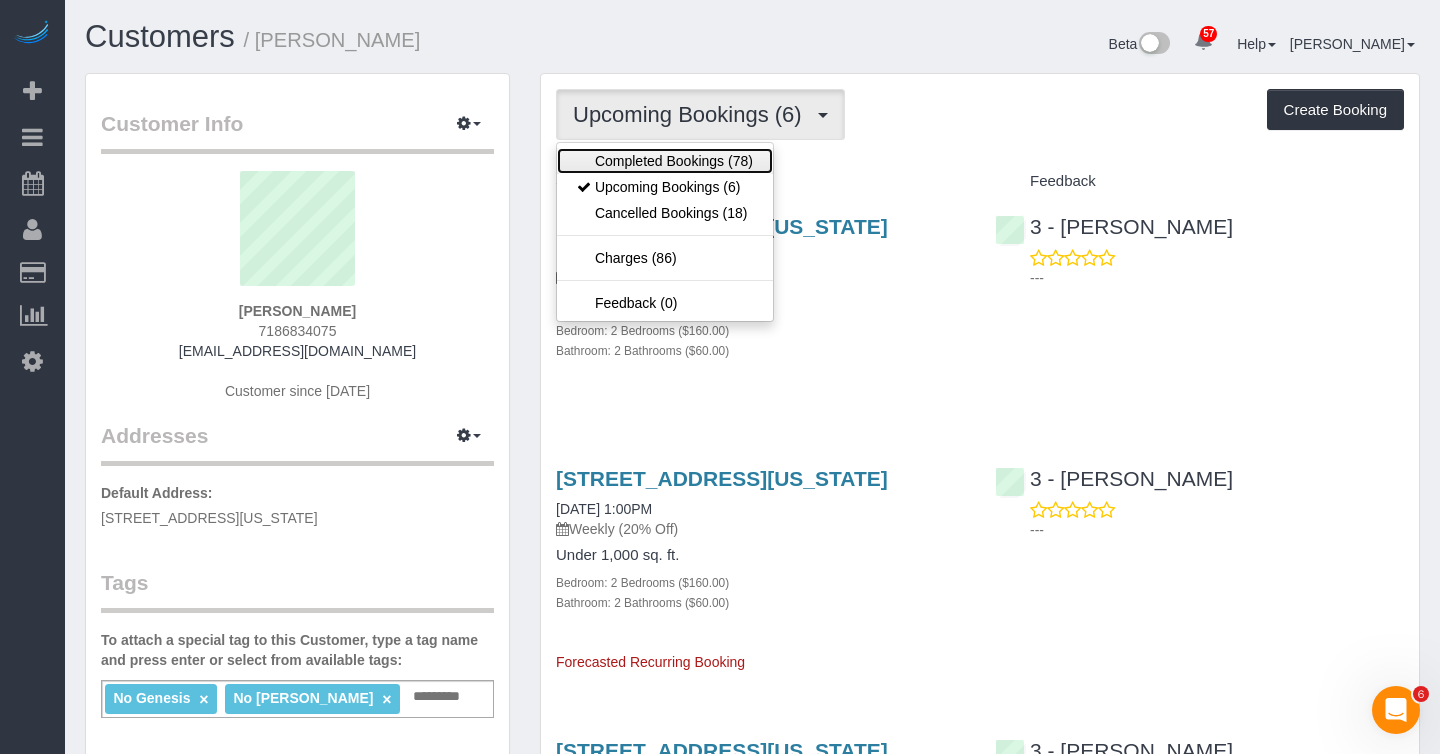 click on "Completed Bookings (78)" at bounding box center [665, 161] 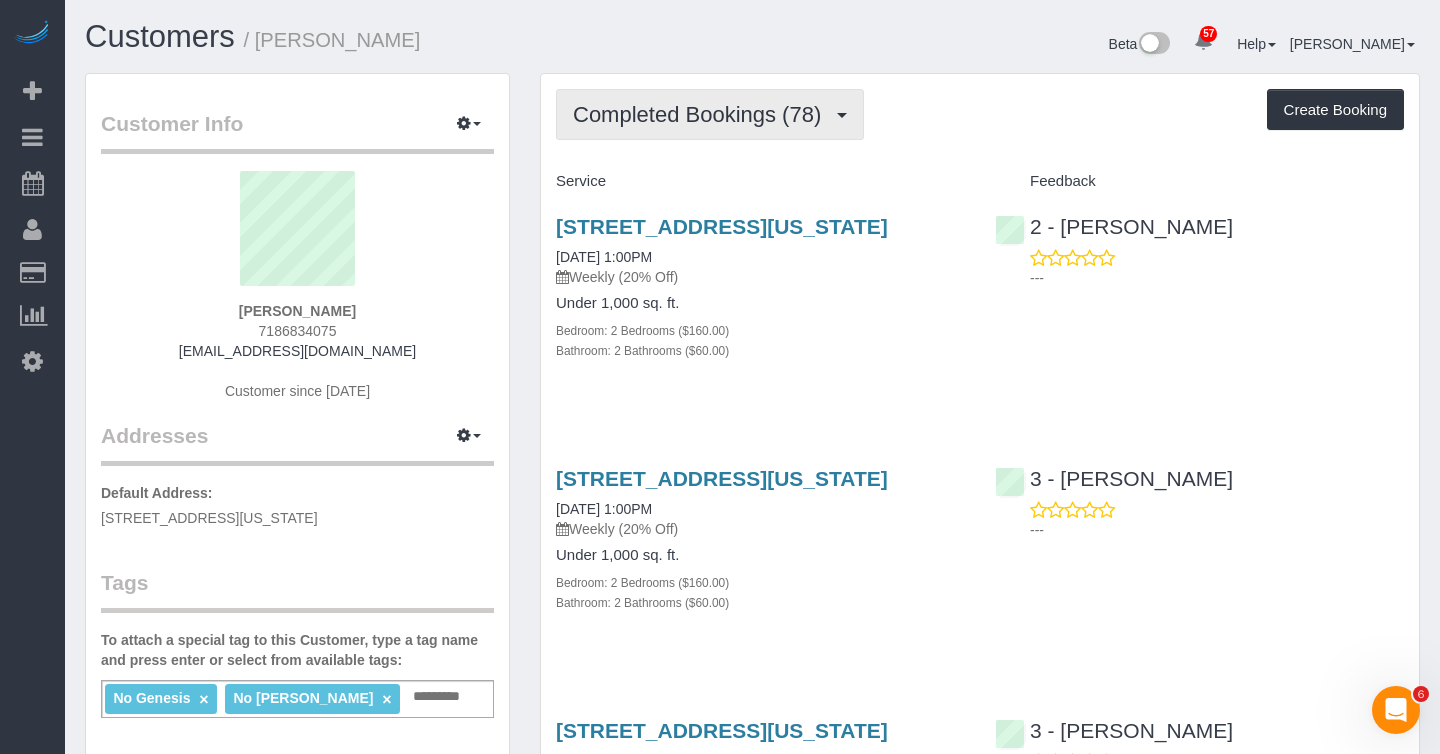 click on "Completed Bookings (78)" at bounding box center (702, 114) 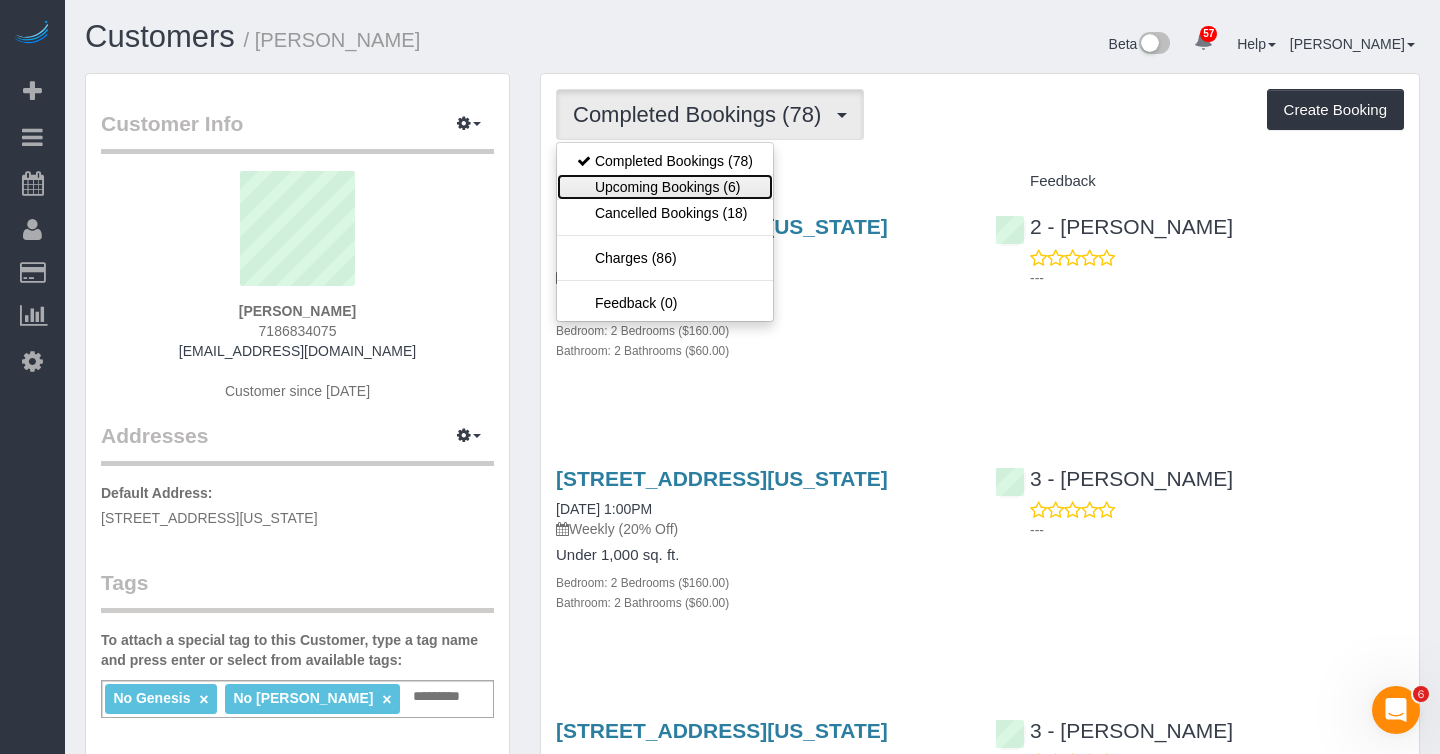 click on "Upcoming Bookings (6)" at bounding box center [665, 187] 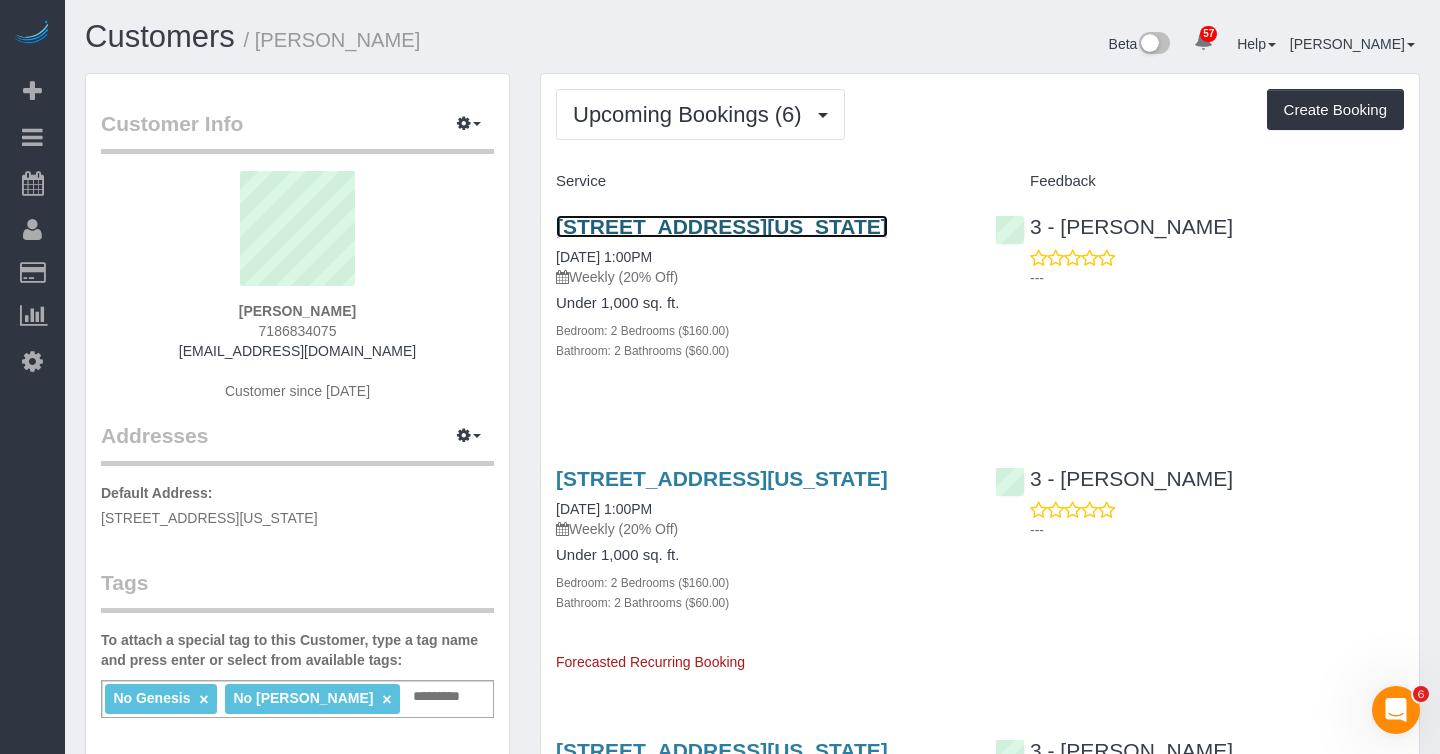 click on "[STREET_ADDRESS][US_STATE]" at bounding box center (722, 226) 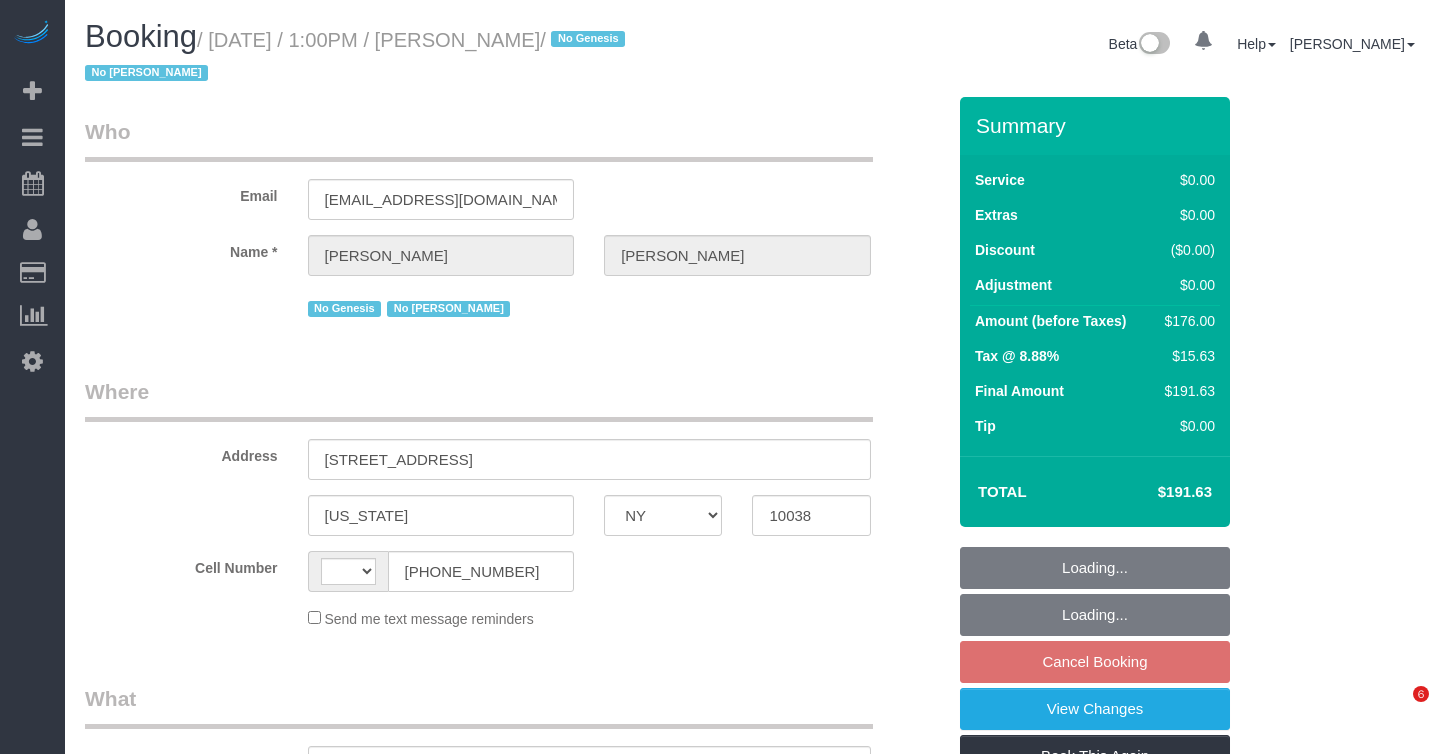 select on "NY" 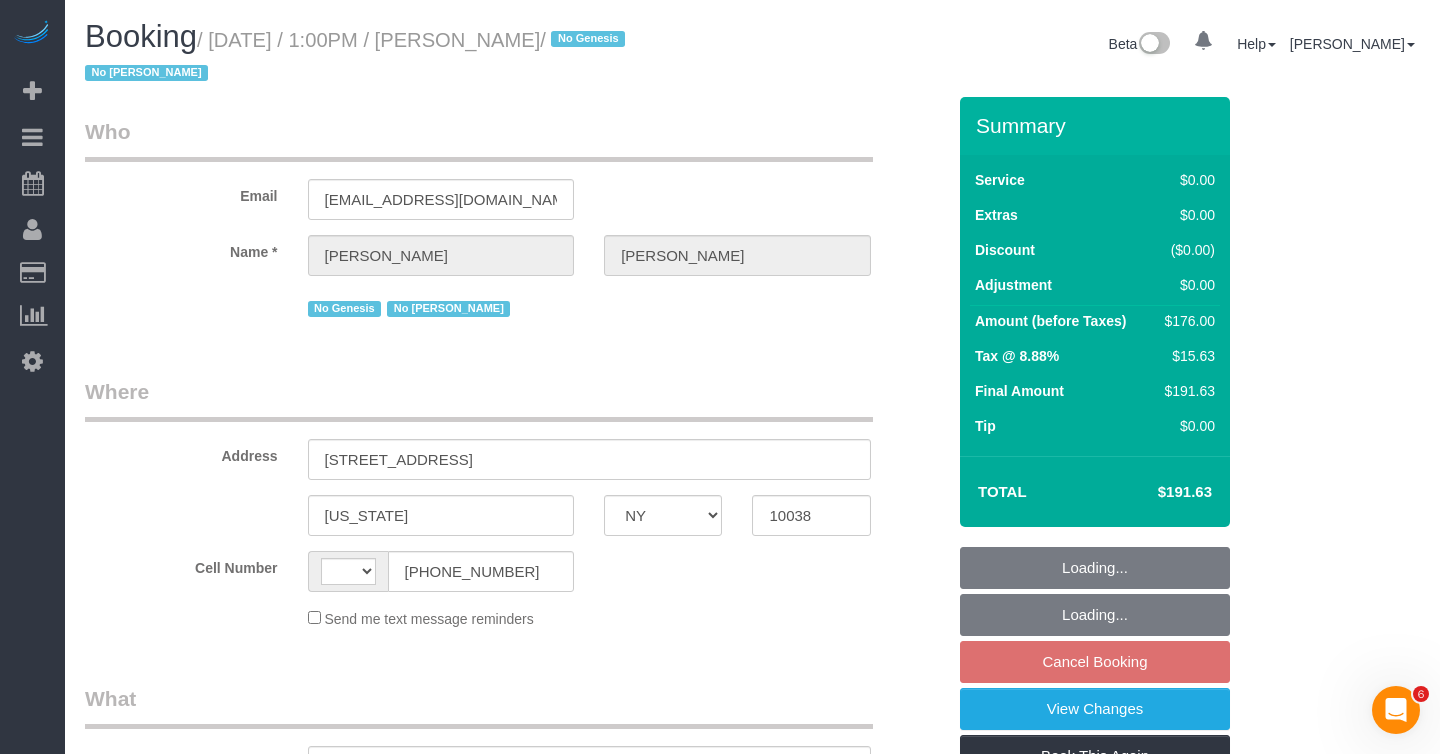 scroll, scrollTop: 0, scrollLeft: 0, axis: both 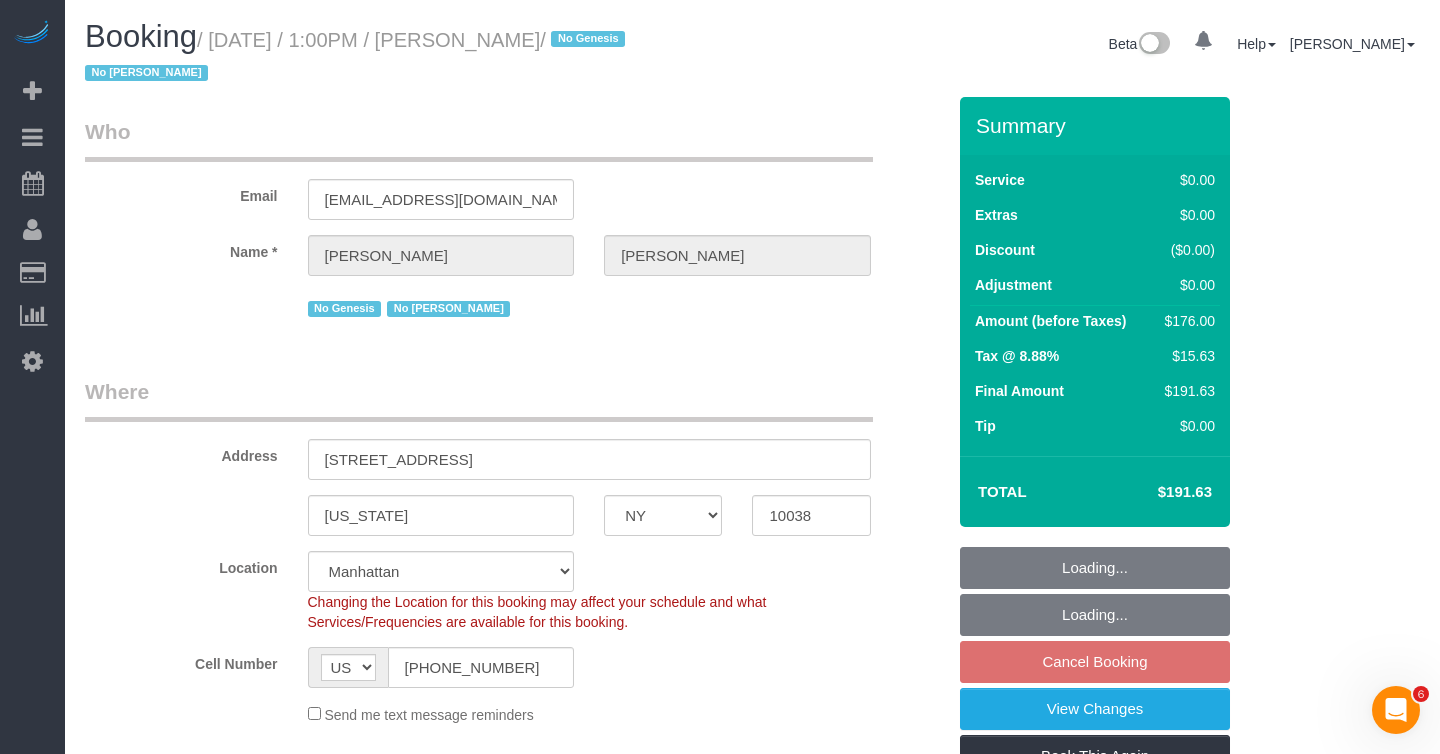 select on "object:970" 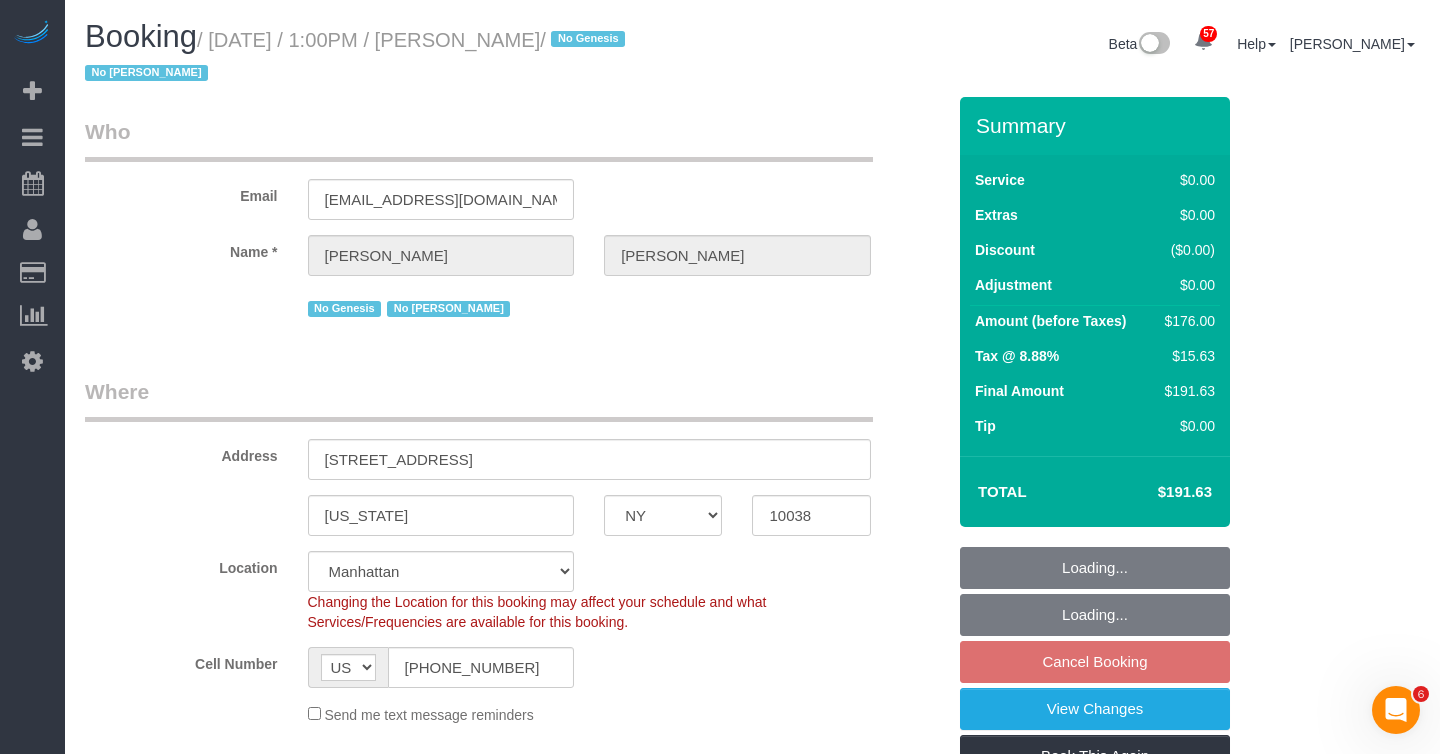 select on "2" 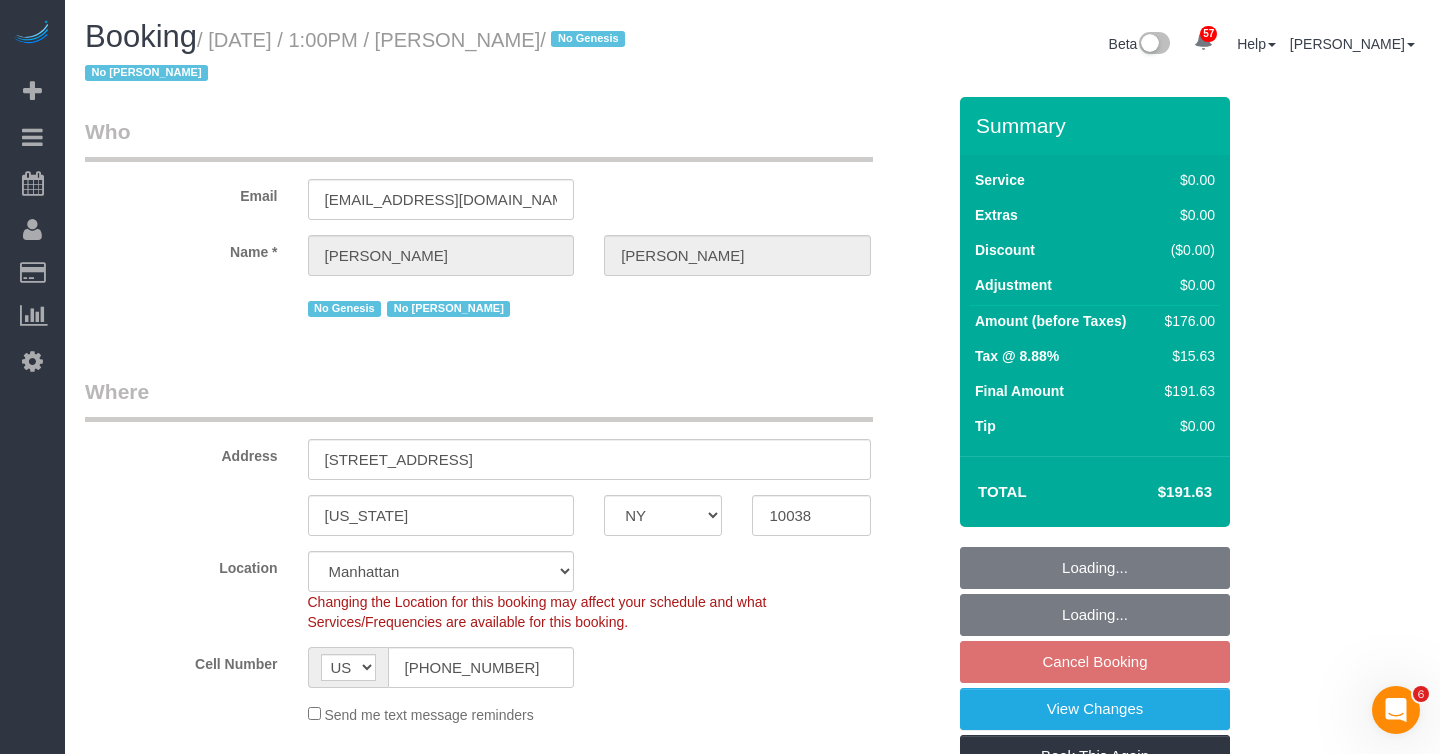 select on "string:stripe-pm_1O5ggA4VGloSiKo7XsdfJGFe" 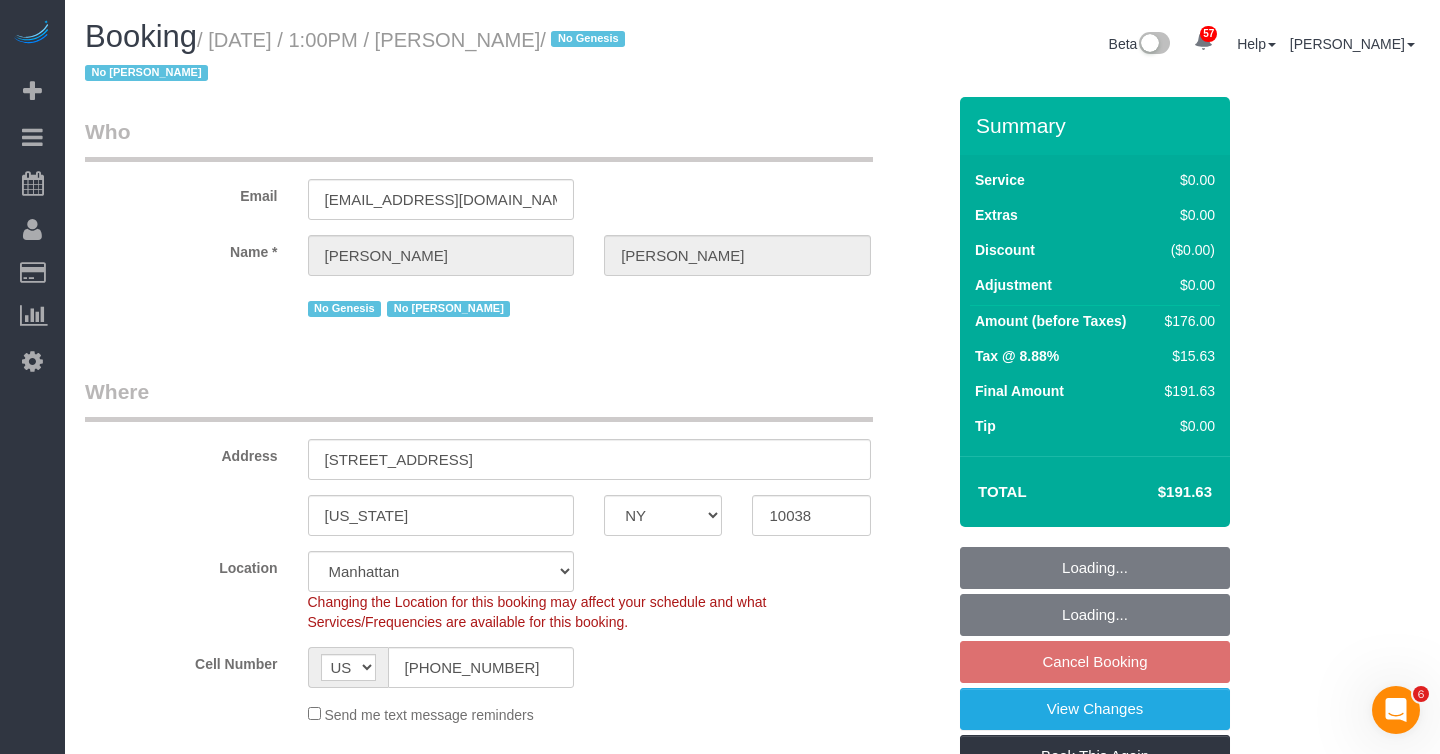 select on "2" 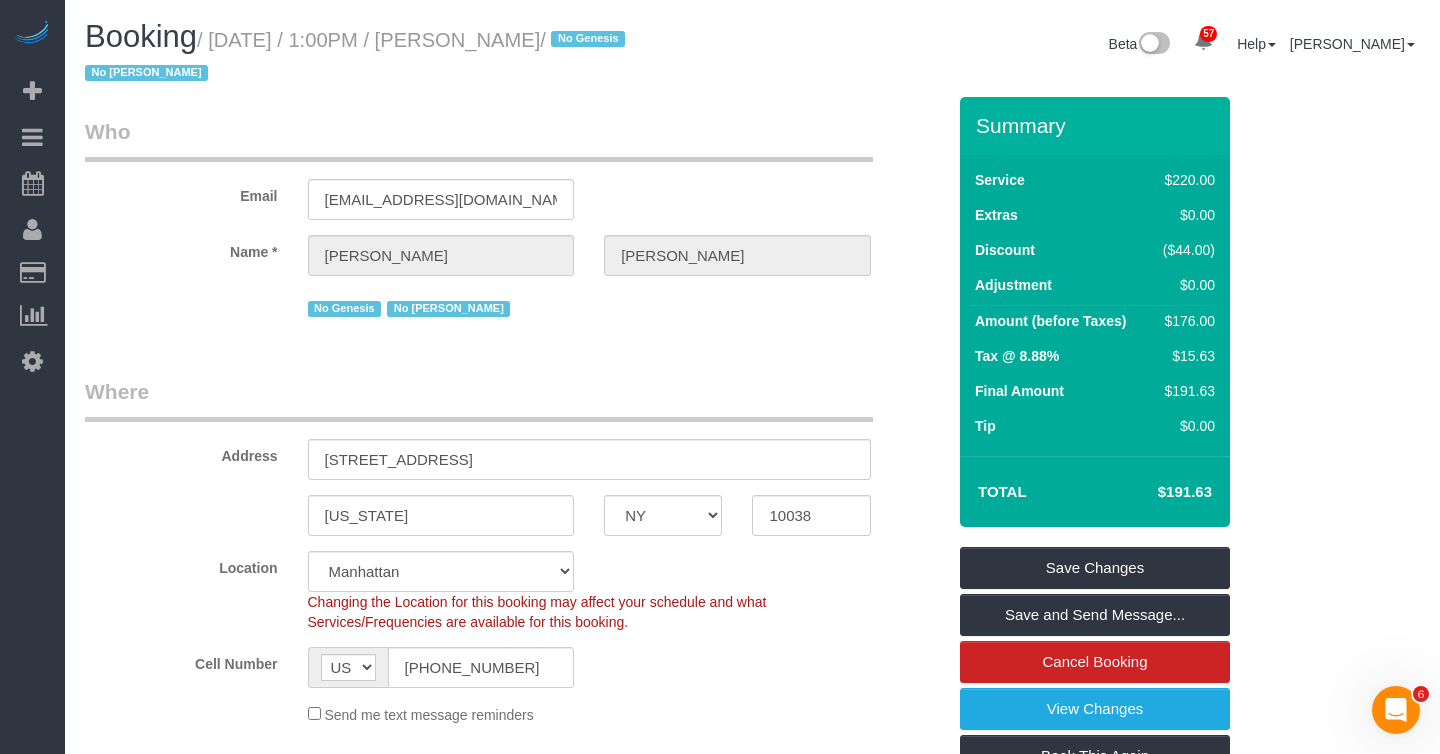 drag, startPoint x: 223, startPoint y: 40, endPoint x: 539, endPoint y: 47, distance: 316.0775 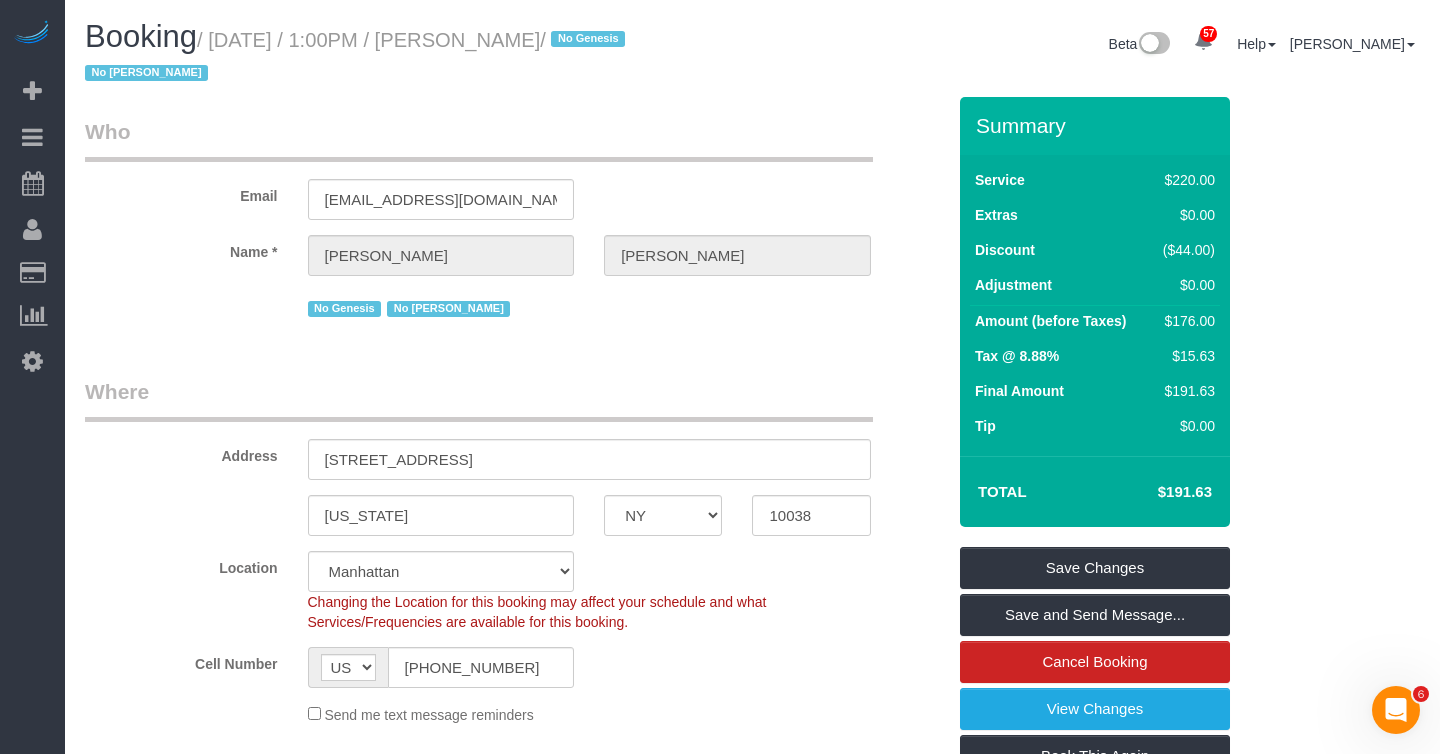click on "/ July 03, 2025 / 1:00PM / Zoe Chen
/
No Genesis
No Latrese Taylor" at bounding box center (358, 57) 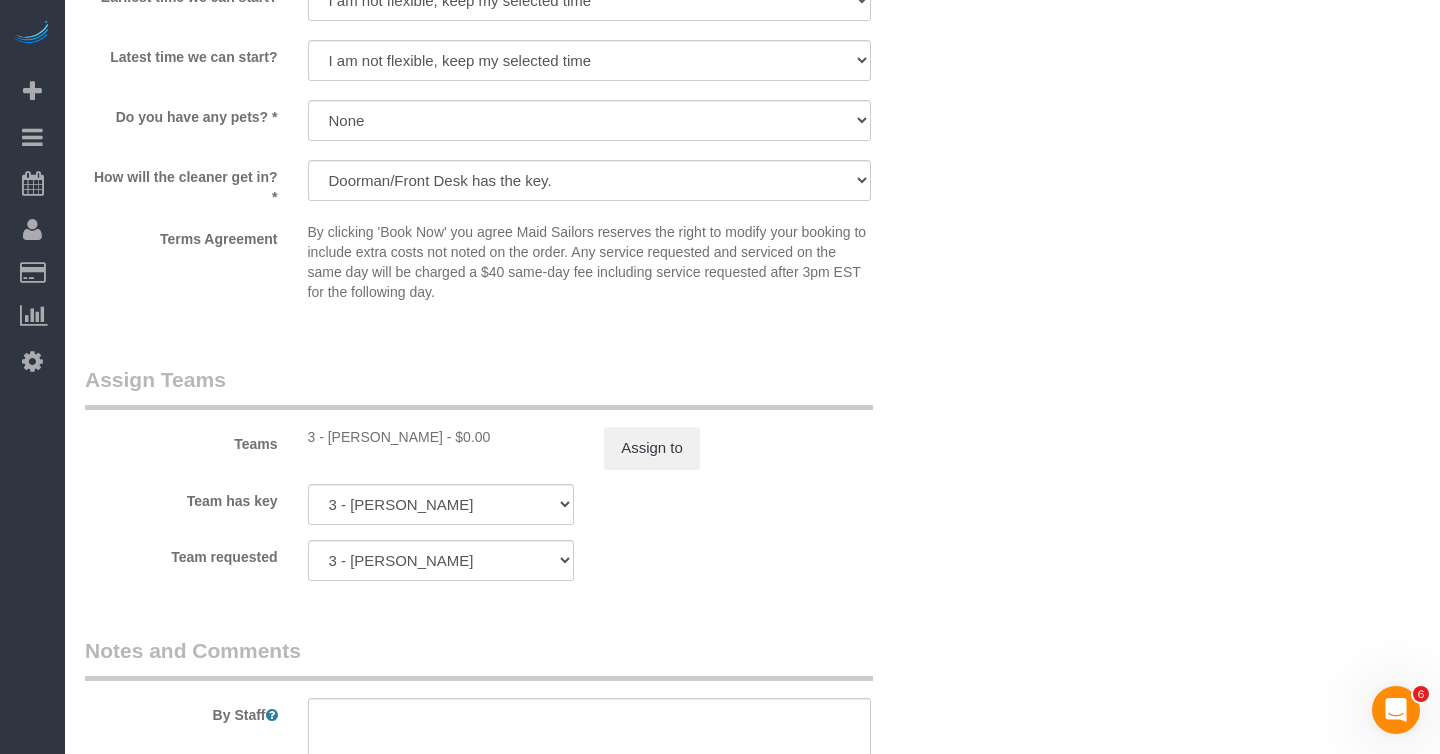 scroll, scrollTop: 2343, scrollLeft: 0, axis: vertical 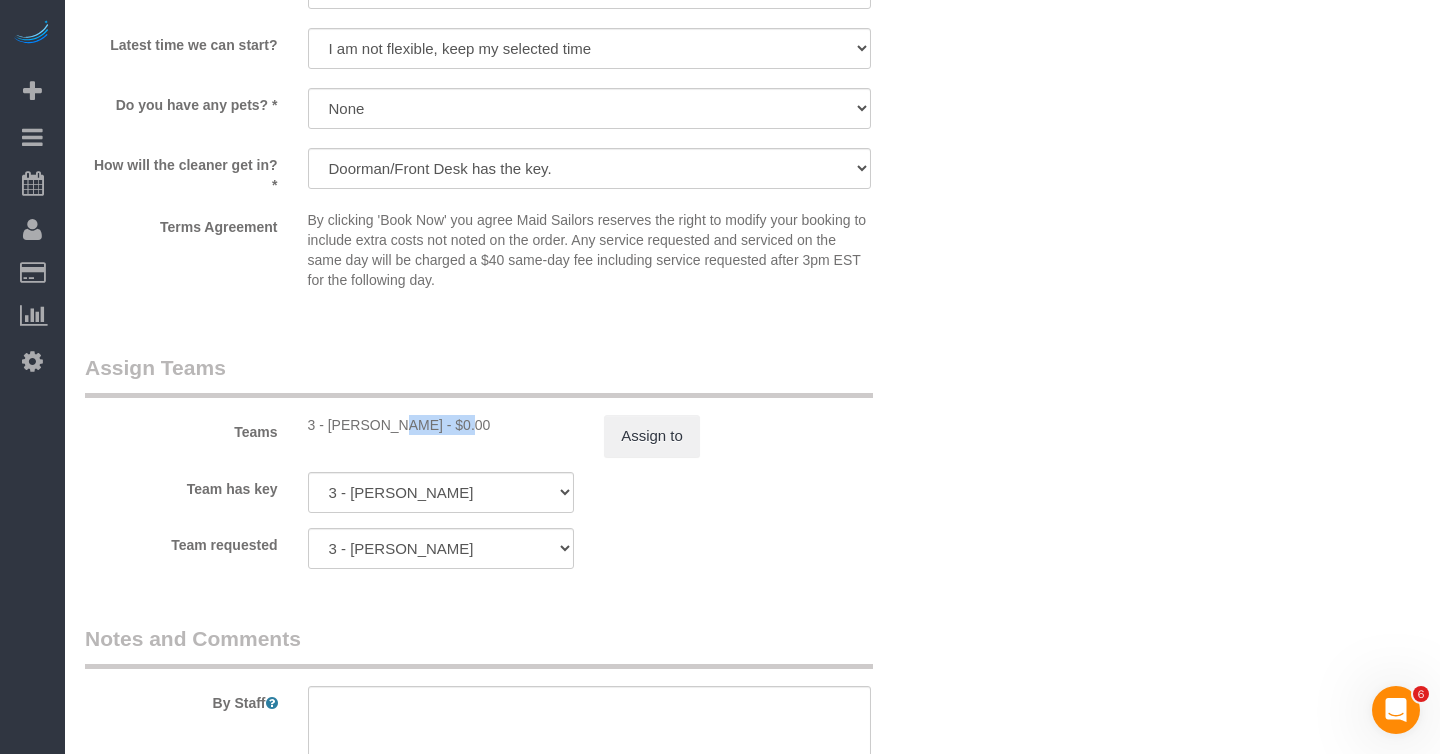drag, startPoint x: 395, startPoint y: 425, endPoint x: 329, endPoint y: 425, distance: 66 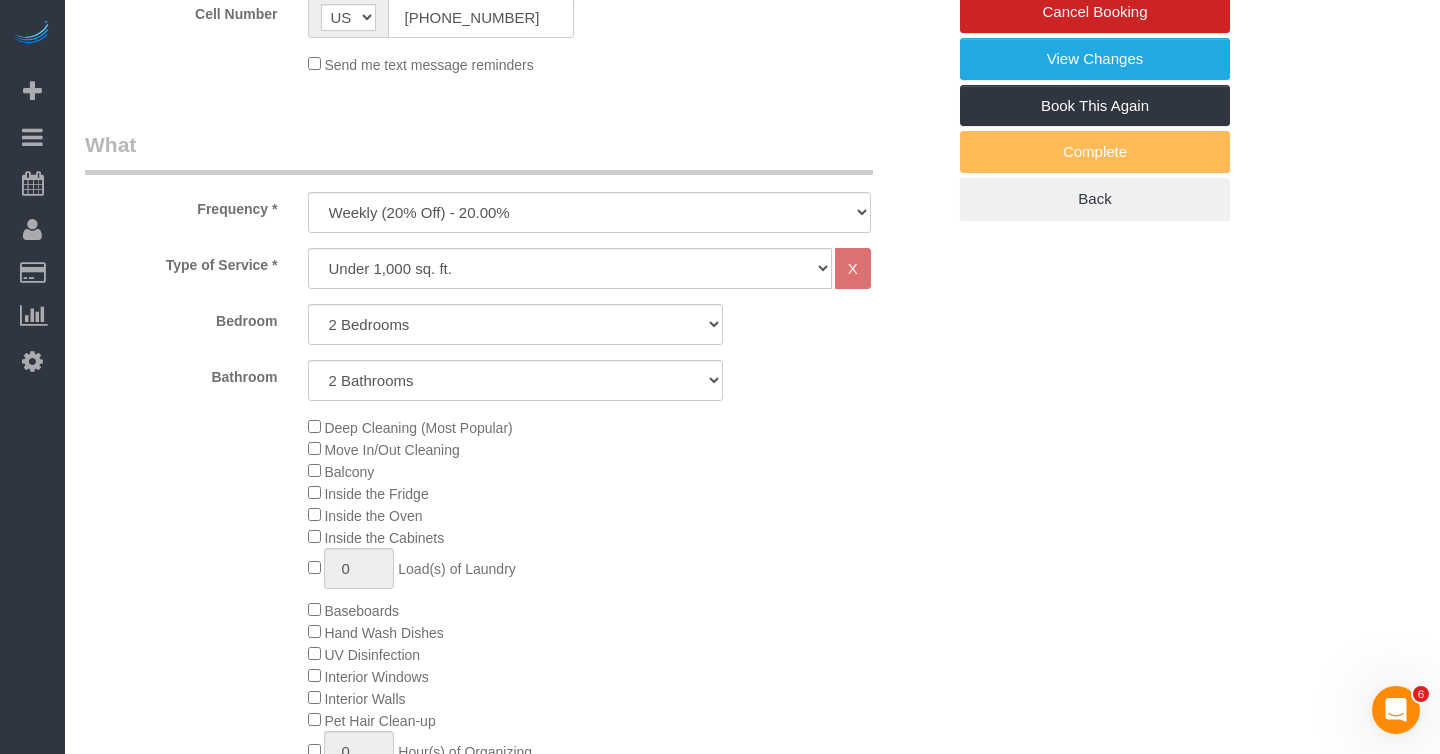 scroll, scrollTop: 0, scrollLeft: 0, axis: both 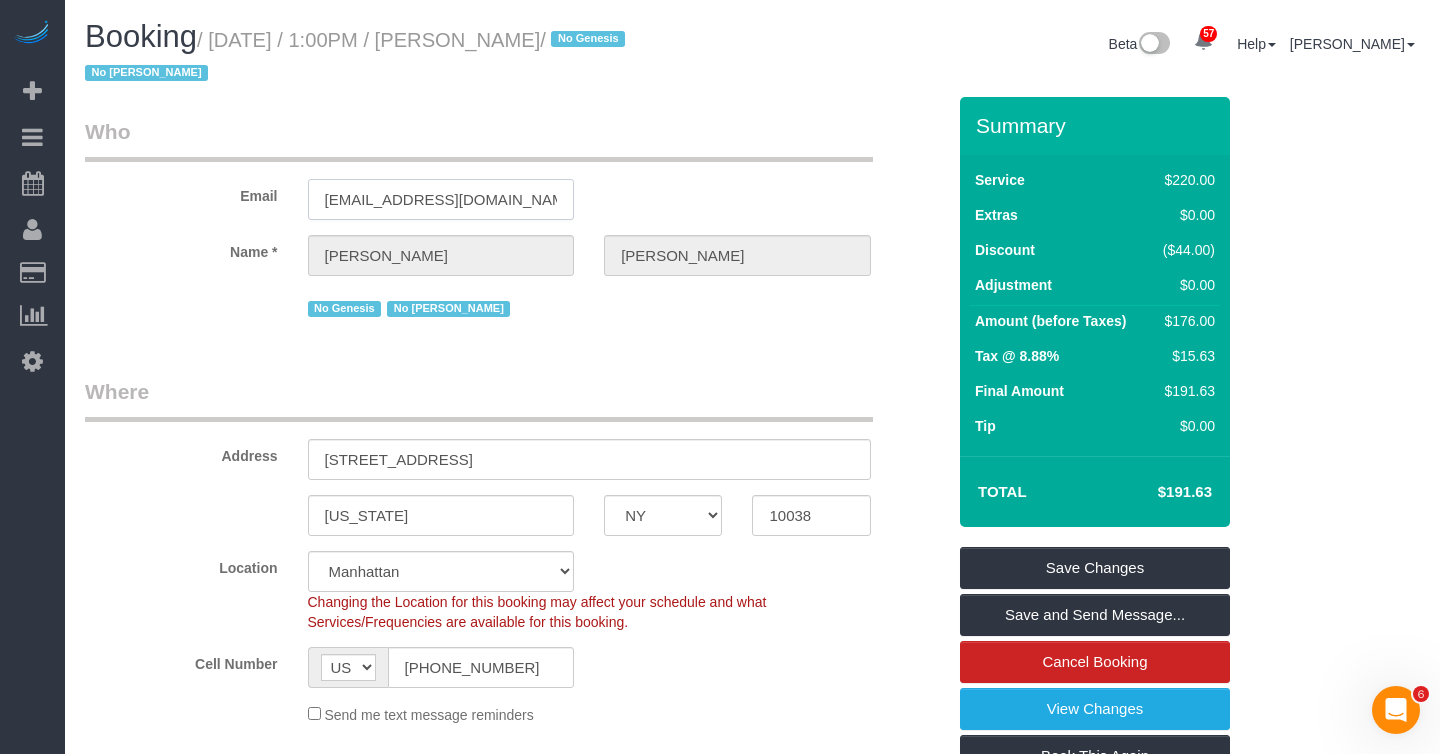 click on "zhuochen1@gmail.com" at bounding box center (441, 199) 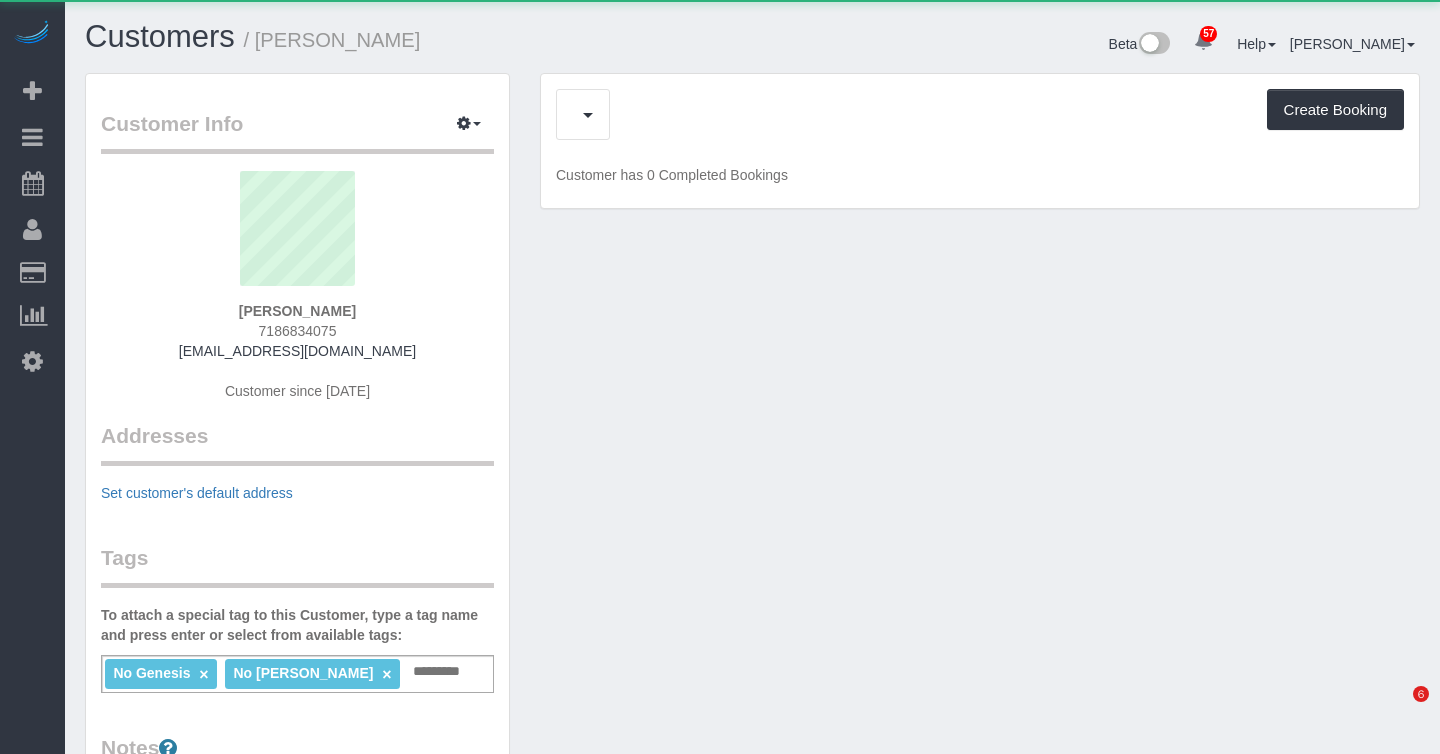 scroll, scrollTop: 0, scrollLeft: 0, axis: both 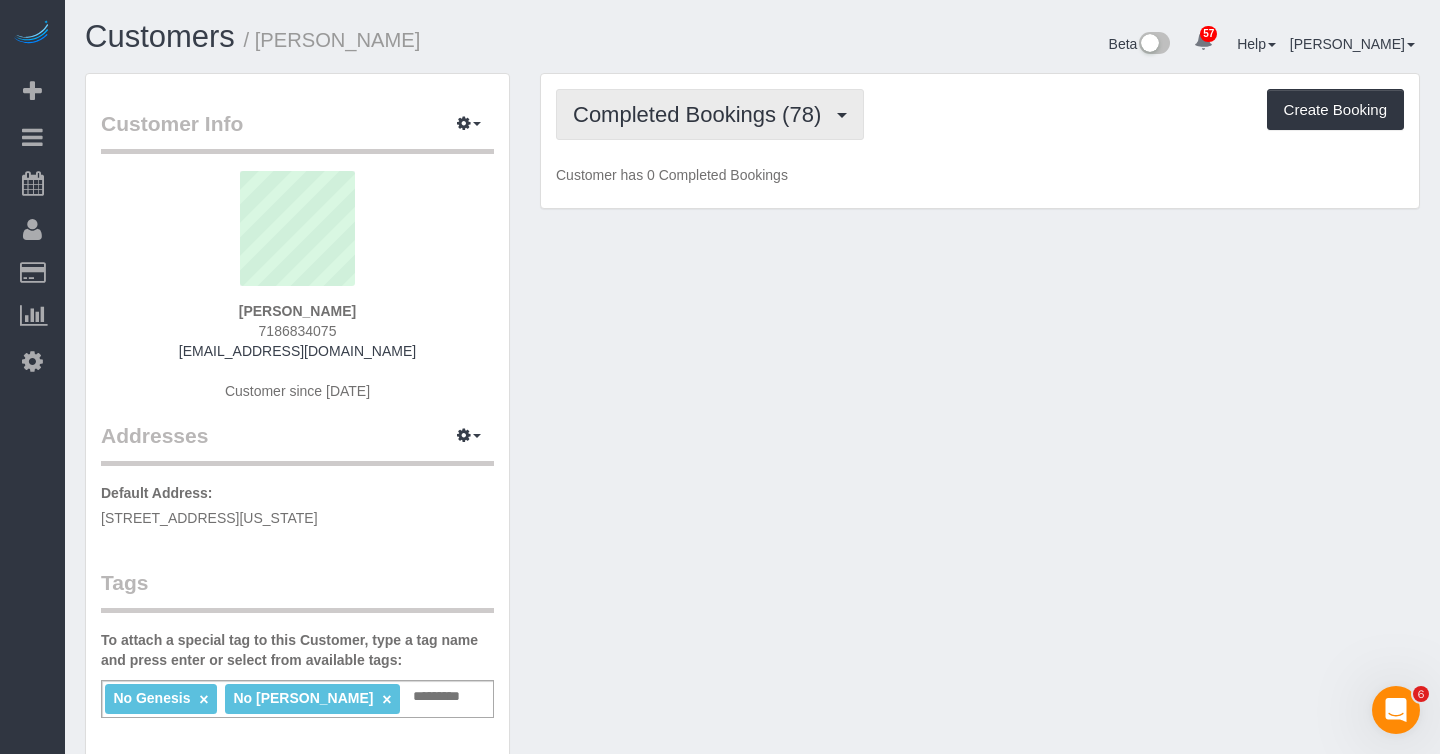 click on "Completed Bookings (78)" at bounding box center (702, 114) 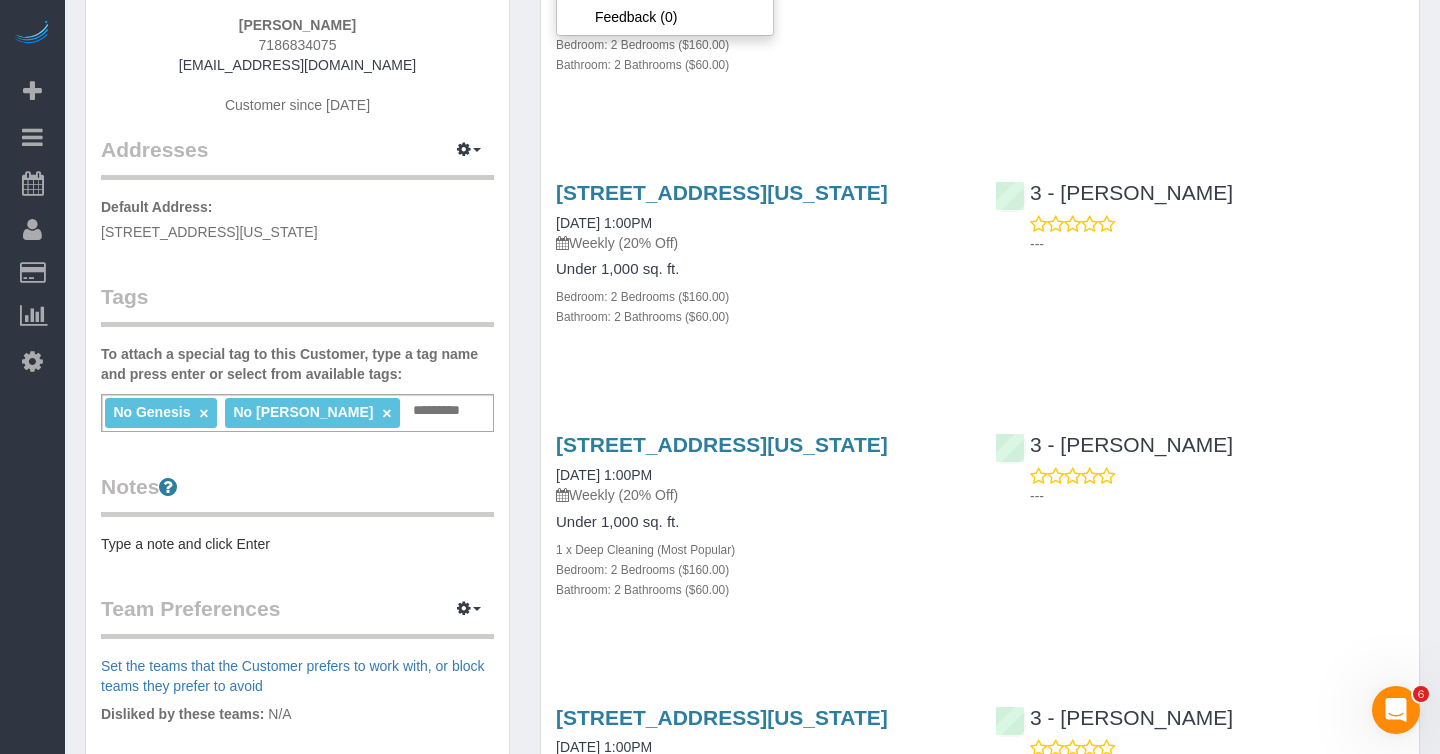 scroll, scrollTop: 0, scrollLeft: 0, axis: both 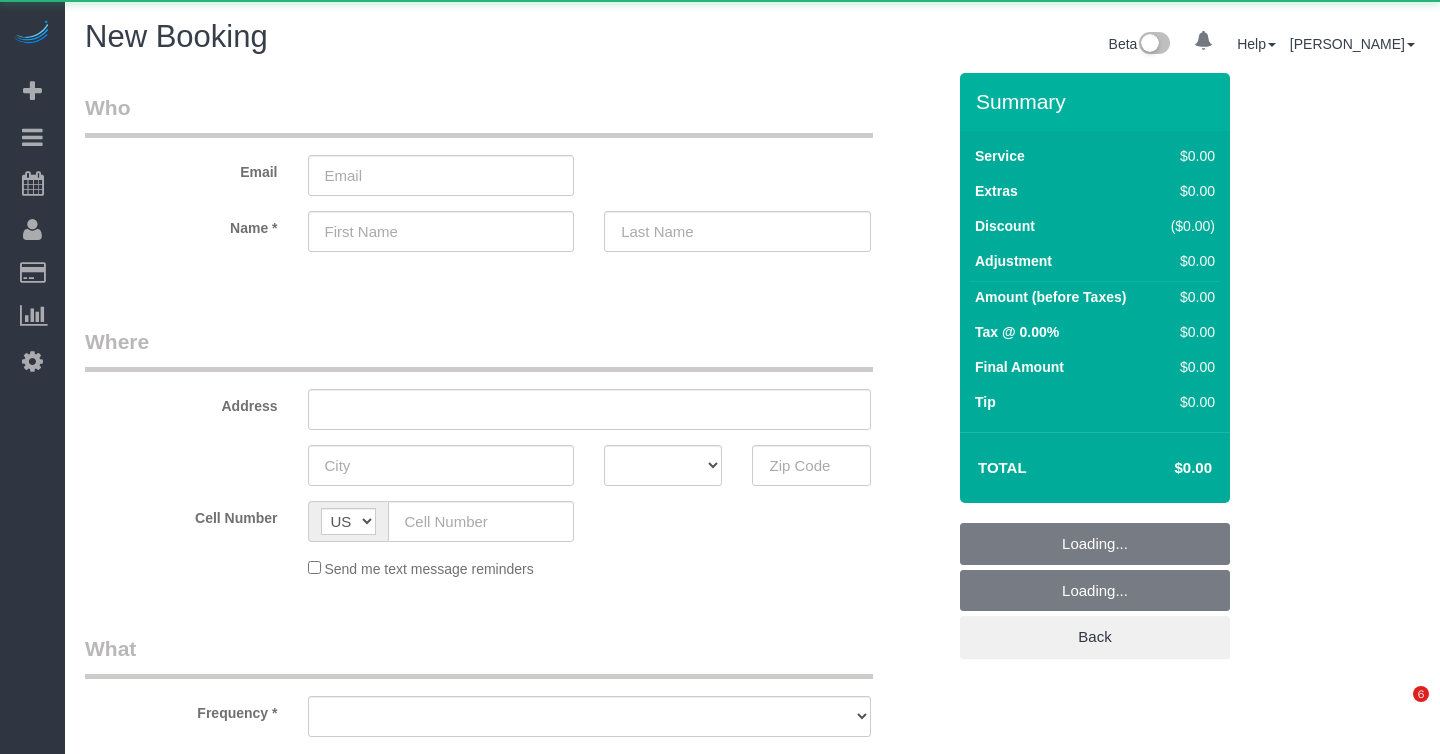 select on "number:89" 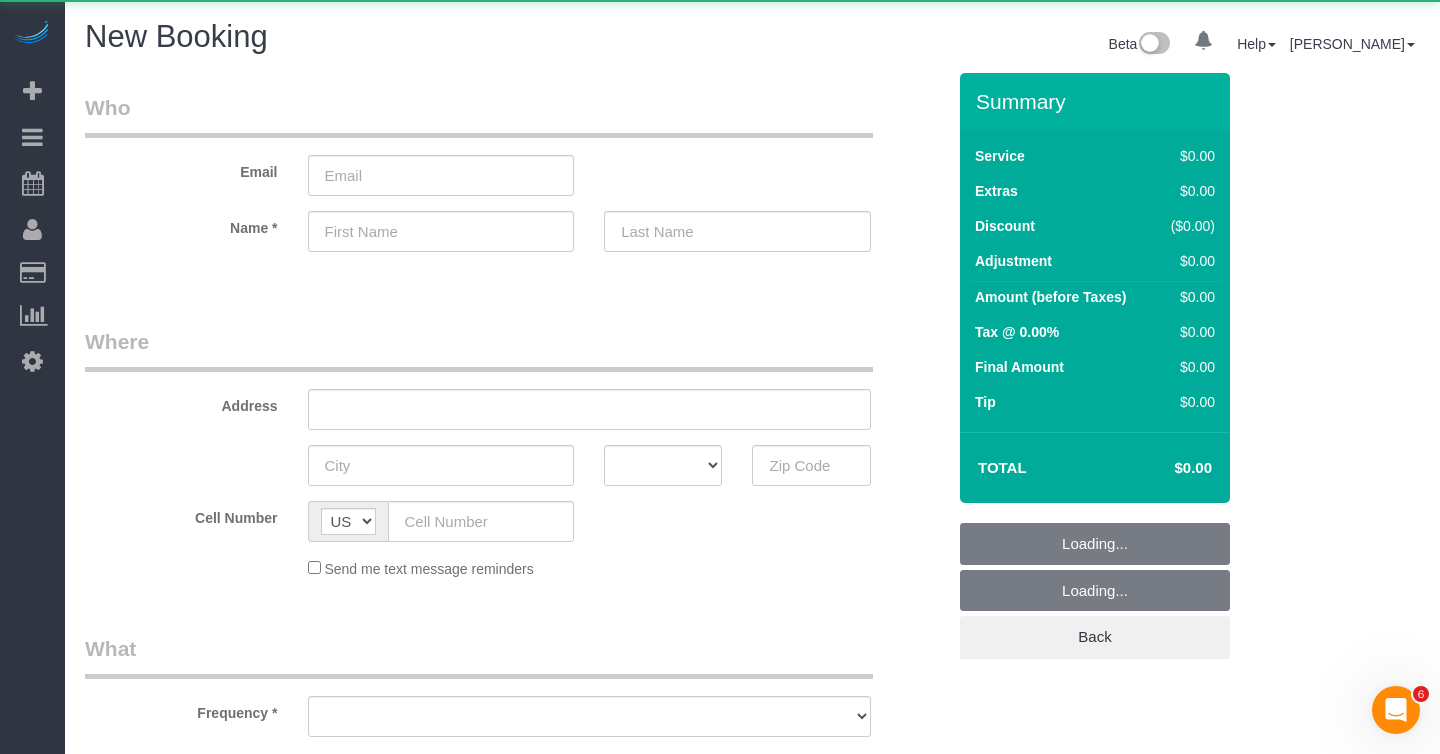 scroll, scrollTop: 0, scrollLeft: 0, axis: both 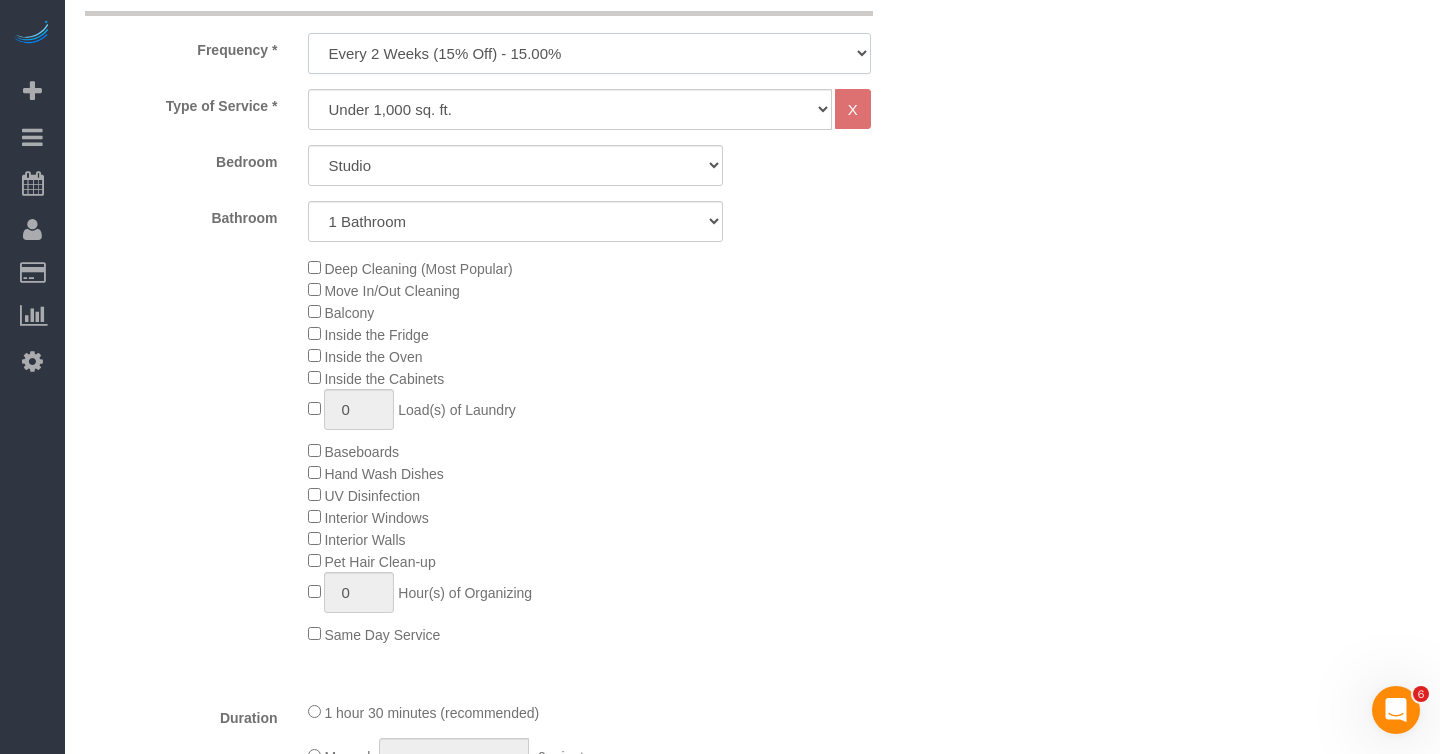 click on "One Time Weekly (20% Off) - 20.00% Every 2 Weeks (15% Off) - 15.00% Every 4 Weeks (10% Off) - 10.00%" at bounding box center [589, 53] 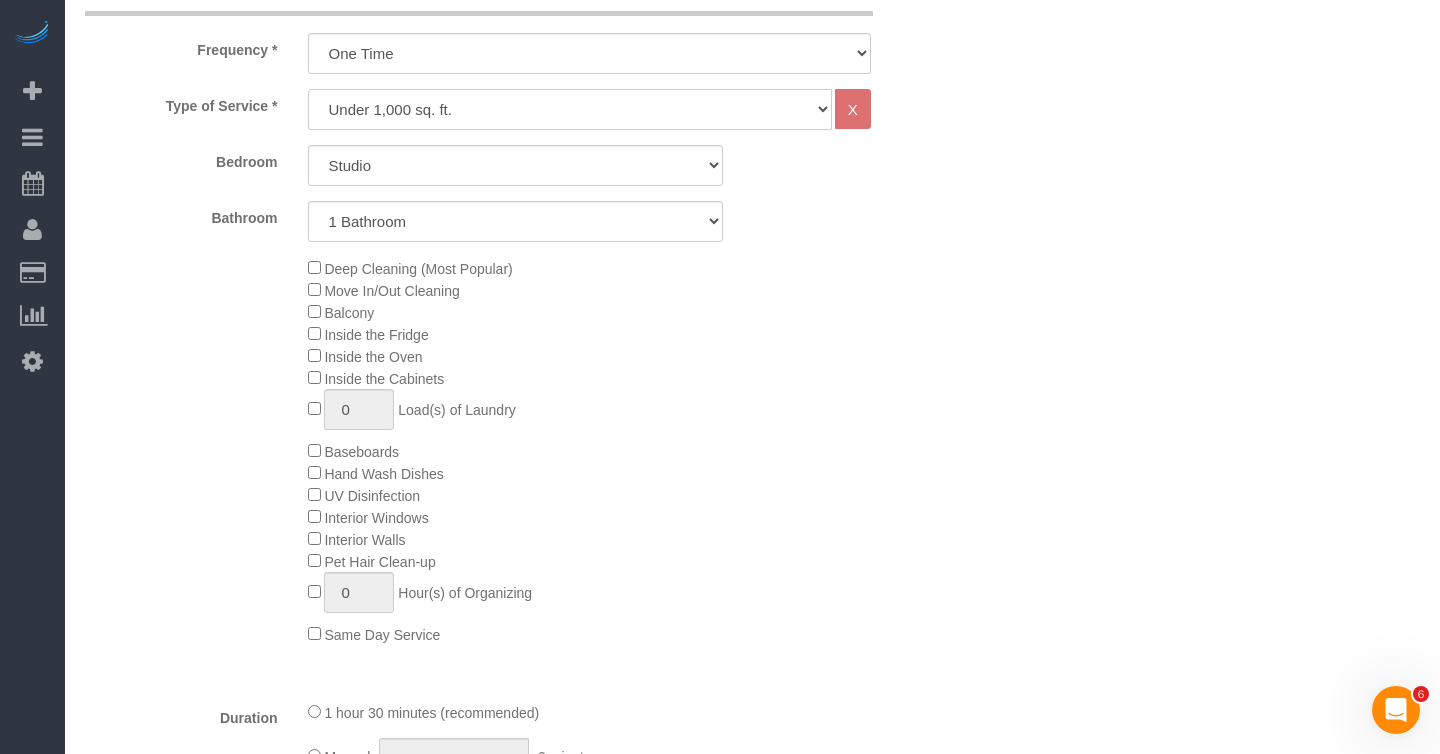 click on "Under 1,000 sq. ft. 1,001 - 1,500 sq. ft. 1,500+ sq. ft. Custom Cleaning Office Cleaning Airbnb Cleaning Post Construction Cleaning RE-CLEAN Hourly Rate - 8.0 Hourly Rate - 7.5 Late Cancellation - Invoice Purposes Hourly Rate (30% OFF) Bungalow Living Hello Alfred - Standard Cleaning Hello Alfred - Hourly Rate TULU - Standard Cleaning TULU - Hourly Rate Hourly Rate (15% OFF) Hourly Rate (20% OFF) Hourly Rate (25% OFF) Hourly Rate (22.5% OFF) Charity Clean Outsite - Hourly Rate Floor Cleaning 100/hr 140/hr Upholstery Cleaning Hourly Rate (Comped Cleaning) Power Washing Carpet/Rug Cleaning Floor Cleaning Couch Cleaning" 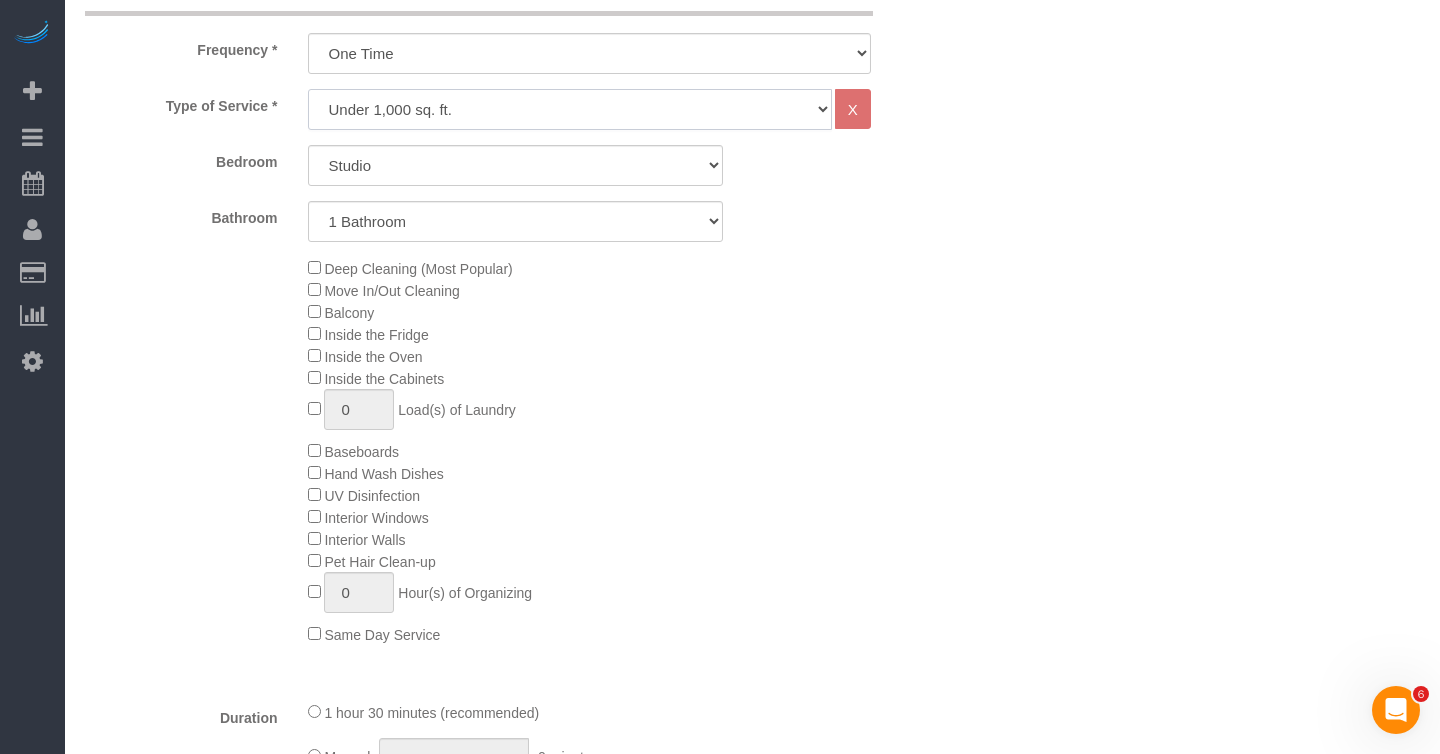 select on "212" 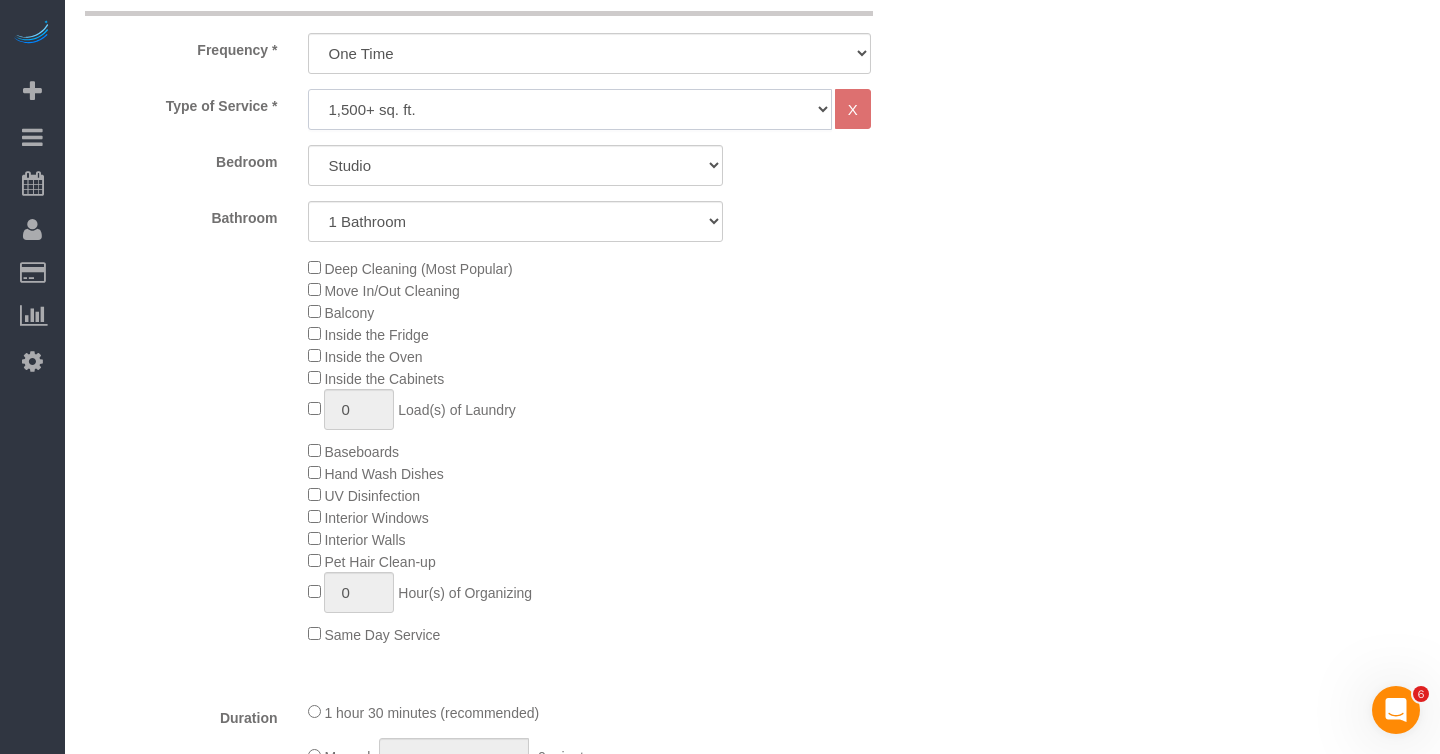 select on "2" 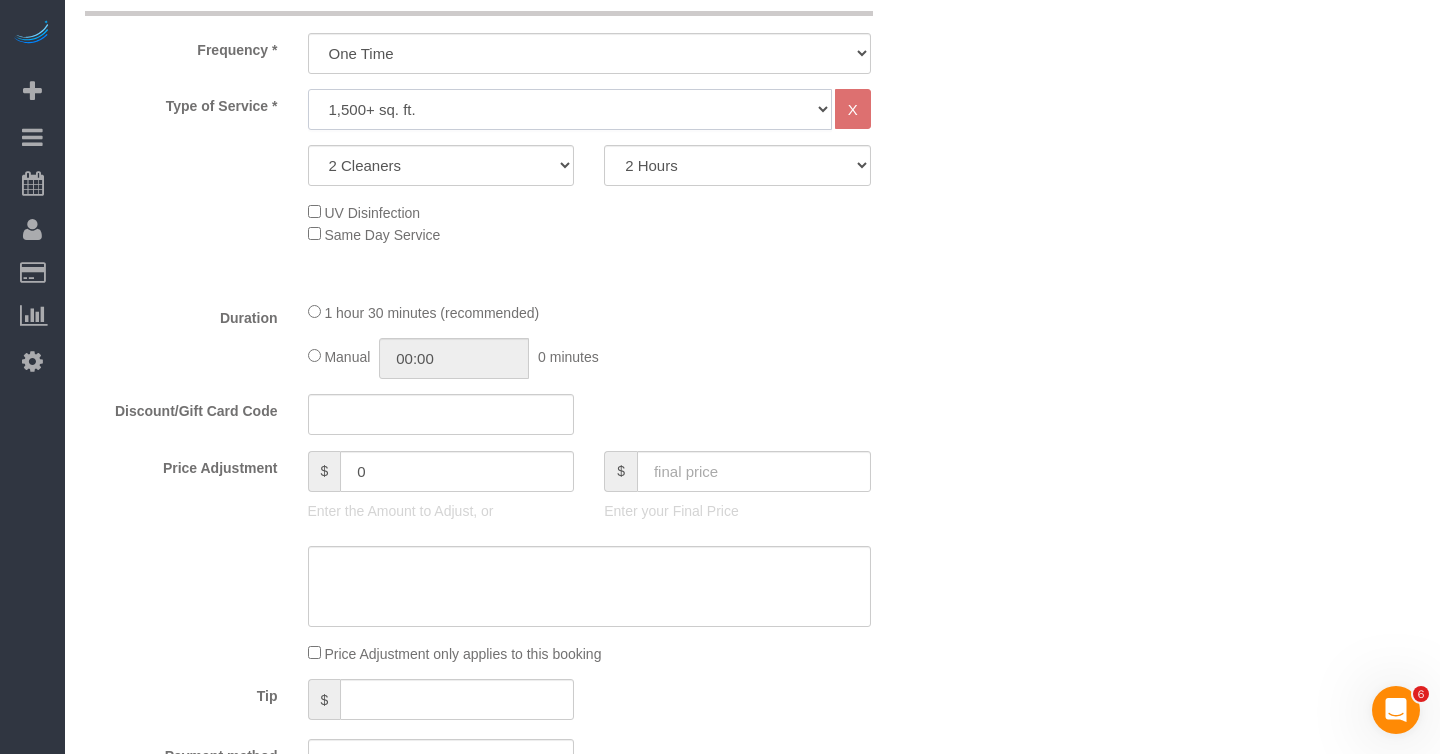 click on "Under 1,000 sq. ft. 1,001 - 1,500 sq. ft. 1,500+ sq. ft. Custom Cleaning Office Cleaning Airbnb Cleaning Post Construction Cleaning RE-CLEAN Hourly Rate - 8.0 Hourly Rate - 7.5 Late Cancellation - Invoice Purposes Hourly Rate (30% OFF) Bungalow Living Hello Alfred - Standard Cleaning Hello Alfred - Hourly Rate TULU - Standard Cleaning TULU - Hourly Rate Hourly Rate (15% OFF) Hourly Rate (20% OFF) Hourly Rate (25% OFF) Hourly Rate (22.5% OFF) Charity Clean Outsite - Hourly Rate Floor Cleaning 100/hr 140/hr Upholstery Cleaning Hourly Rate (Comped Cleaning) Power Washing Carpet/Rug Cleaning Floor Cleaning Couch Cleaning" 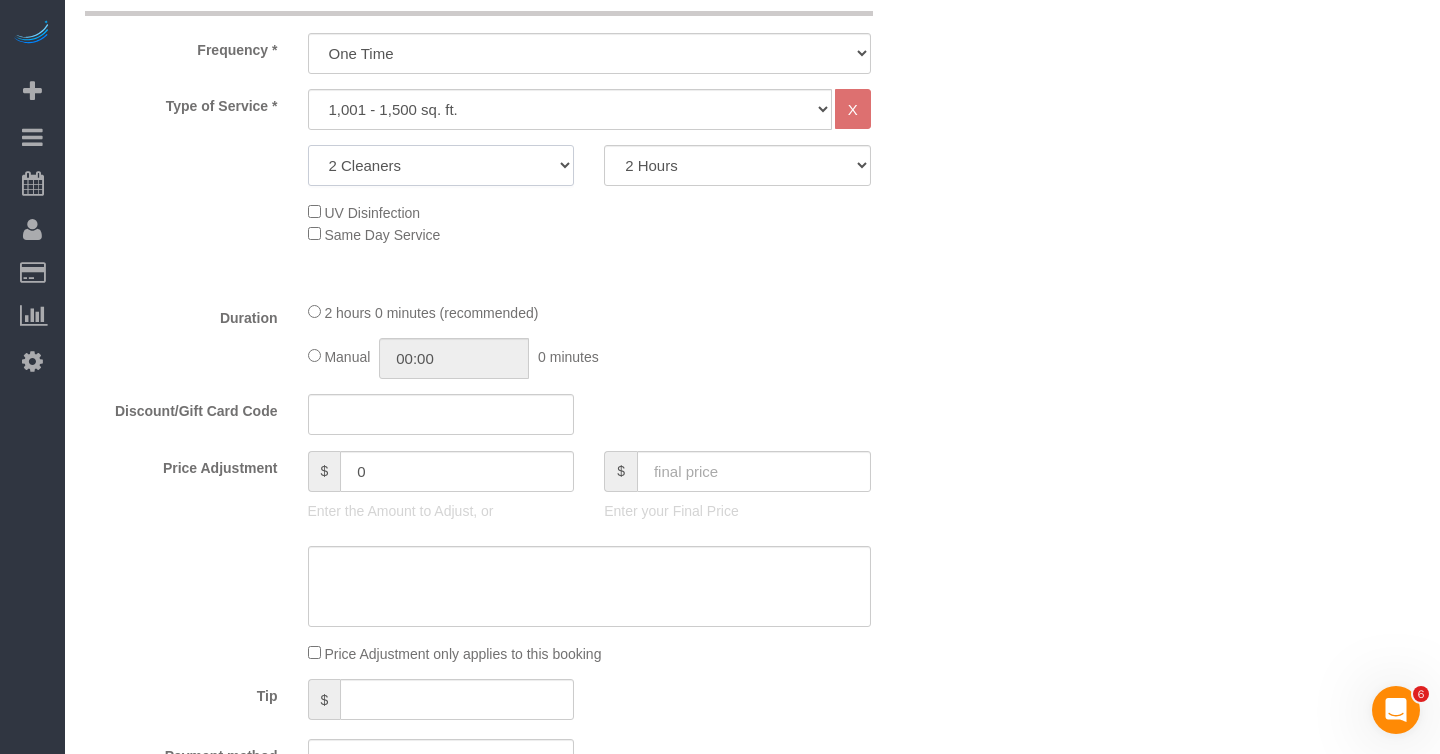 click on "1 Cleaner
2 Cleaners
3 Cleaners
4 Cleaners
5 Cleaners" 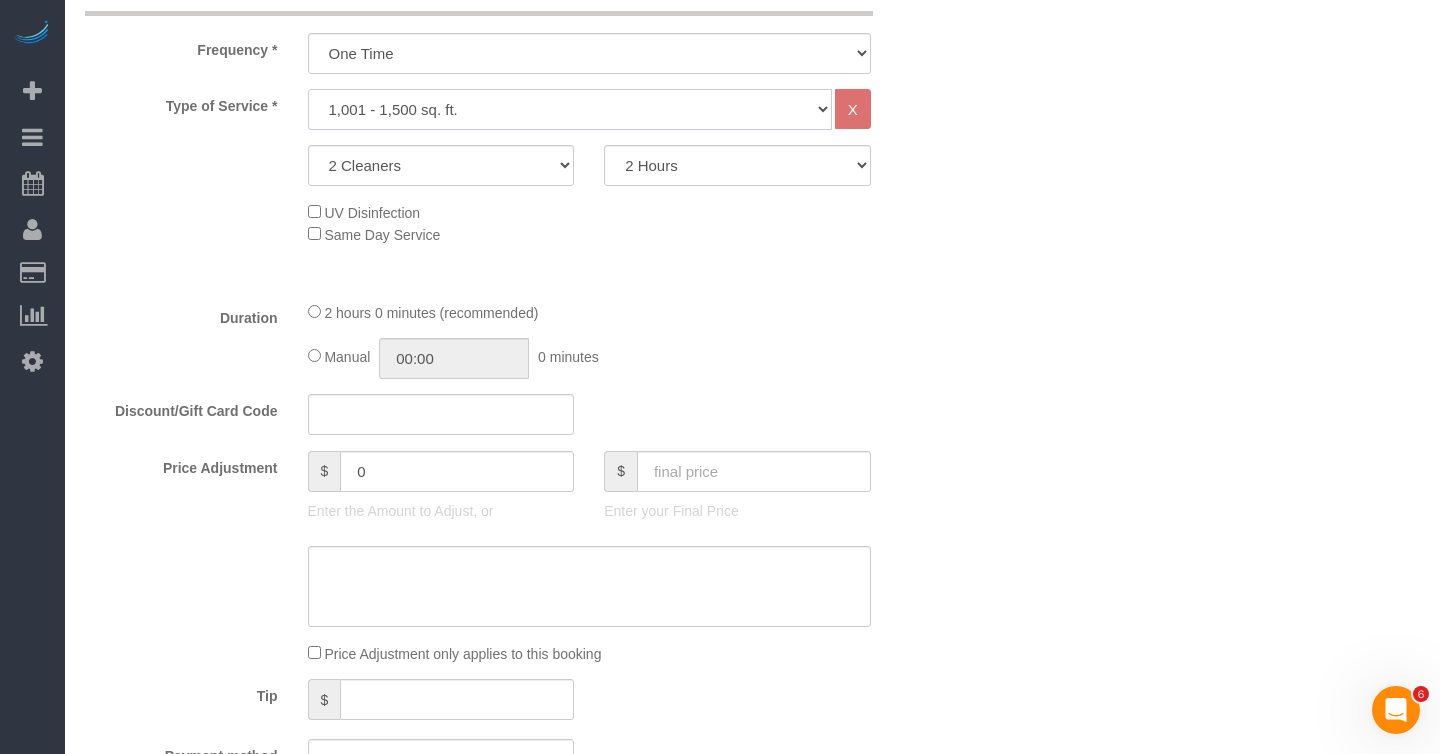 click on "Under 1,000 sq. ft. 1,001 - 1,500 sq. ft. 1,500+ sq. ft. Custom Cleaning Office Cleaning Airbnb Cleaning Post Construction Cleaning RE-CLEAN Hourly Rate - 8.0 Hourly Rate - 7.5 Late Cancellation - Invoice Purposes Hourly Rate (30% OFF) Bungalow Living Hello Alfred - Standard Cleaning Hello Alfred - Hourly Rate TULU - Standard Cleaning TULU - Hourly Rate Hourly Rate (15% OFF) Hourly Rate (20% OFF) Hourly Rate (25% OFF) Hourly Rate (22.5% OFF) Charity Clean Outsite - Hourly Rate Floor Cleaning 100/hr 140/hr Upholstery Cleaning Hourly Rate (Comped Cleaning) Power Washing Carpet/Rug Cleaning Floor Cleaning Couch Cleaning" 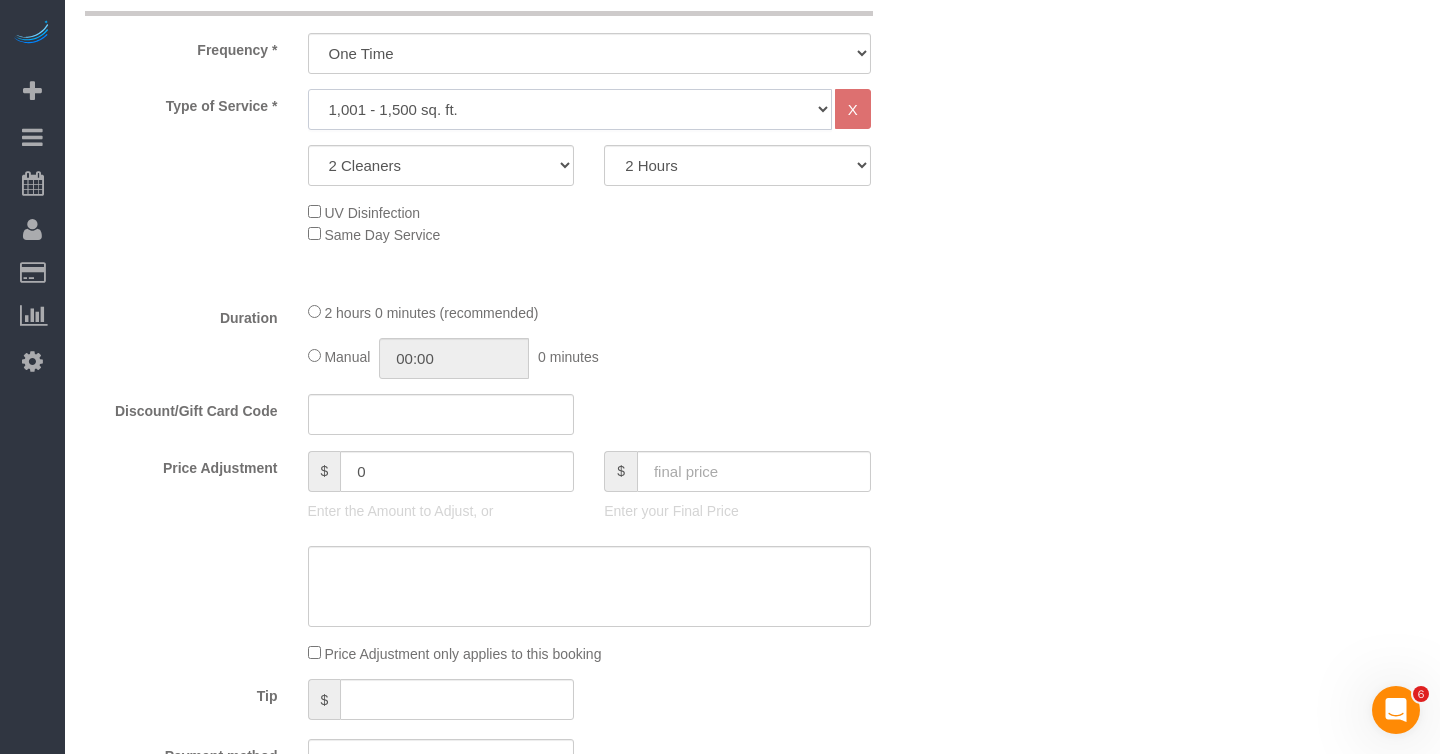 select on "216" 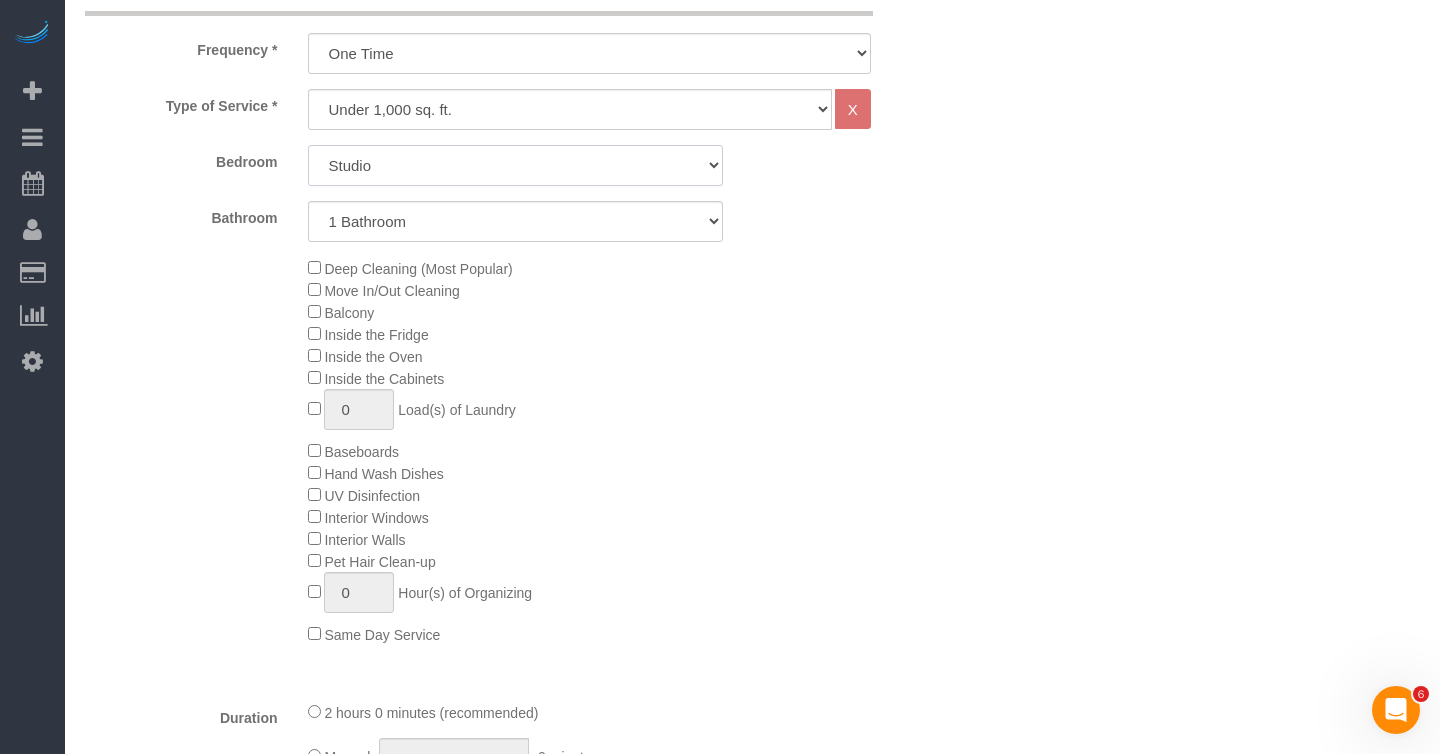 click on "Studio
1 Bedroom
2 Bedrooms
3 Bedrooms" 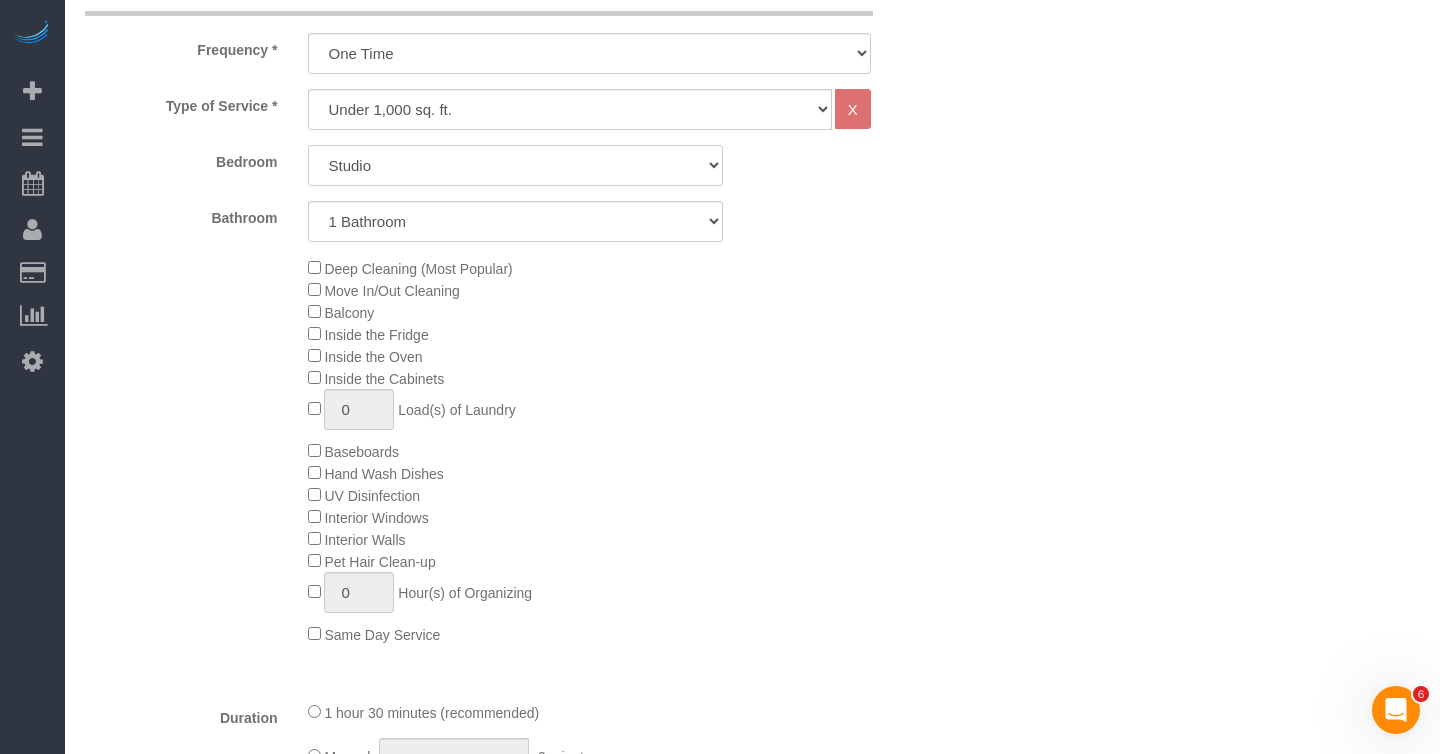 select on "3" 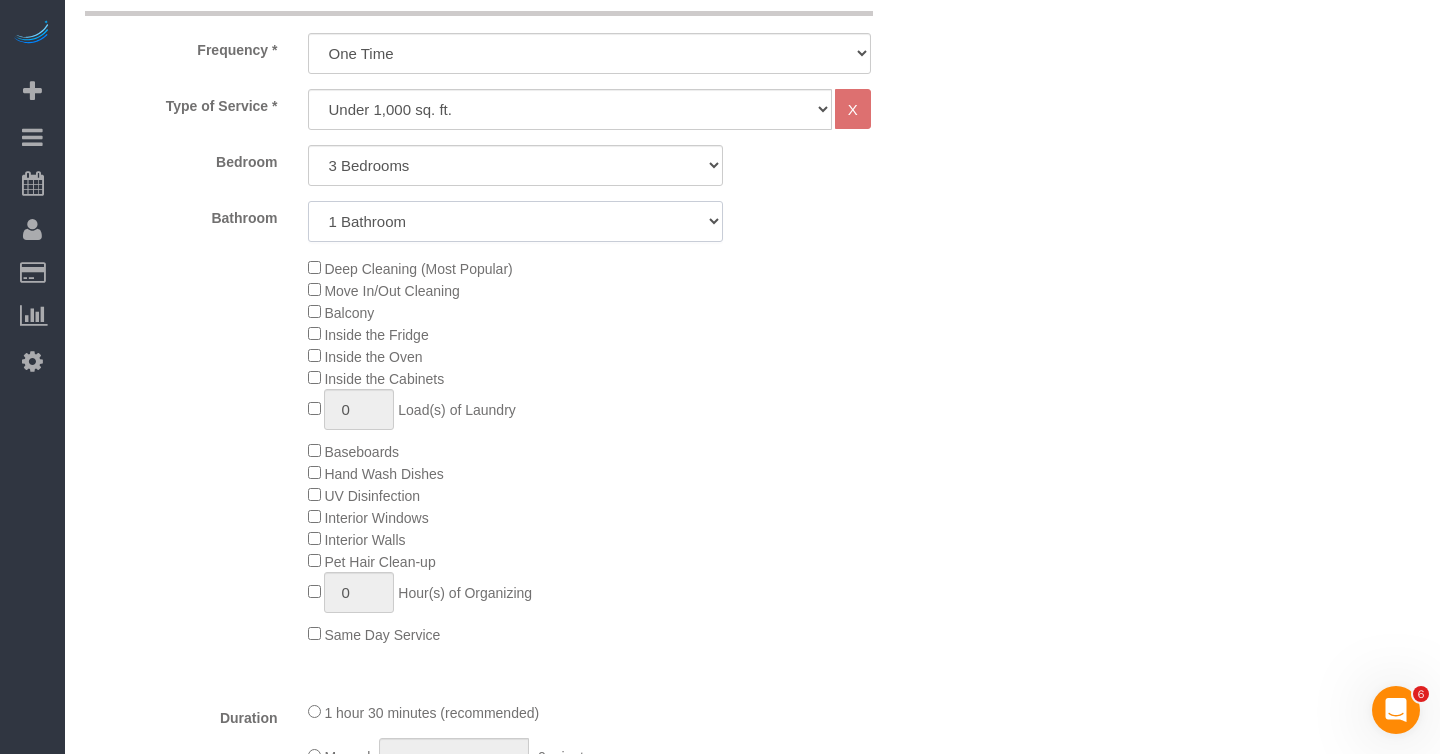 click on "1 Bathroom
2 Bathrooms" 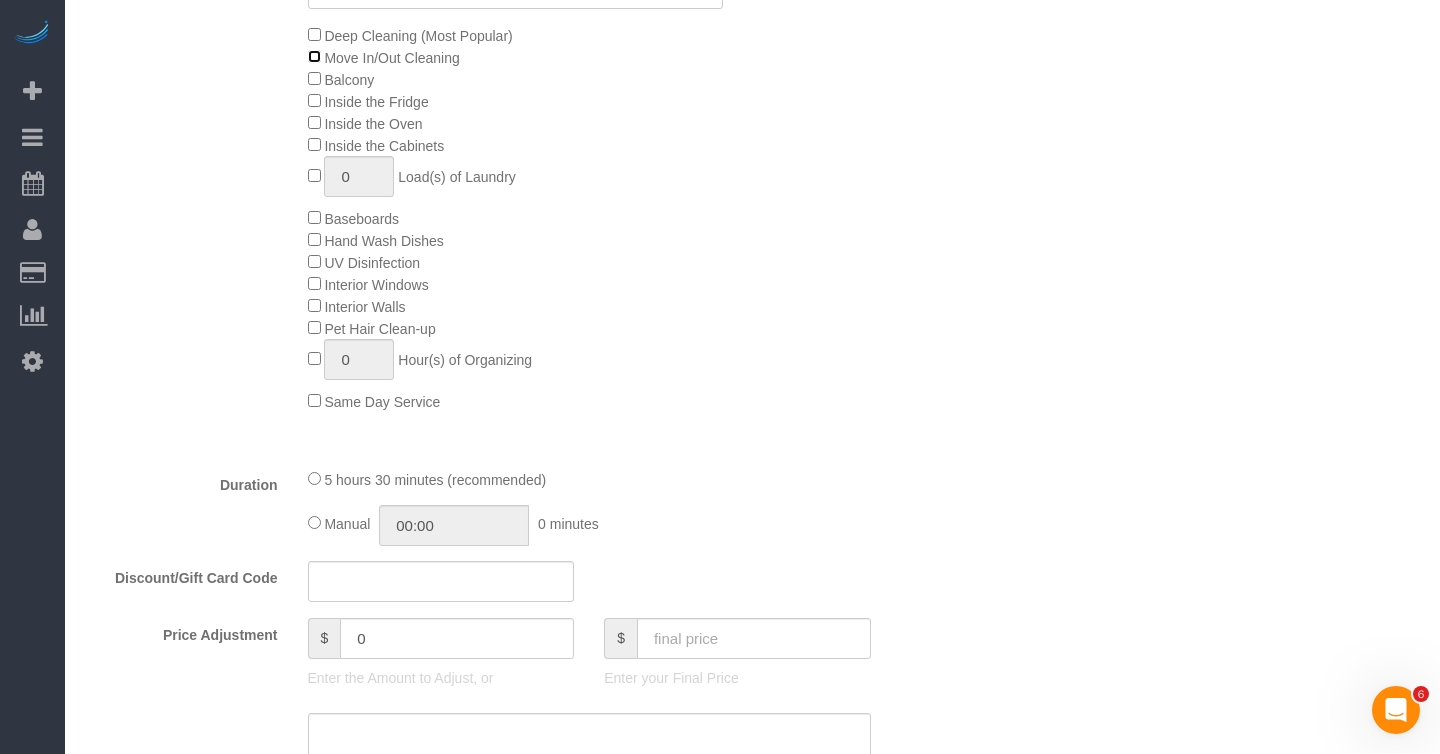 scroll, scrollTop: 993, scrollLeft: 0, axis: vertical 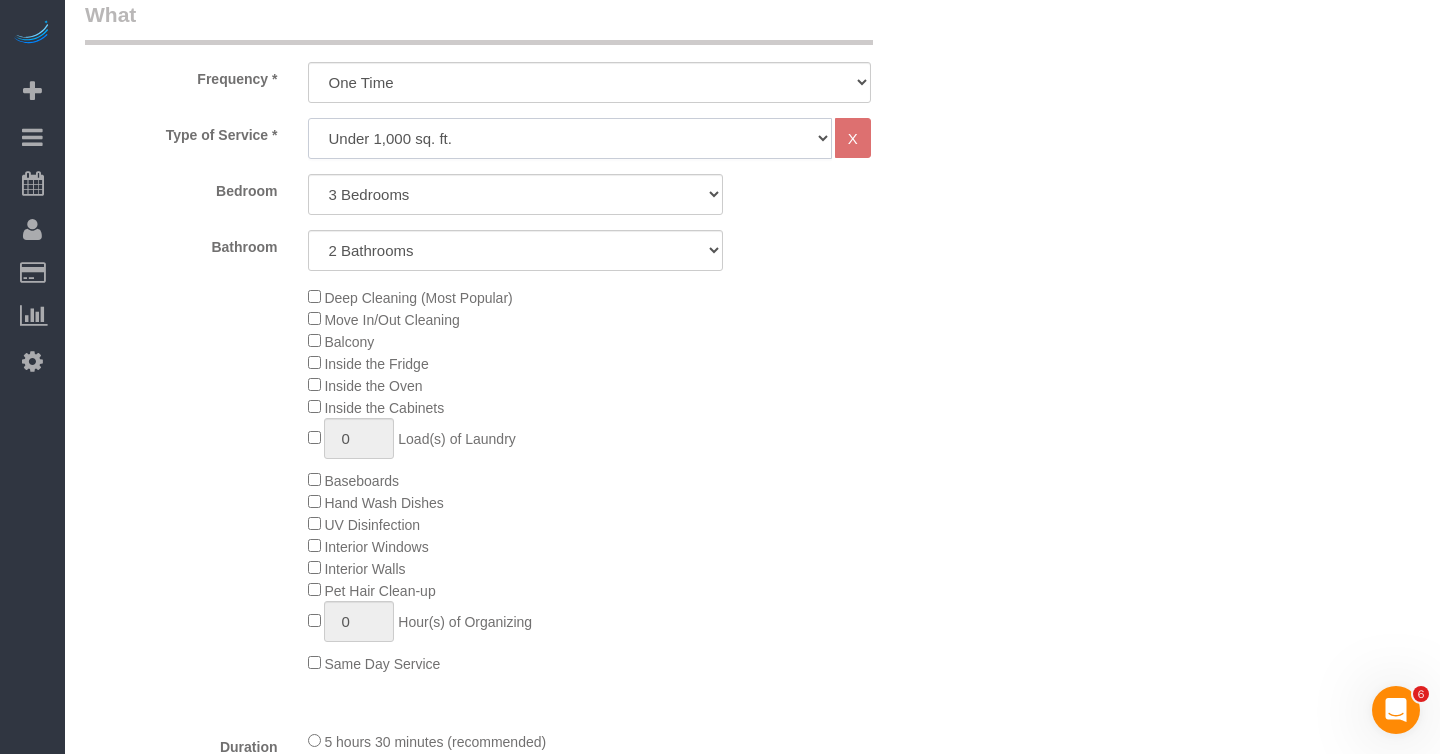 click on "Under 1,000 sq. ft. 1,001 - 1,500 sq. ft. 1,500+ sq. ft. Custom Cleaning Office Cleaning Airbnb Cleaning Post Construction Cleaning RE-CLEAN Hourly Rate - 8.0 Hourly Rate - 7.5 Late Cancellation - Invoice Purposes Hourly Rate (30% OFF) Bungalow Living Hello Alfred - Standard Cleaning Hello Alfred - Hourly Rate TULU - Standard Cleaning TULU - Hourly Rate Hourly Rate (15% OFF) Hourly Rate (20% OFF) Hourly Rate (25% OFF) Hourly Rate (22.5% OFF) Charity Clean Outsite - Hourly Rate Floor Cleaning 100/hr 140/hr Upholstery Cleaning Hourly Rate (Comped Cleaning) Power Washing Carpet/Rug Cleaning Floor Cleaning Couch Cleaning" 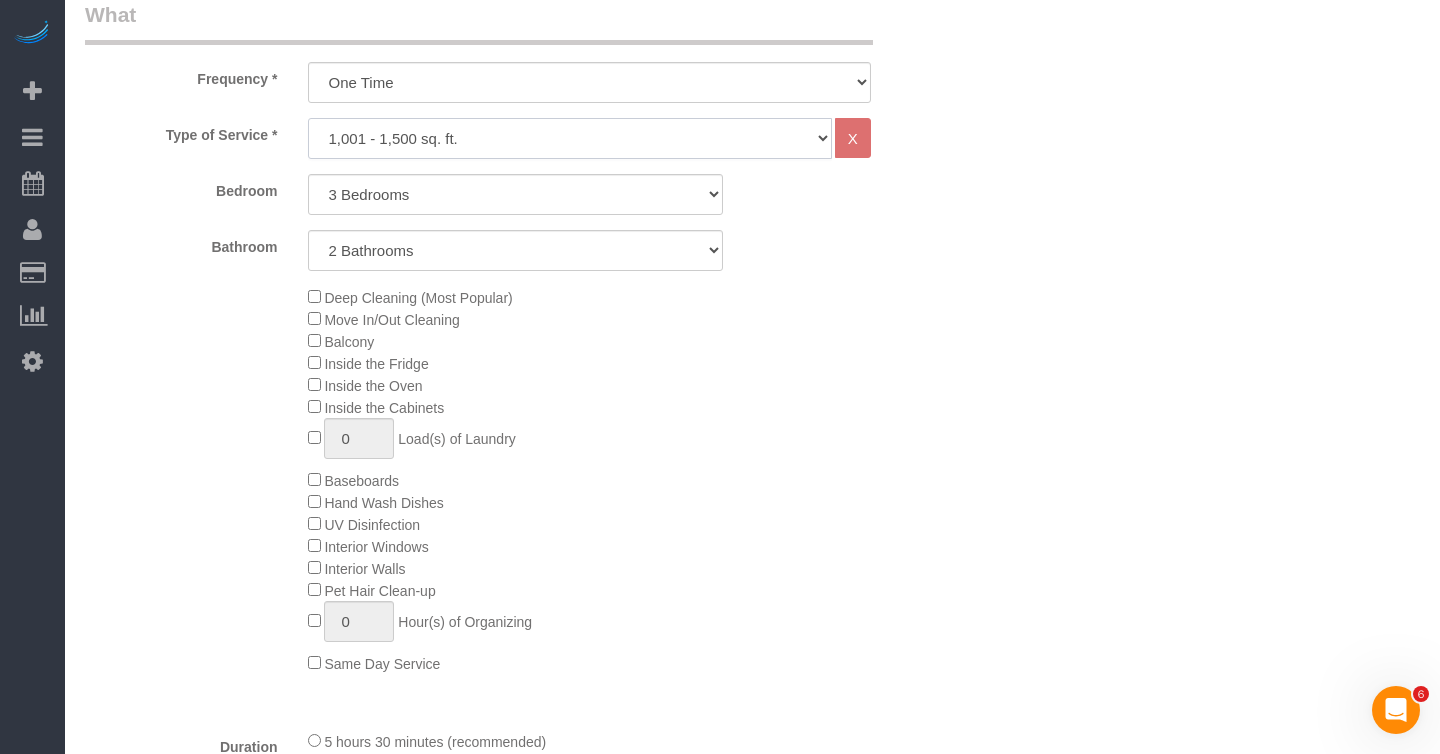 select on "1" 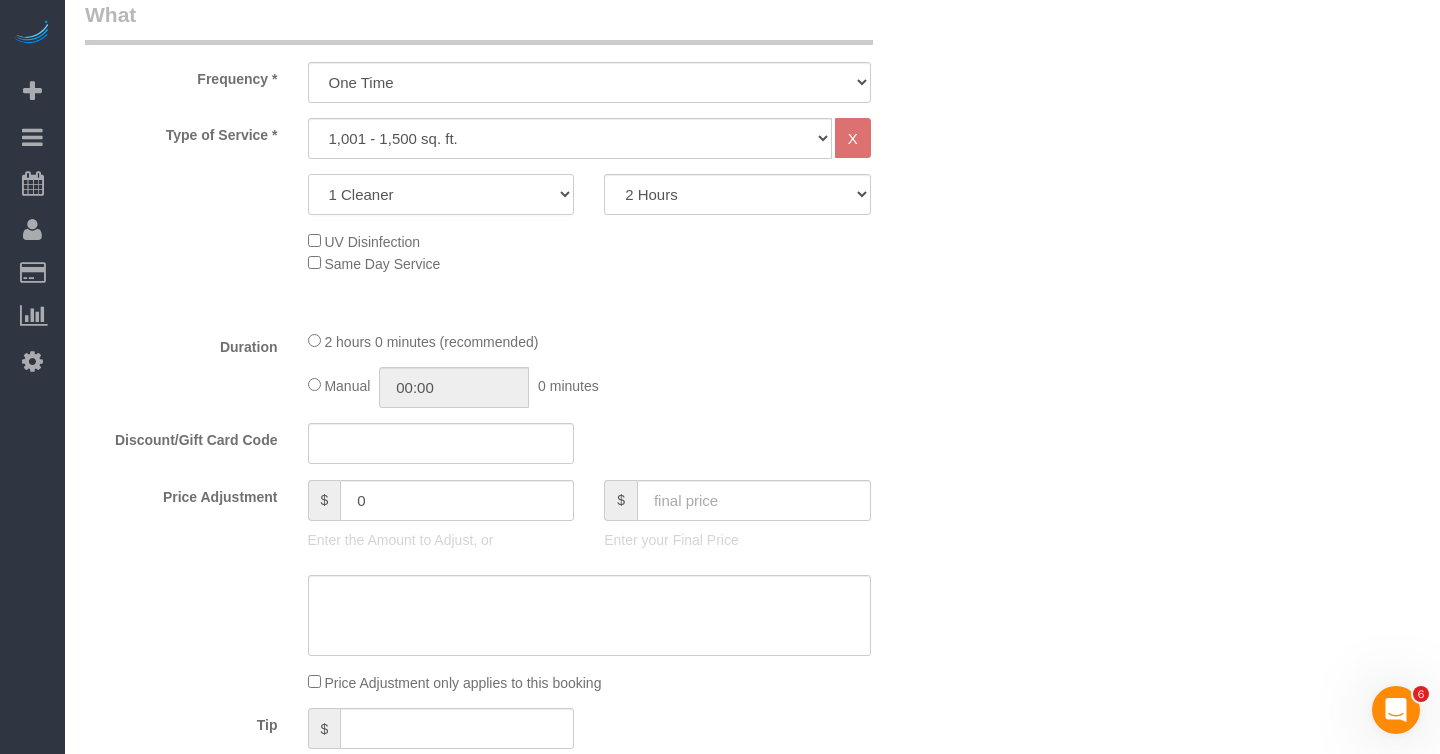 click on "1 Cleaner
2 Cleaners
3 Cleaners
4 Cleaners
5 Cleaners" 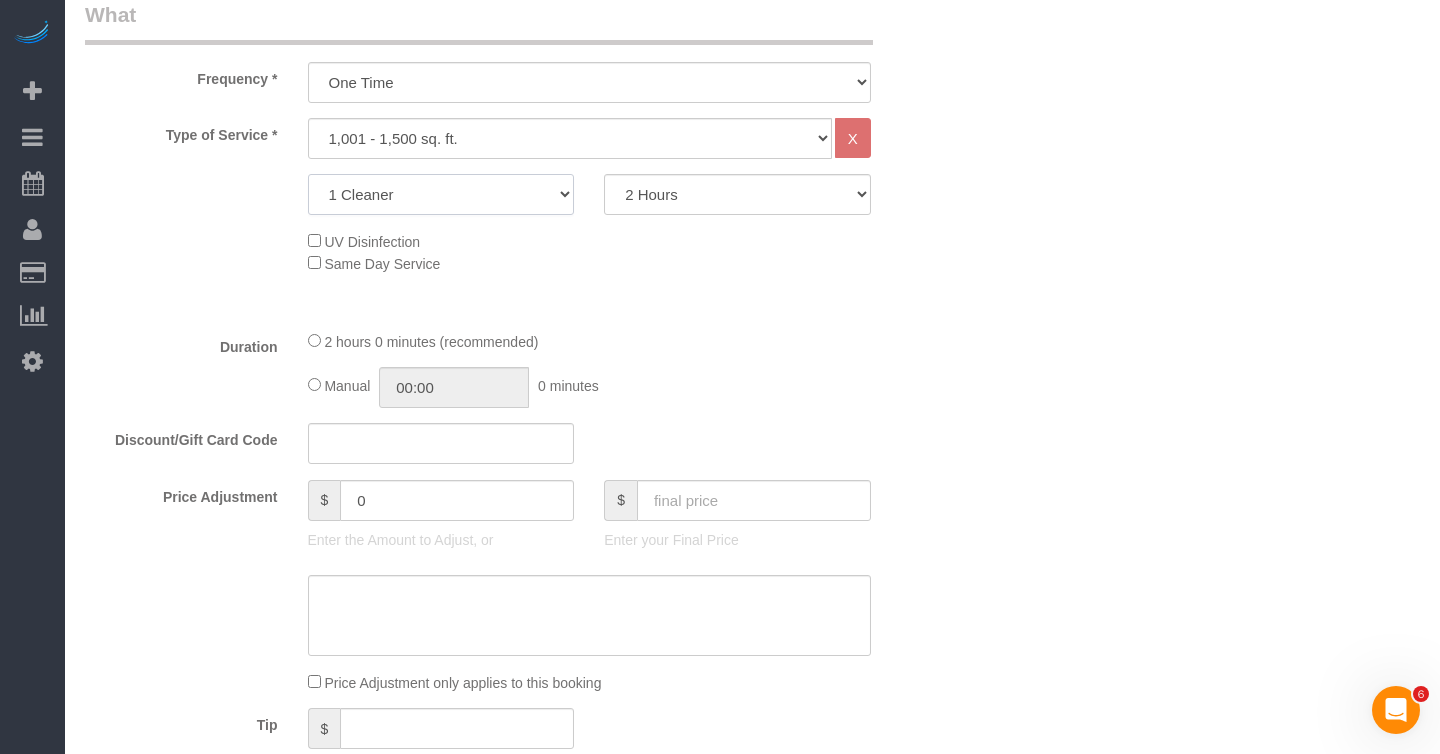 select on "2" 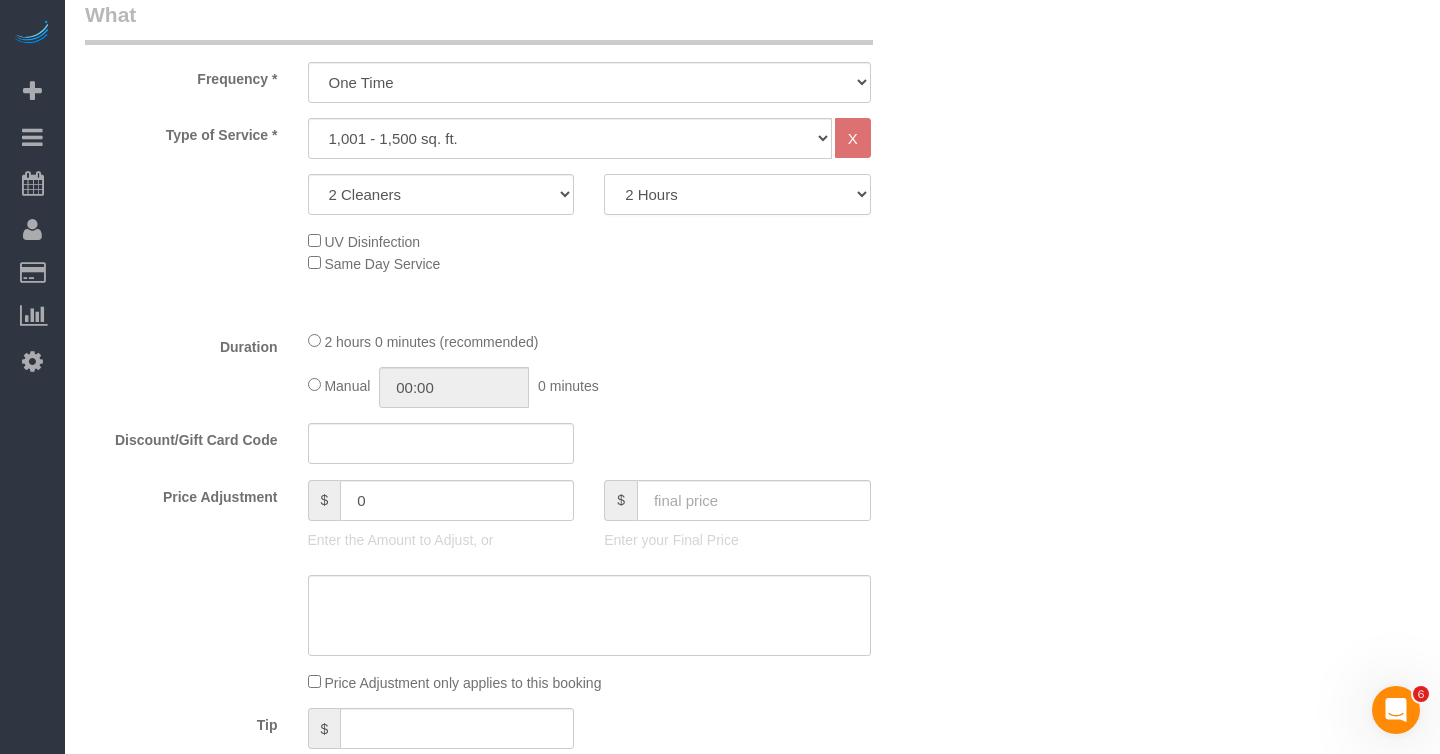click on "2 Hours
2.5 Hours
3 Hours
3.5 Hours
4 Hours
4.5 Hours
5 Hours
5.5 Hours
6 Hours
6.5 Hours
7 Hours
7.5 Hours
8 Hours
8.5 Hours
9 Hours
9.5 Hours
10 Hours
10.5 Hours
11 Hours
11.5 Hours
12 Hours" 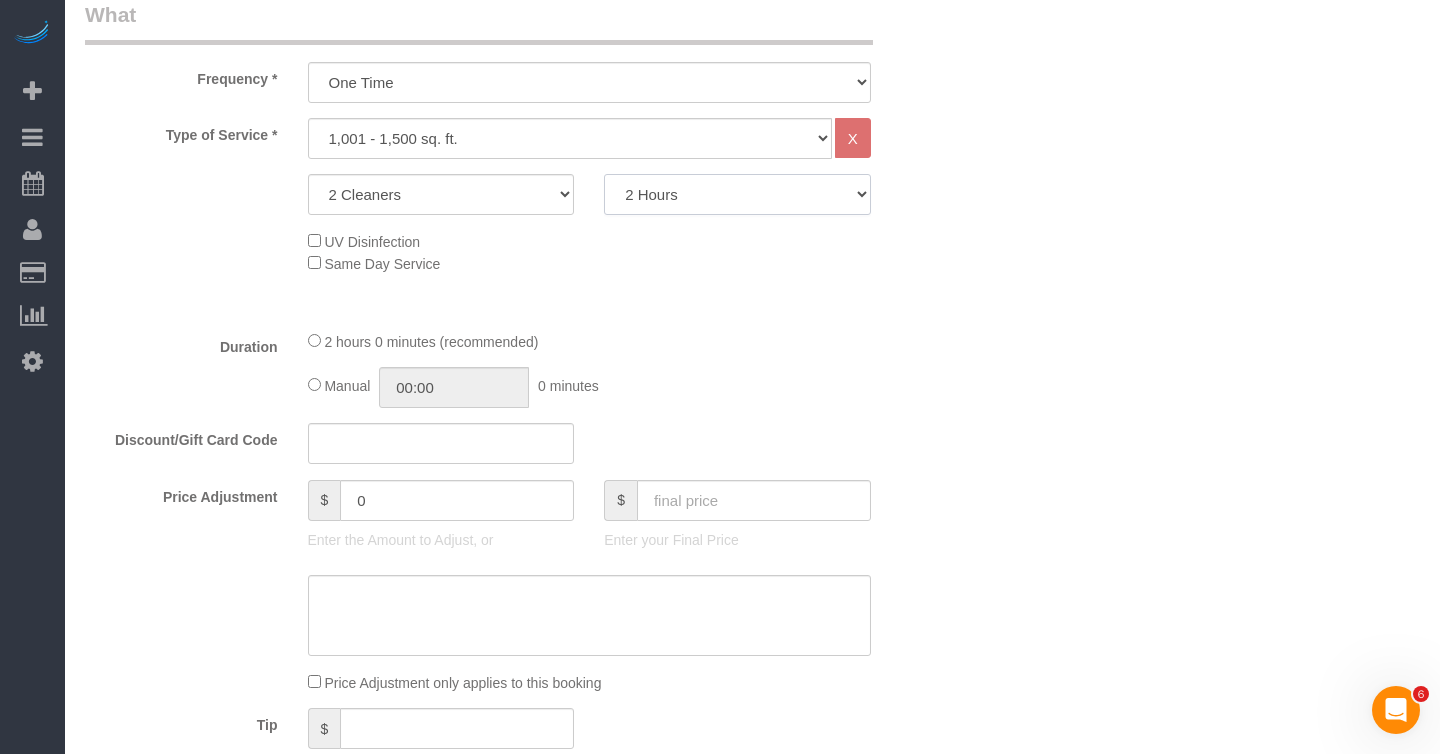 select on "210" 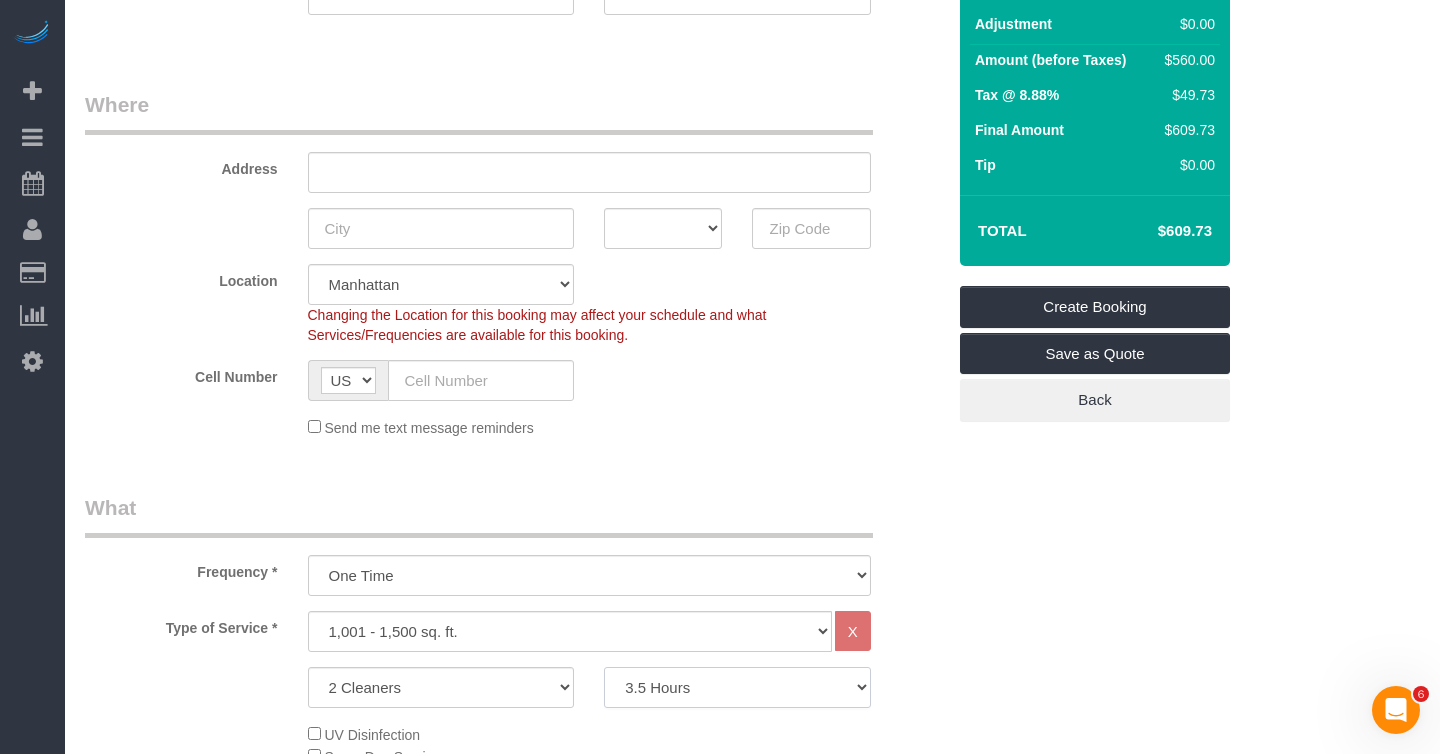 scroll, scrollTop: 245, scrollLeft: 0, axis: vertical 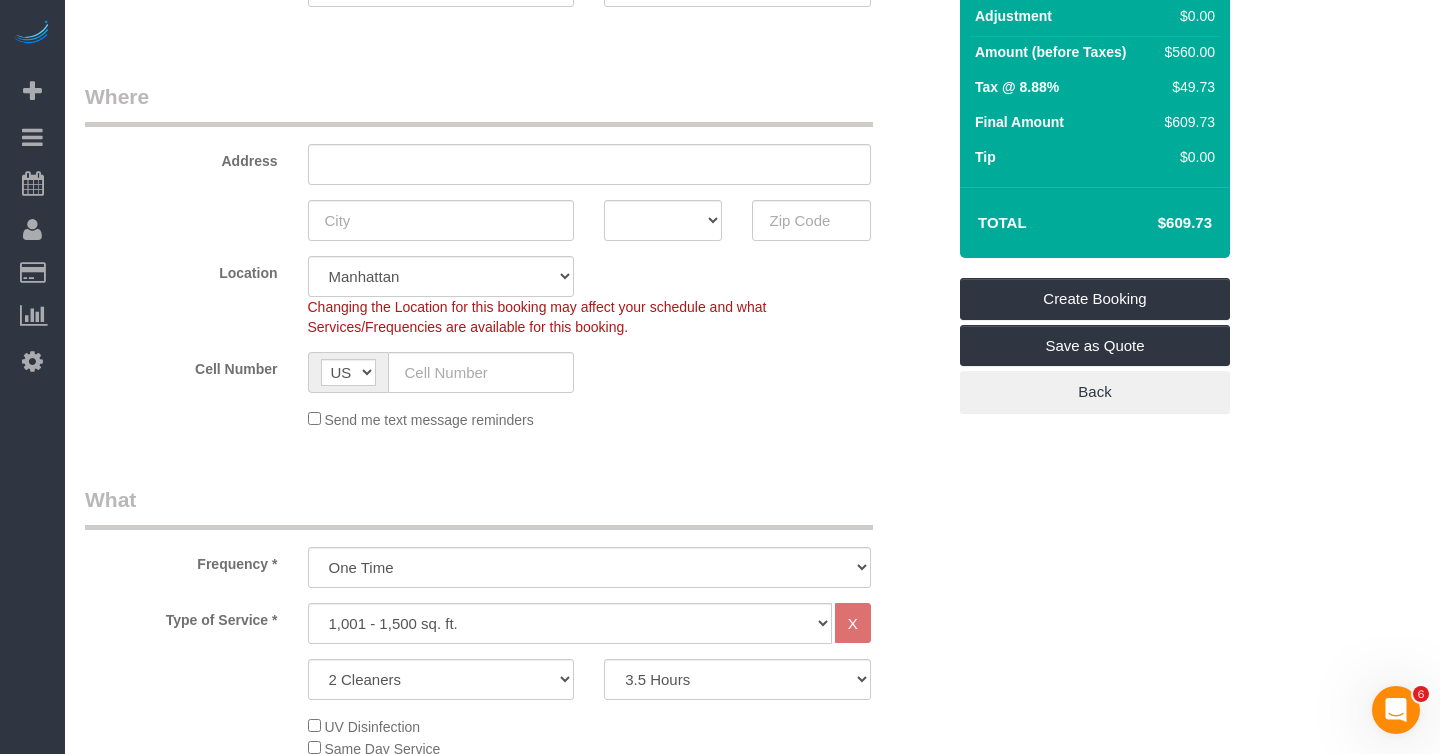 click on "Send me text message reminders" 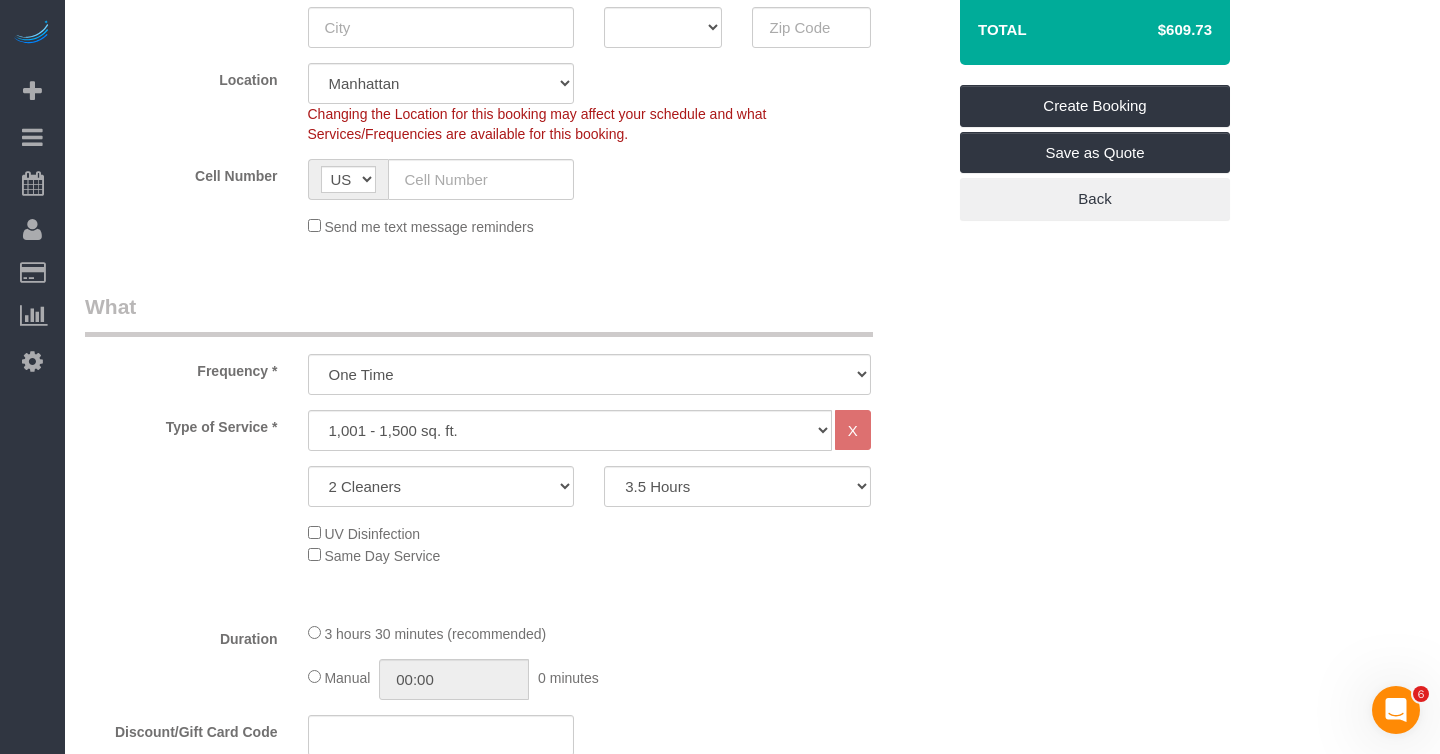 scroll, scrollTop: 452, scrollLeft: 0, axis: vertical 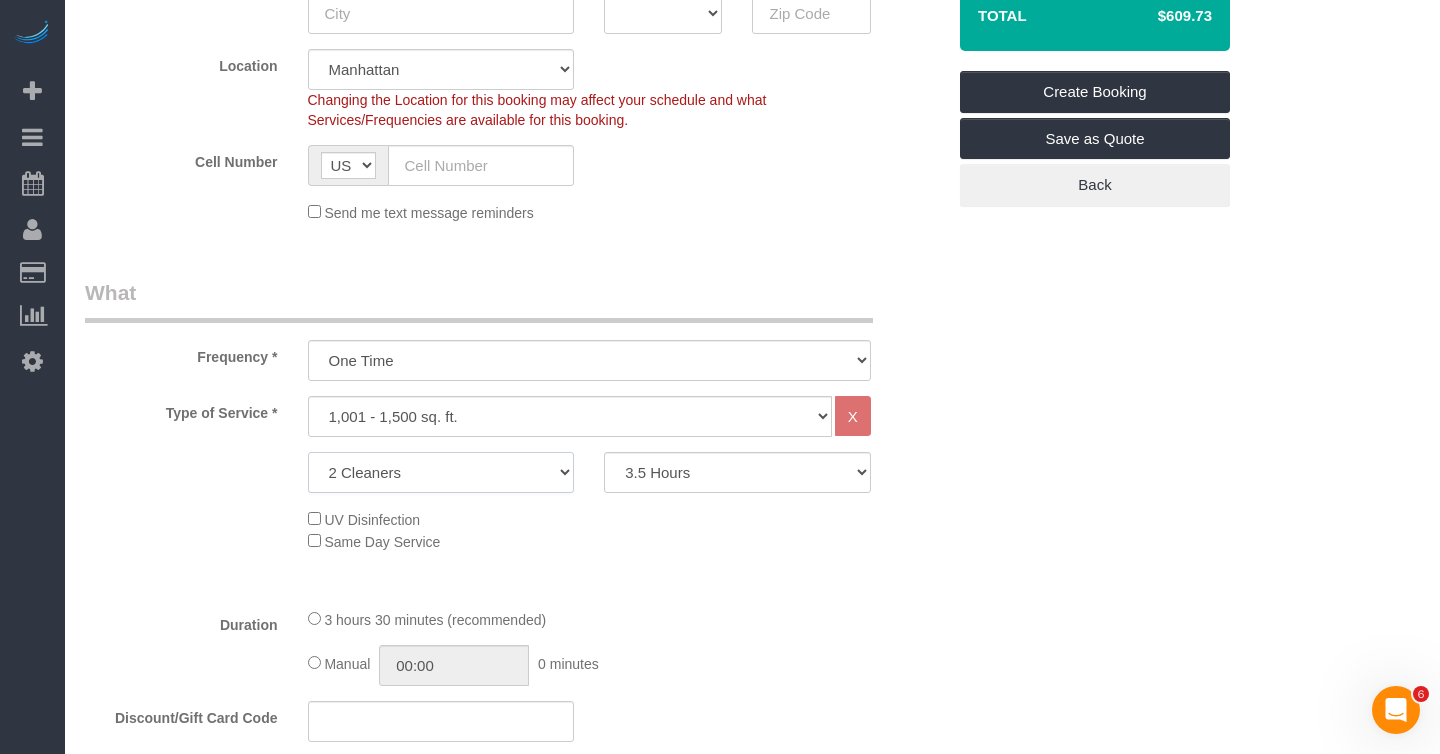 click on "1 Cleaner
2 Cleaners
3 Cleaners
4 Cleaners
5 Cleaners" 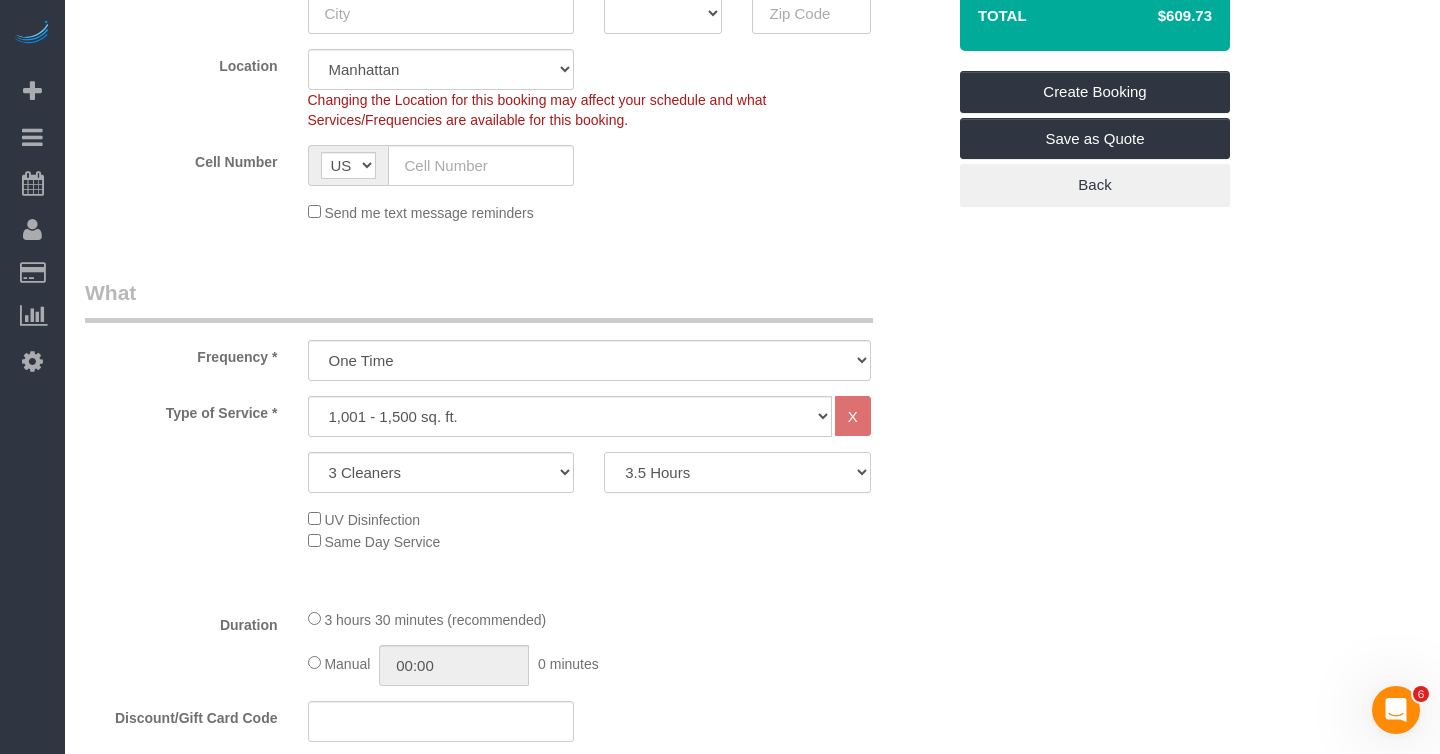 click on "2 Hours
2.5 Hours
3 Hours
3.5 Hours
4 Hours
4.5 Hours
5 Hours
5.5 Hours
6 Hours
6.5 Hours
7 Hours
7.5 Hours
8 Hours
8.5 Hours
9 Hours
9.5 Hours
10 Hours
10.5 Hours
11 Hours
11.5 Hours
12 Hours" 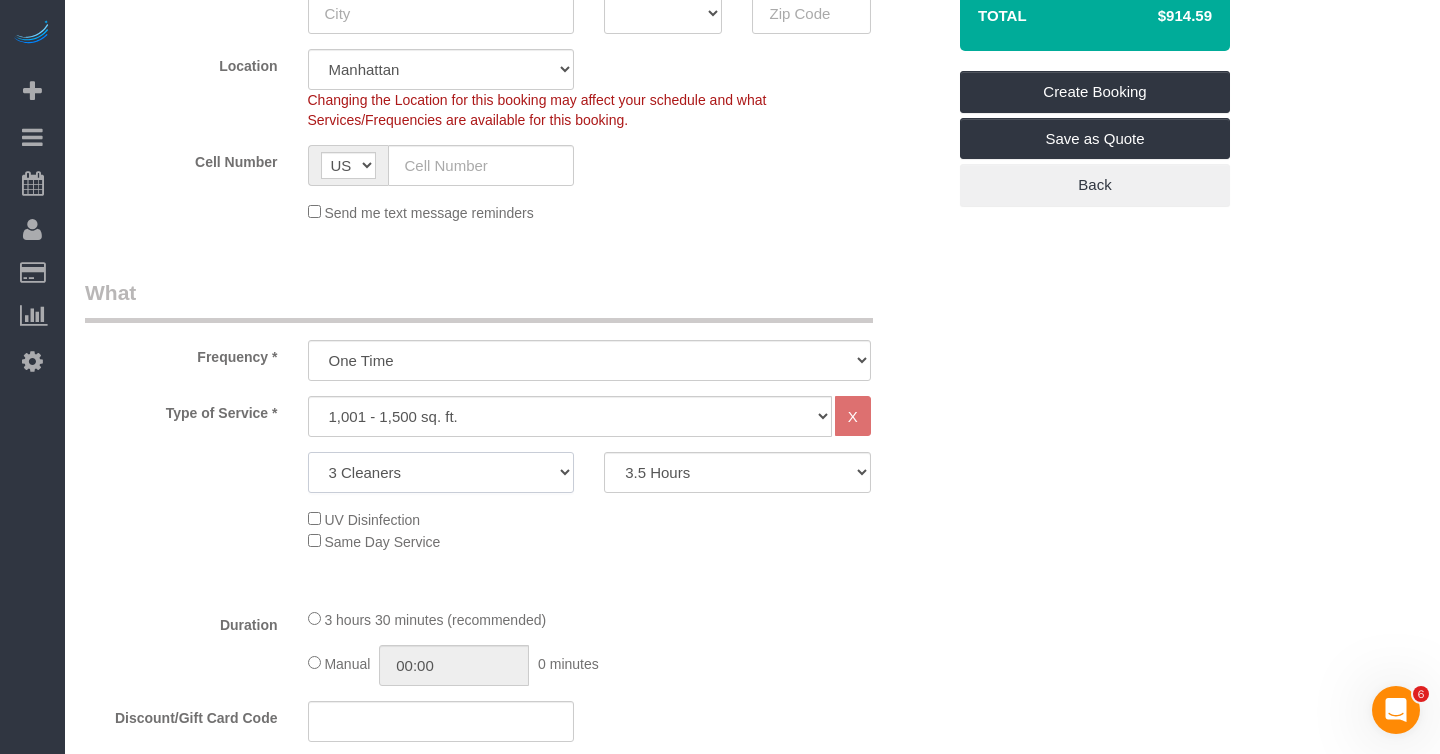 click on "1 Cleaner
2 Cleaners
3 Cleaners
4 Cleaners
5 Cleaners" 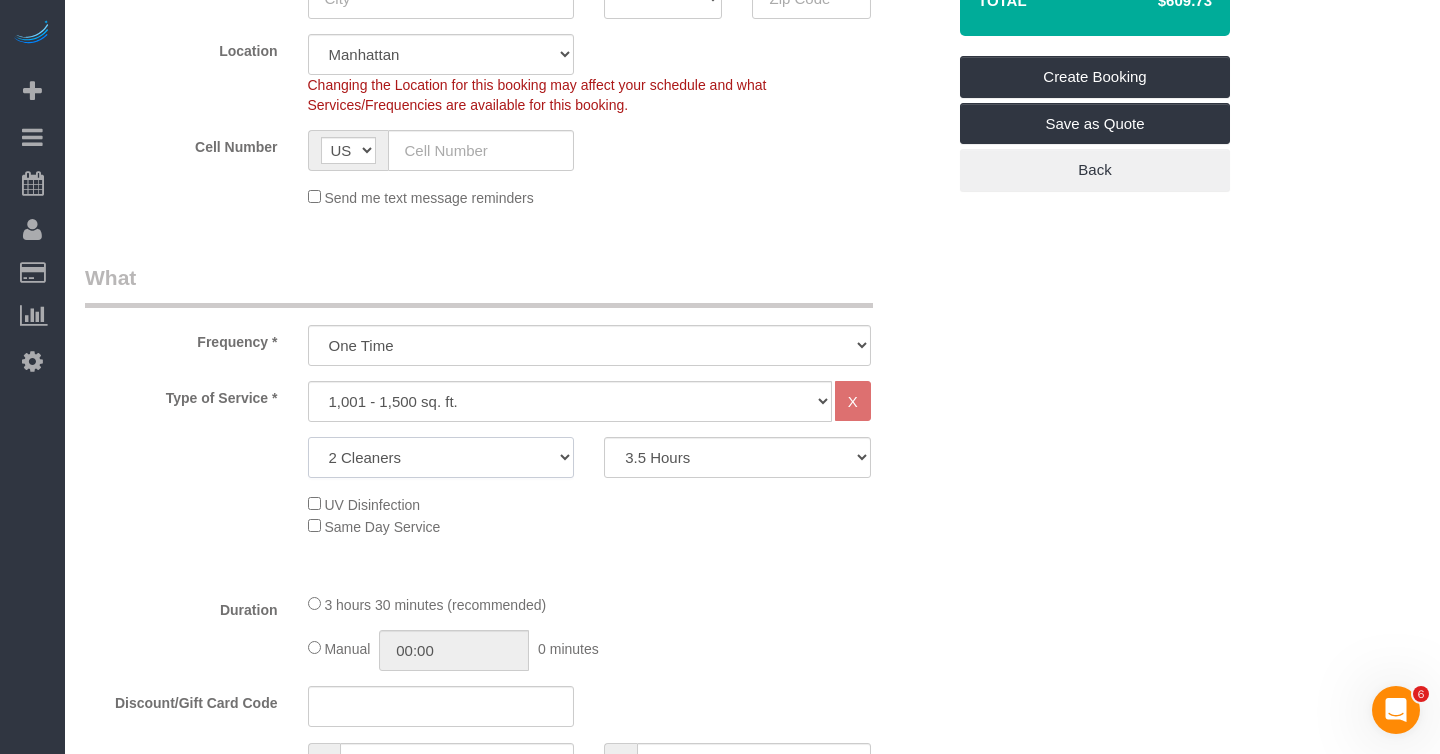 scroll, scrollTop: 465, scrollLeft: 0, axis: vertical 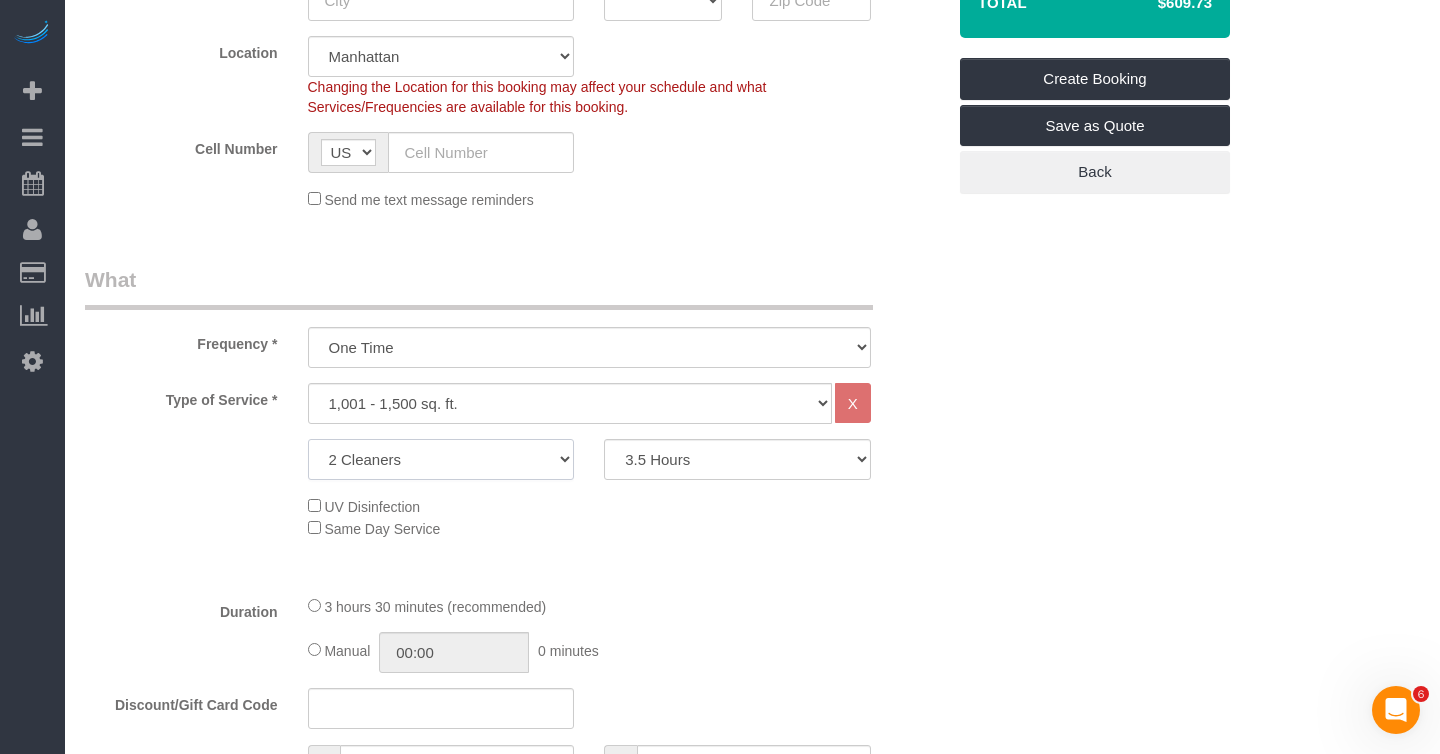 click on "1 Cleaner
2 Cleaners
3 Cleaners
4 Cleaners
5 Cleaners" 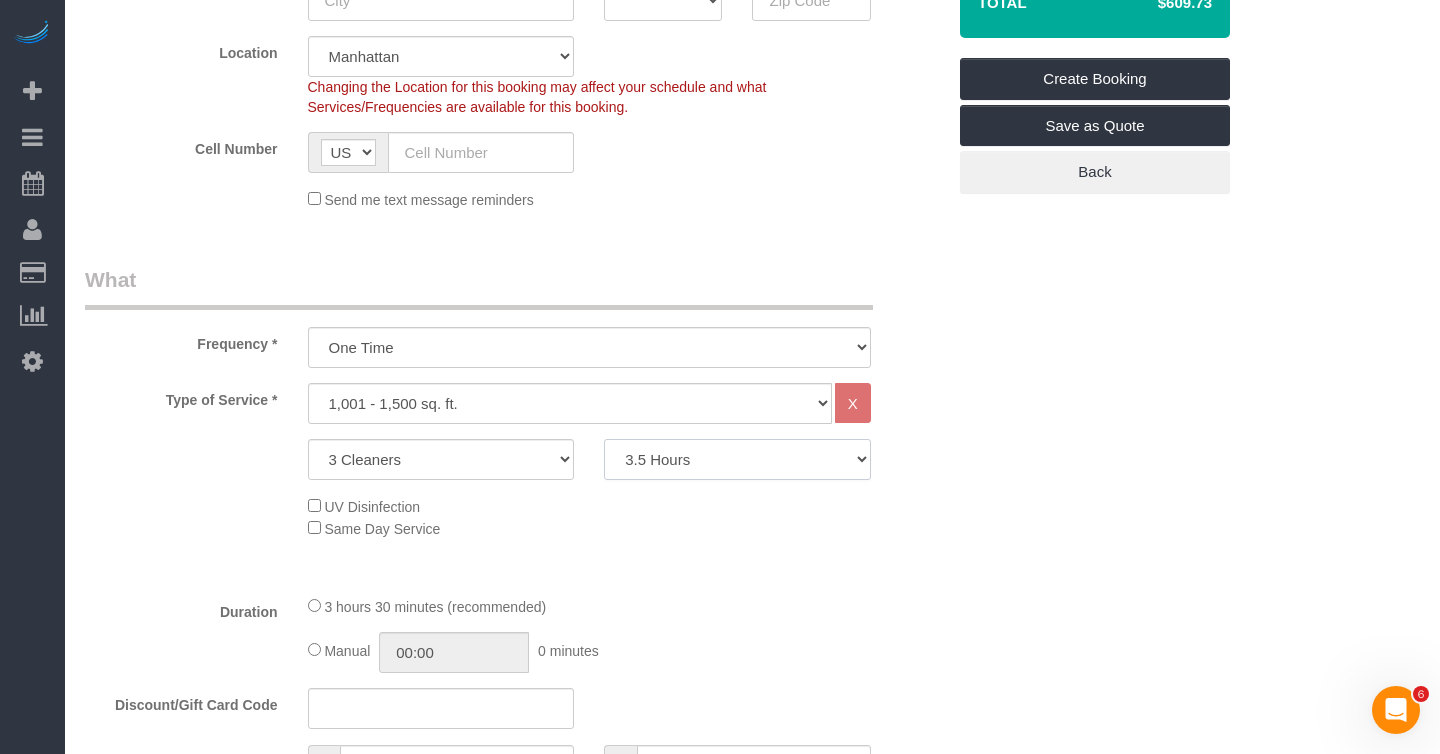 click on "2 Hours
2.5 Hours
3 Hours
3.5 Hours
4 Hours
4.5 Hours
5 Hours
5.5 Hours
6 Hours
6.5 Hours
7 Hours
7.5 Hours
8 Hours
8.5 Hours
9 Hours
9.5 Hours
10 Hours
10.5 Hours
11 Hours
11.5 Hours
12 Hours" 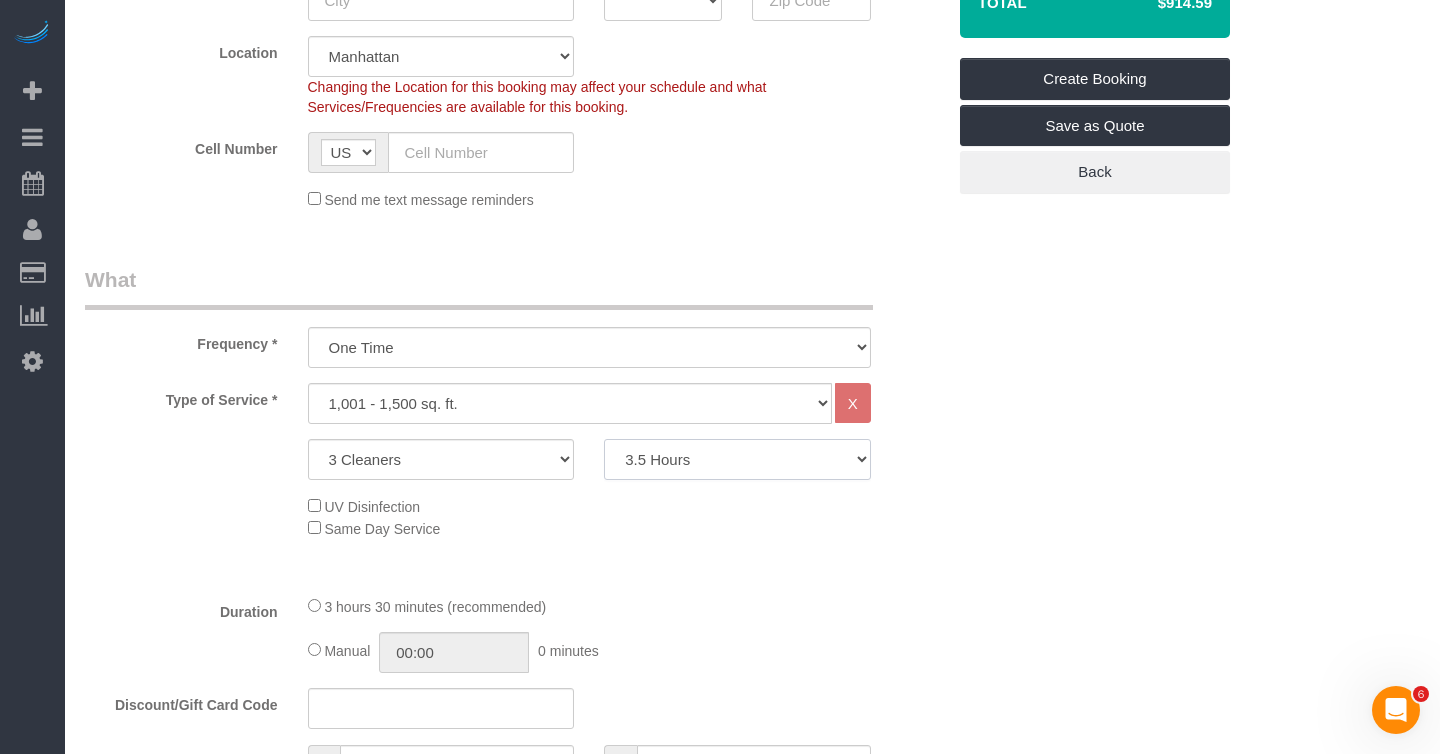 select on "180" 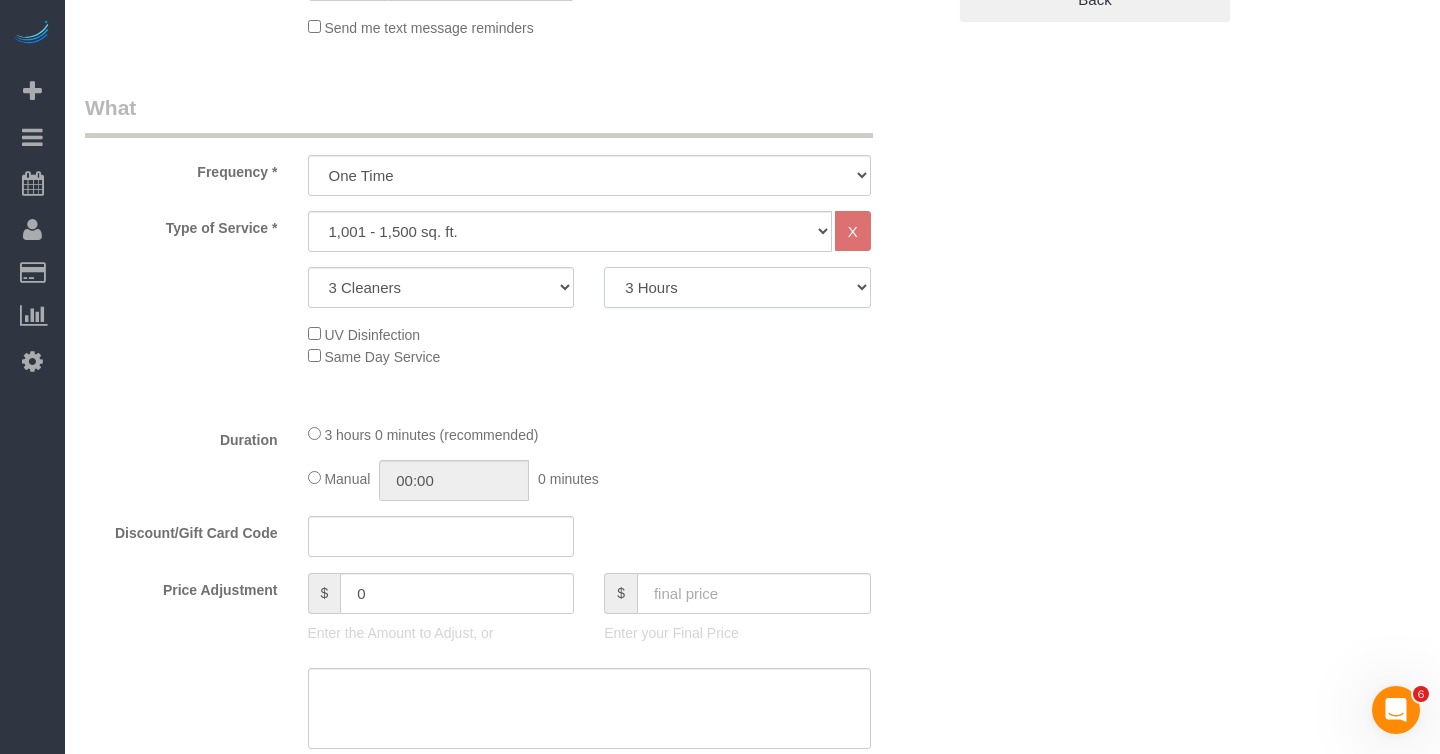scroll, scrollTop: 629, scrollLeft: 0, axis: vertical 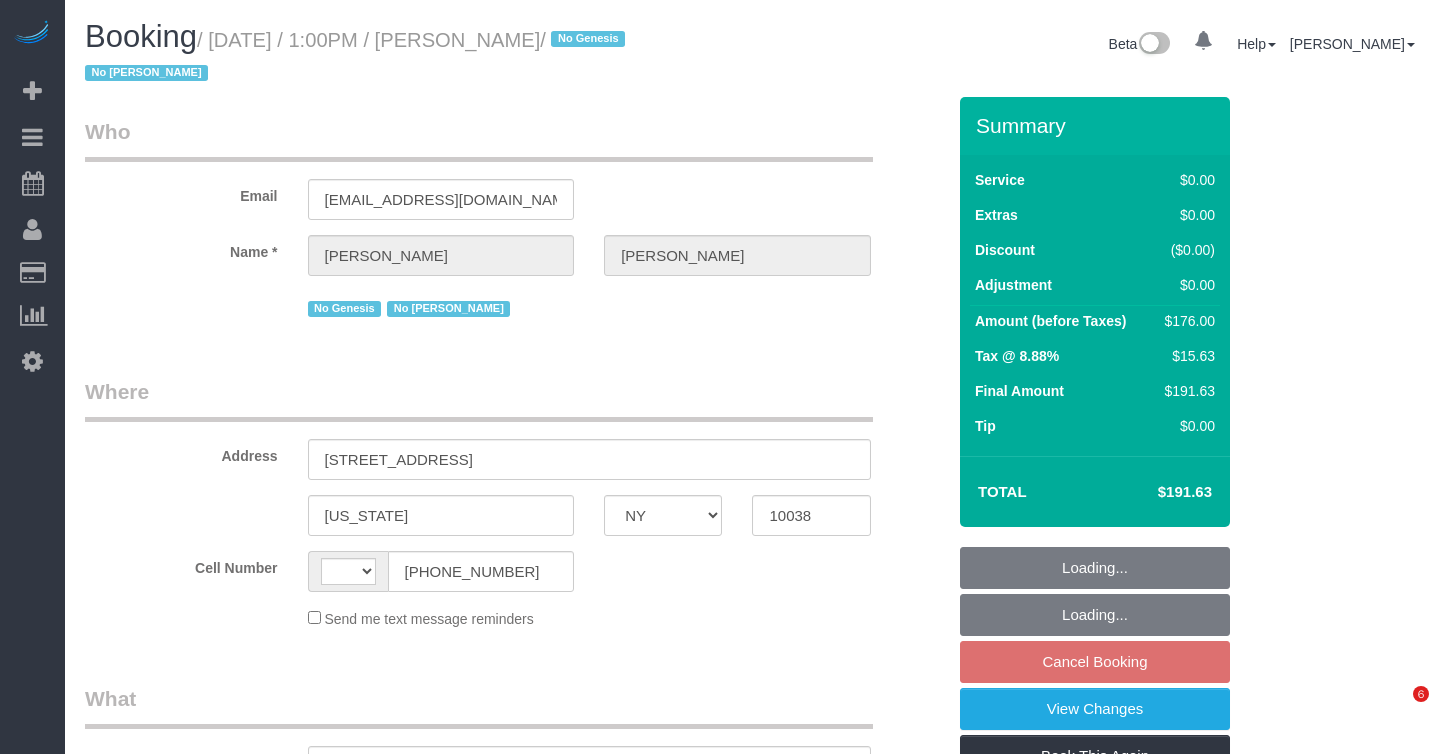 select on "NY" 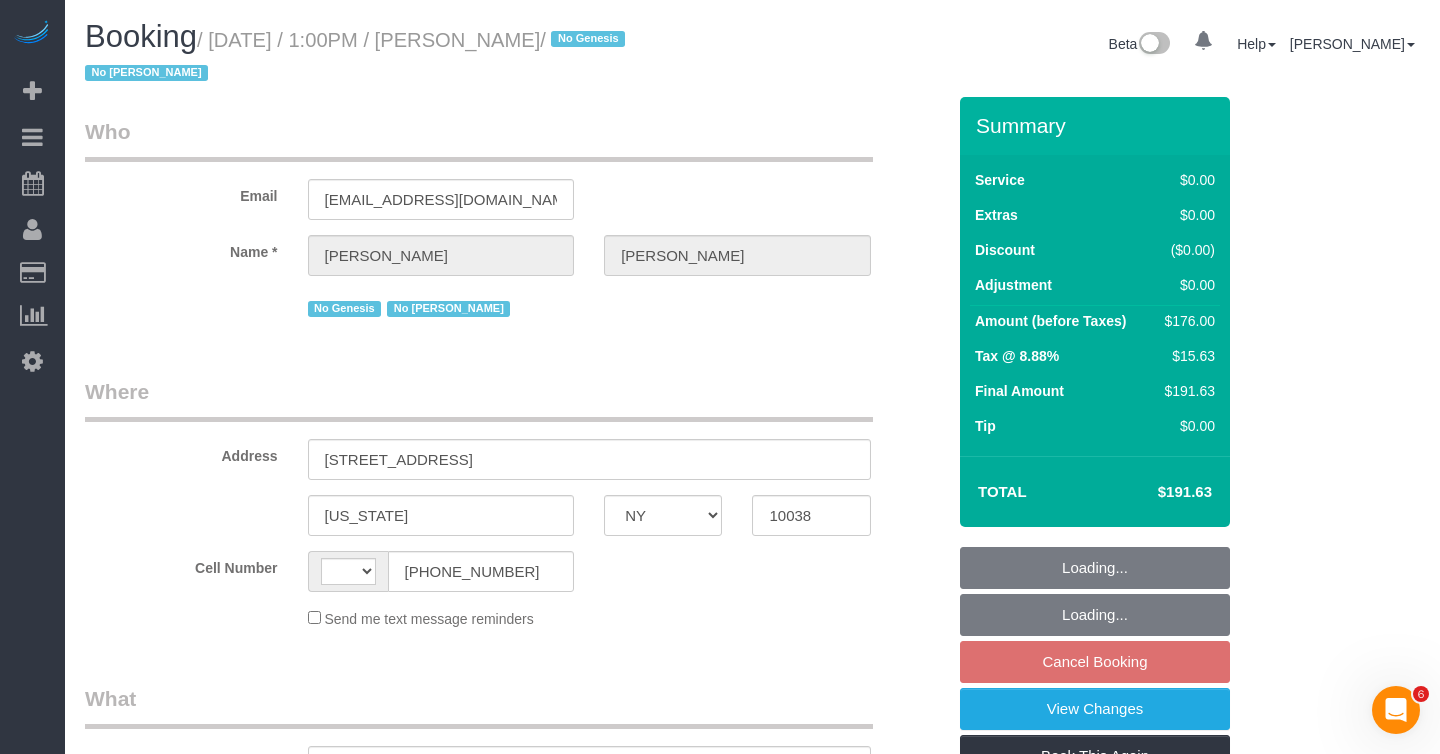 scroll, scrollTop: 0, scrollLeft: 0, axis: both 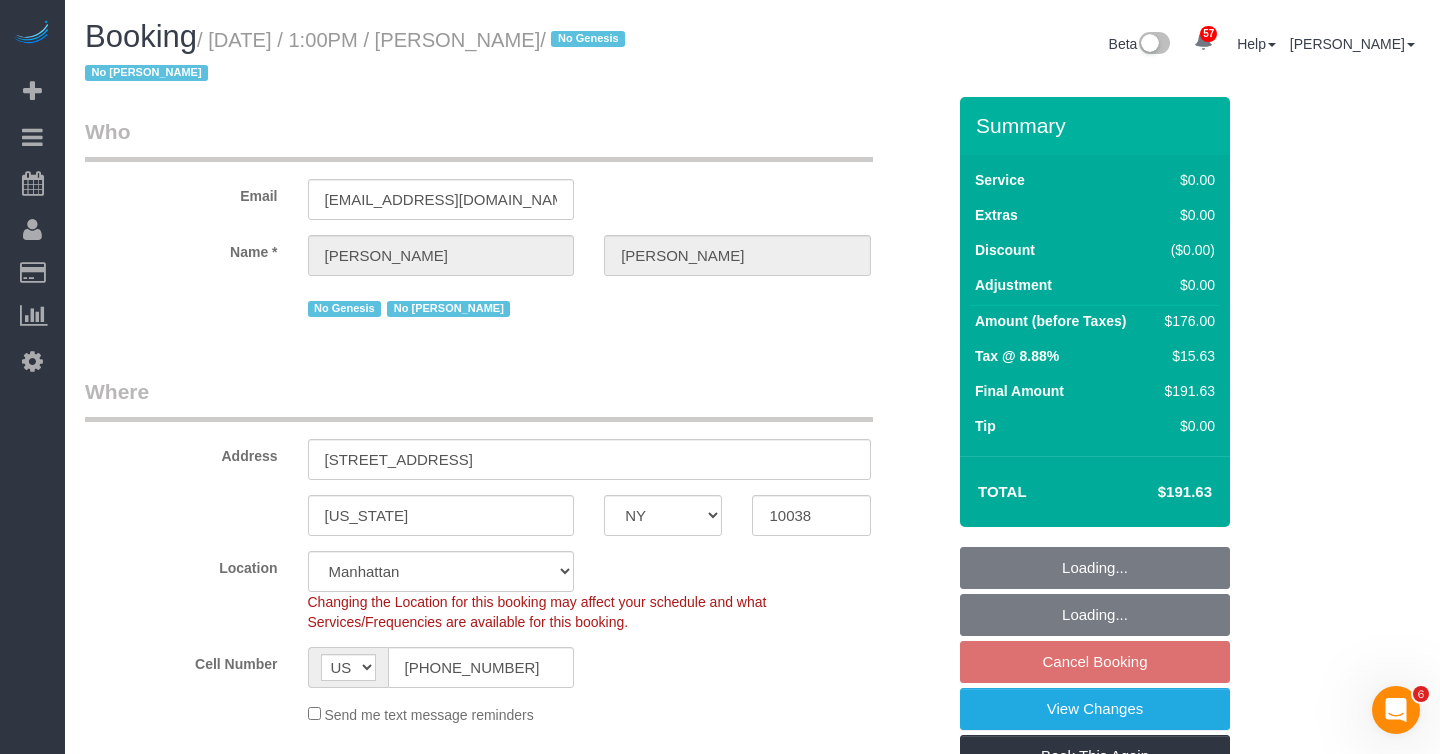 select on "object:970" 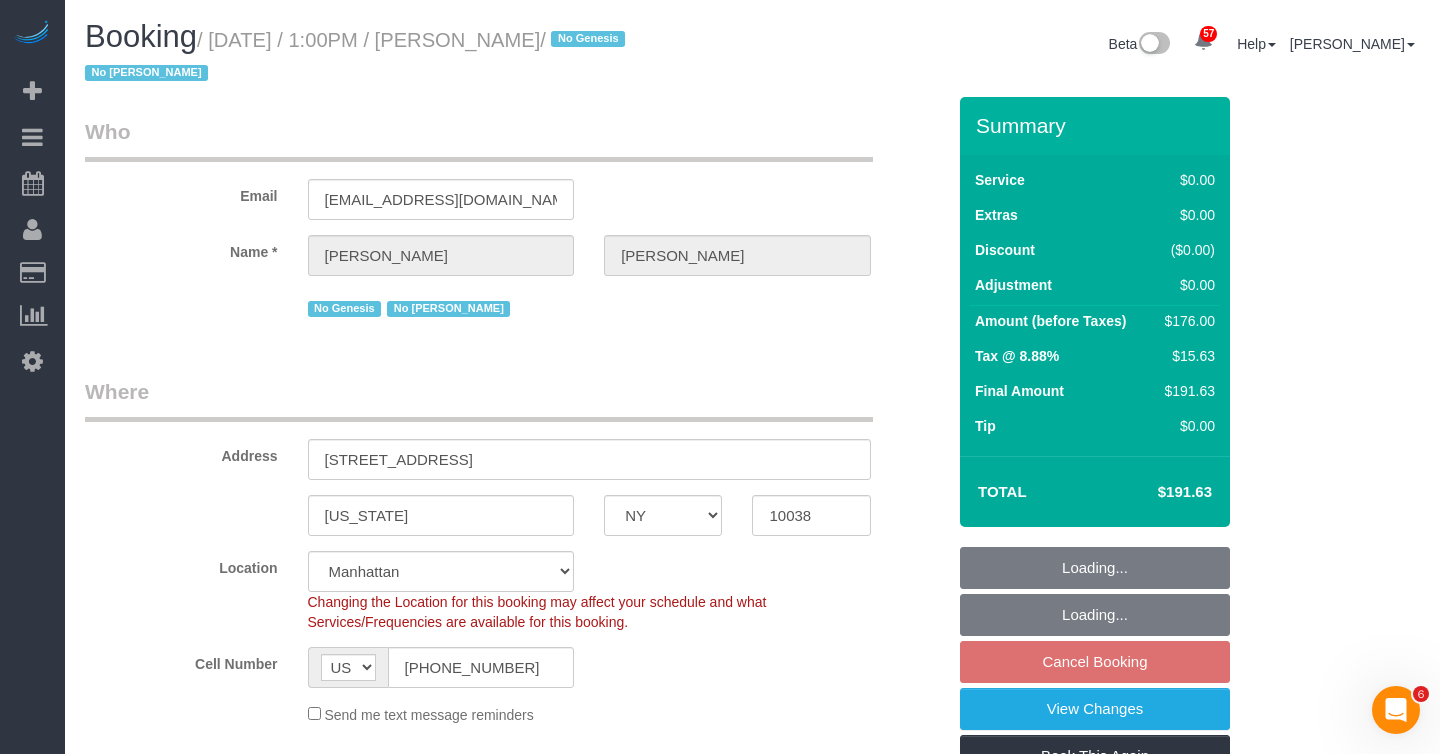 select on "string:stripe-pm_1O5ggA4VGloSiKo7XsdfJGFe" 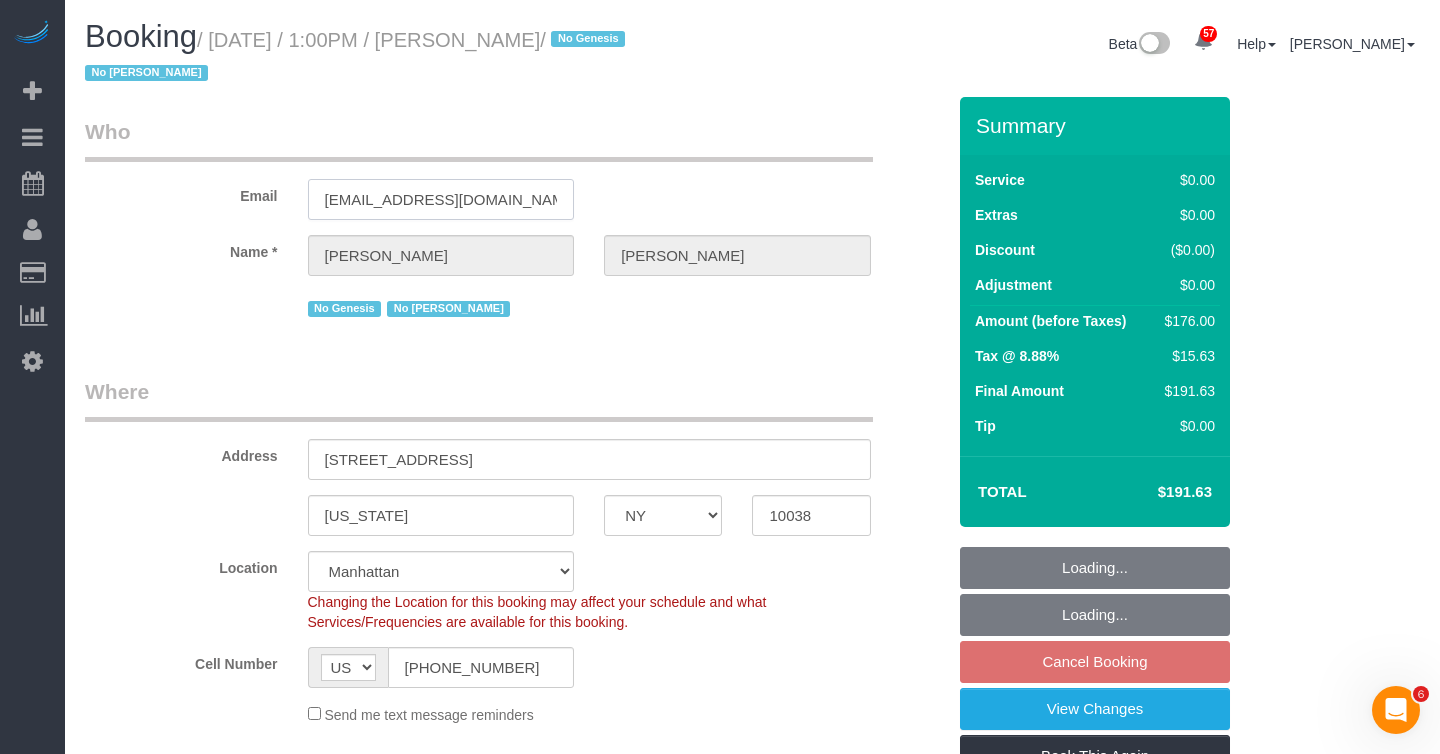 click on "[EMAIL_ADDRESS][DOMAIN_NAME]" at bounding box center [441, 199] 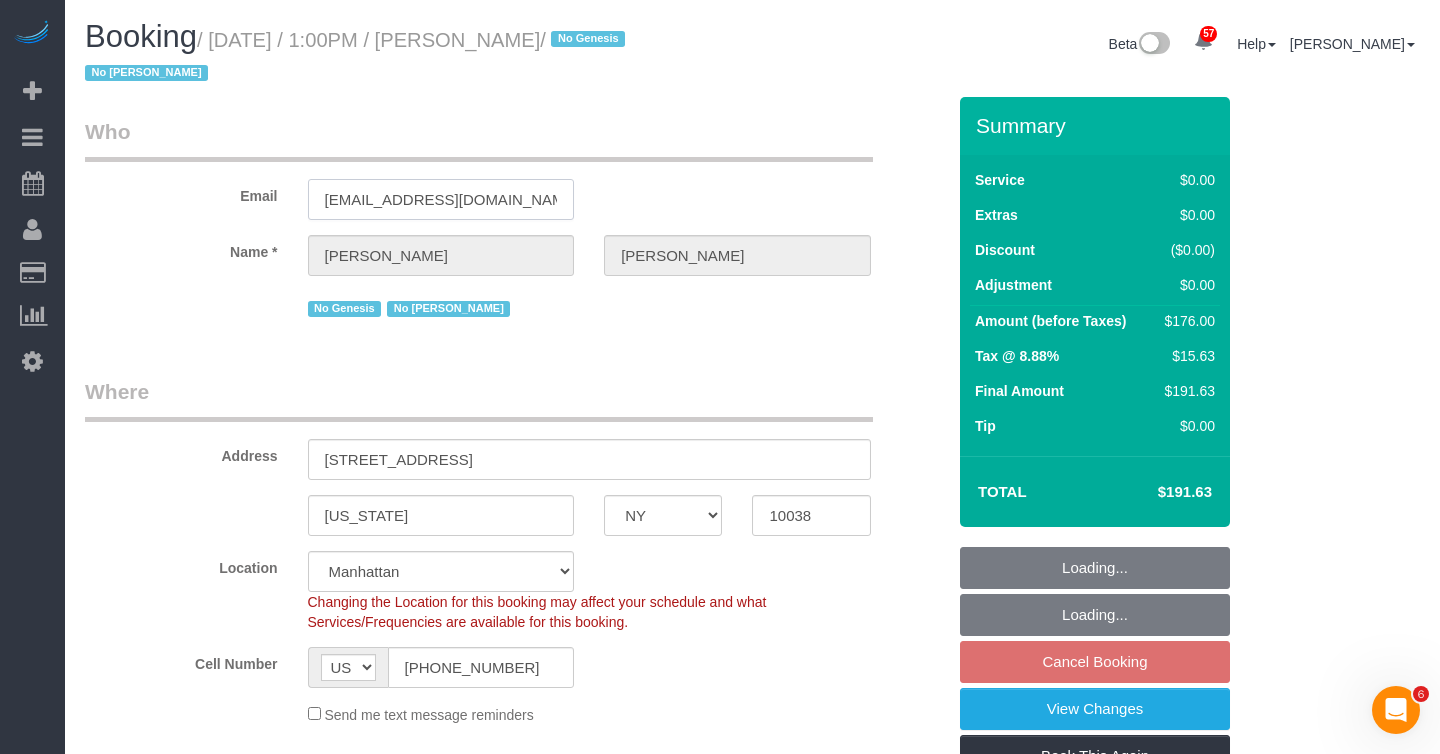 select on "2" 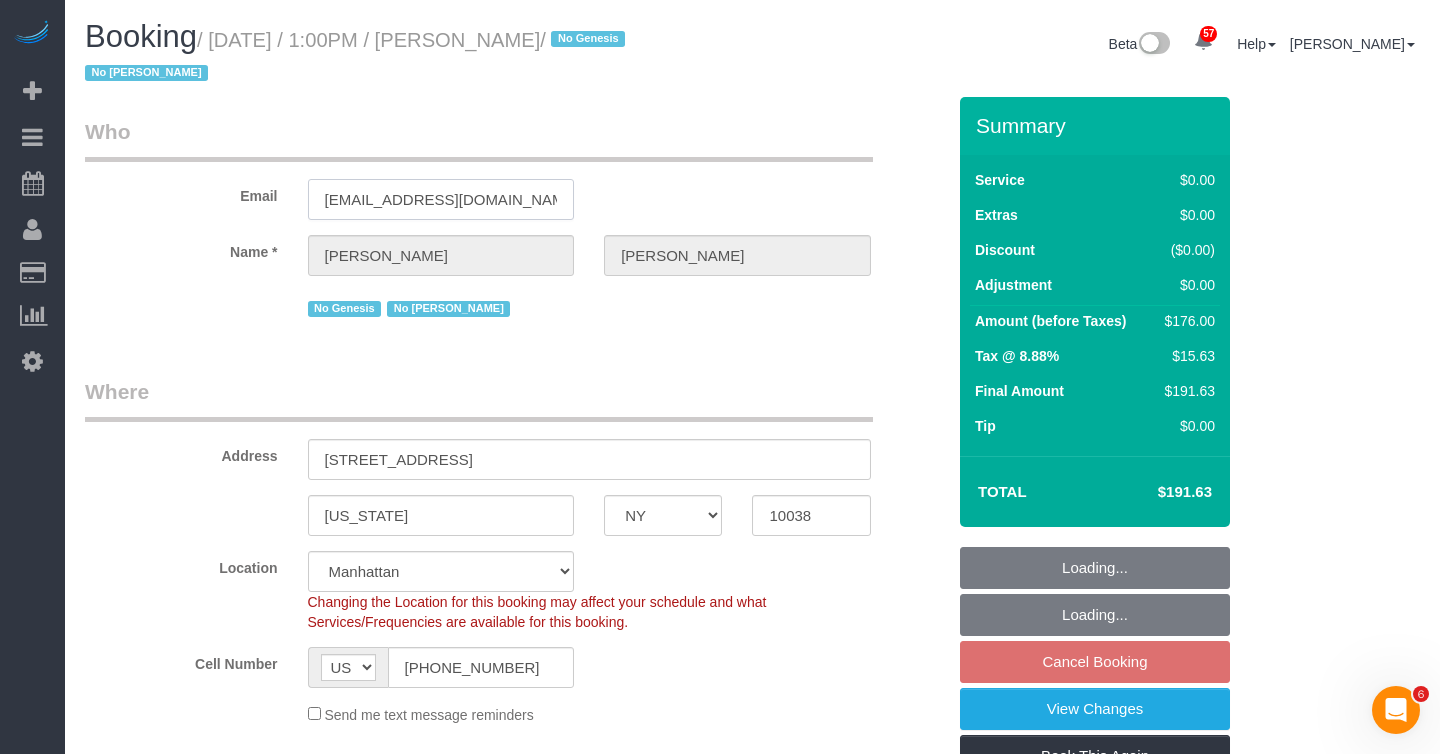 select on "2" 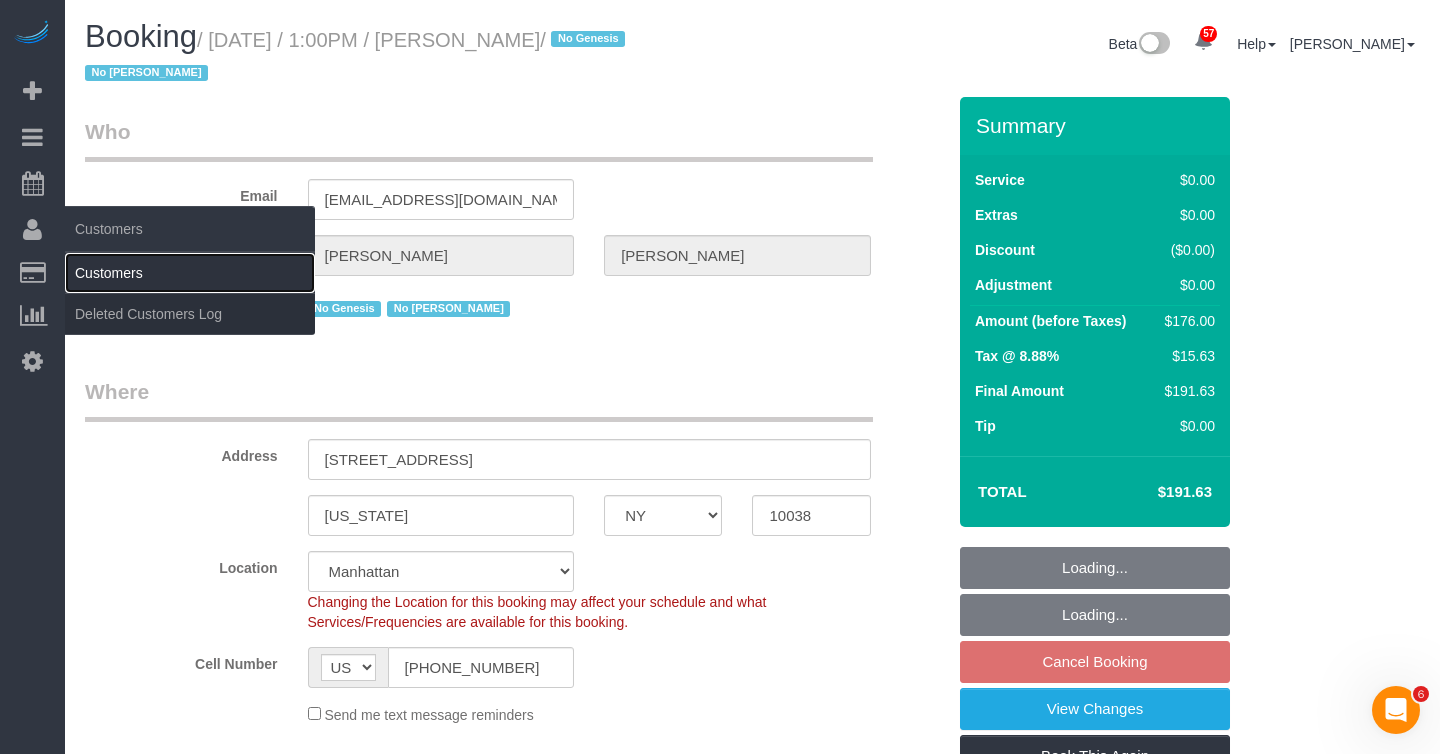 click on "Customers" at bounding box center [190, 273] 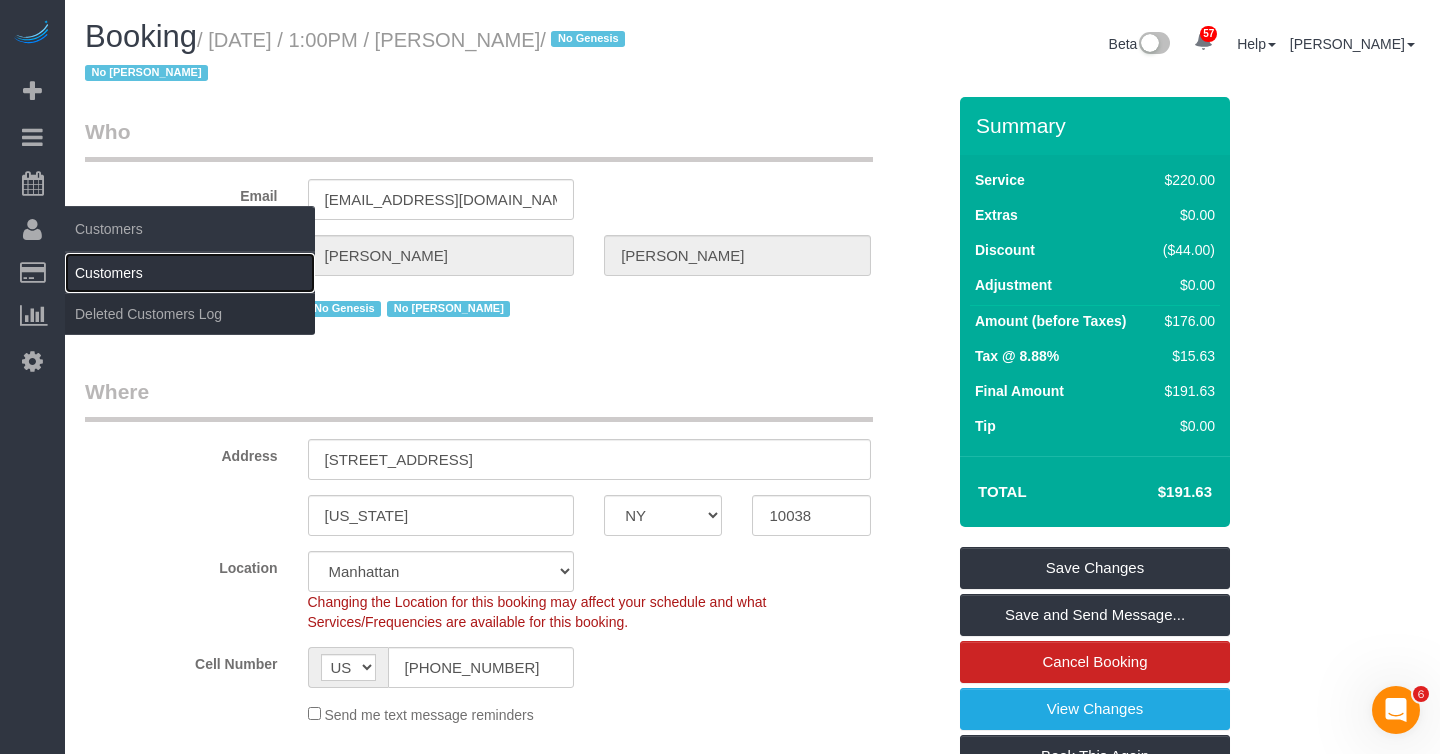 click on "Customers" at bounding box center [190, 273] 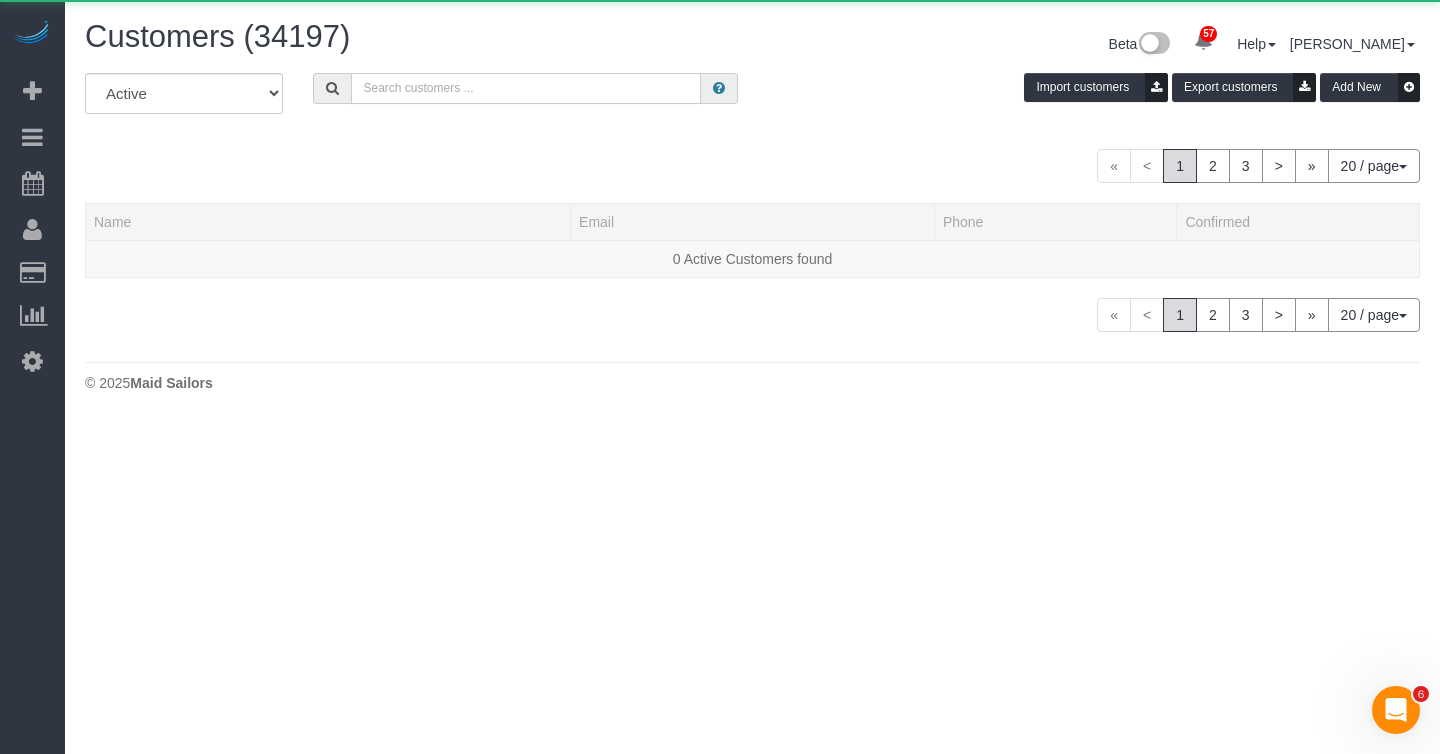 click at bounding box center [526, 88] 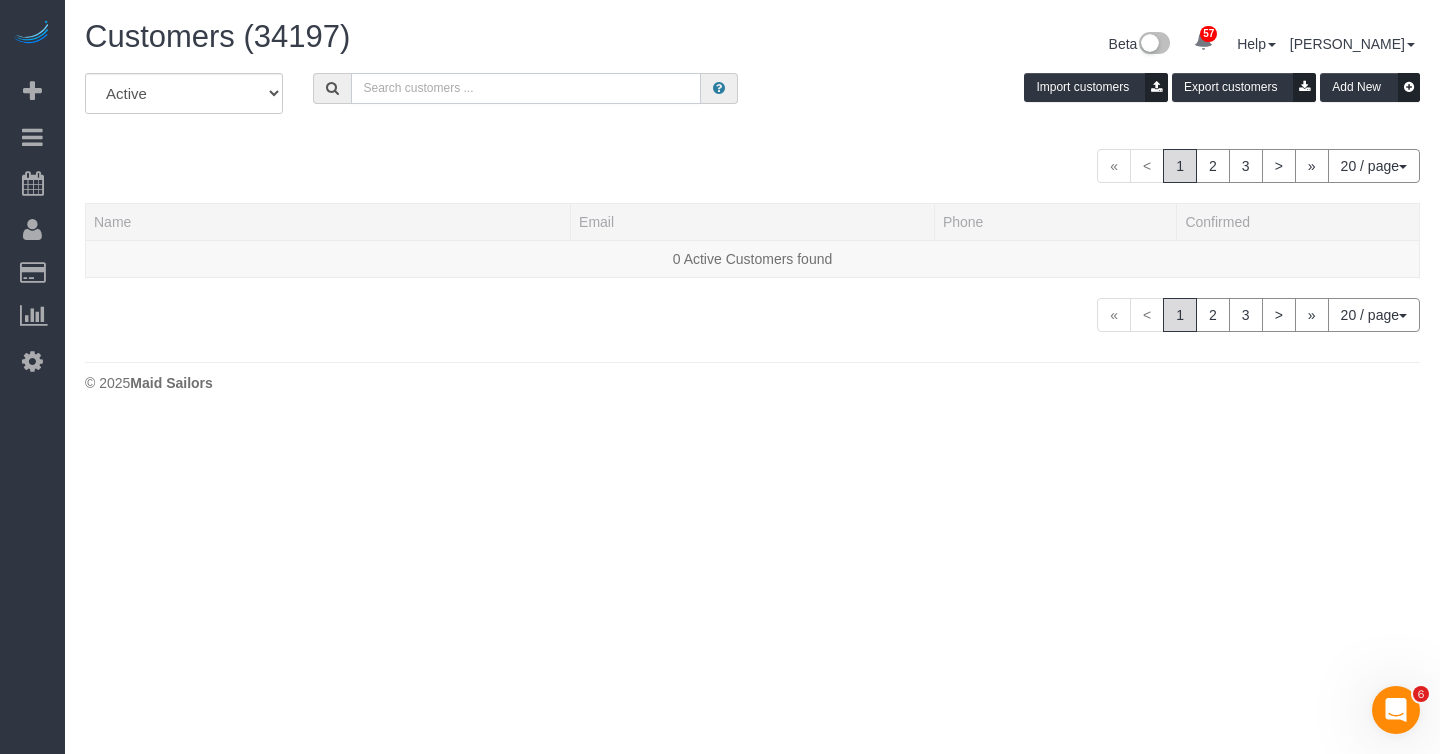 paste on "[EMAIL_ADDRESS][DOMAIN_NAME]" 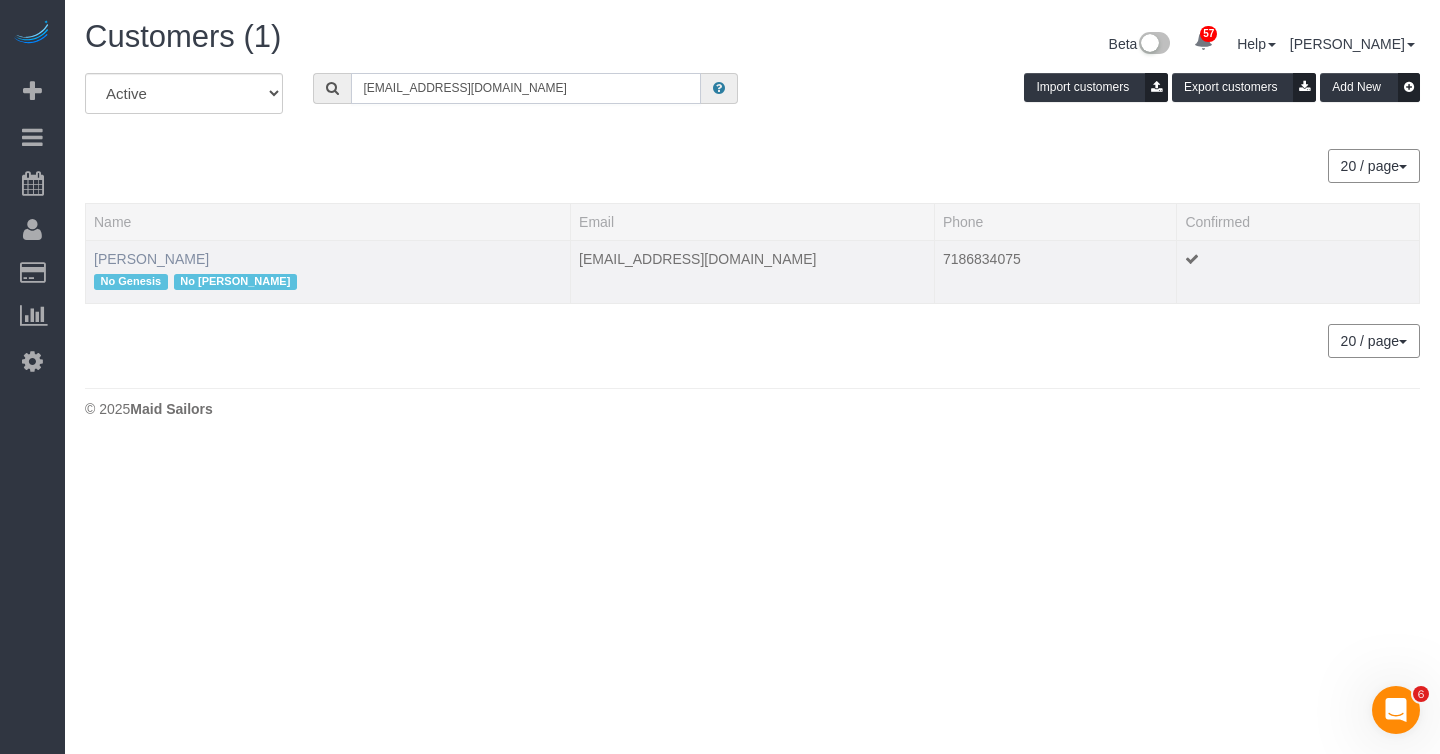 type on "[EMAIL_ADDRESS][DOMAIN_NAME]" 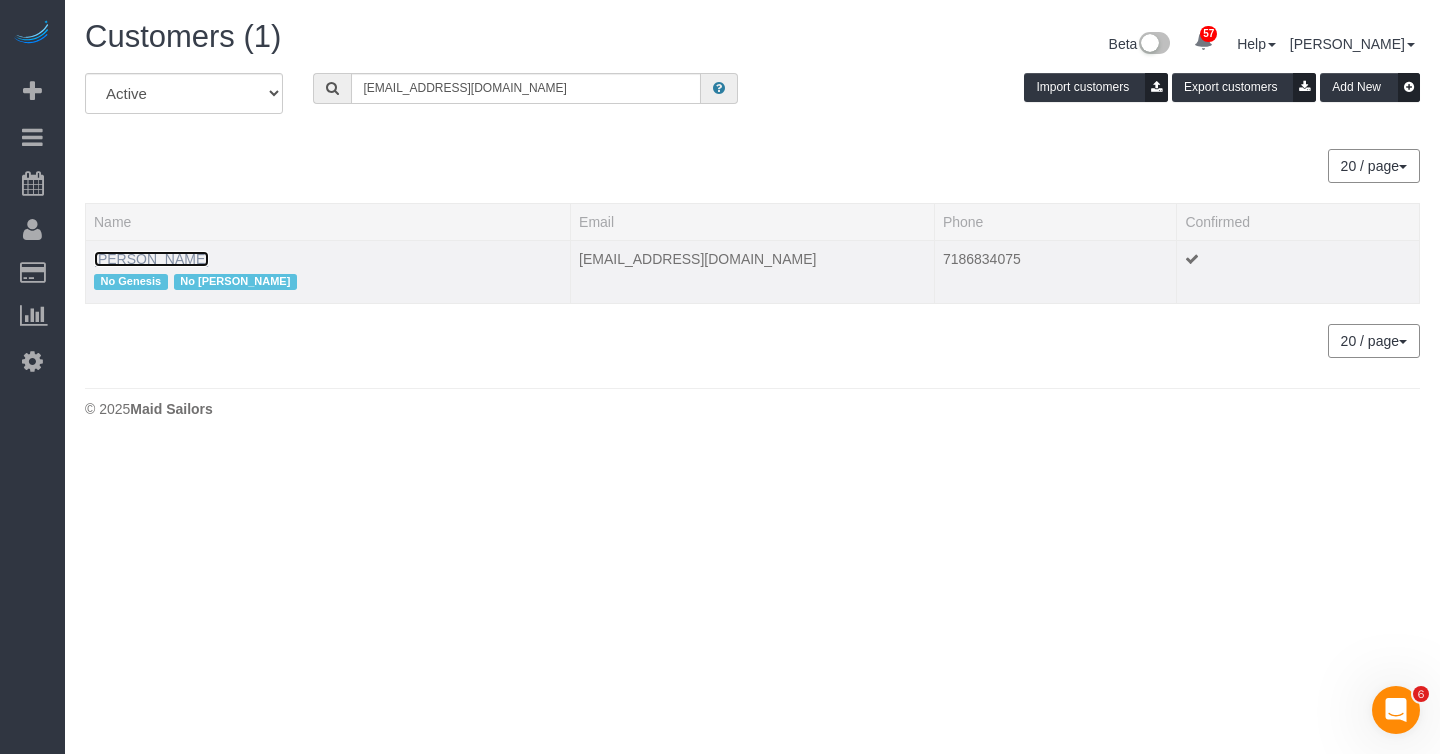 click on "[PERSON_NAME]" at bounding box center (151, 259) 